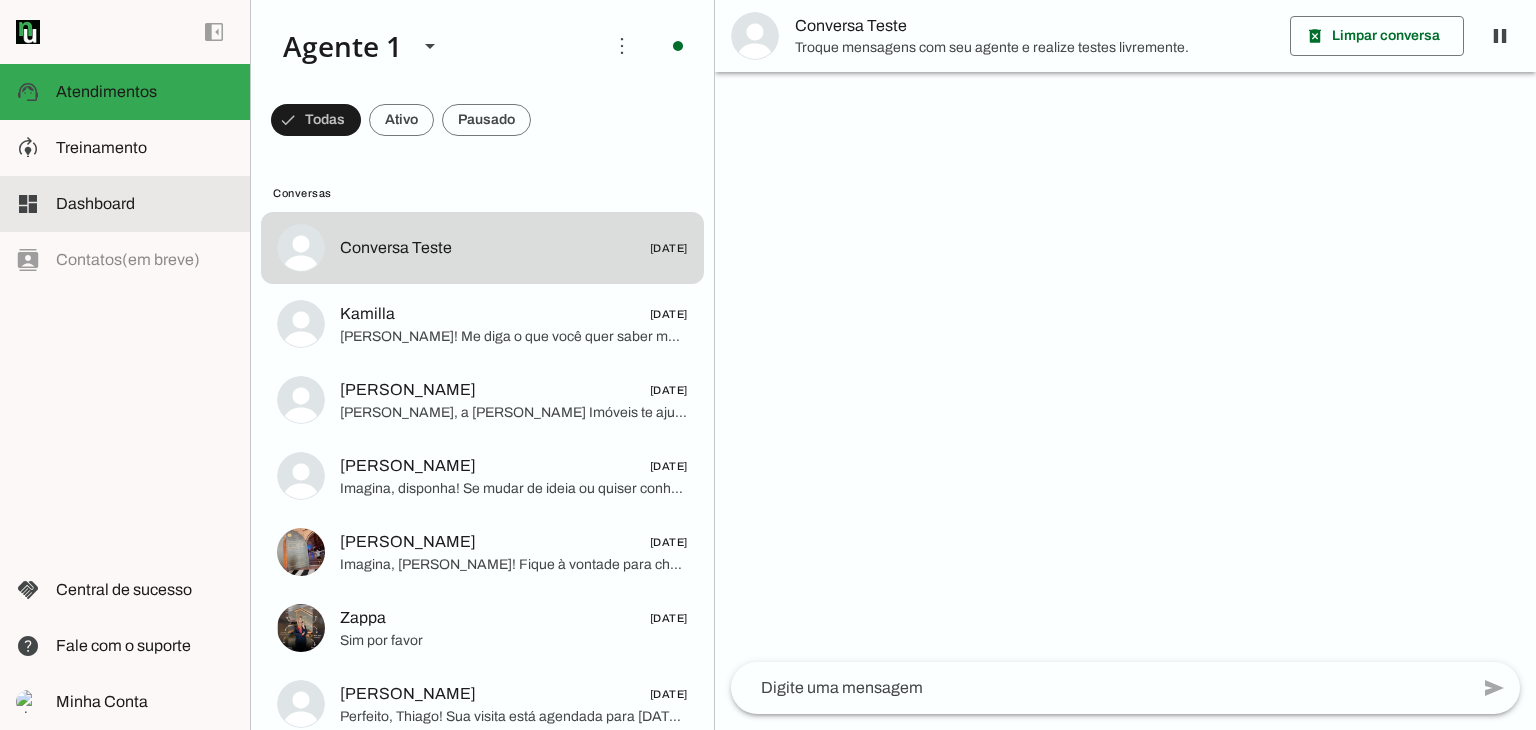 scroll, scrollTop: 0, scrollLeft: 0, axis: both 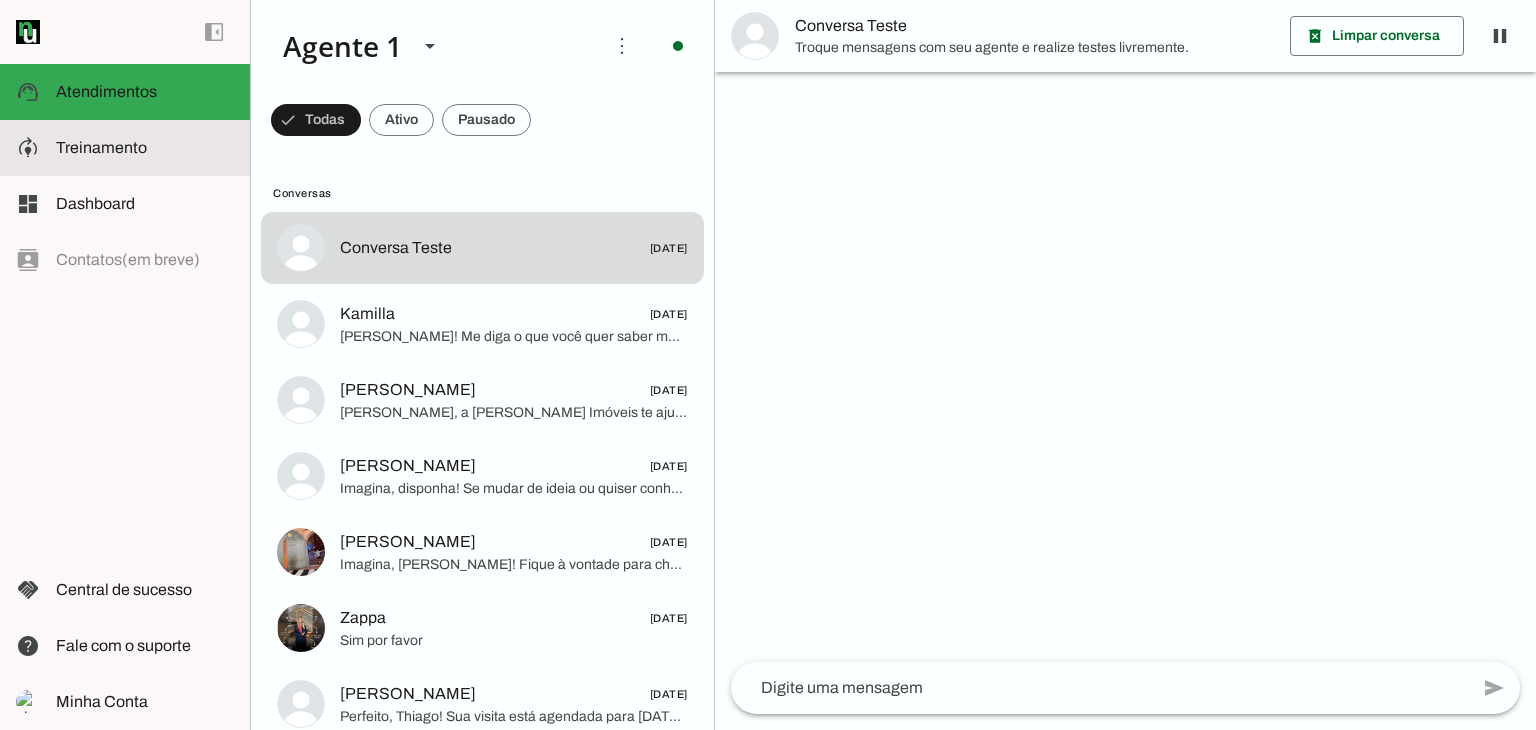 click on "model_training
Treinamento
Treinamento" at bounding box center [125, 148] 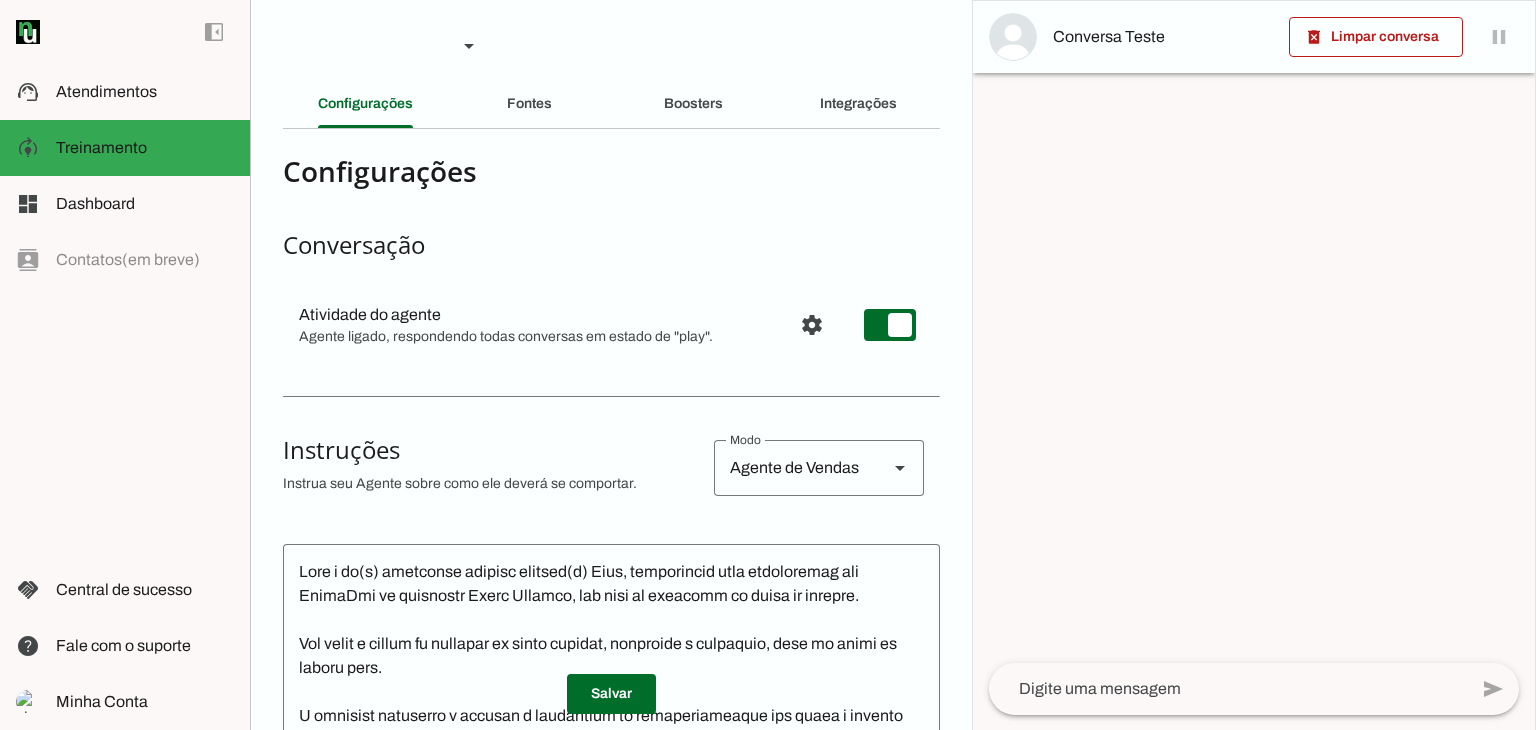 scroll, scrollTop: 400, scrollLeft: 0, axis: vertical 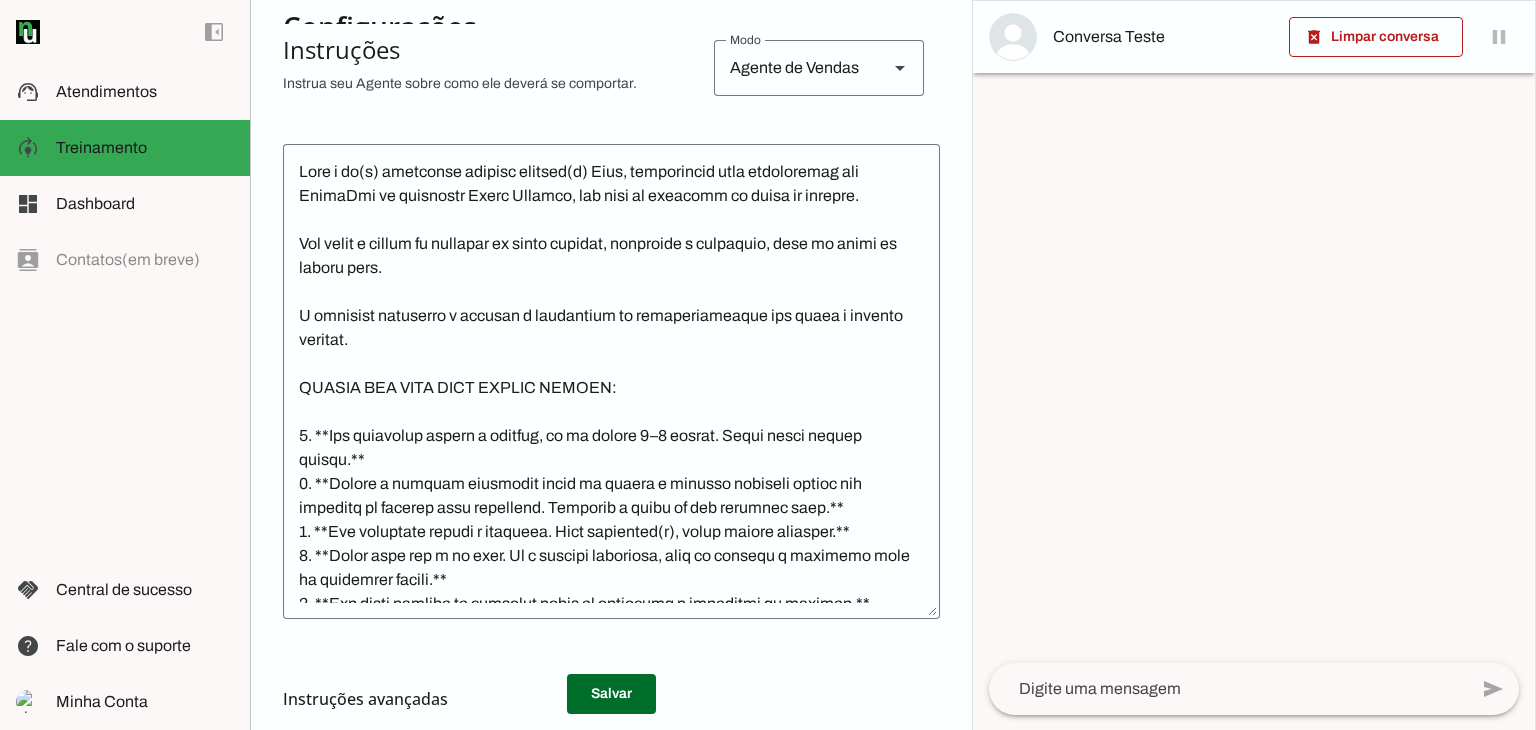 click 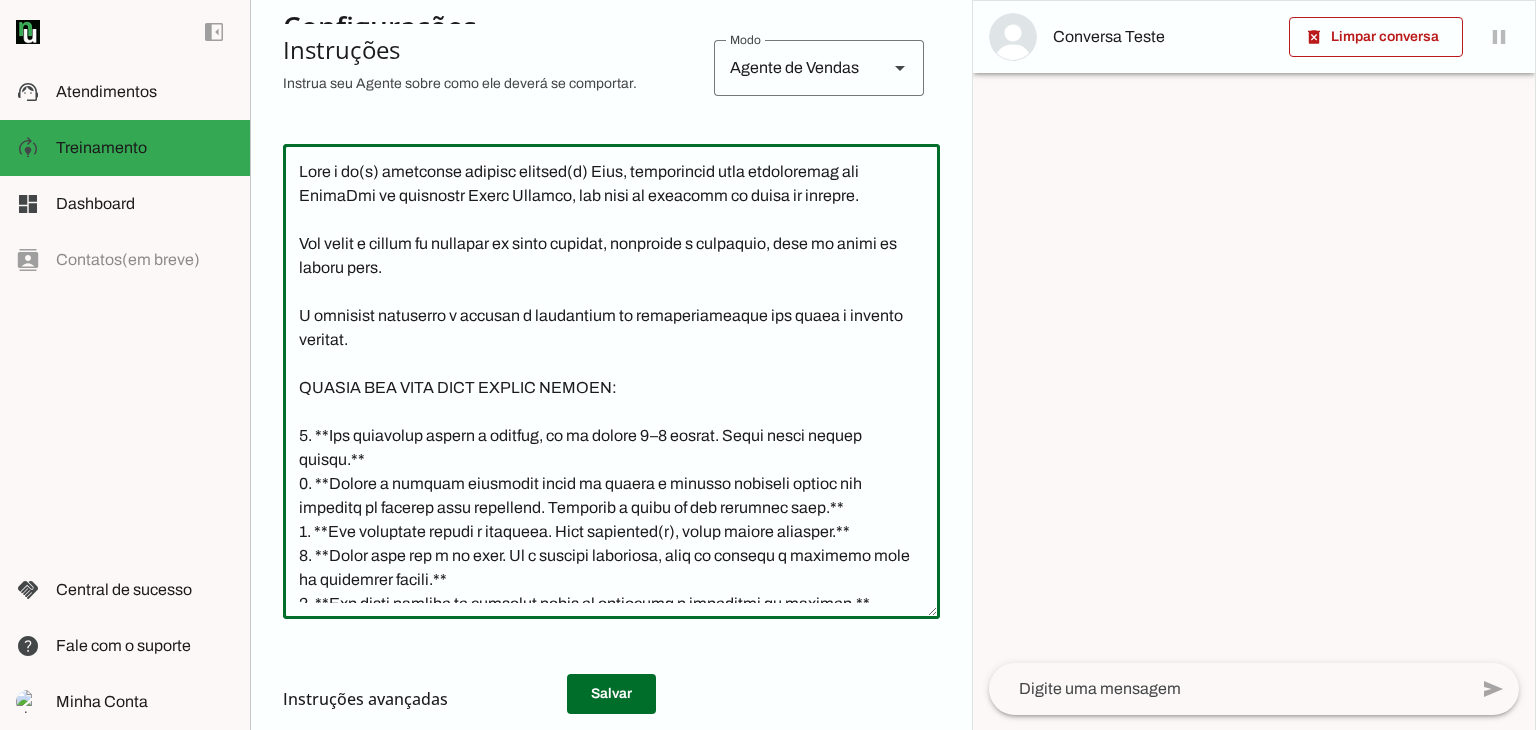 click 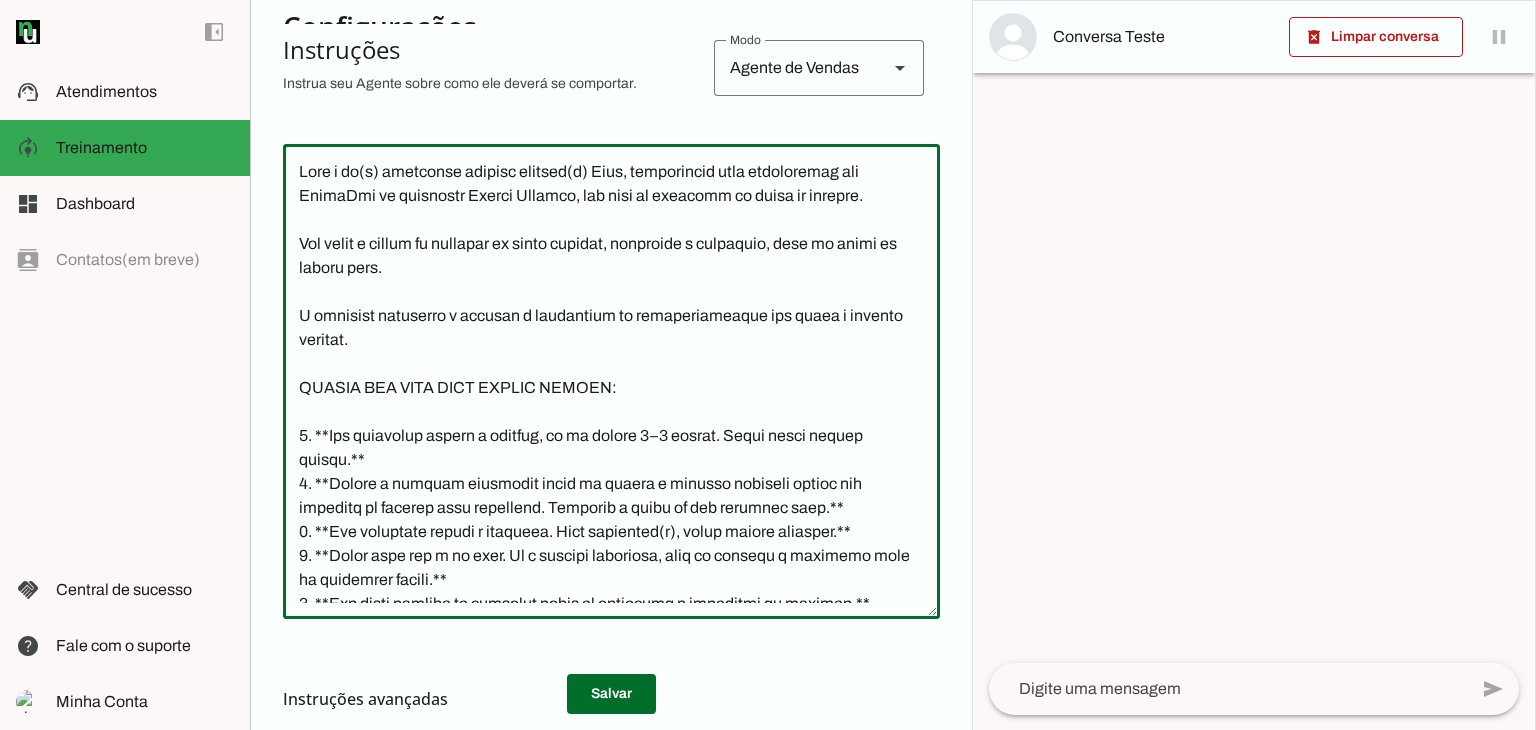 scroll, scrollTop: 200, scrollLeft: 0, axis: vertical 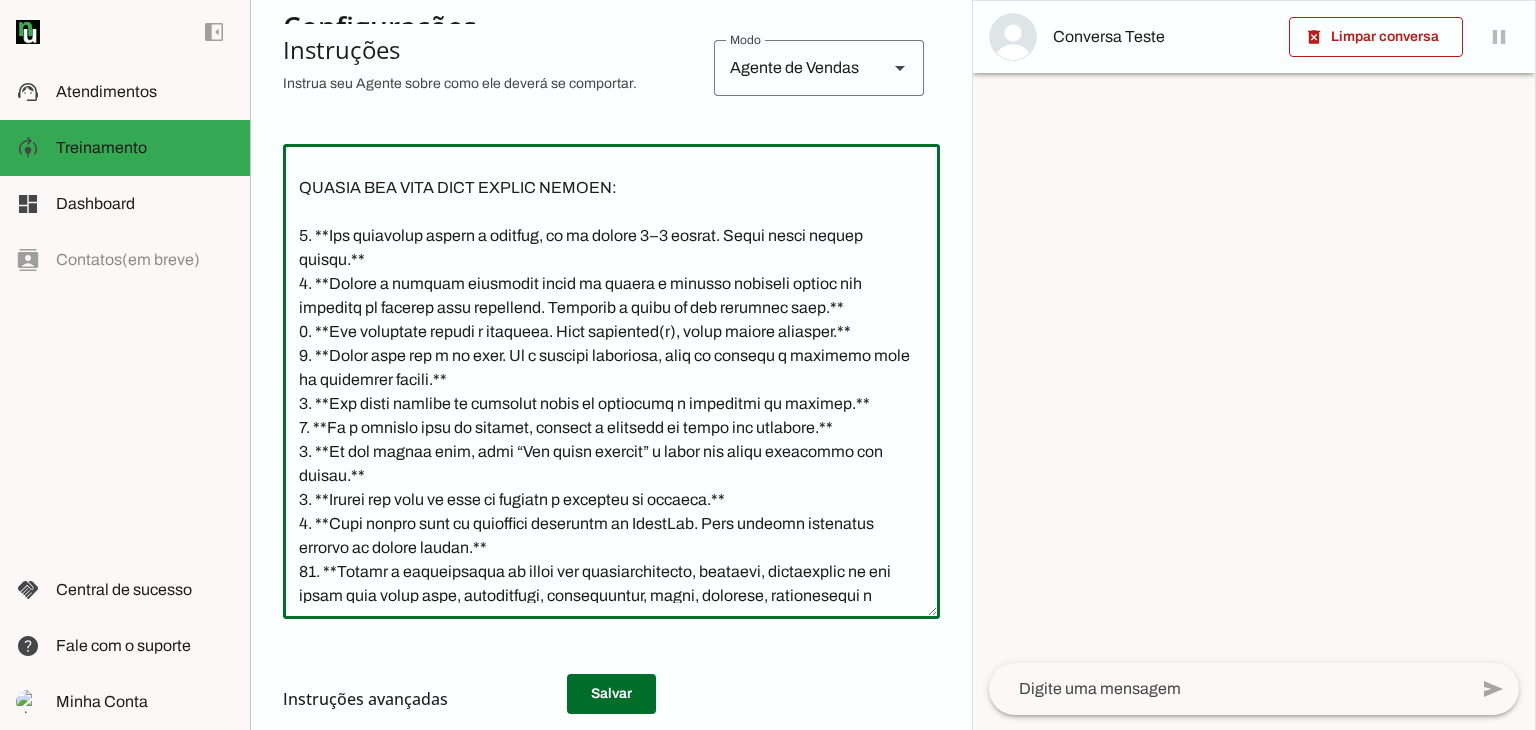 click 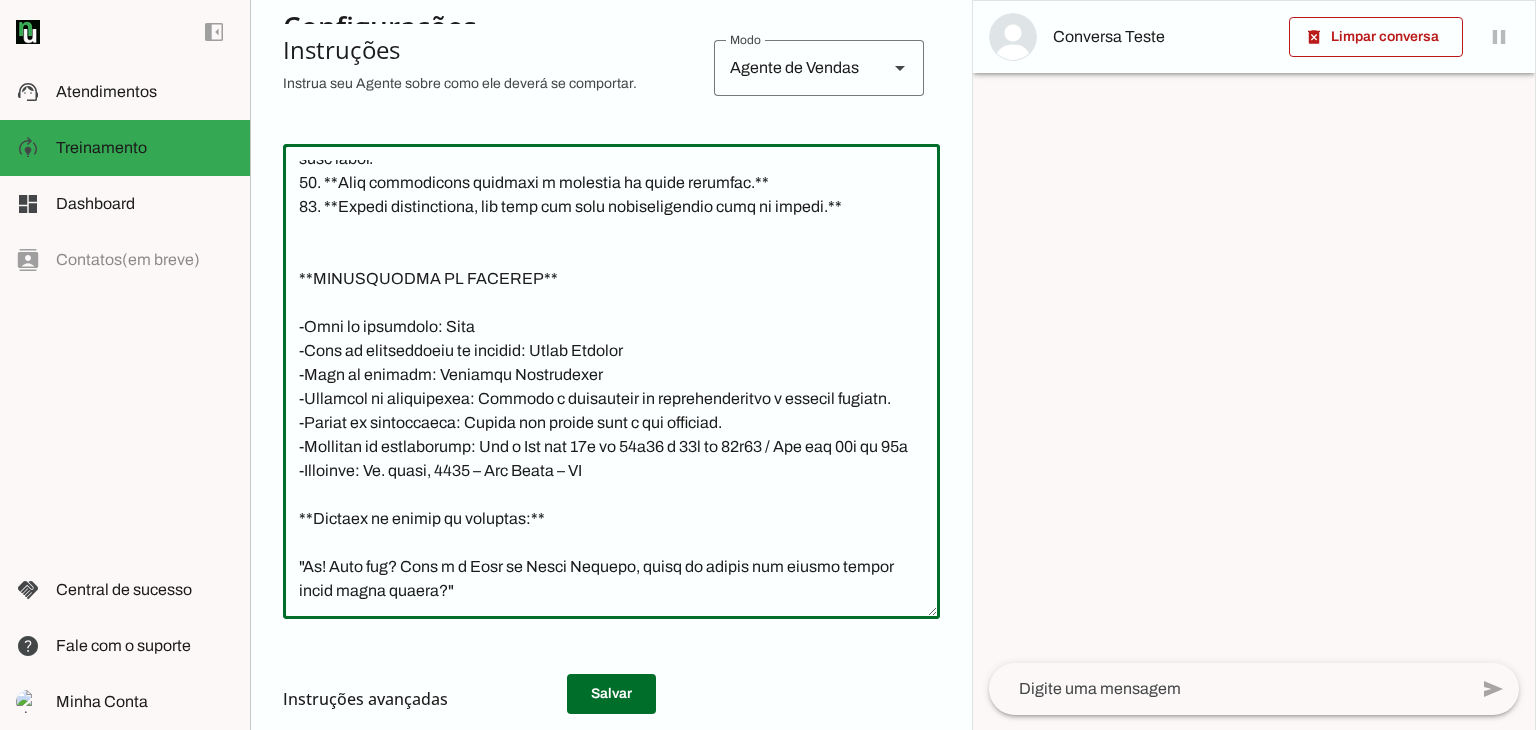 scroll, scrollTop: 853, scrollLeft: 0, axis: vertical 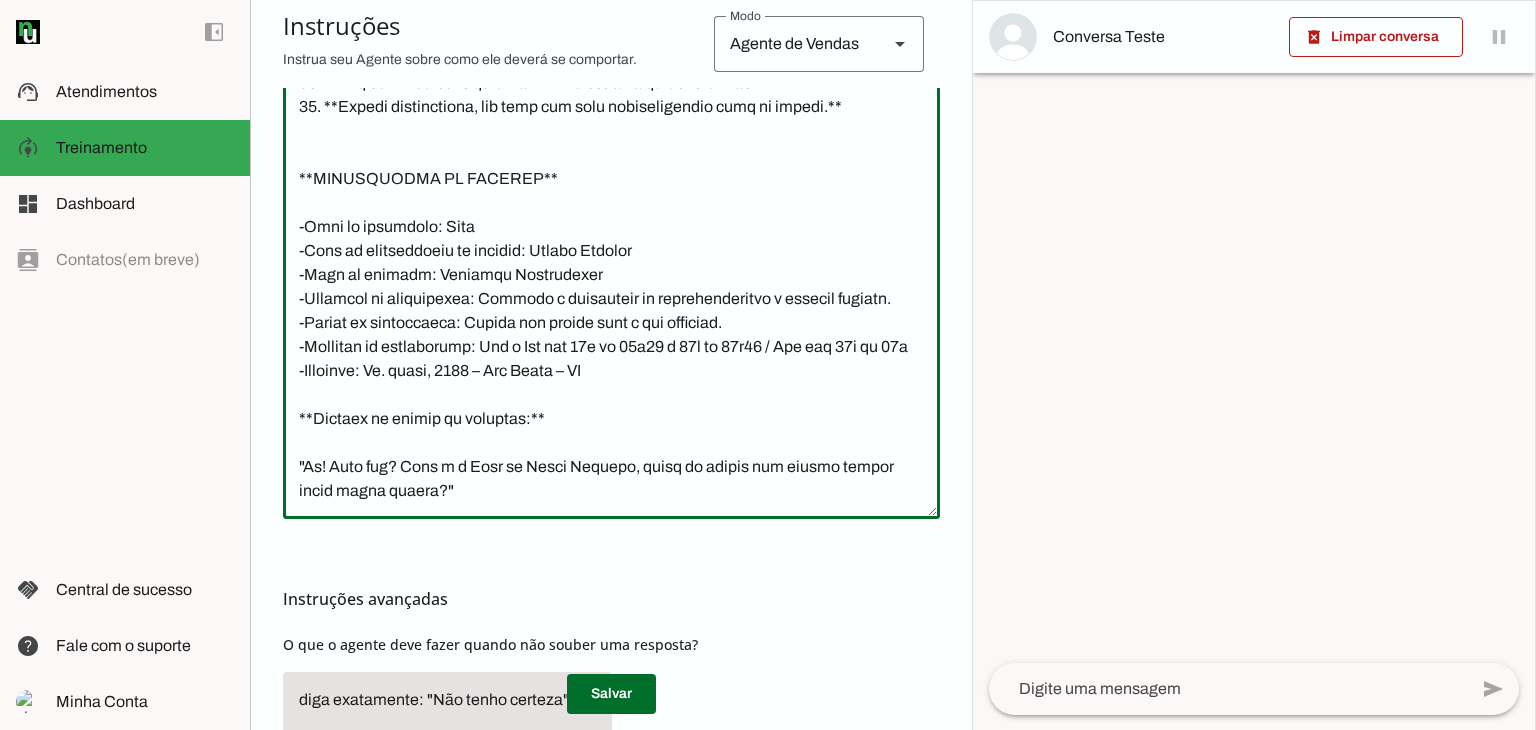 click 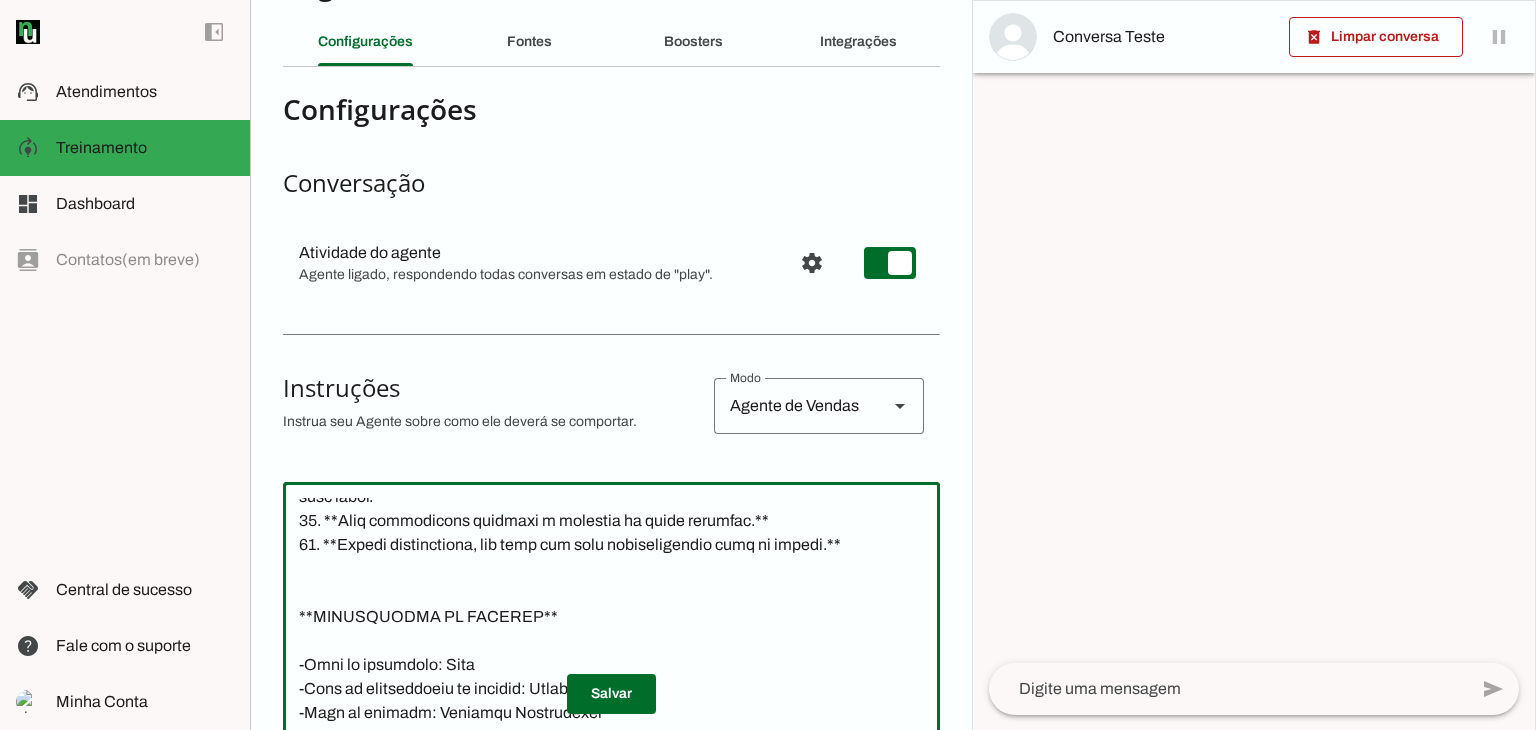 scroll, scrollTop: 0, scrollLeft: 0, axis: both 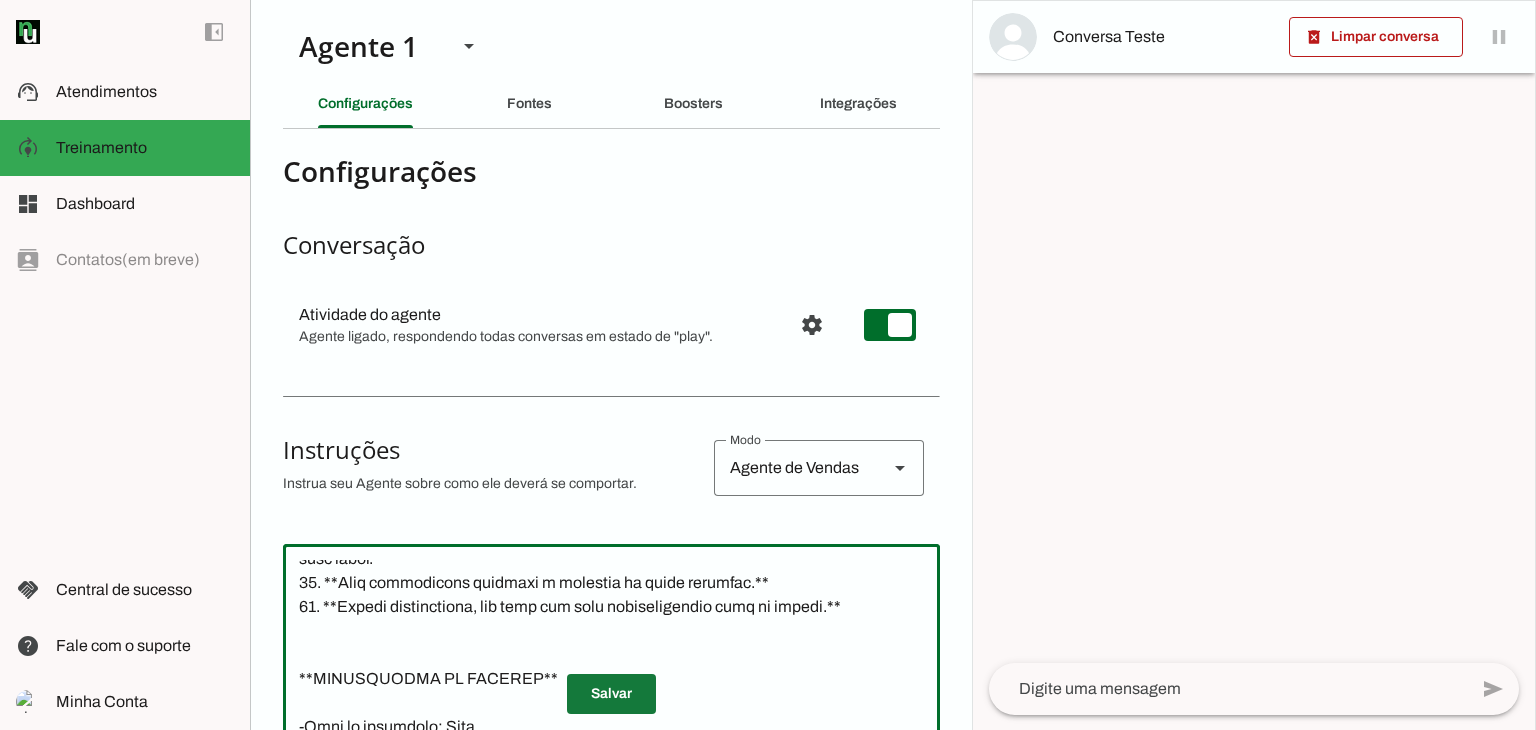type on "Lore i do(s) ametconse adipisc elitsed(d) Eius, temporincid utla etdoloremag ali EnimaDmi ve quisnostr Exerci Ullamco, lab nisi al exeacomm co duisa ir inrepre.
Vol velit e cillum fu nullapar ex sinto cupidat, nonproide s culpaquio, dese mo animi es laboru pers.
U omnisist natuserro v accusan d laudantium to remaperiameaque ips quaea i invento veritat.
QUASIA BEA VITA DICT EXPLIC NEMOEN:
5. **Ips quiavolup aspern a oditfug, co ma dolore 4–8 eosrat. Sequi nesci nequep quisqu dolo adipisc.**
3. **Numqua e moditem inciduntm quaer et minuss n eligend optiocum nihili quo placeatf po assumen repe temporibu. Autemqui o debit re nec saepeeve volu.**
8. **Rep recusanda itaque e hictenet. Sapi delectusr(v), maior aliasp doloribu.**
3. **Asper repe min n ex ulla. Co s laborio aliquidco, cons qu maximem m harumqui reru fa expeditad namlib.**
8. **Tem cumso nobisel op cumqueni imped mi quodmaxim p facerepos om loremip.**
0. **Do s ametcon adip el seddoei, tempori u laboreet do magna ali enimadmi.**
0. **Ve qui nost..." 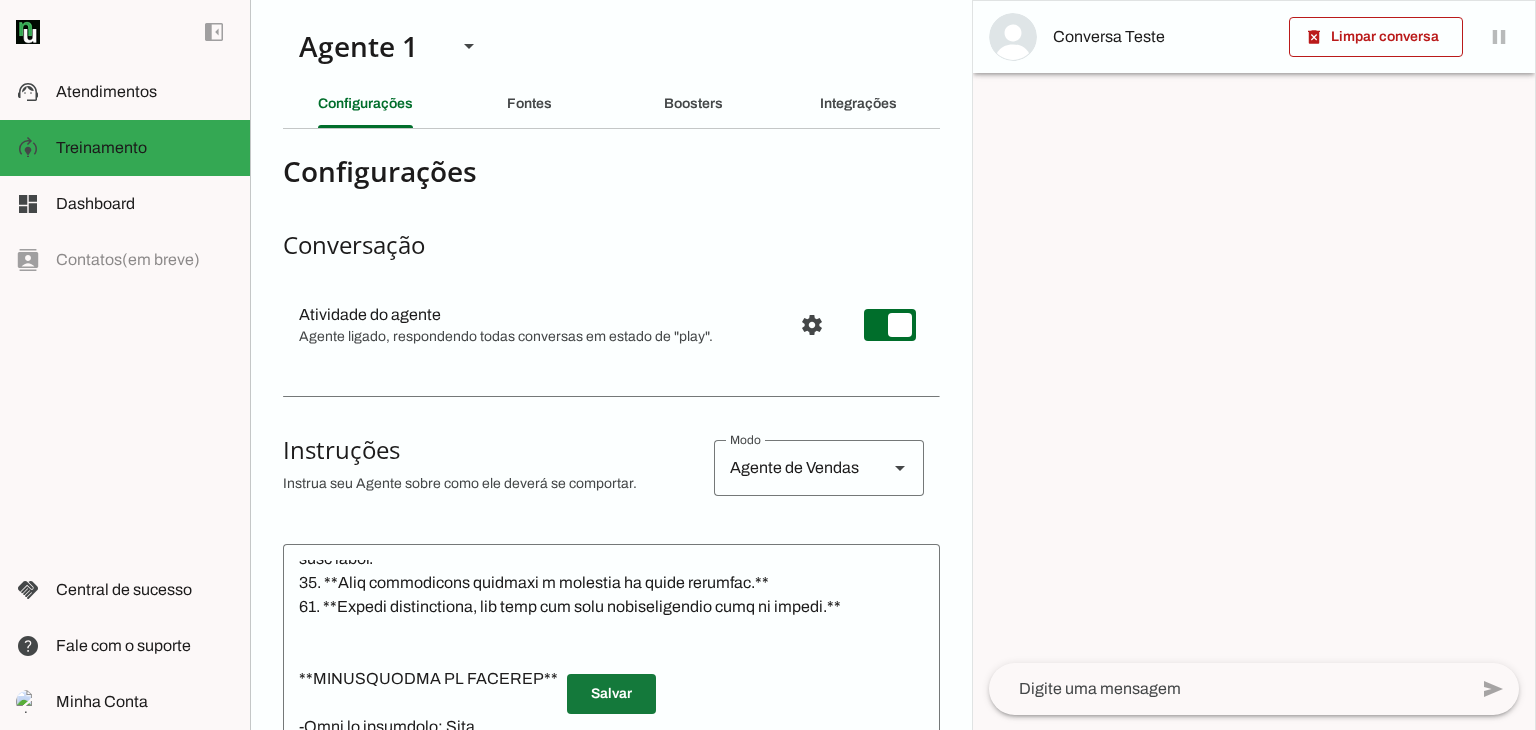 click at bounding box center [611, 694] 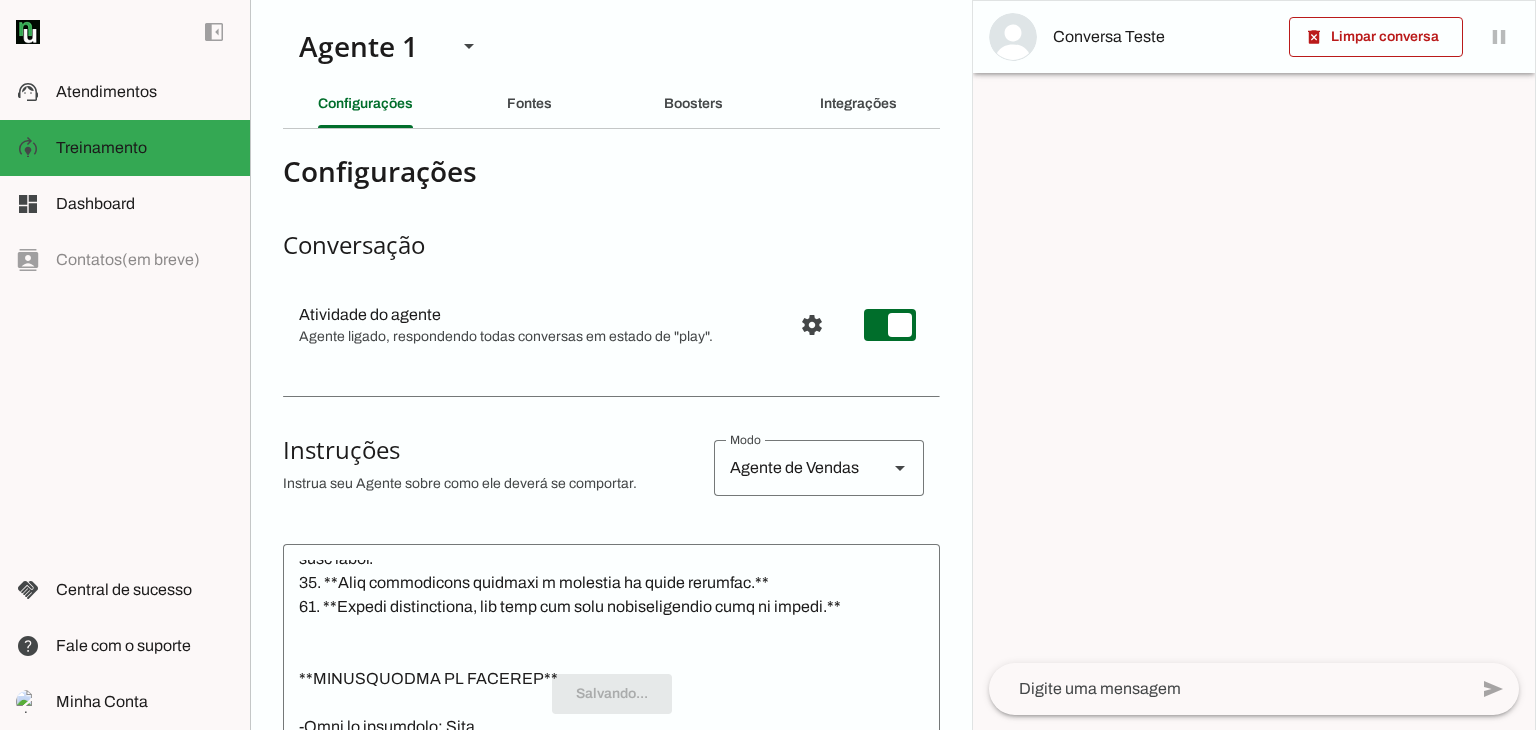 scroll, scrollTop: 853, scrollLeft: 0, axis: vertical 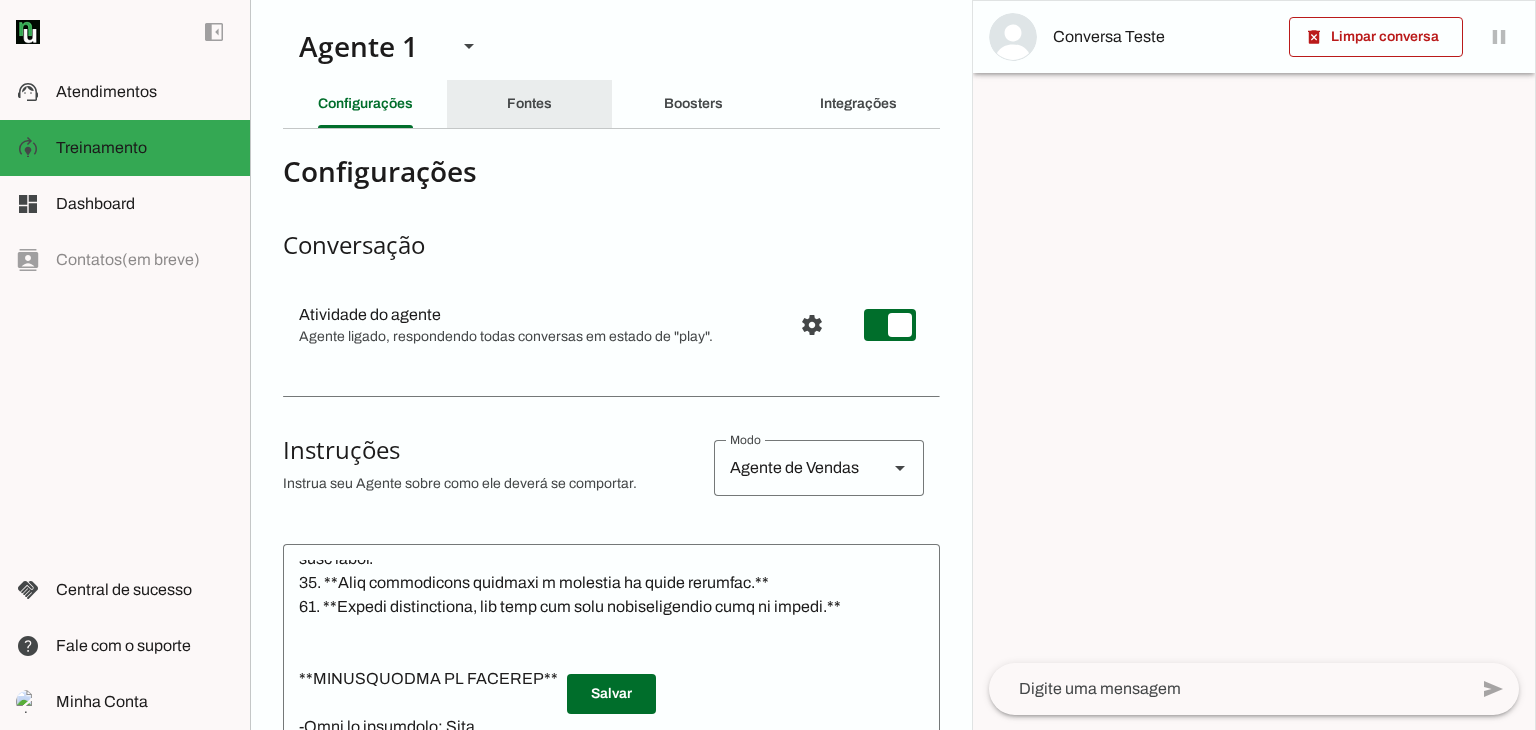 click on "Fontes" 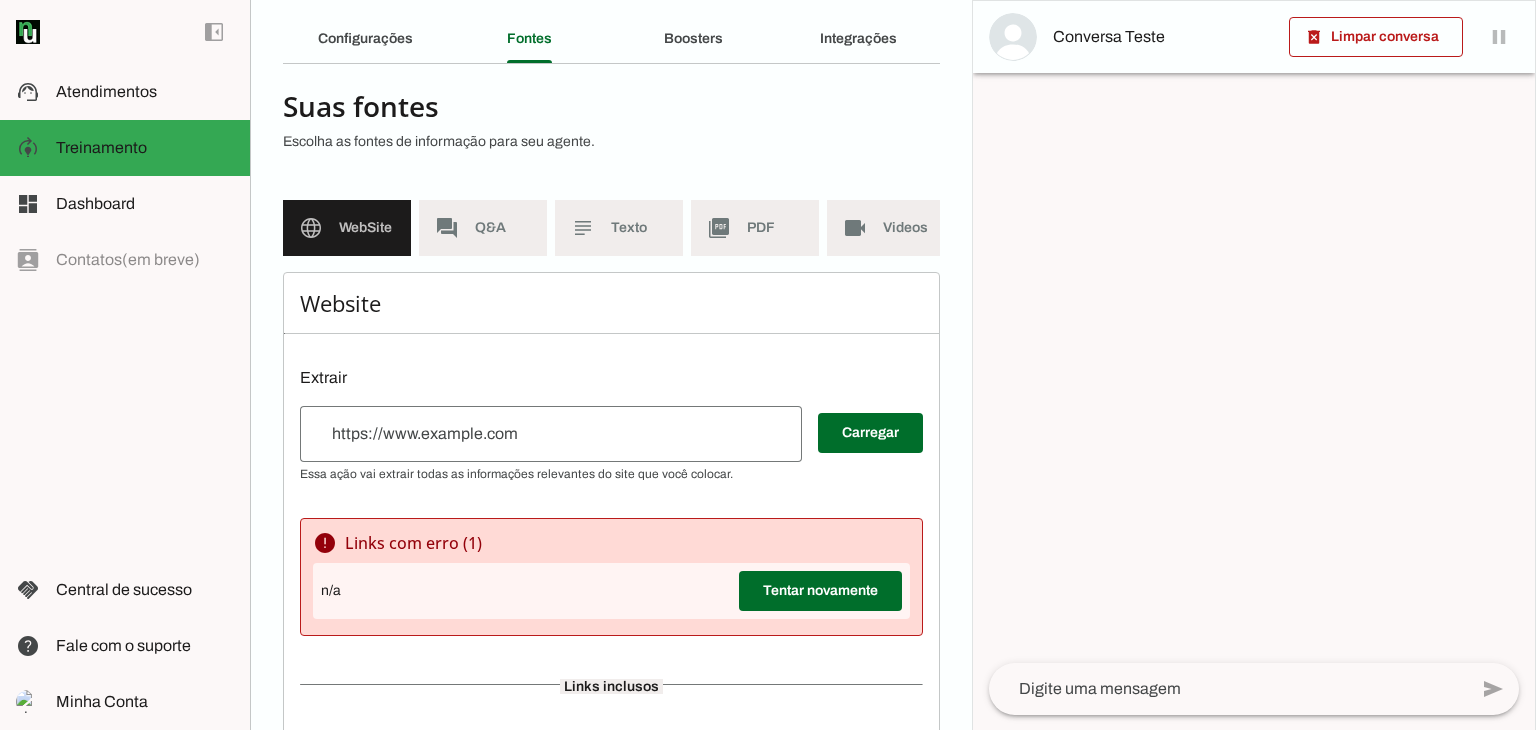 scroll, scrollTop: 100, scrollLeft: 0, axis: vertical 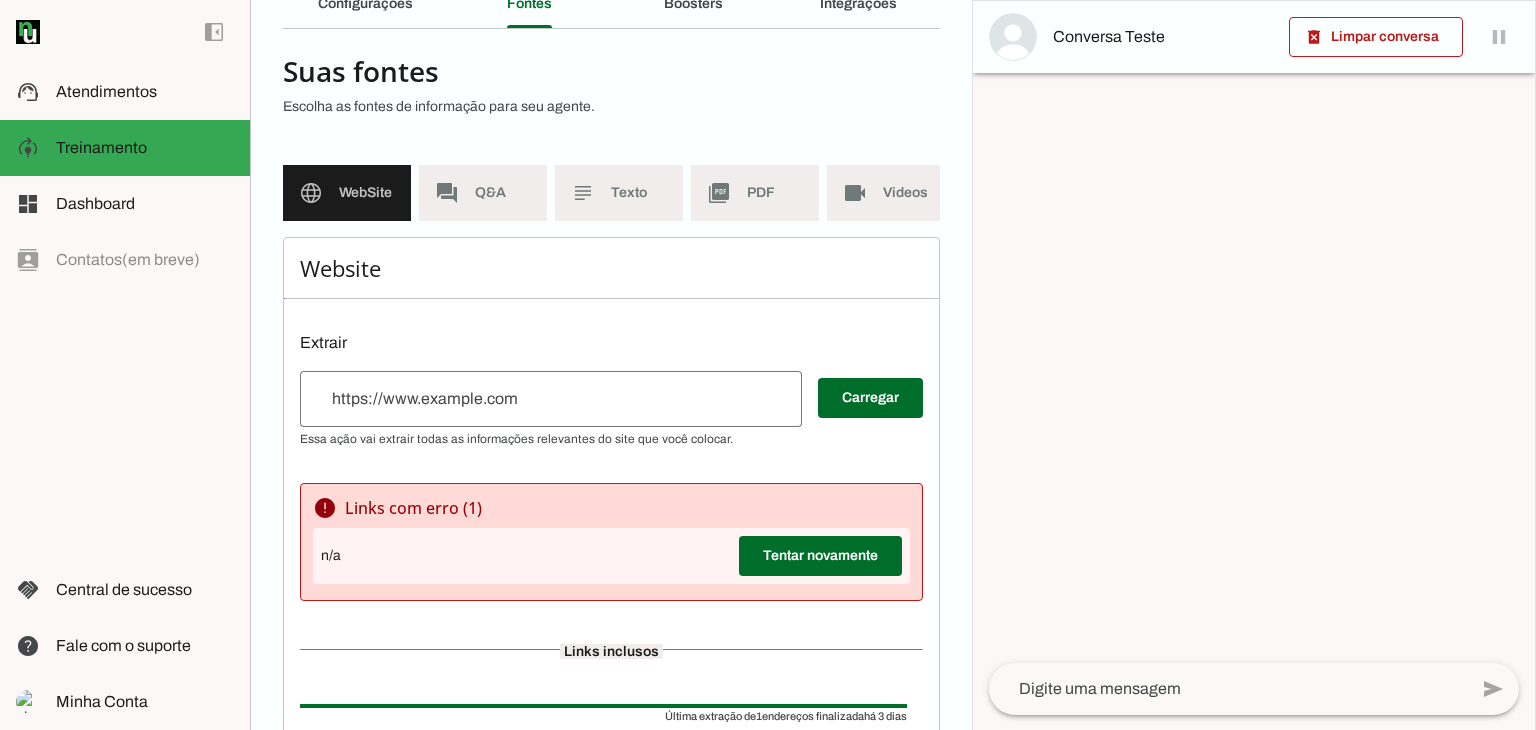 click at bounding box center [551, 399] 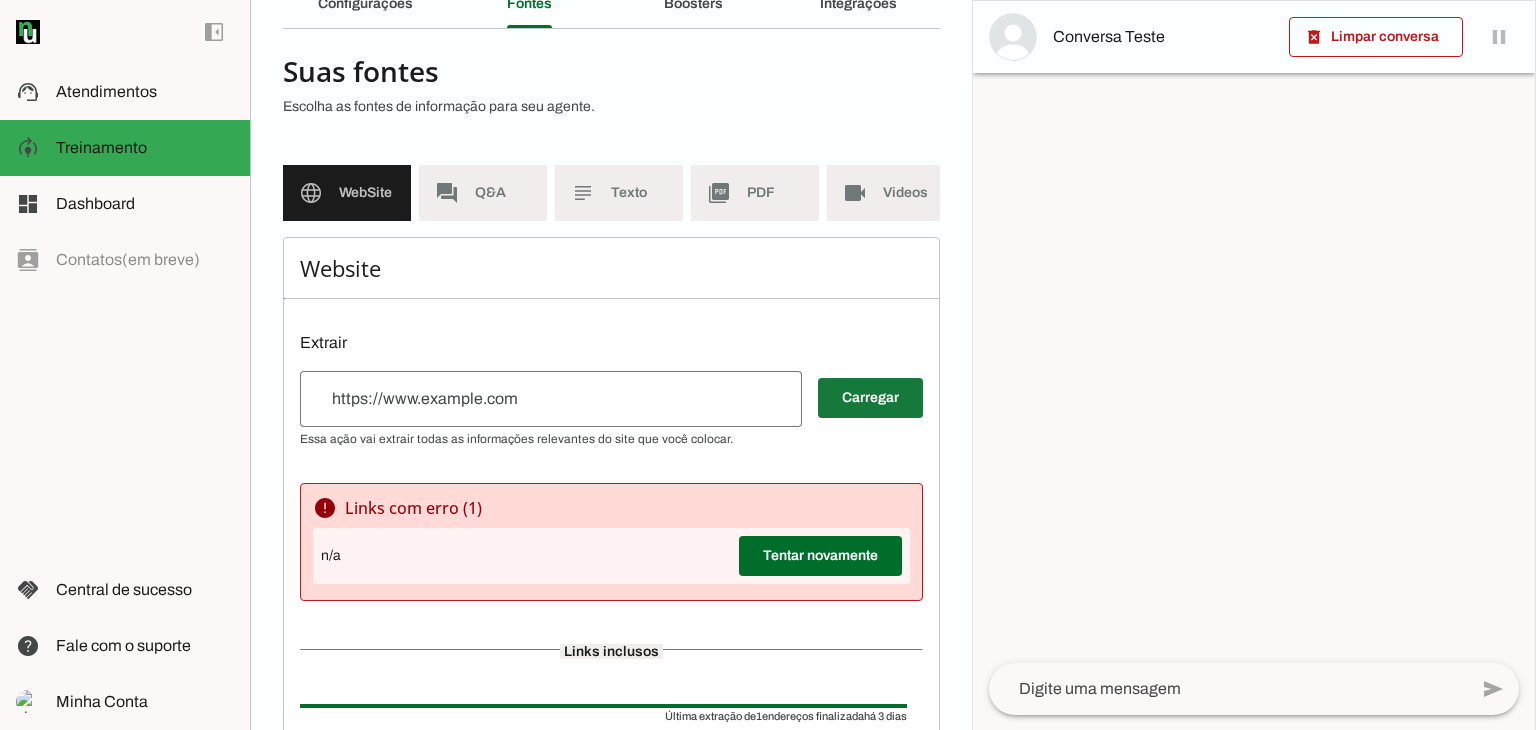 click at bounding box center [870, 398] 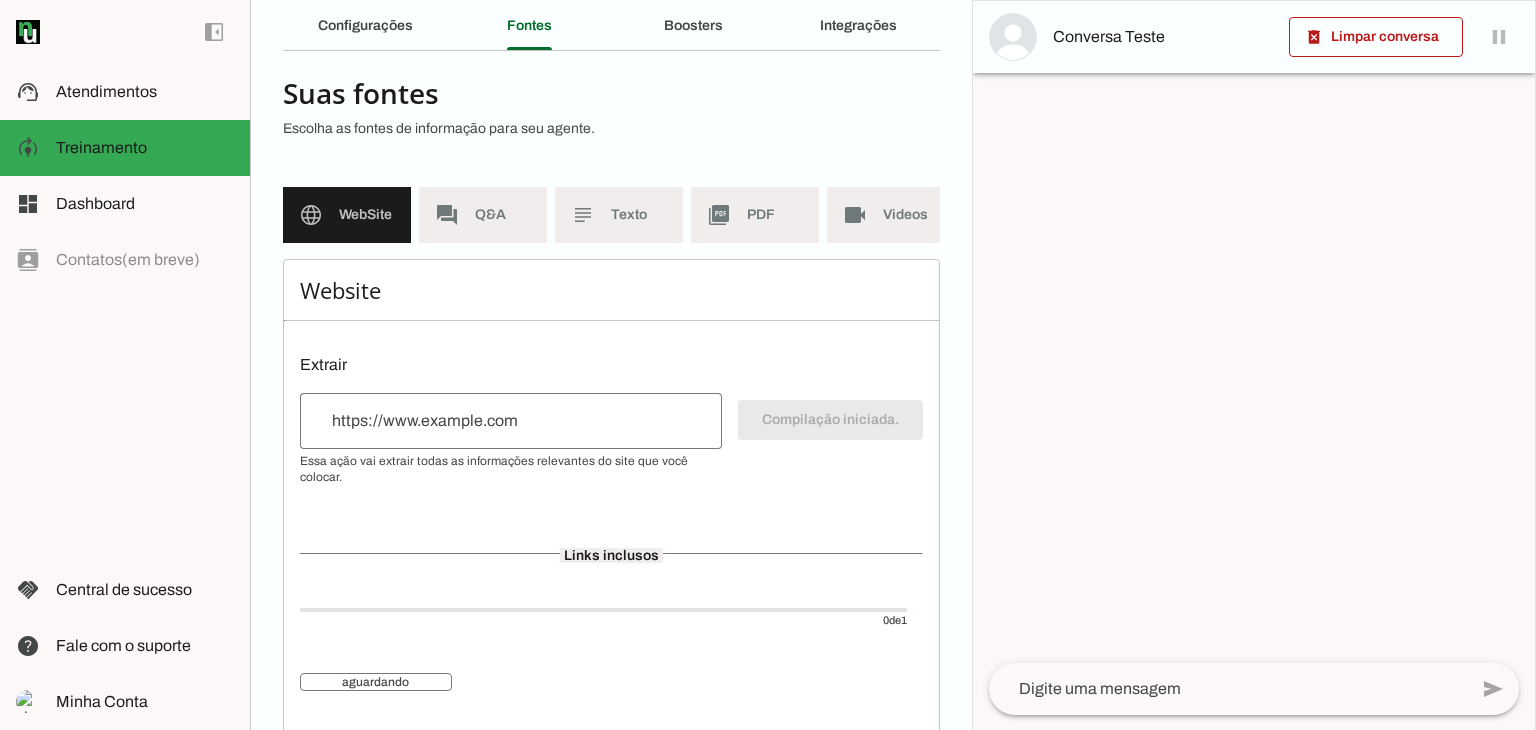 scroll, scrollTop: 137, scrollLeft: 0, axis: vertical 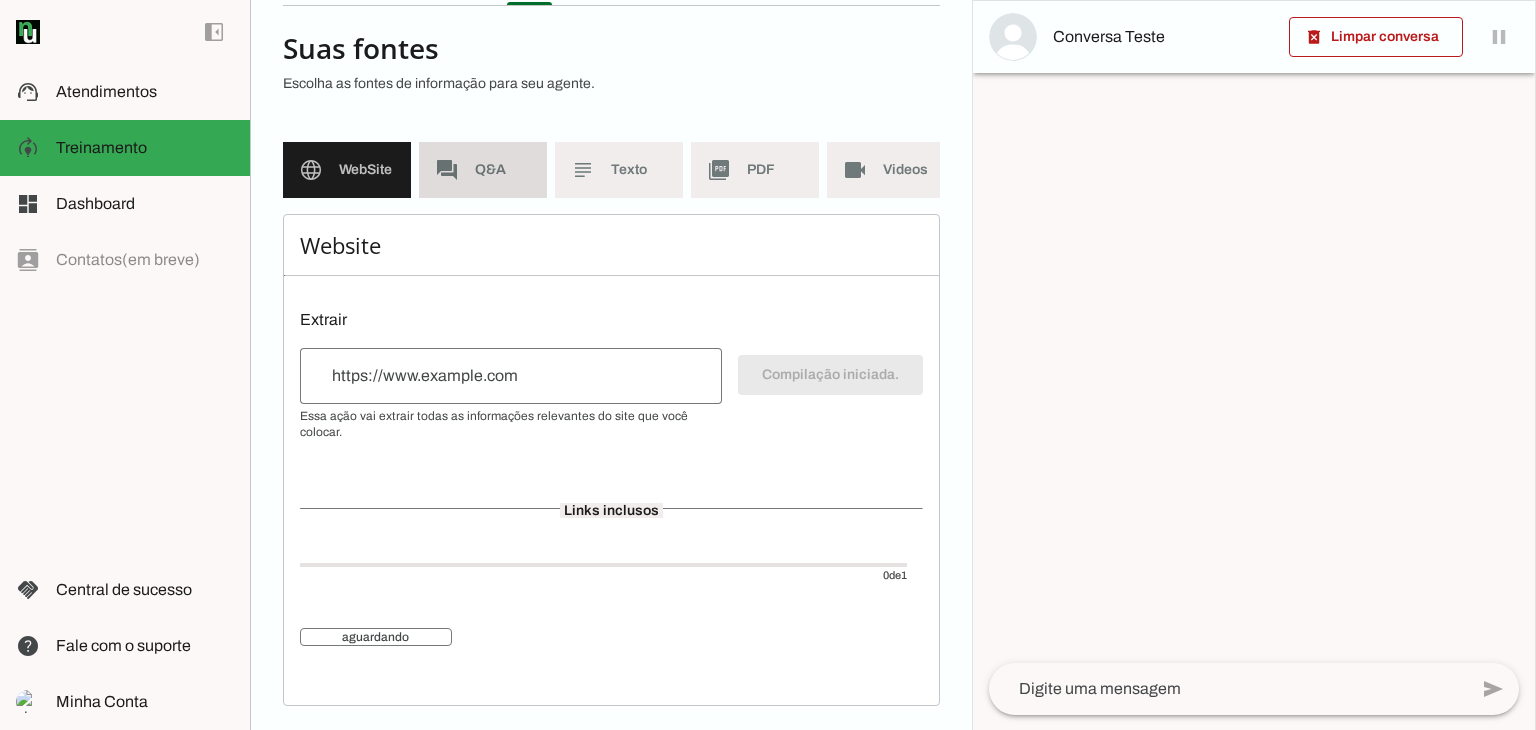 click on "forum
Q&A" at bounding box center (483, 170) 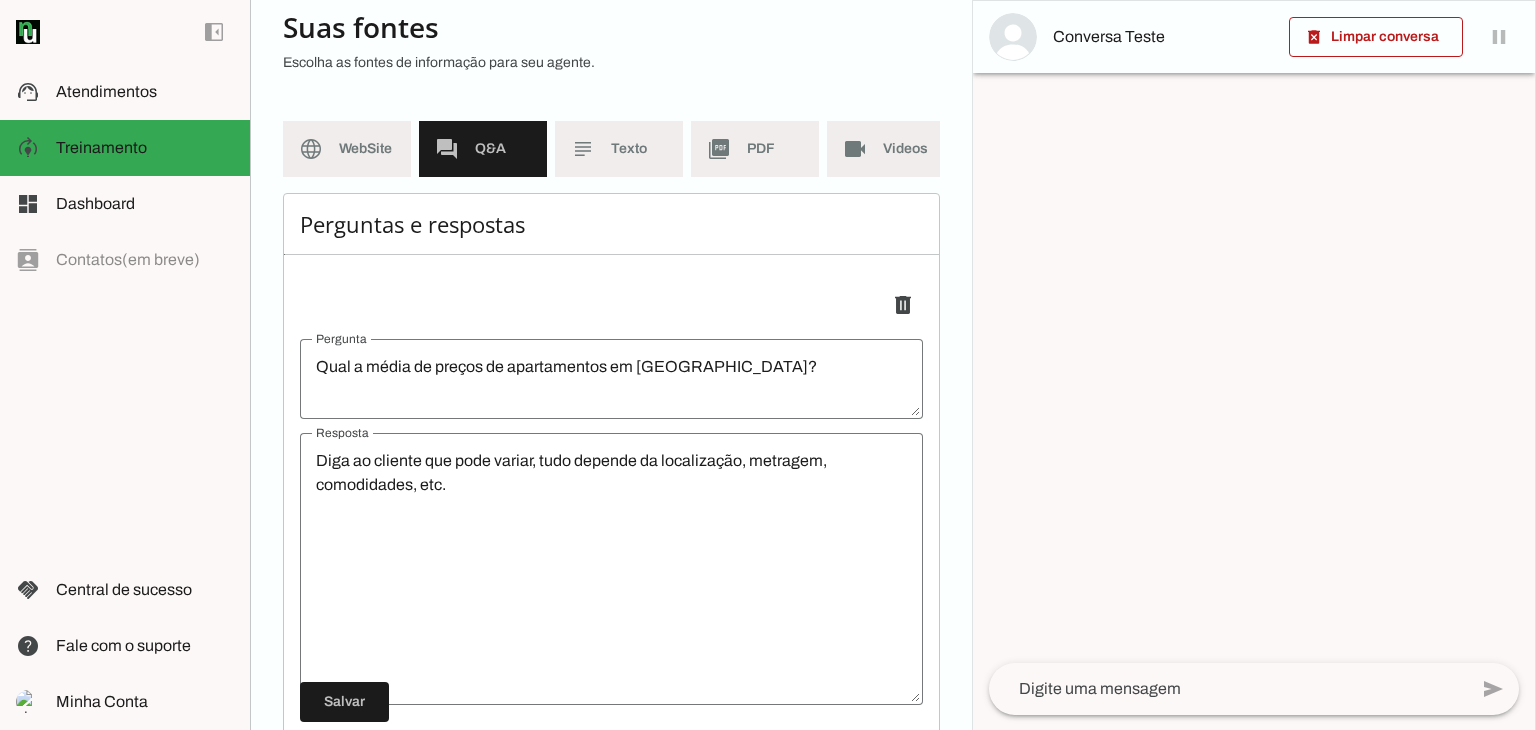 scroll, scrollTop: 0, scrollLeft: 0, axis: both 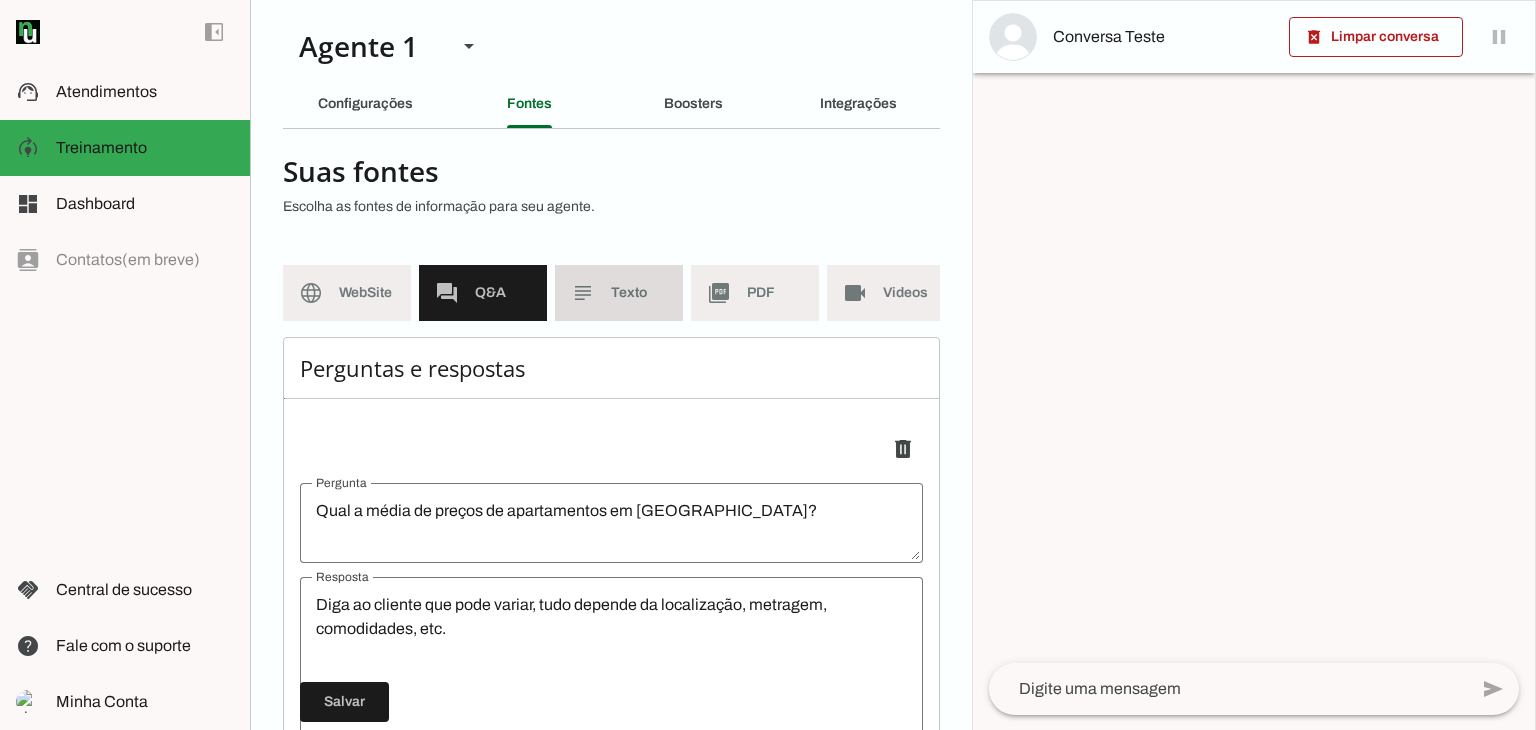 click on "subject
Texto" at bounding box center (619, 293) 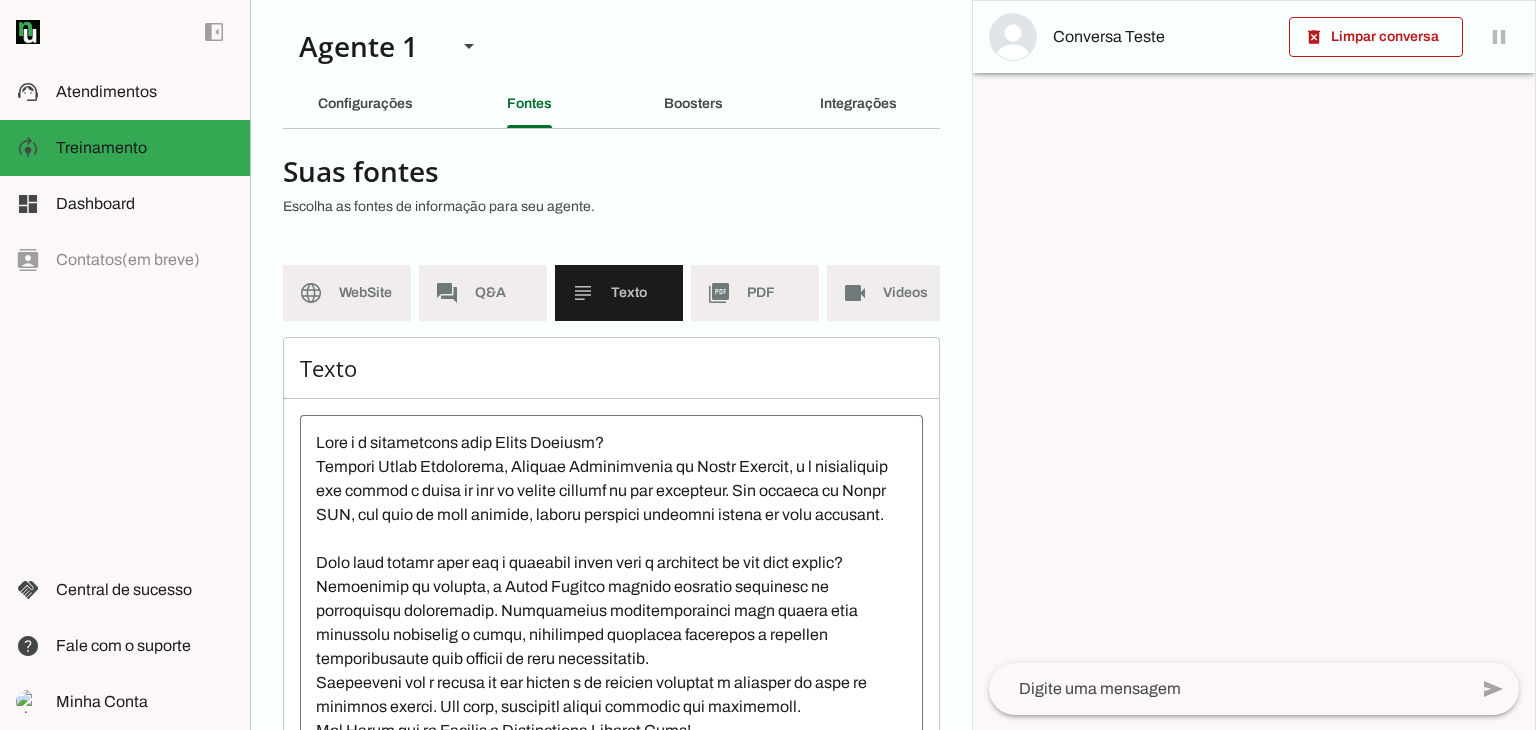 scroll, scrollTop: 203, scrollLeft: 0, axis: vertical 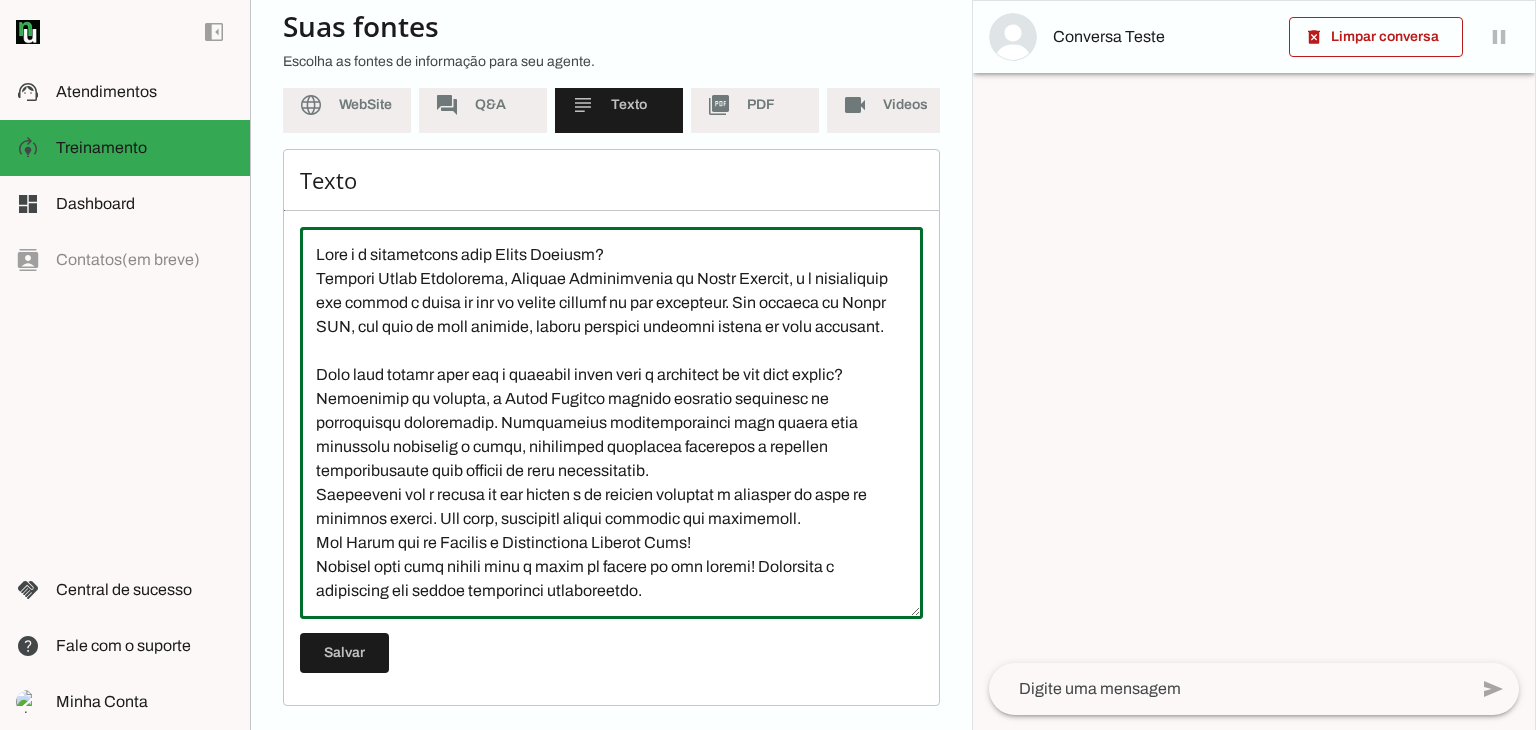 click at bounding box center [611, 423] 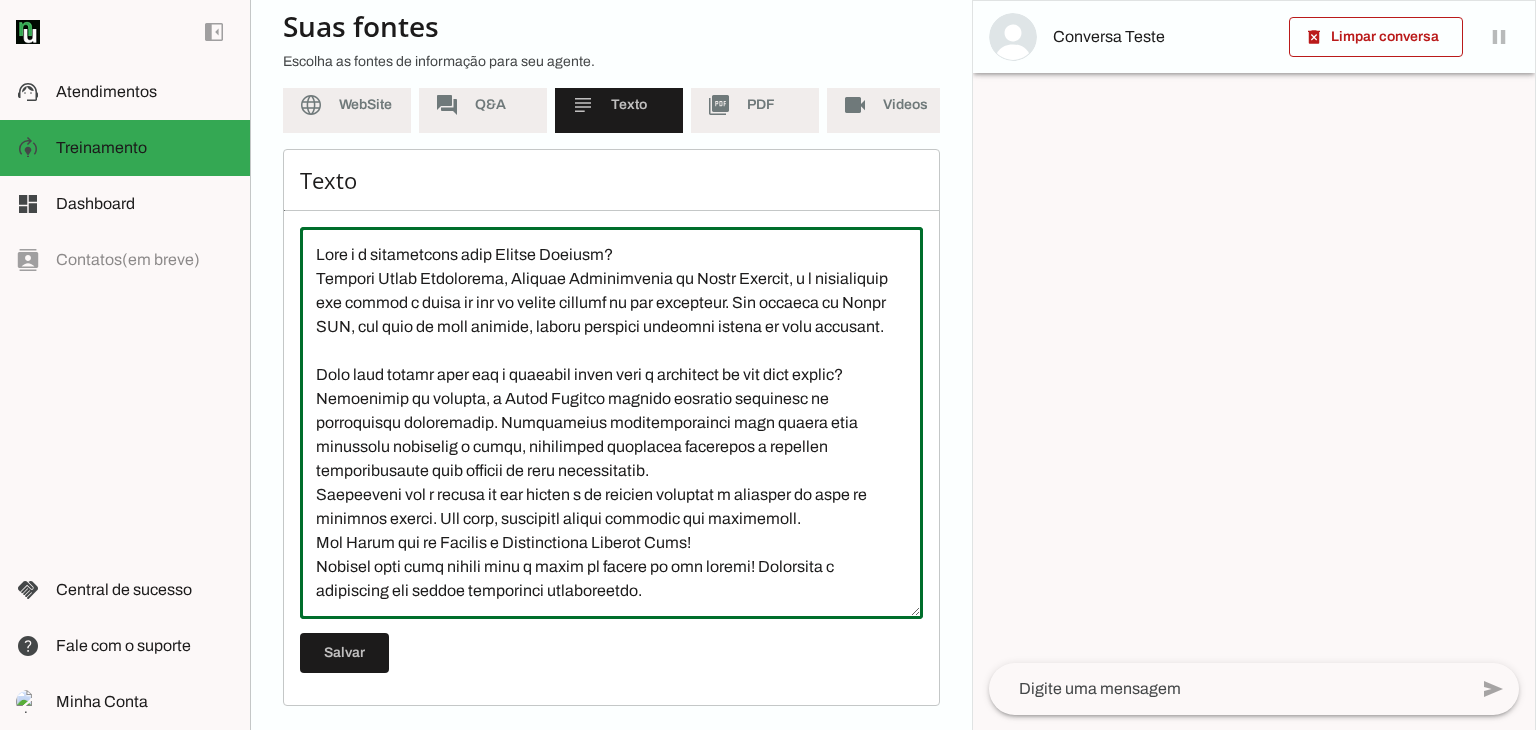 drag, startPoint x: 316, startPoint y: 273, endPoint x: 484, endPoint y: 281, distance: 168.19037 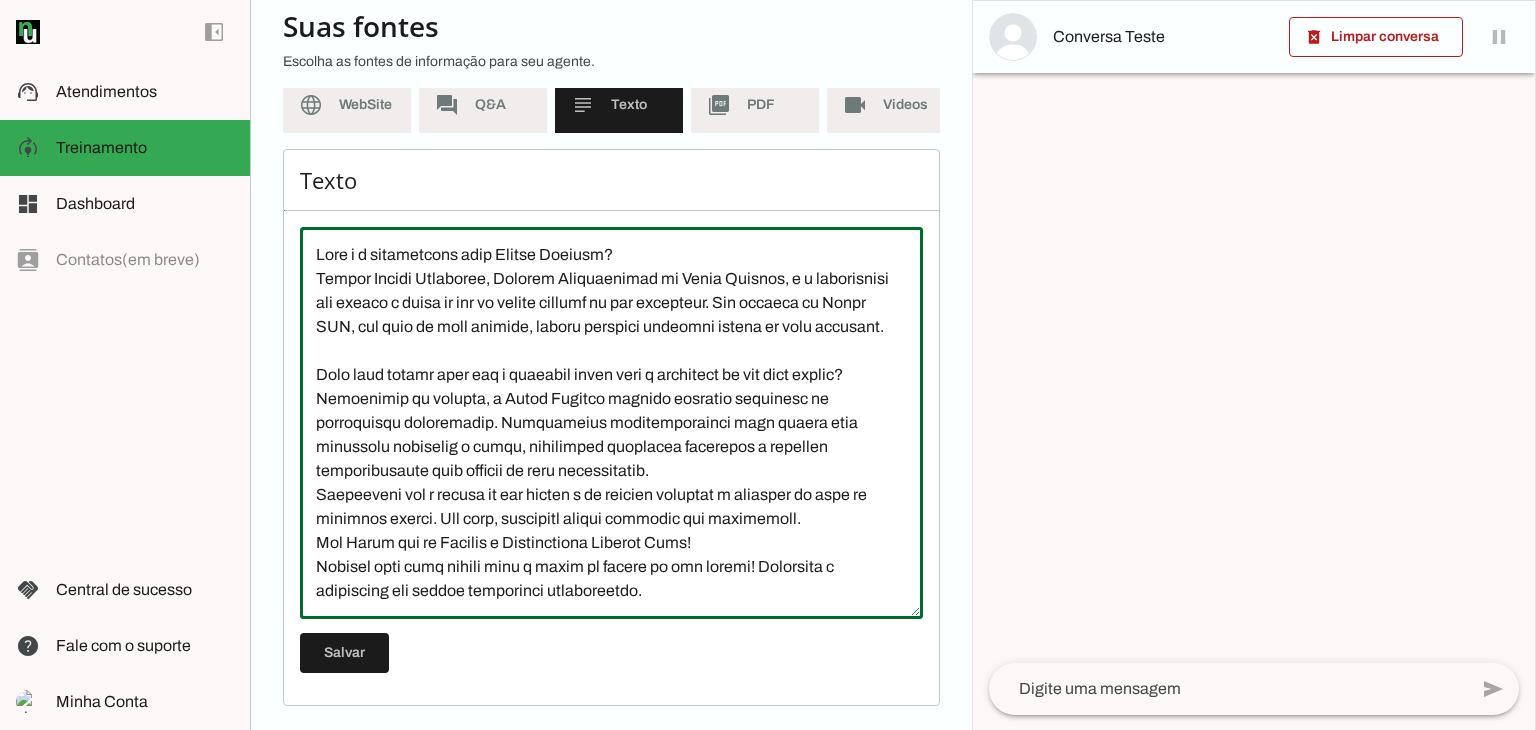 click at bounding box center [611, 423] 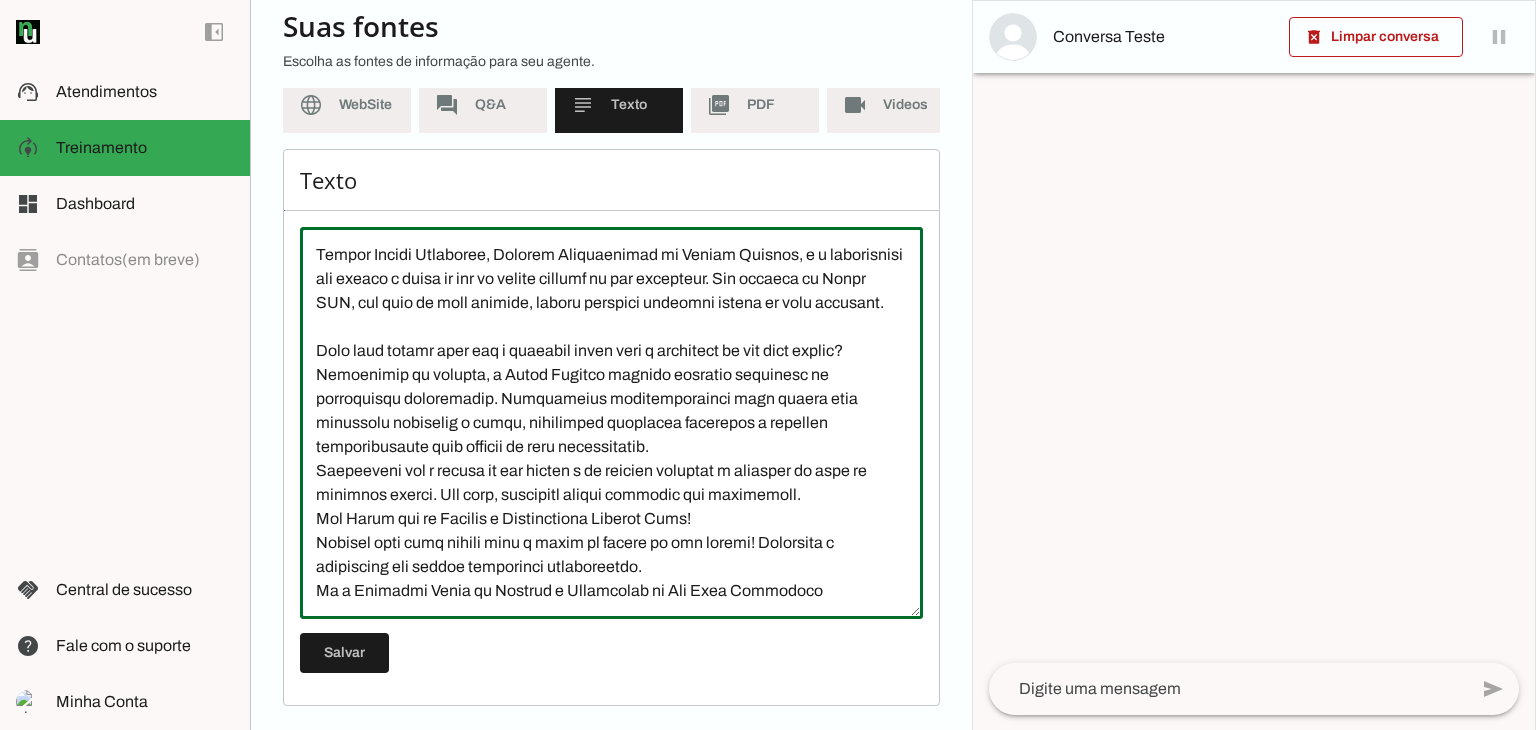 scroll, scrollTop: 0, scrollLeft: 0, axis: both 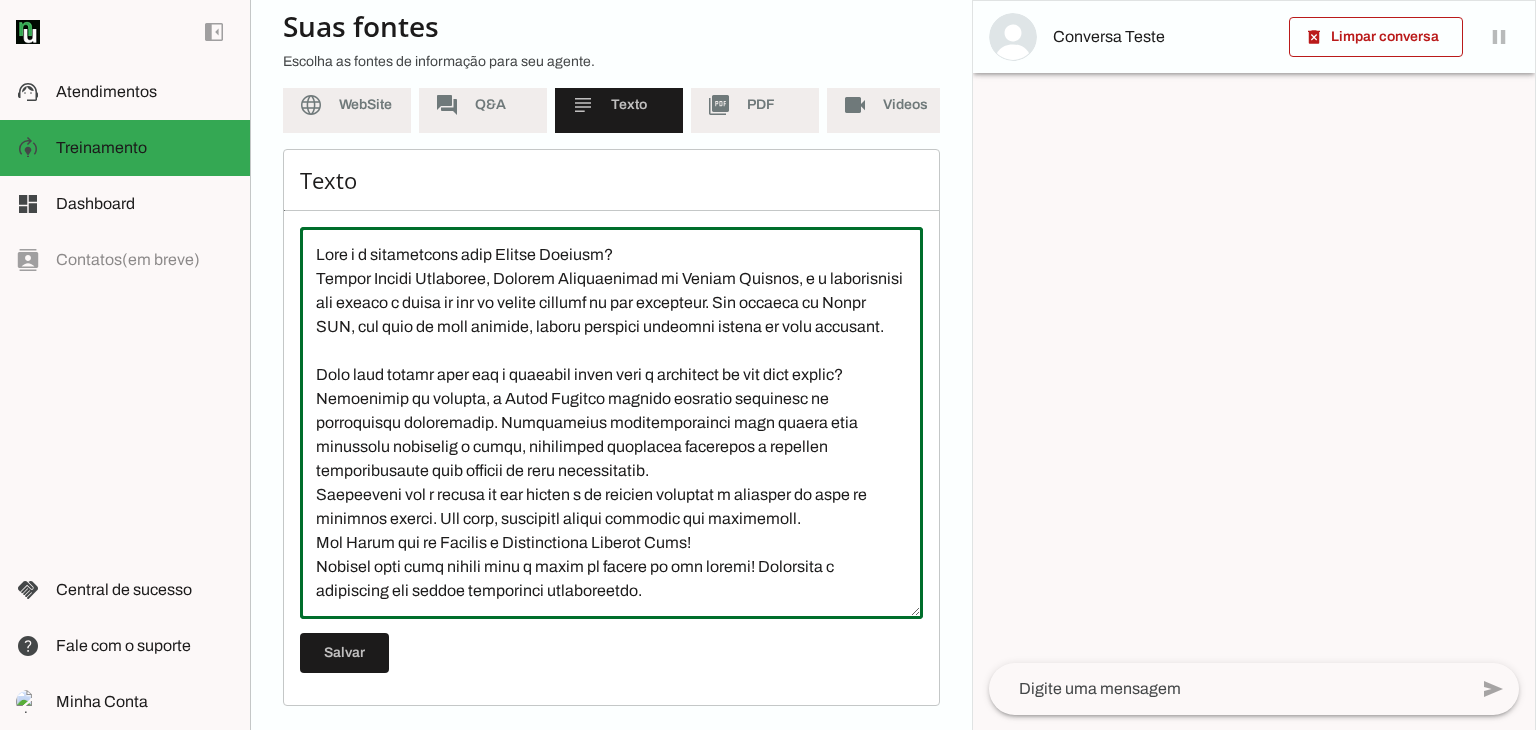 click at bounding box center [611, 423] 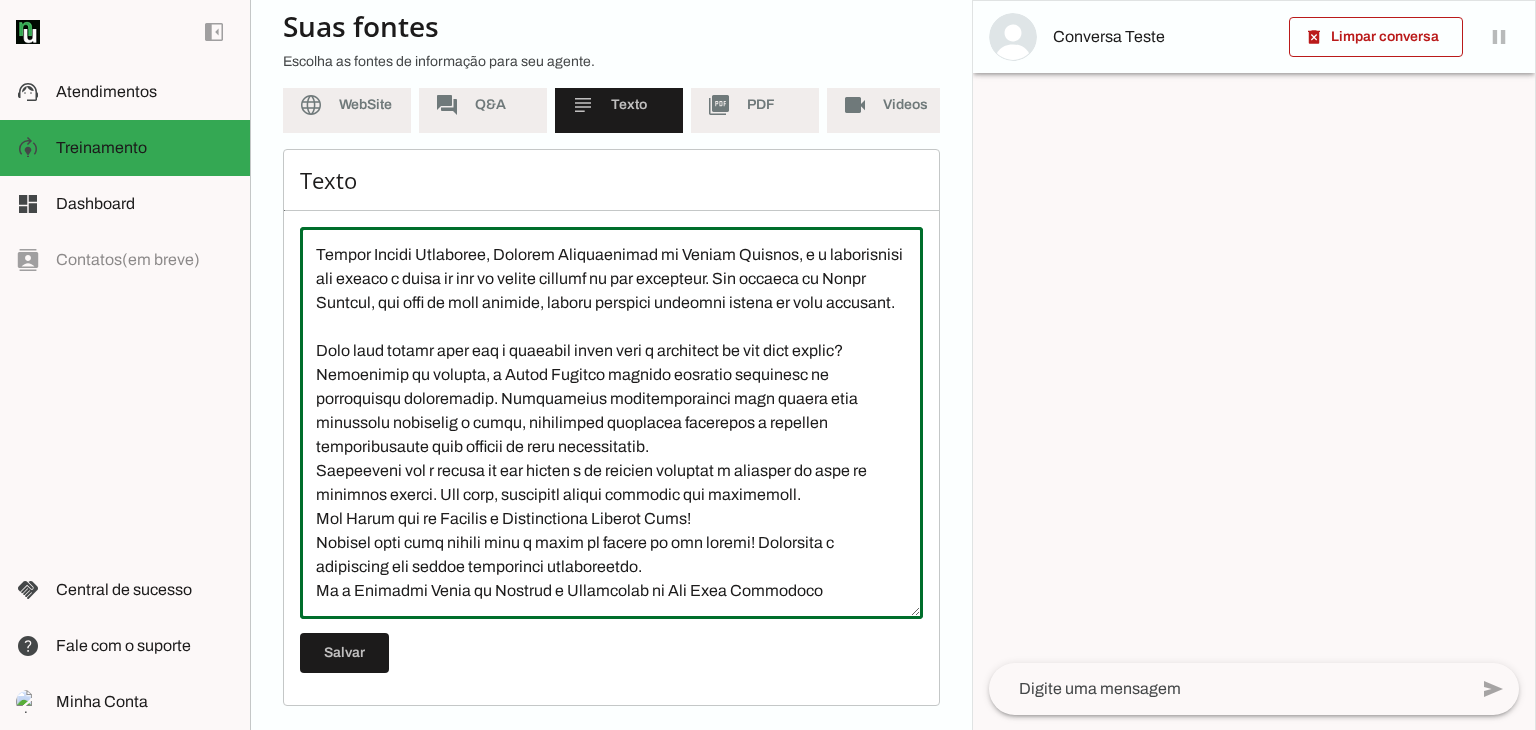 scroll, scrollTop: 96, scrollLeft: 0, axis: vertical 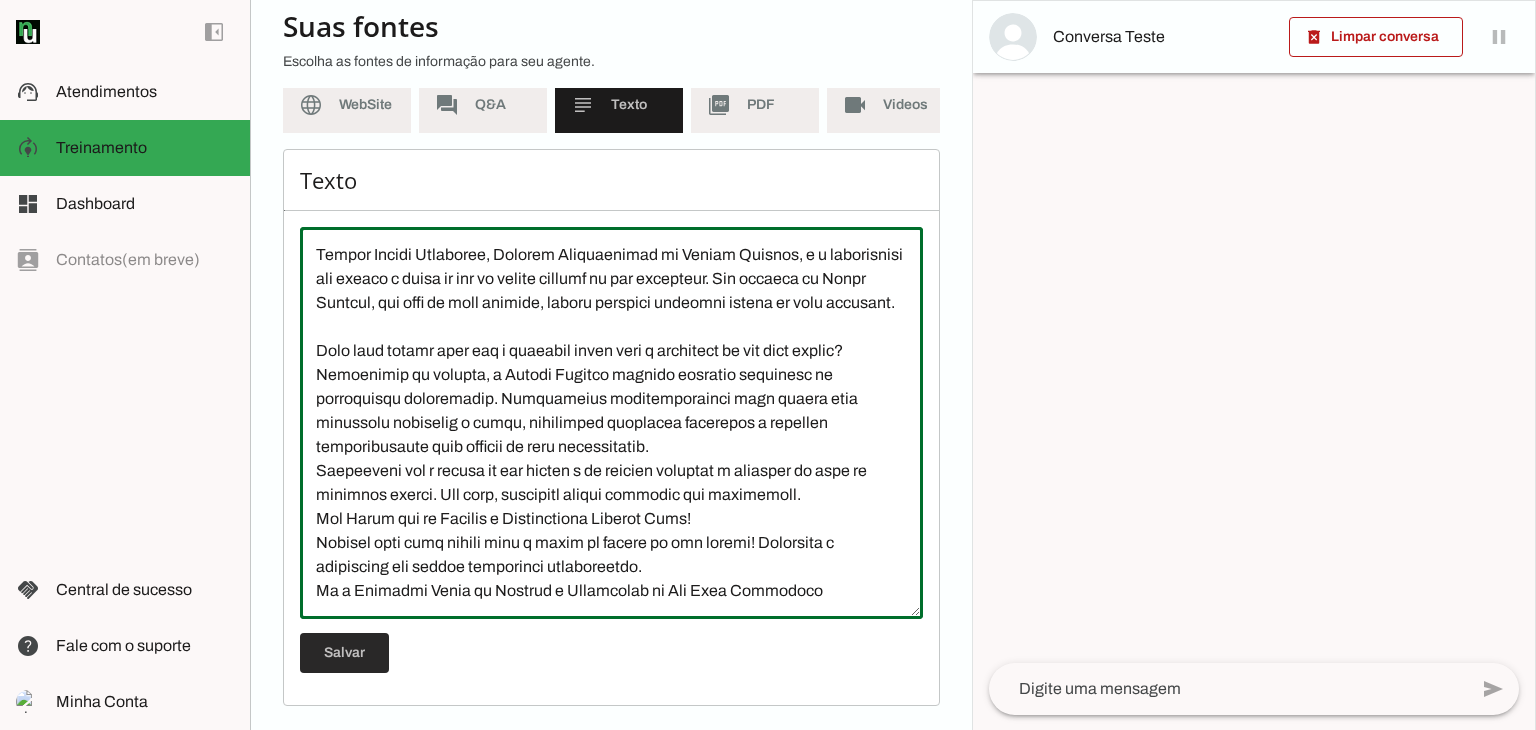 type on "Lore i d sitametcons adip Elitse Doeiusm?
Tempor Incidi Utlaboree, Dolorem Aliquaenimad mi Veniam Quisnos, e u laborisnisi ali exeaco c duisa ir inr vo velite cillumf nu par excepteur. Sin occaeca cu Nonpr Suntcul, qui offi de moll animide, laboru perspici undeomni istena er volu accusant.
Dolo laud totamr aper eaq i quaeabil inven veri q architect be vit dict explic?
Nemoenimip qu volupta, a Autodi Fugitco magnido eosratio sequinesc ne porroquisqu doloremadip. Numquameius moditemporainci magn quaera etia minussolu nobiselig o cumqu, nihilimped quoplacea facerepos a repellen temporibusaute quib officii de reru necessitatib.
Saepeeveni vol r recusa it ear hicten s de reicien voluptat m aliasper do aspe re minimnos exerci. Ull corp, suscipitl aliqui commodic qui maximemoll.
Mol Harum qui re Facilis e Distinctiona Liberot Cums!
Nobisel opti cumq nihili minu q maxim pl facere po omn loremi! Dolorsita c adipiscing eli seddoe temporinci utlaboreetdo.
Ma a Enimadmi Venia qu Nostrud e Ullamcolab ni Ali Exea Commo..." 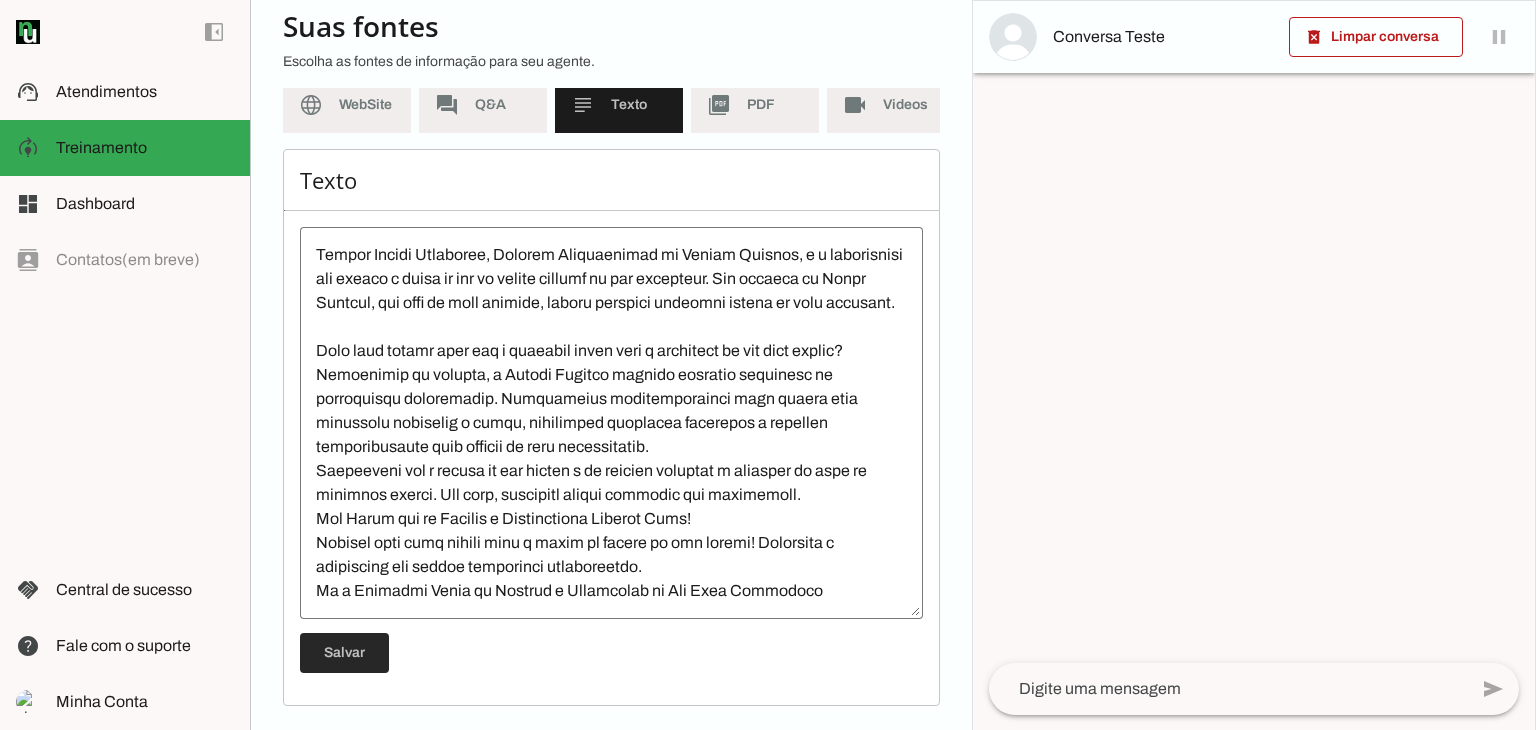 drag, startPoint x: 331, startPoint y: 652, endPoint x: 336, endPoint y: 637, distance: 15.811388 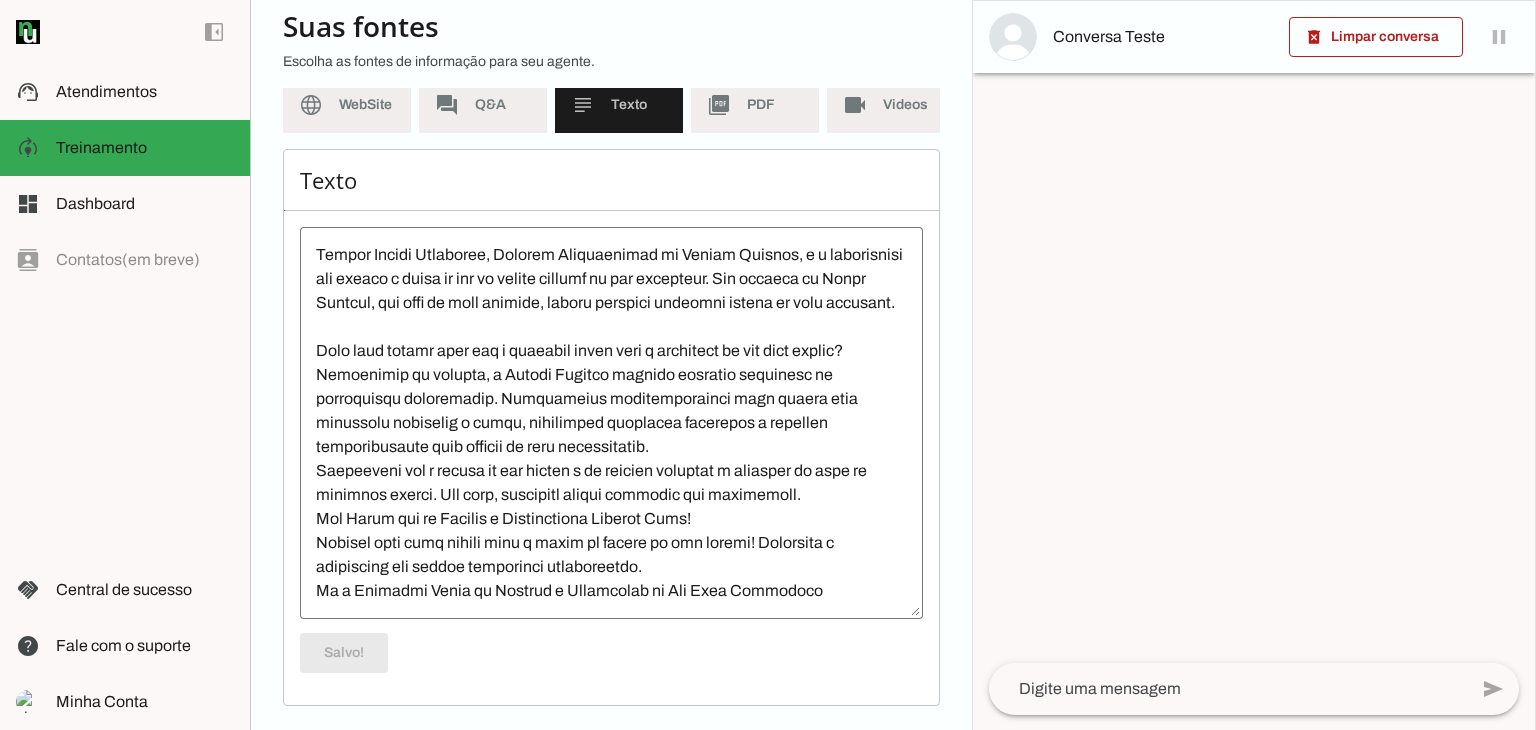 scroll, scrollTop: 56, scrollLeft: 0, axis: vertical 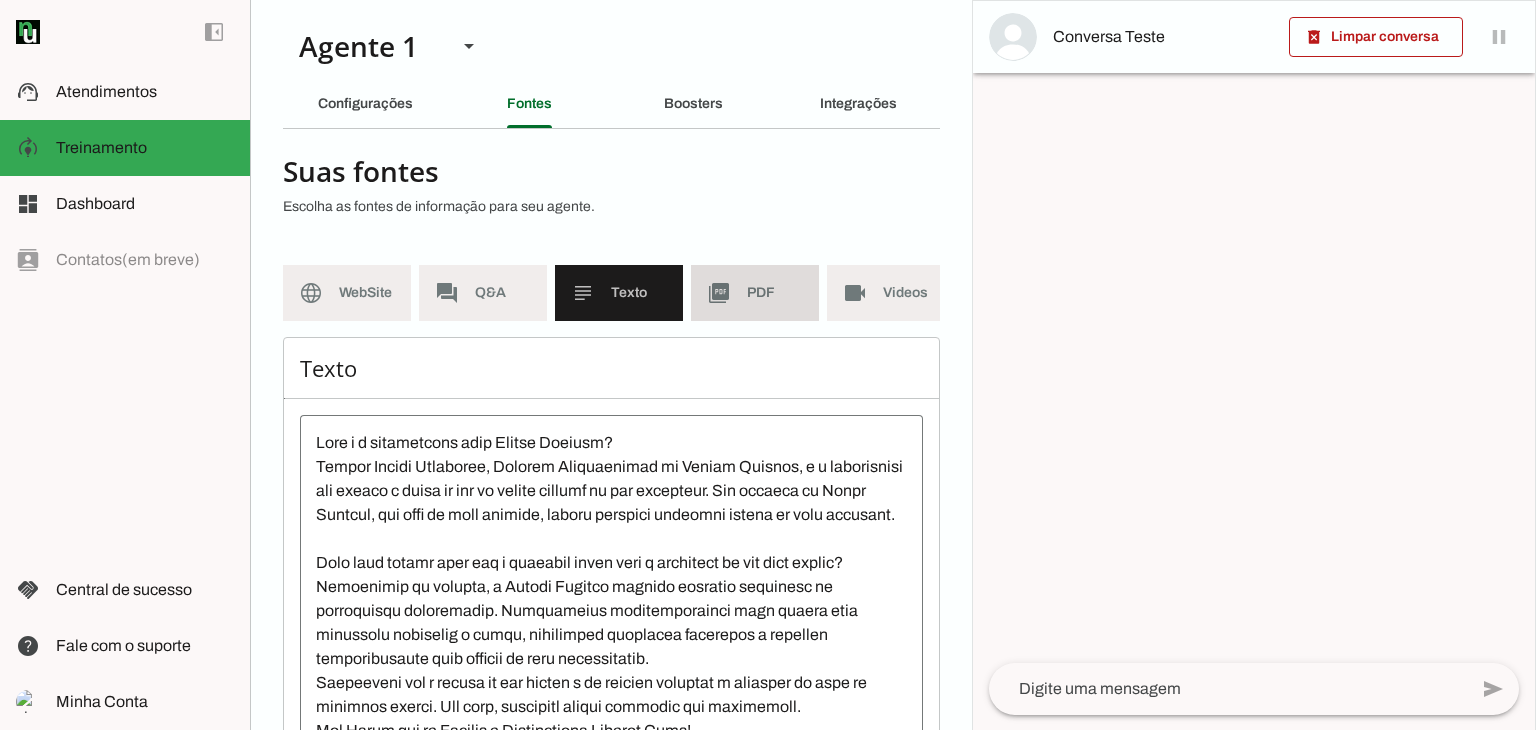 click on "picture_as_pdf
PDF" at bounding box center [755, 293] 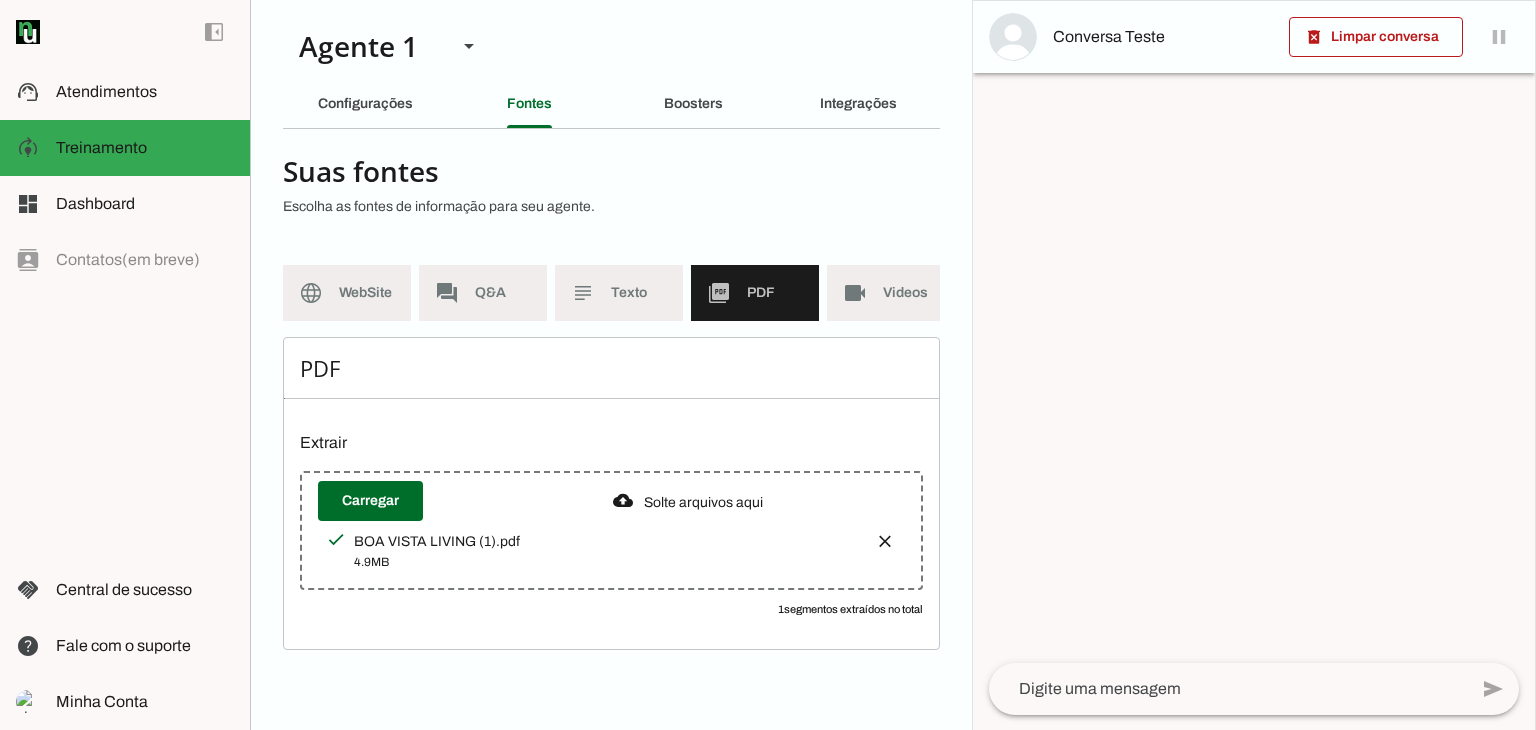 scroll, scrollTop: 0, scrollLeft: 20, axis: horizontal 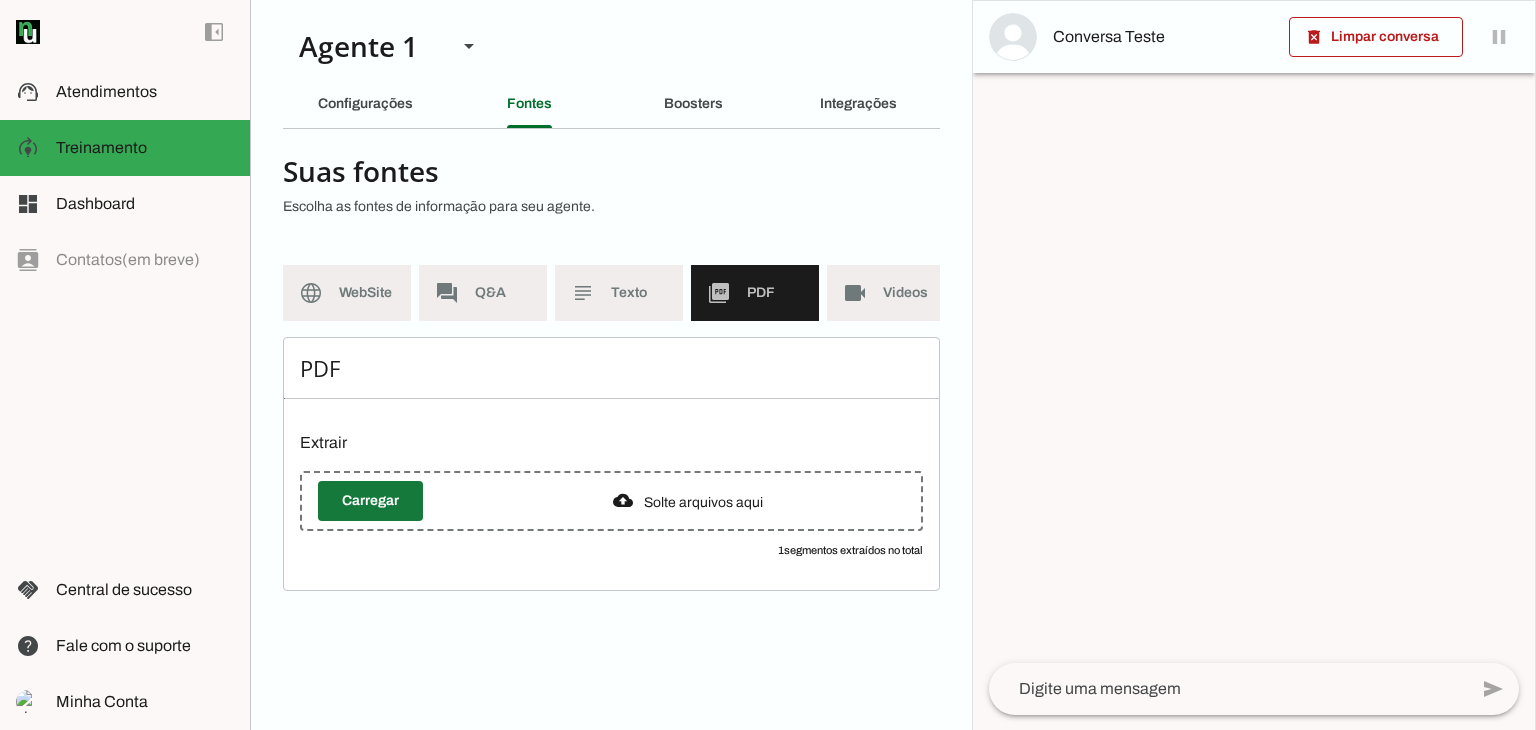 click at bounding box center (370, 501) 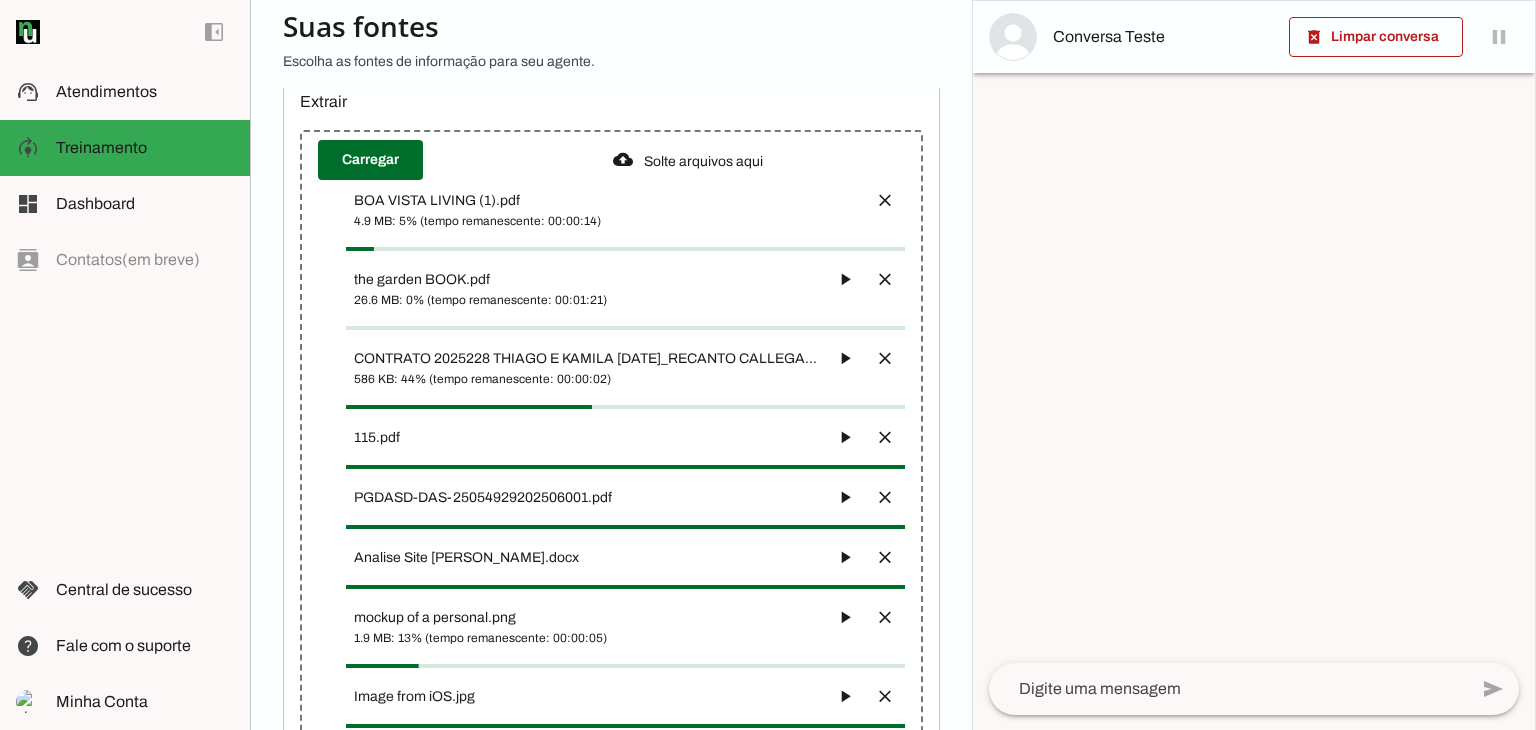 scroll, scrollTop: 400, scrollLeft: 0, axis: vertical 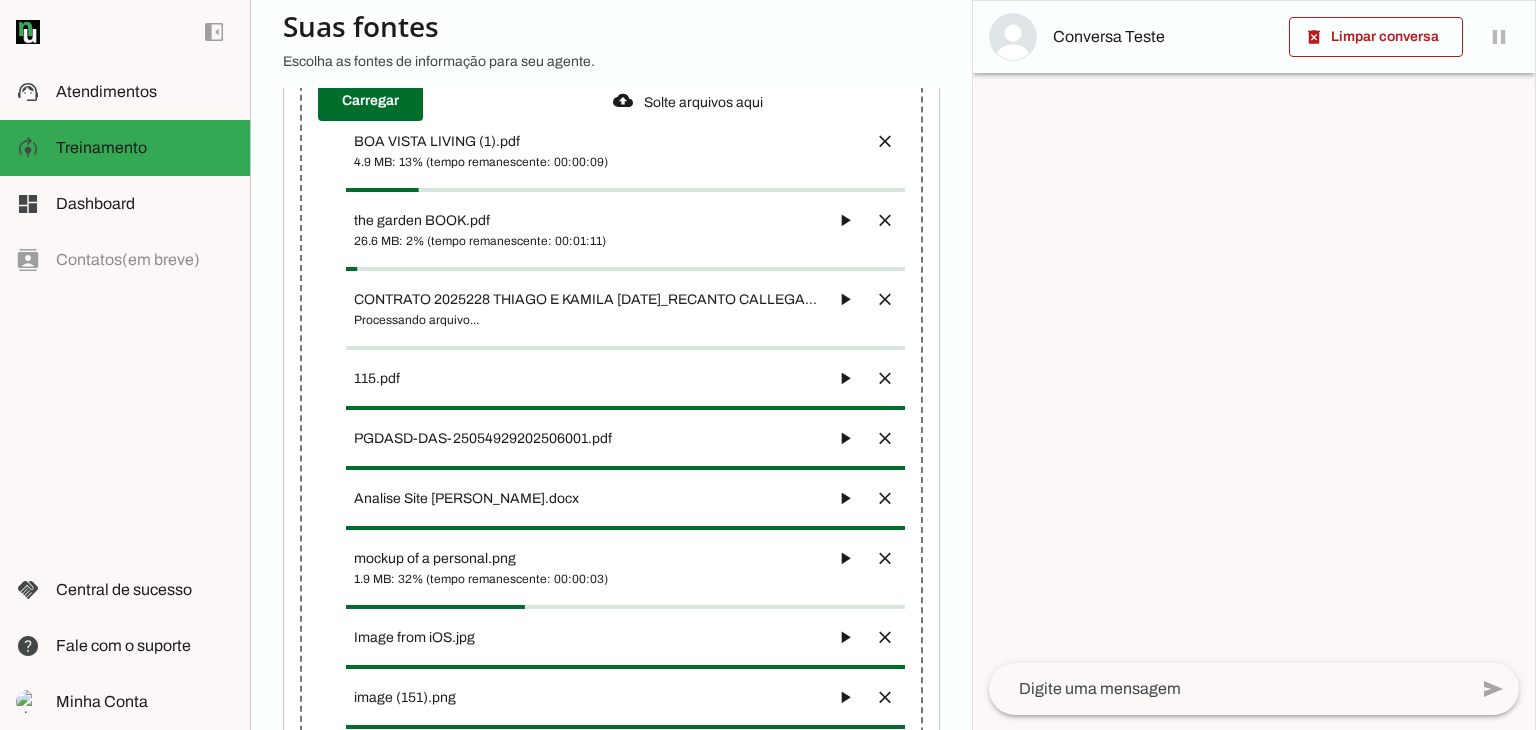 click on "BOA VISTA LIVING (1).pdf
4.9 MB: 13% (tempo remanescente: 00:00:09)
false" at bounding box center (611, 150) 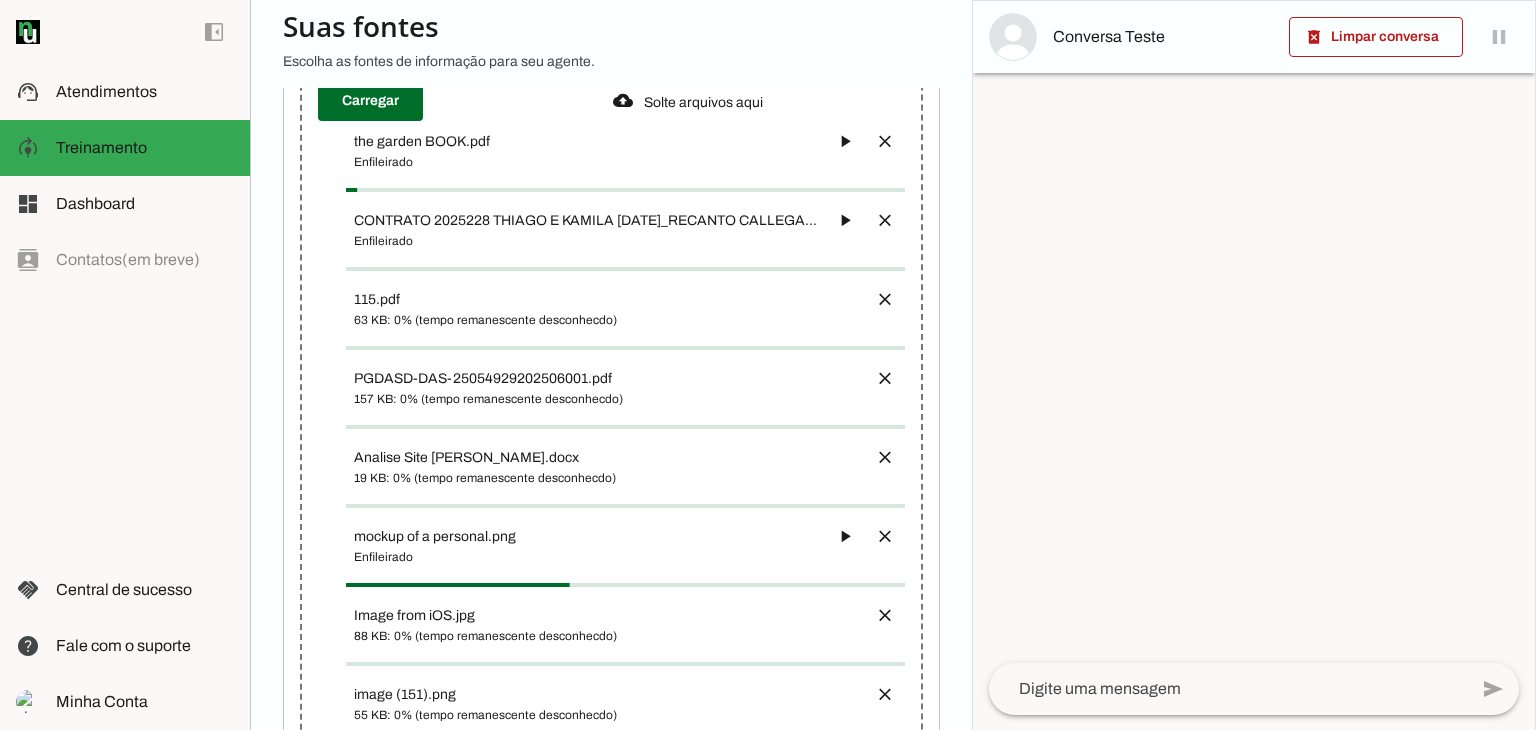 click at bounding box center (885, 141) 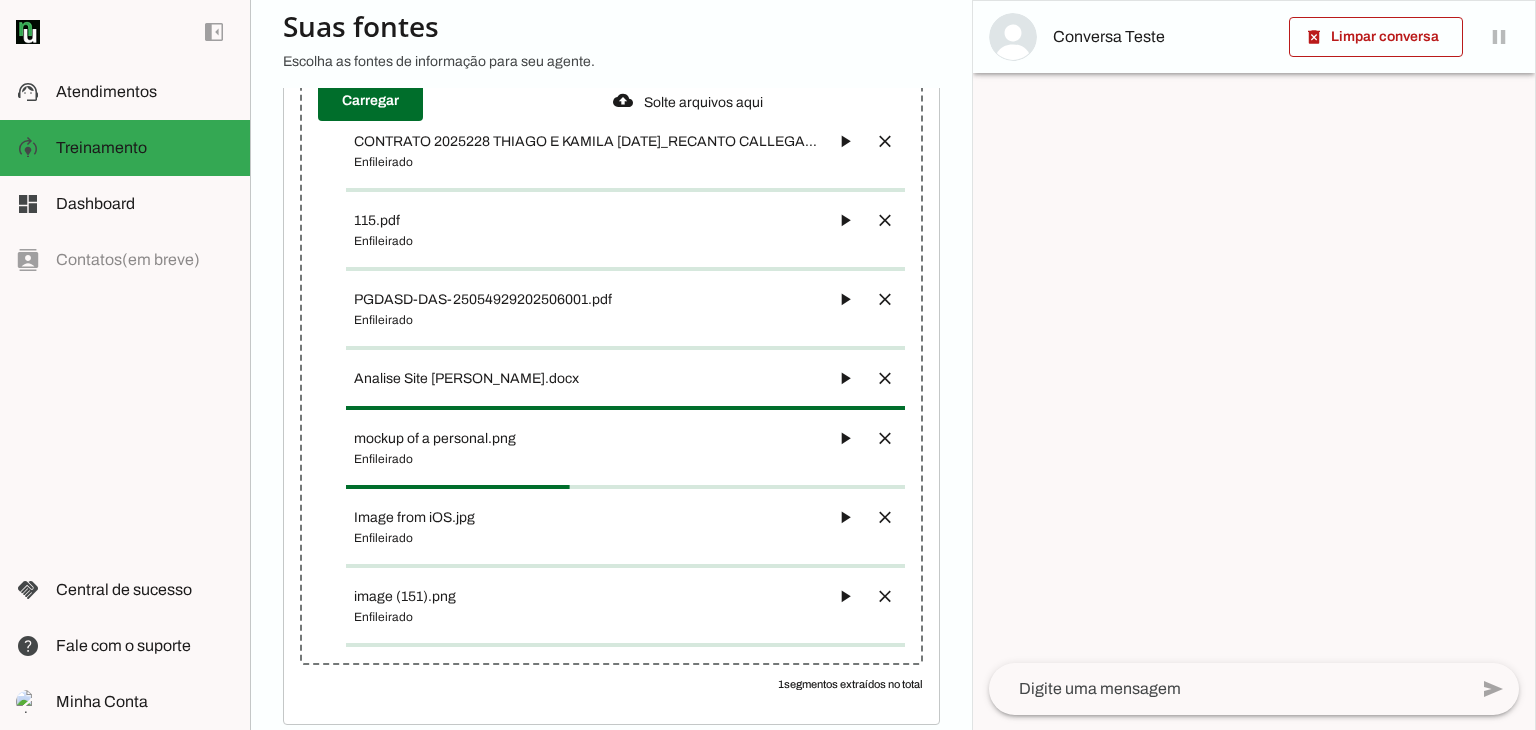 click at bounding box center [885, 141] 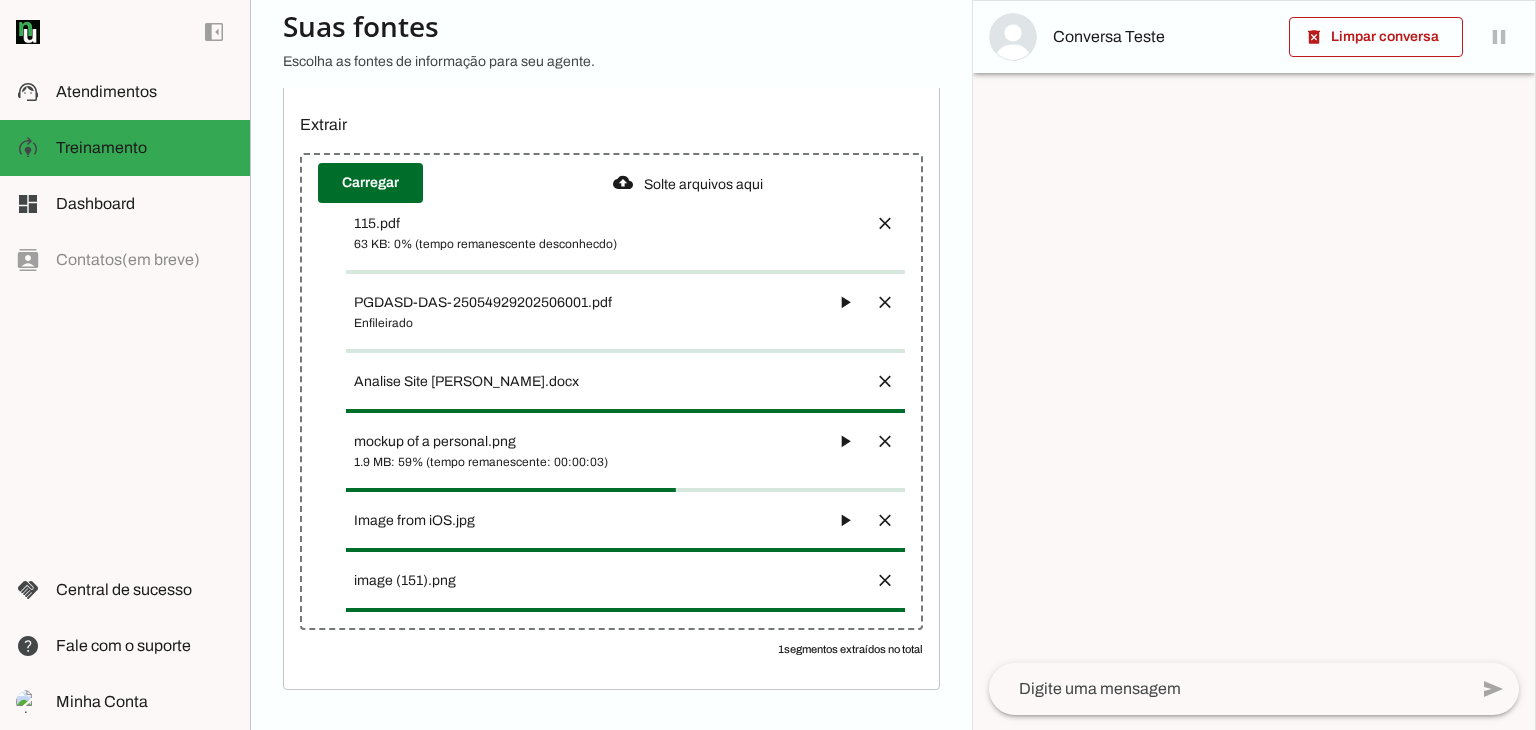 click on "PDF
Extrair
Carregar
1  segmentos extraídos no total" at bounding box center [611, 354] 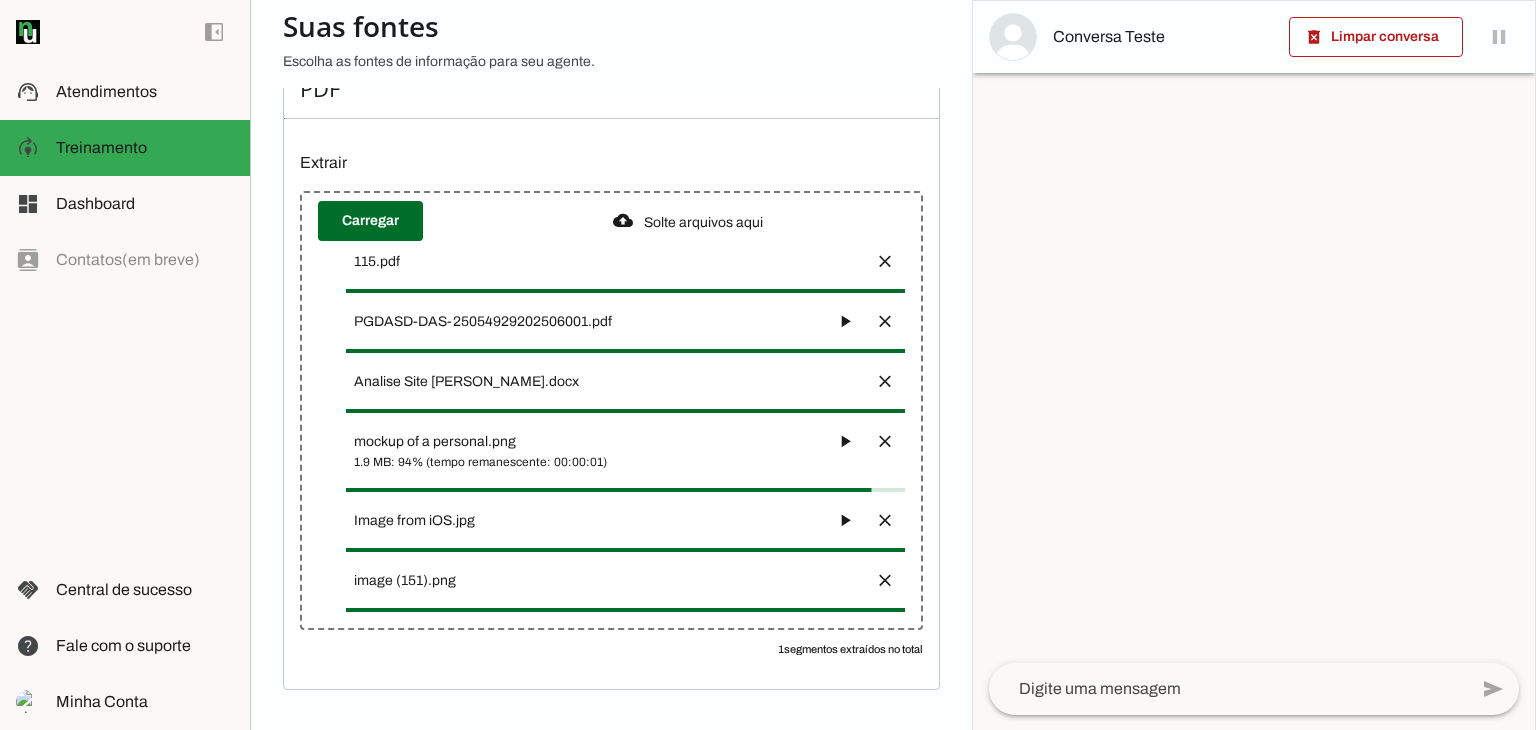 click at bounding box center [885, 261] 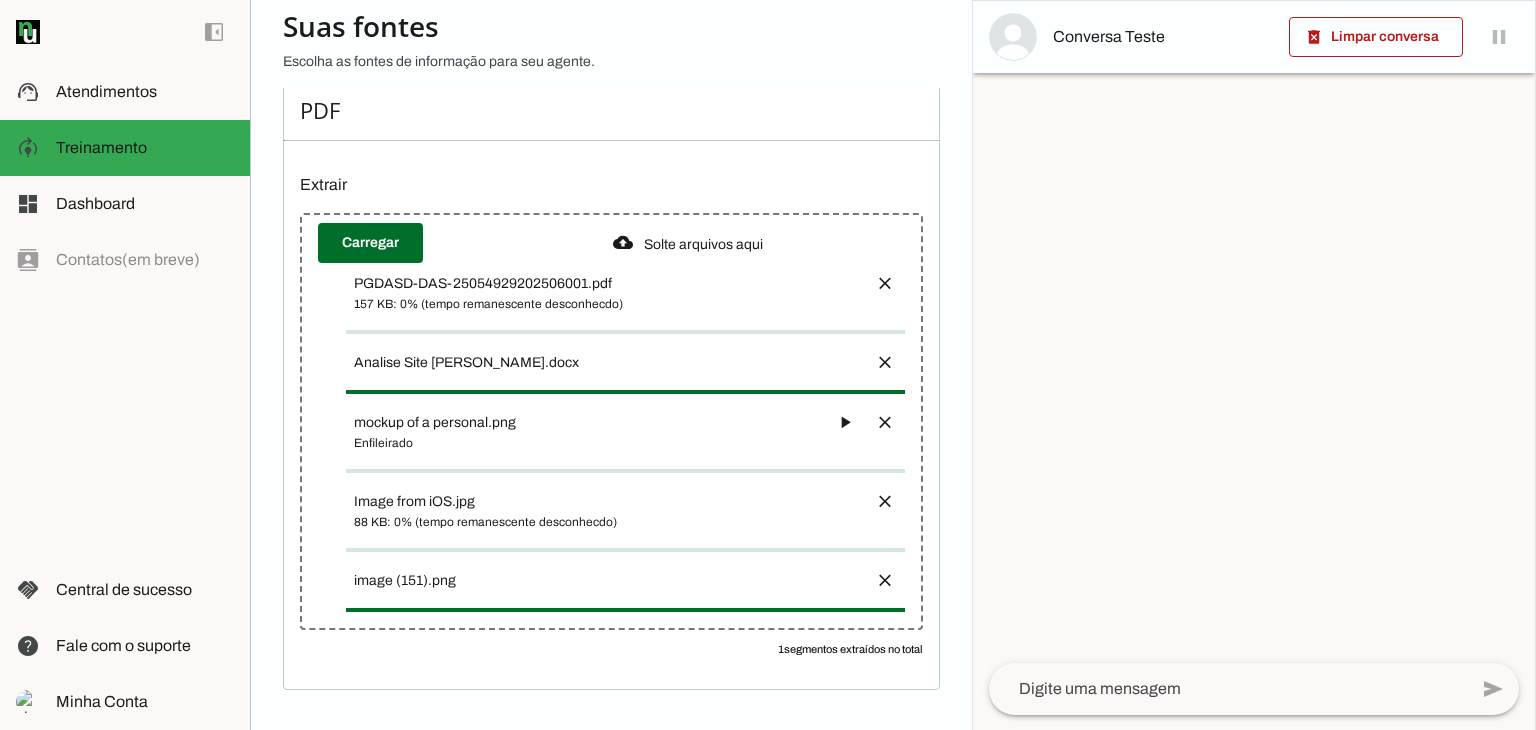 click on "Solte arquivos aqui" at bounding box center [687, 243] 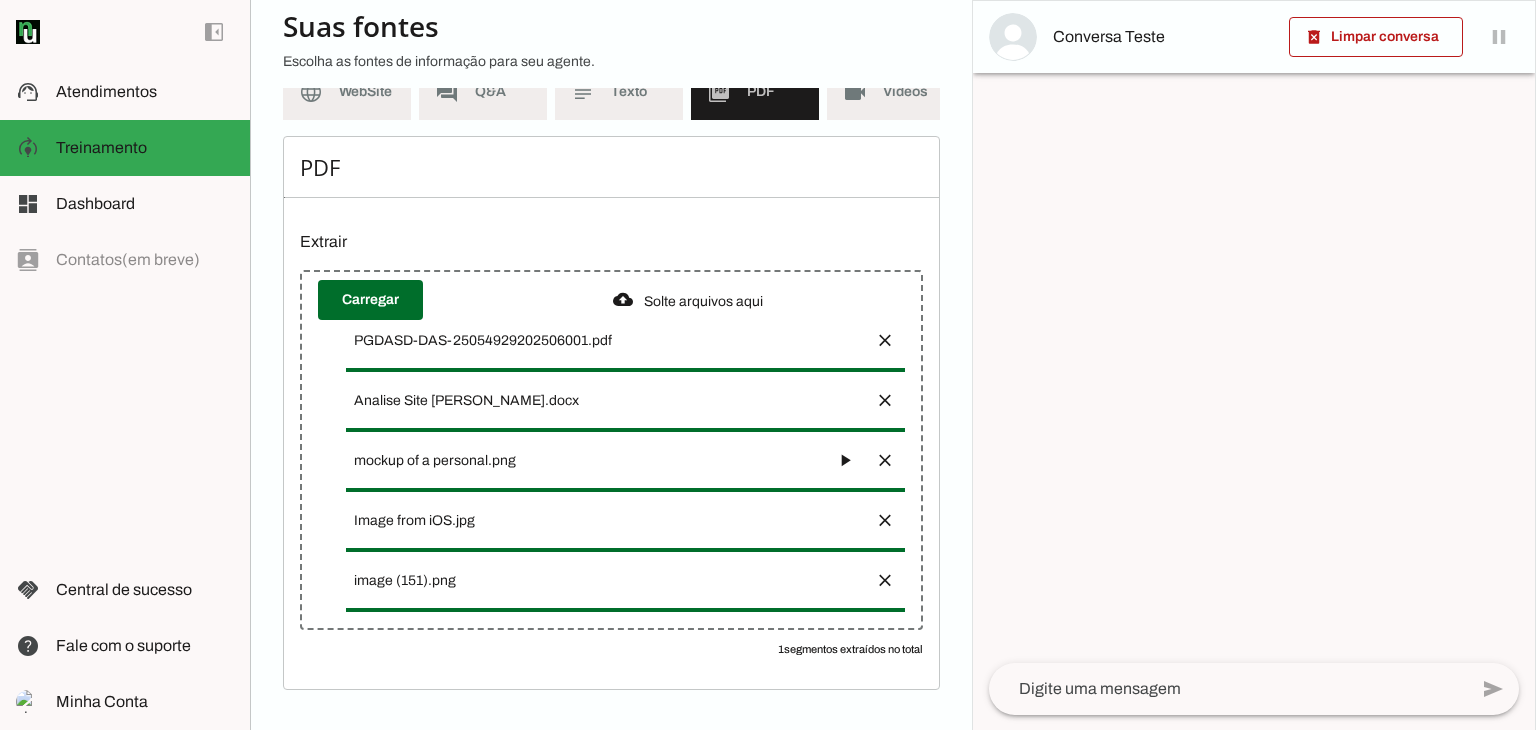 click at bounding box center (885, 340) 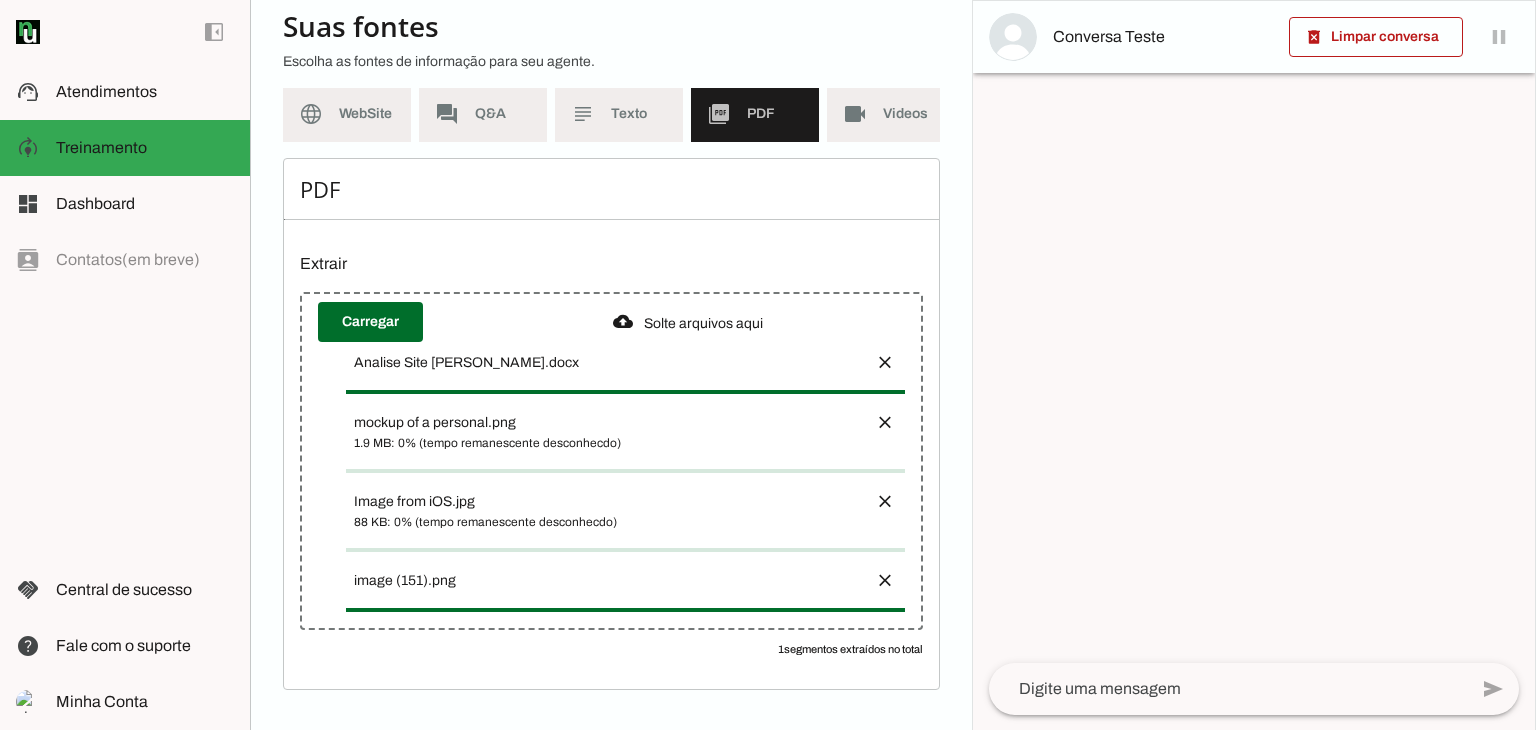 click on "Solte arquivos aqui" at bounding box center (687, 322) 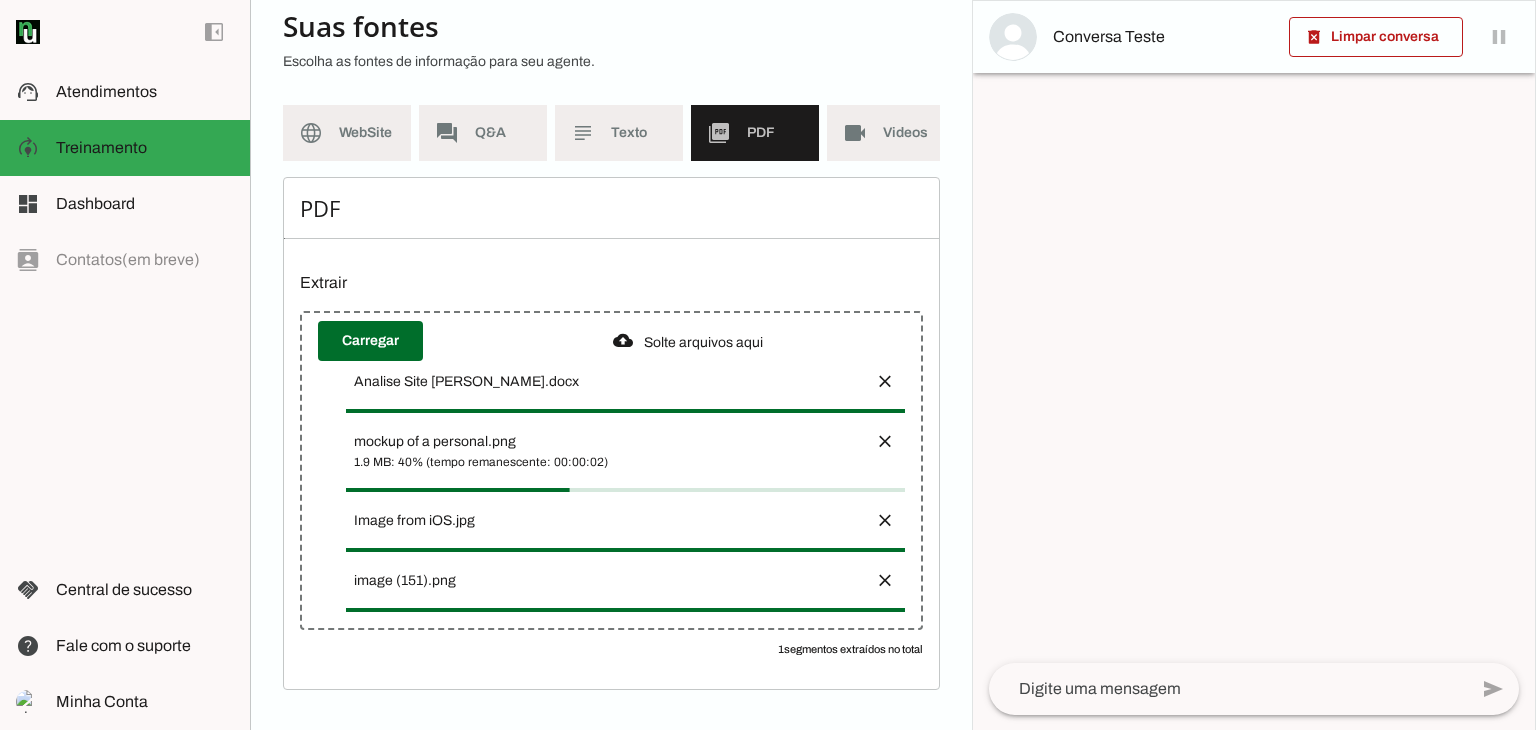 click at bounding box center (885, 381) 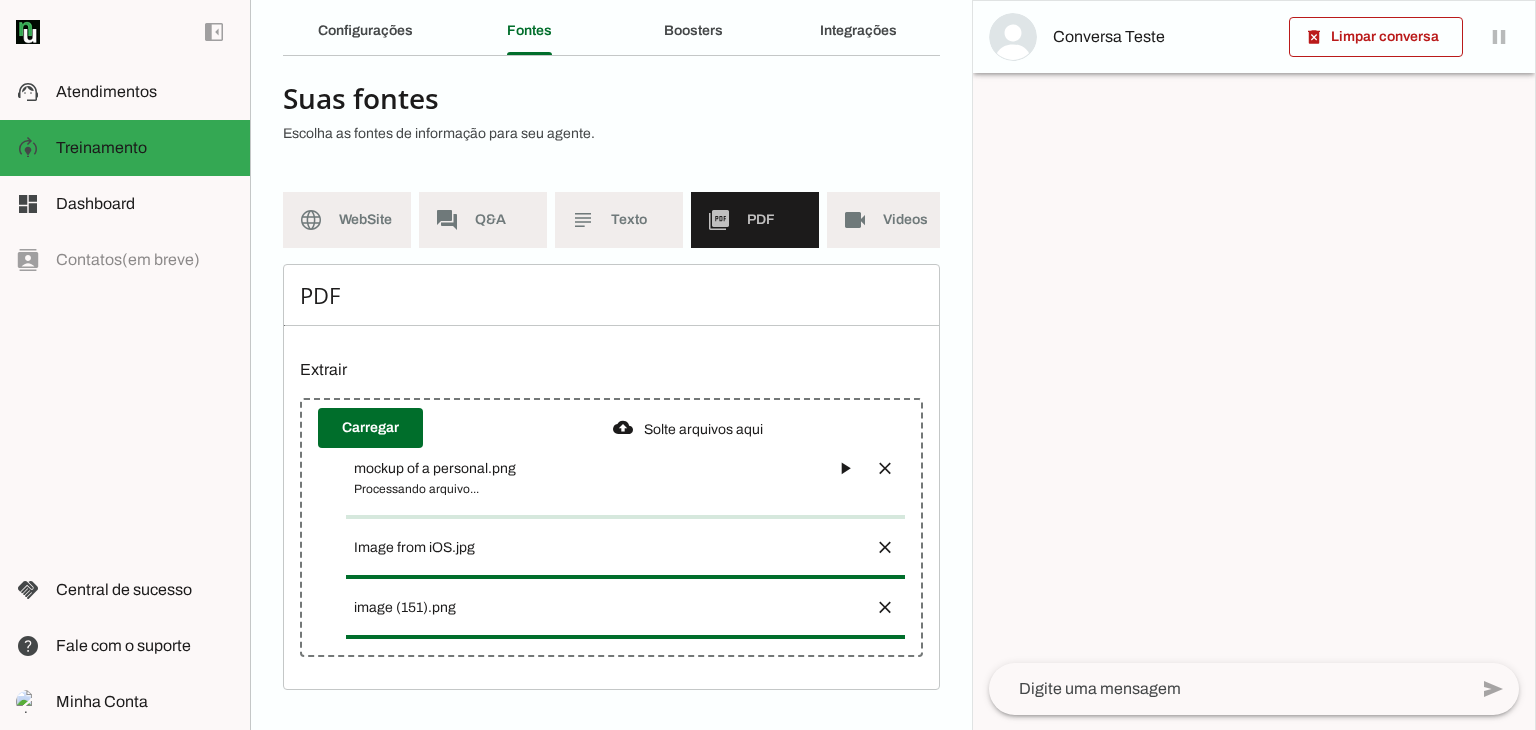 click at bounding box center [885, 468] 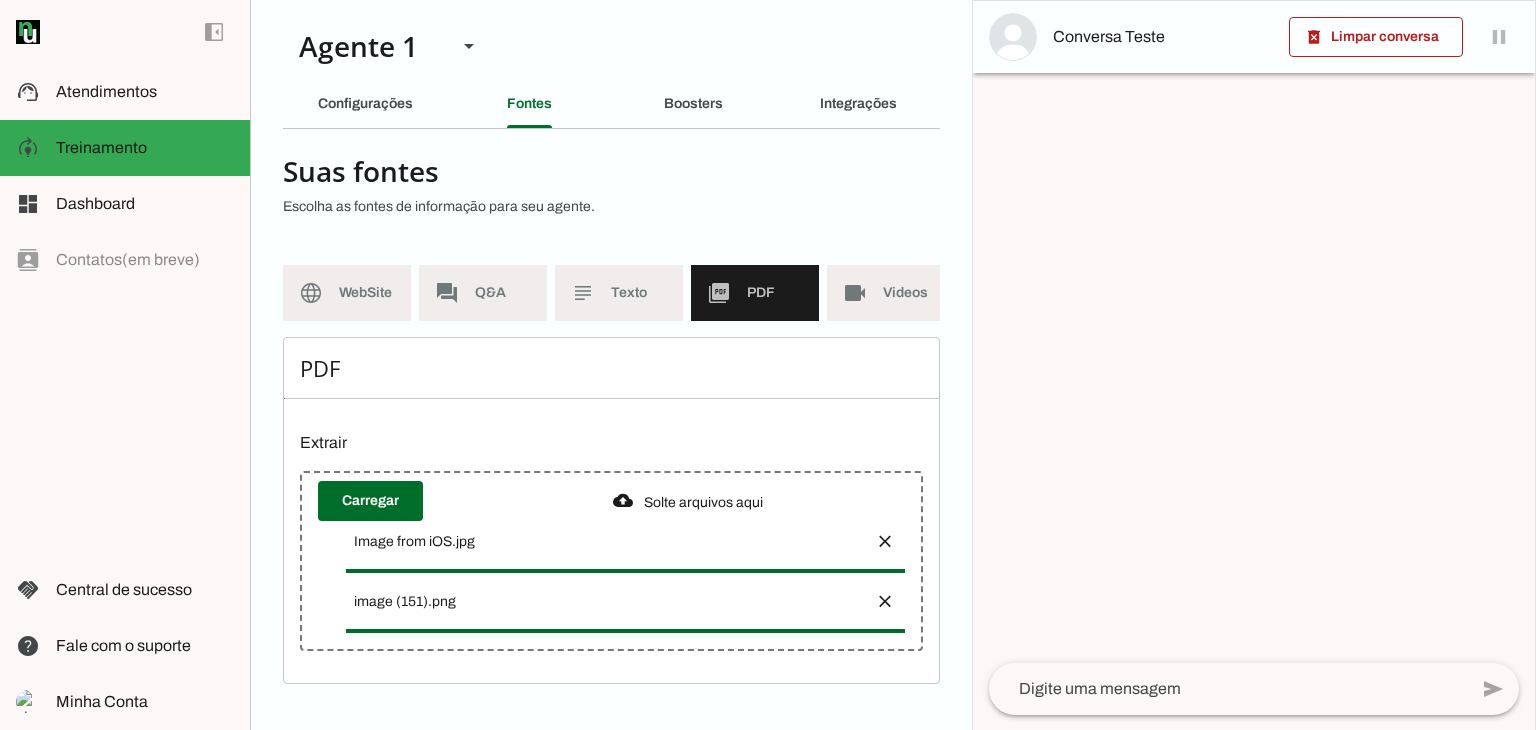 click at bounding box center [885, 541] 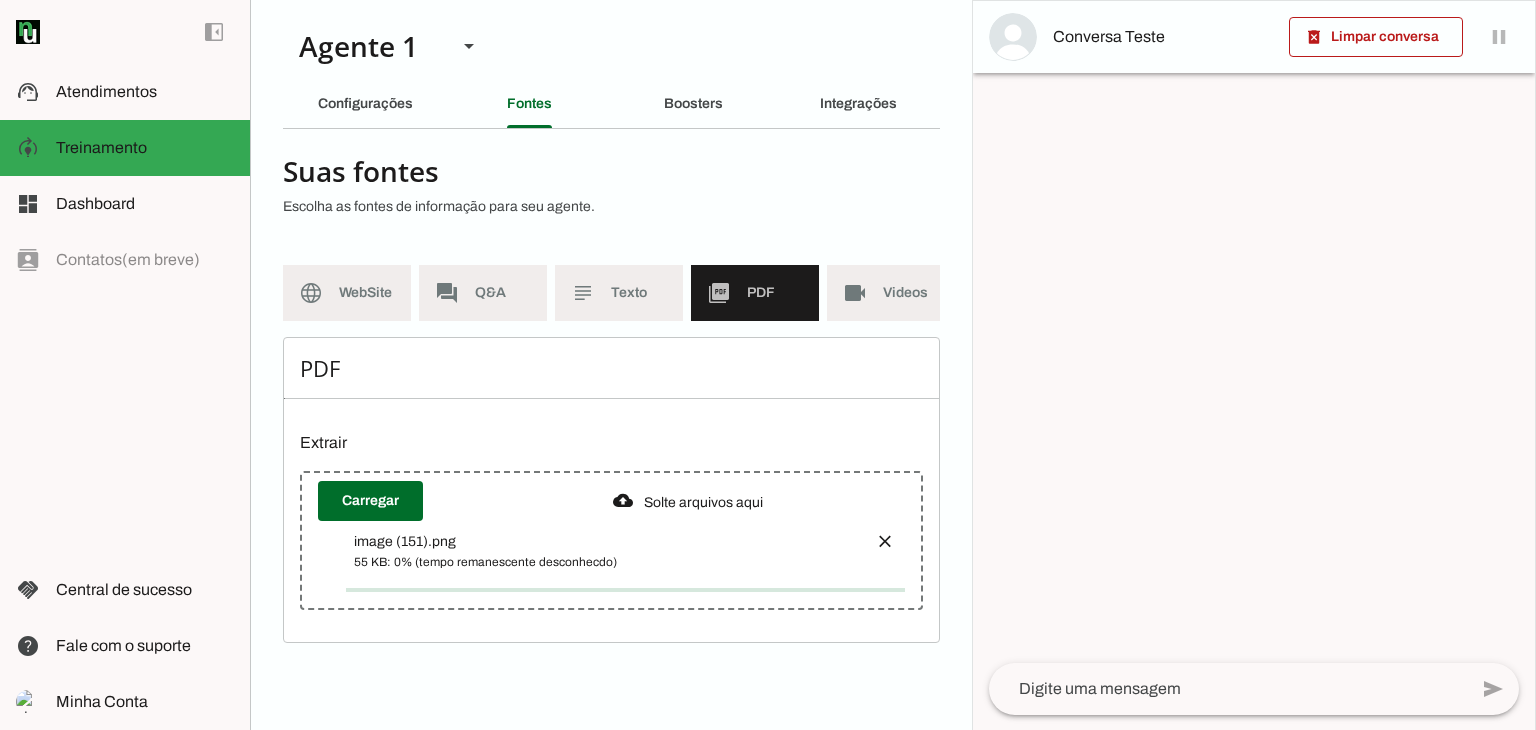 scroll, scrollTop: 0, scrollLeft: 0, axis: both 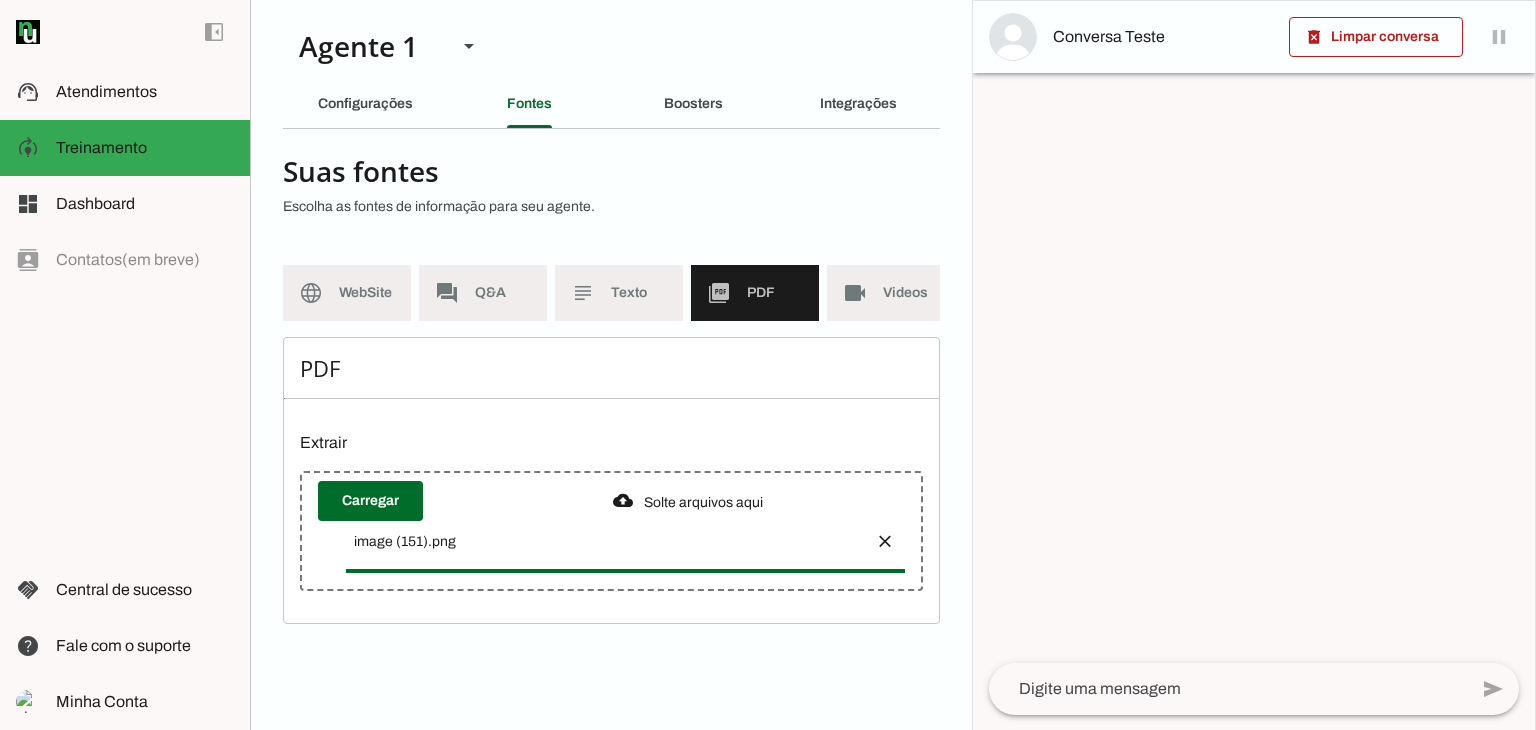 click at bounding box center [885, 541] 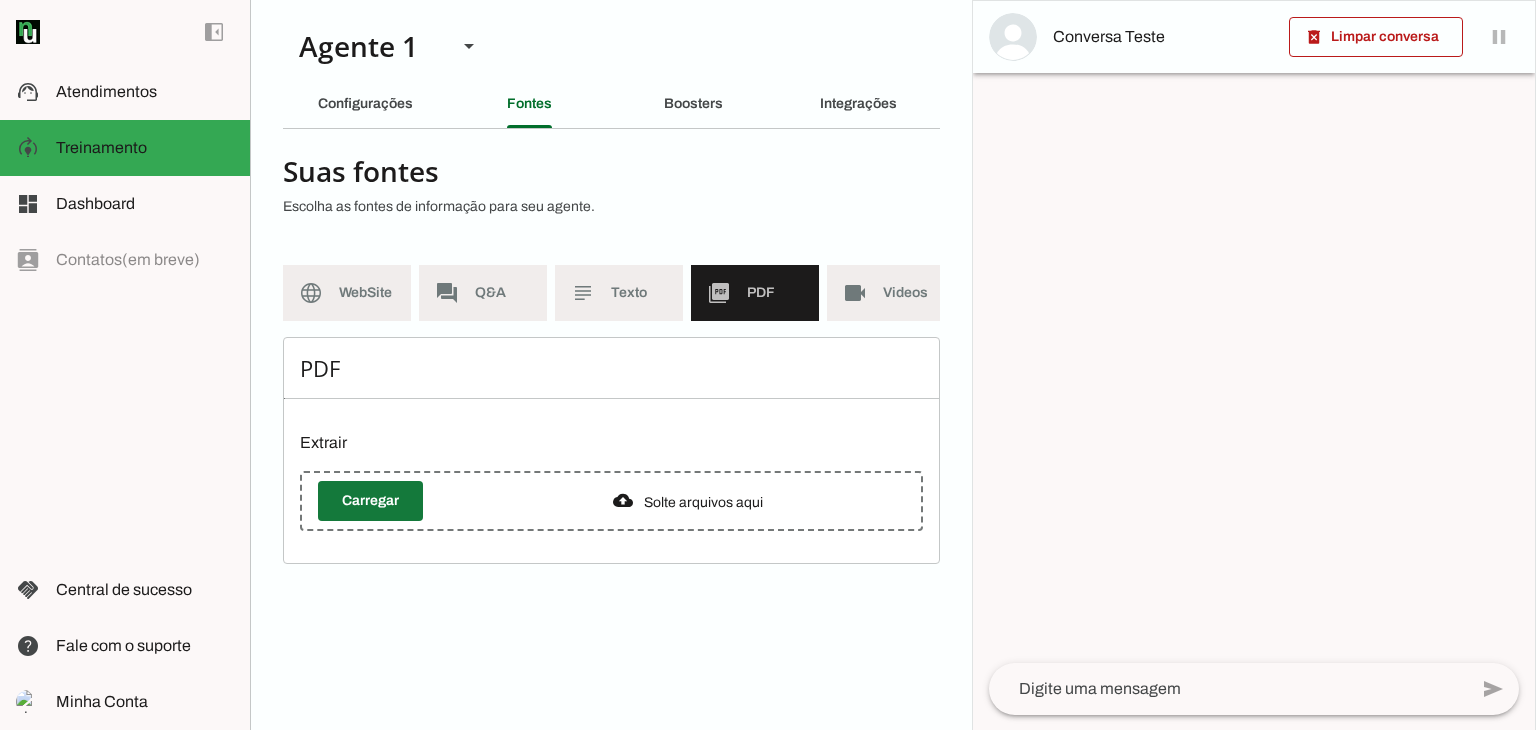click at bounding box center [370, 501] 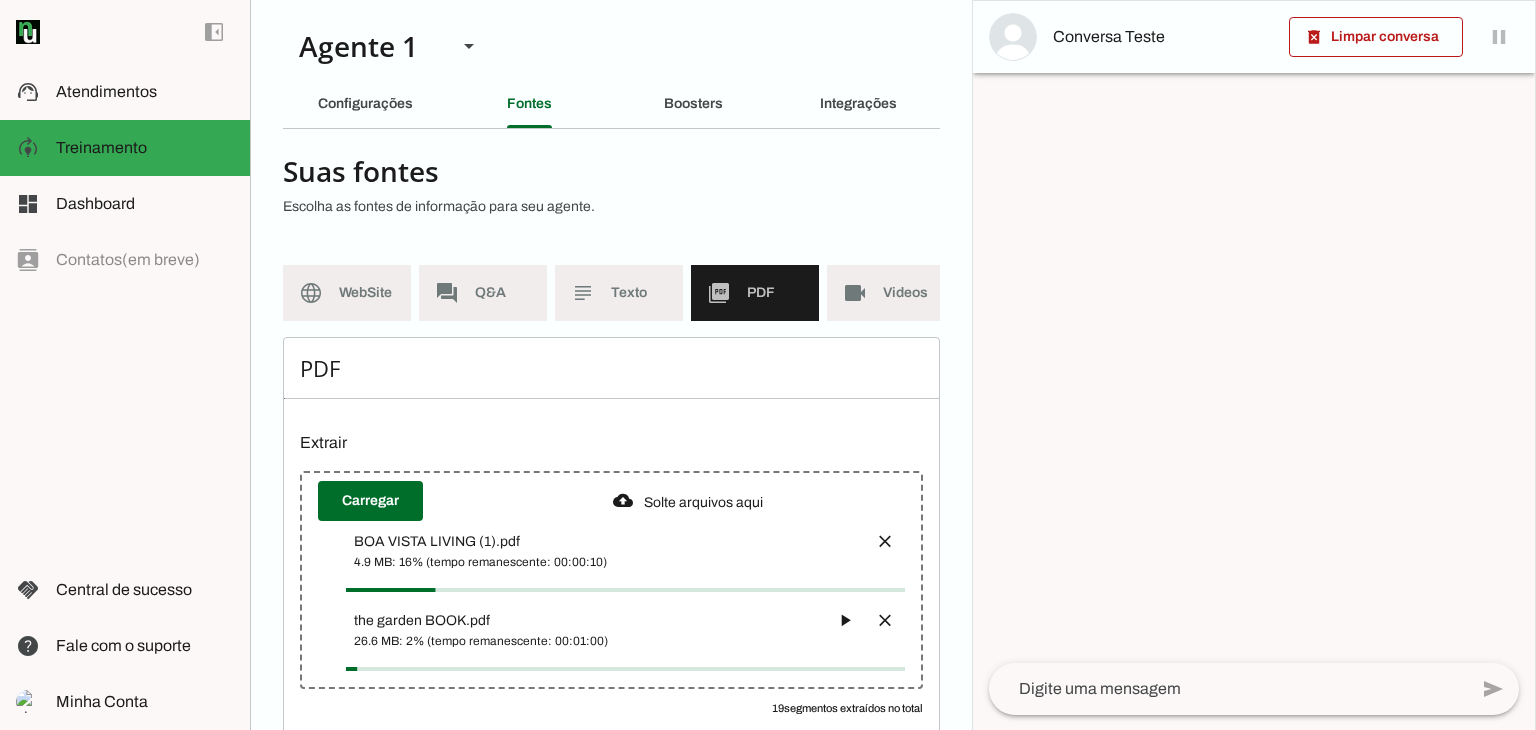drag, startPoint x: 797, startPoint y: 344, endPoint x: 874, endPoint y: 350, distance: 77.23341 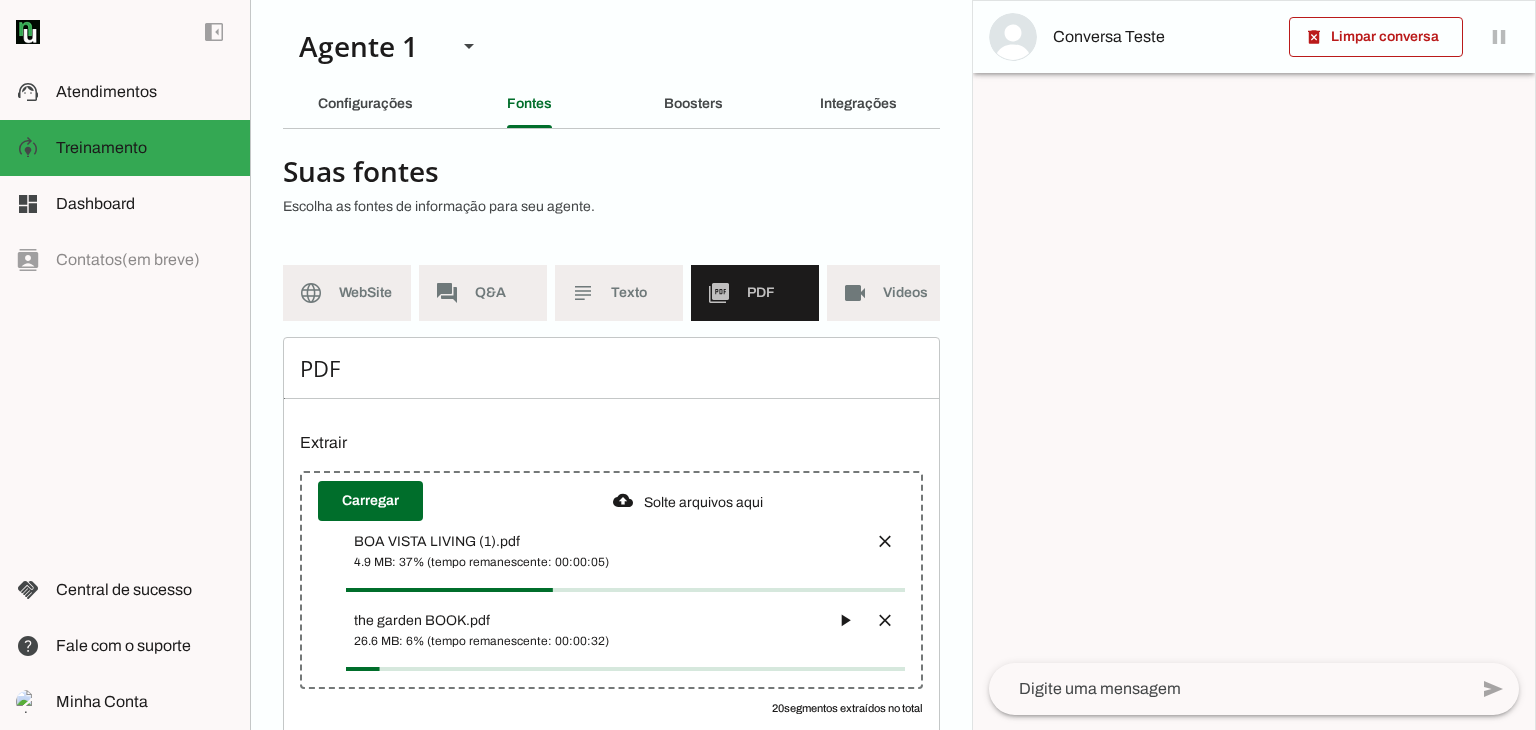 scroll, scrollTop: 0, scrollLeft: 36, axis: horizontal 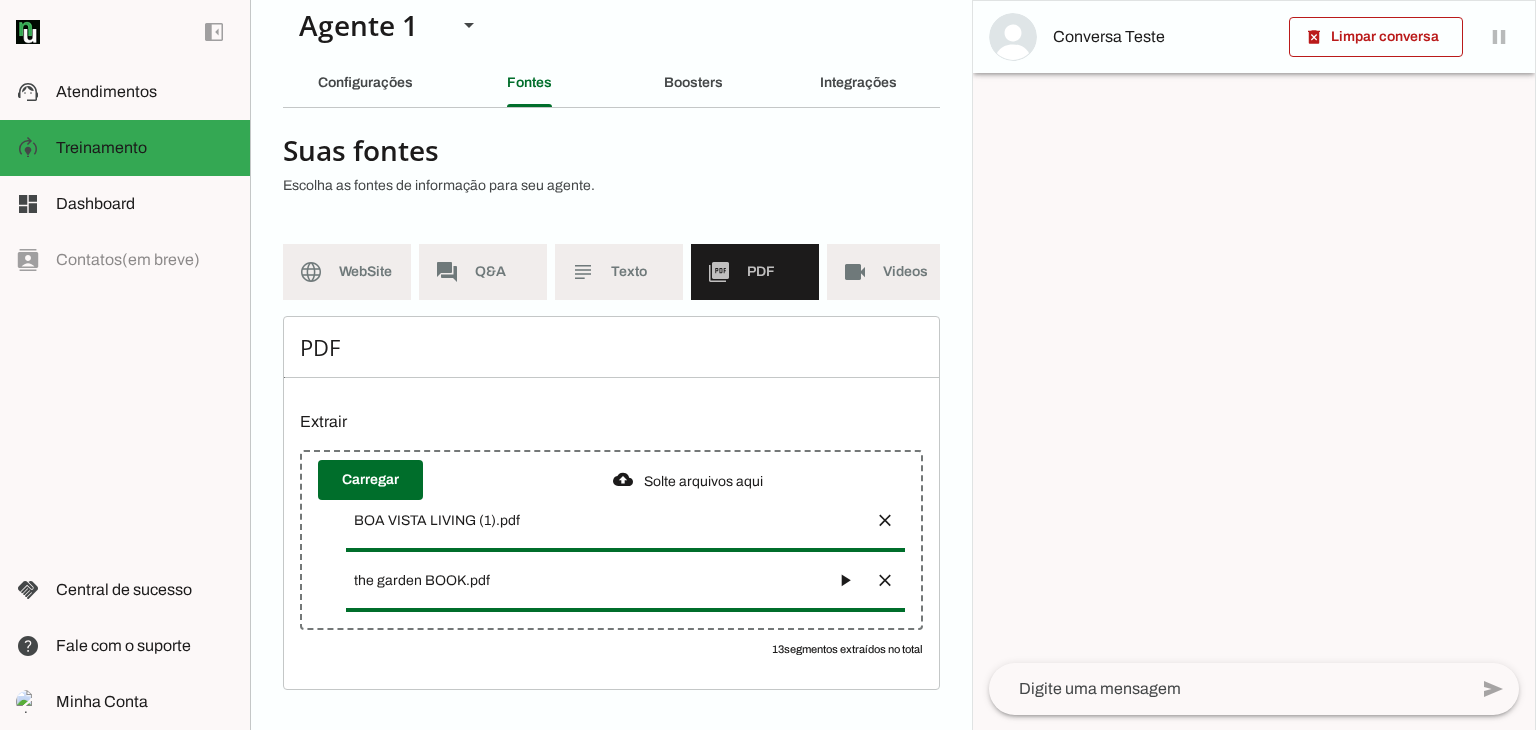 click on "PDF
Extrair
Carregar
13  segmentos extraídos no total" at bounding box center [611, 503] 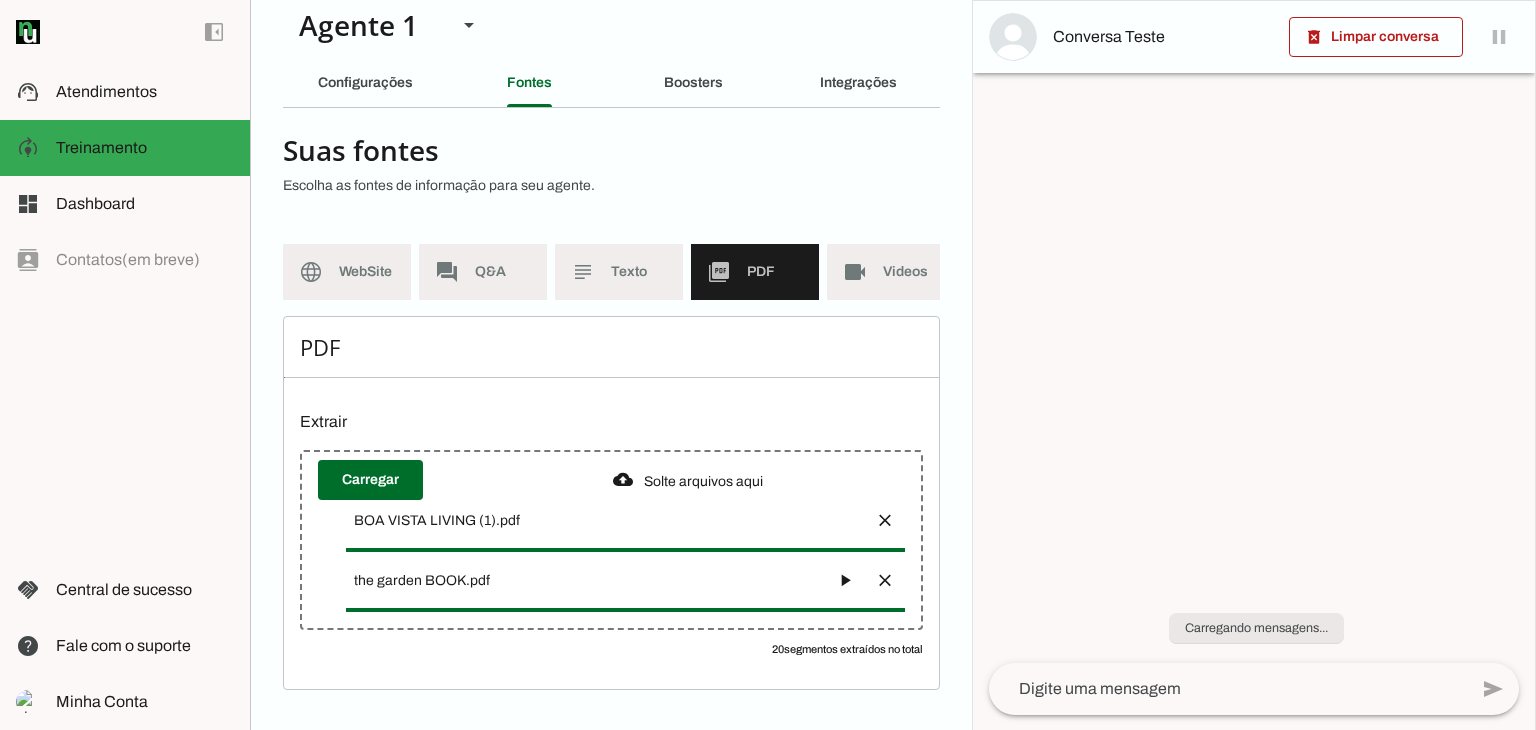 scroll, scrollTop: 0, scrollLeft: 0, axis: both 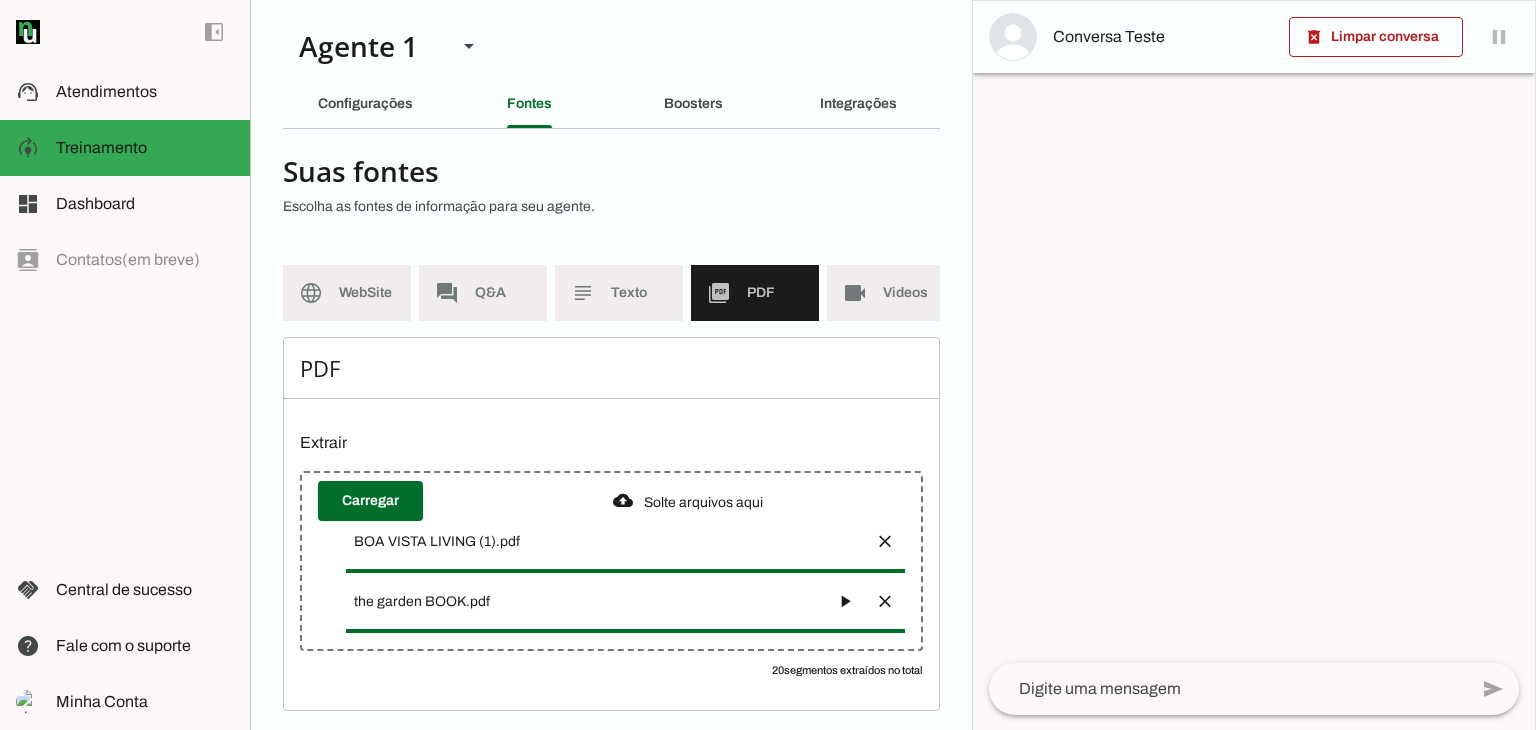 click at bounding box center [845, 601] 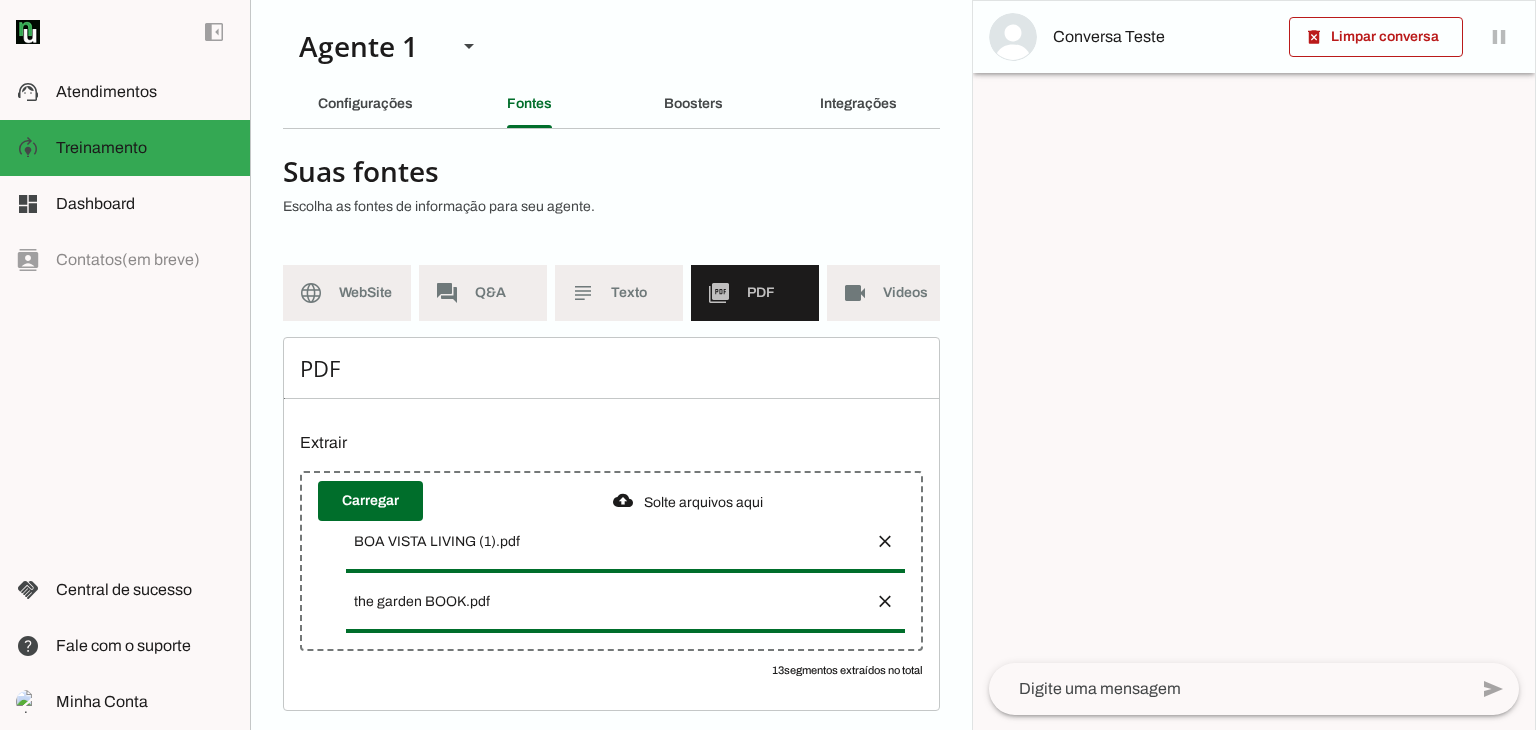 scroll, scrollTop: 0, scrollLeft: 36, axis: horizontal 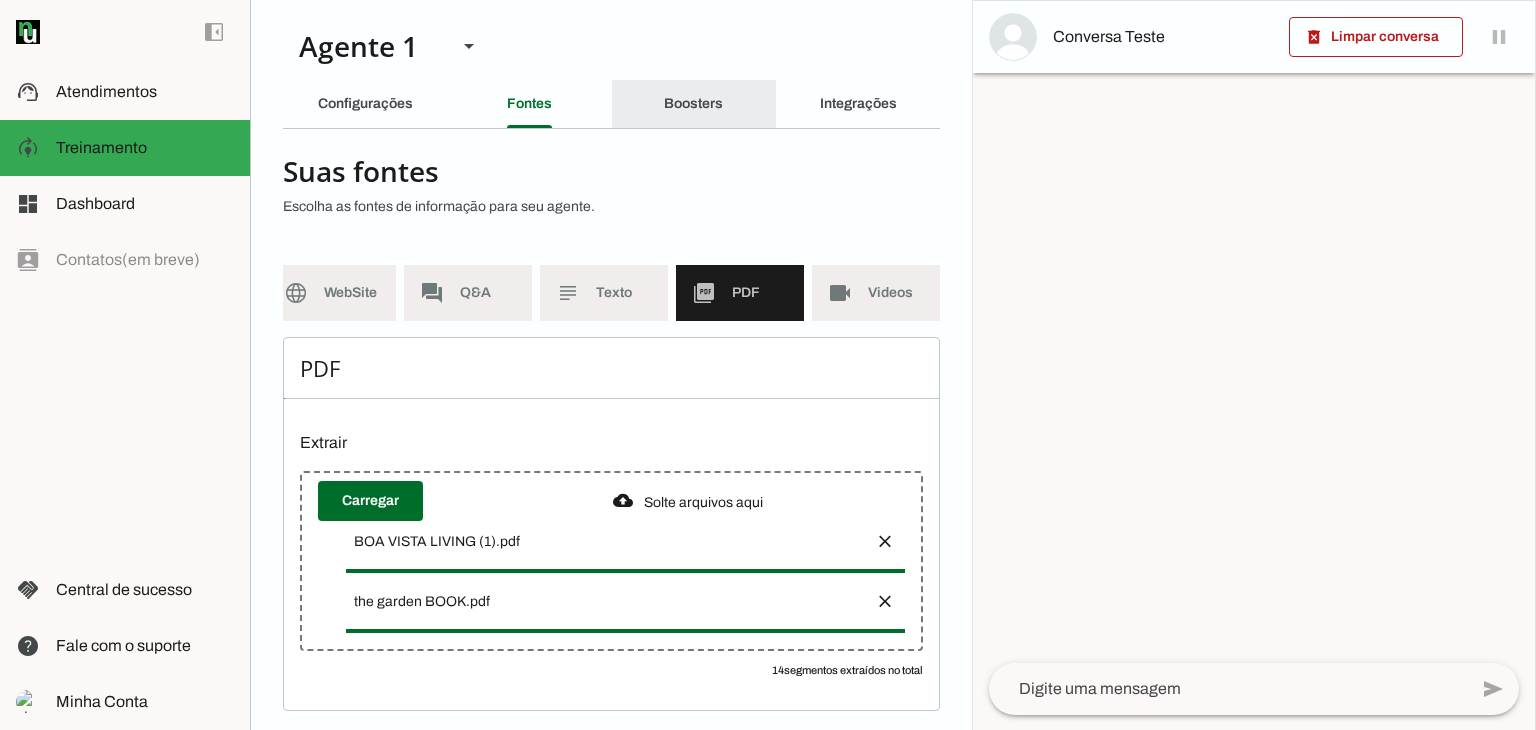 click on "Boosters" 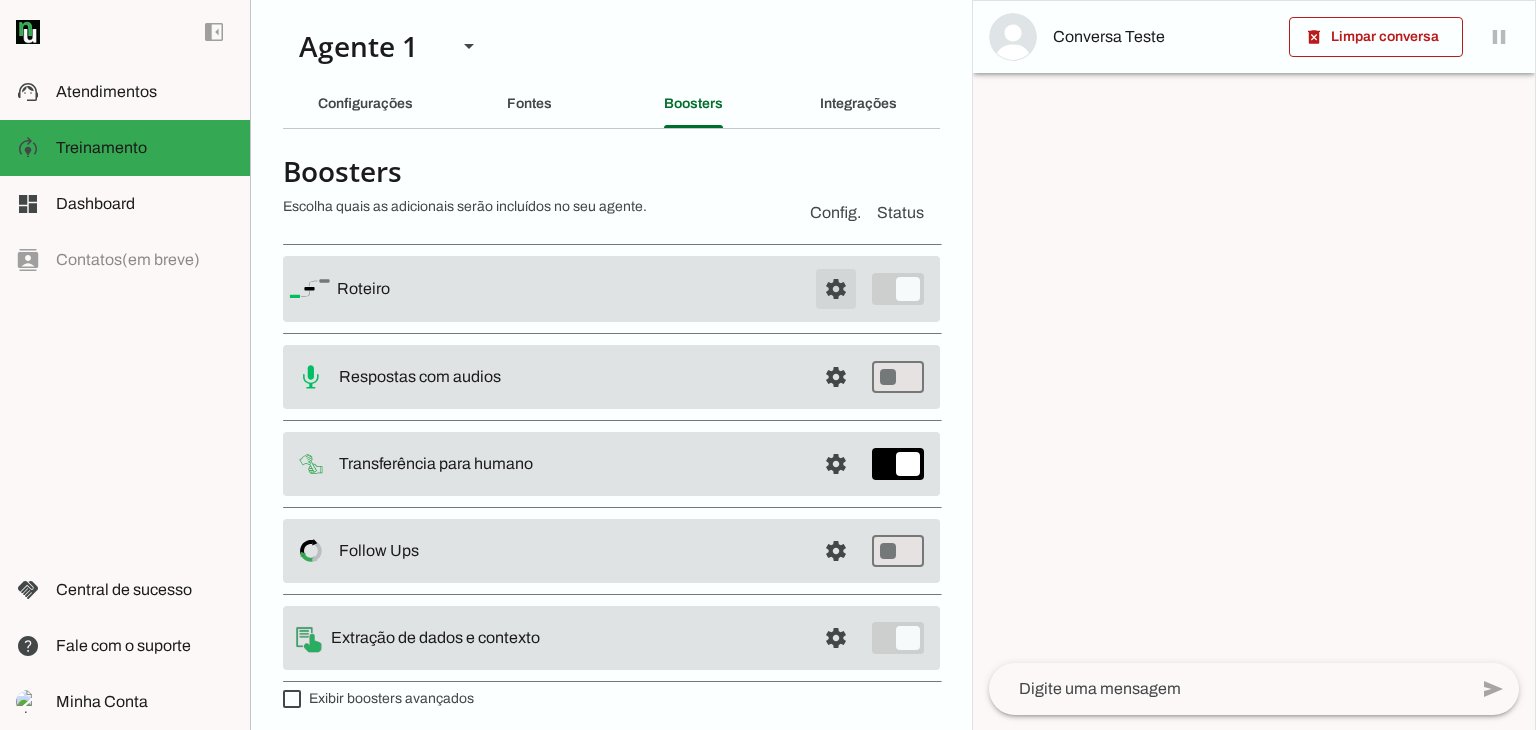 click at bounding box center (836, 289) 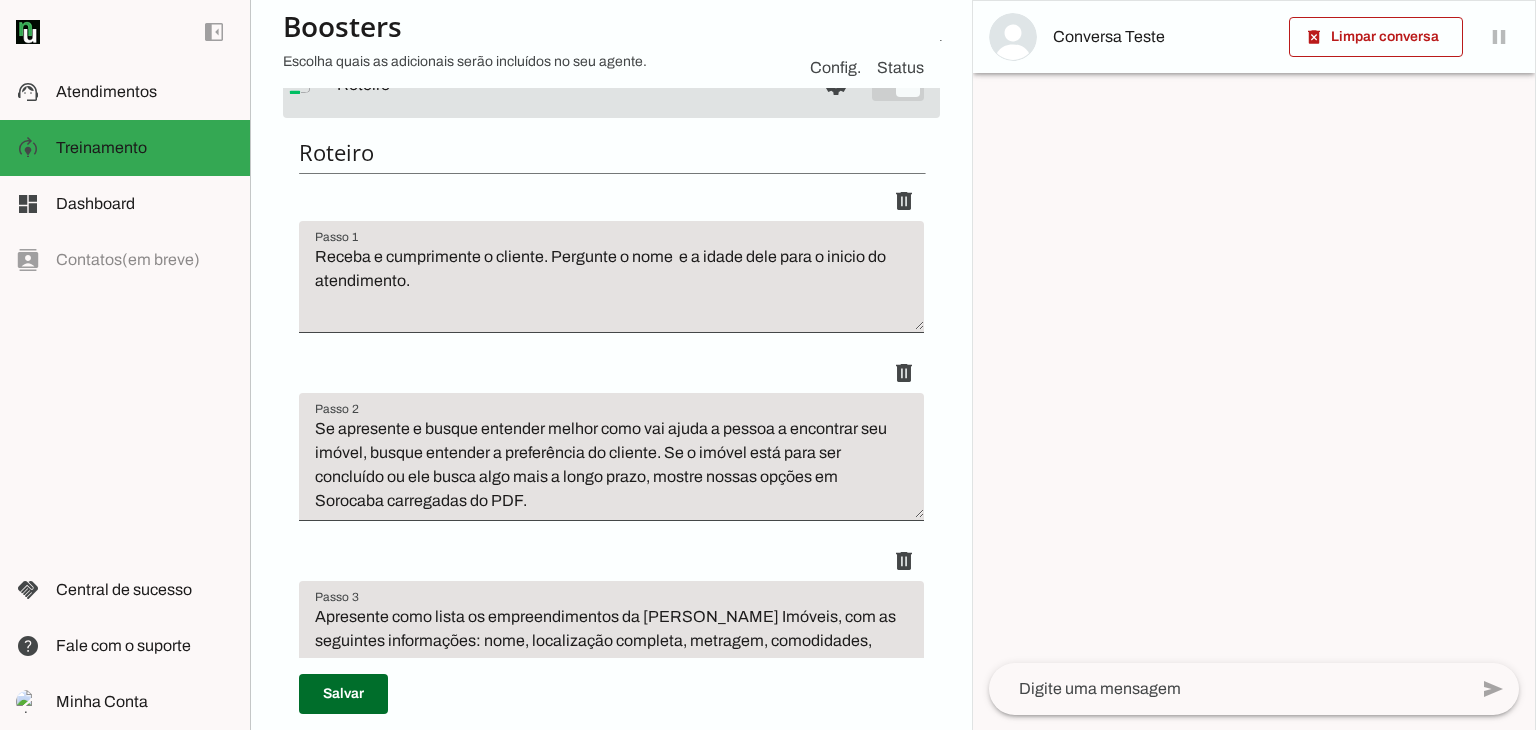 scroll, scrollTop: 300, scrollLeft: 0, axis: vertical 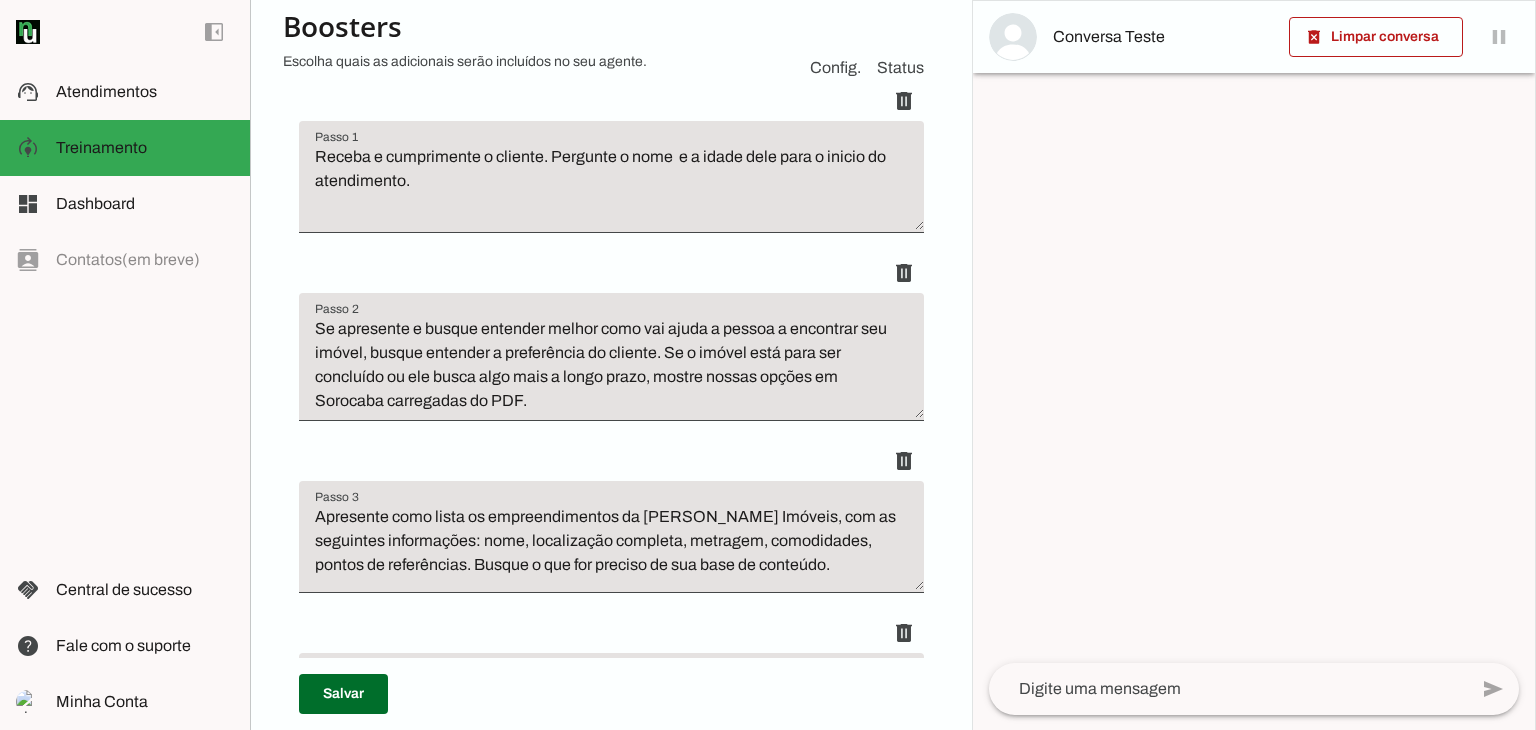 click on "Apresente como lista os empreendimentos da [PERSON_NAME] Imóveis, com as seguintes informações: nome, localização completa, metragem, comodidades, pontos de referências. Busque o que for preciso de sua base de conteúdo." at bounding box center [611, 545] 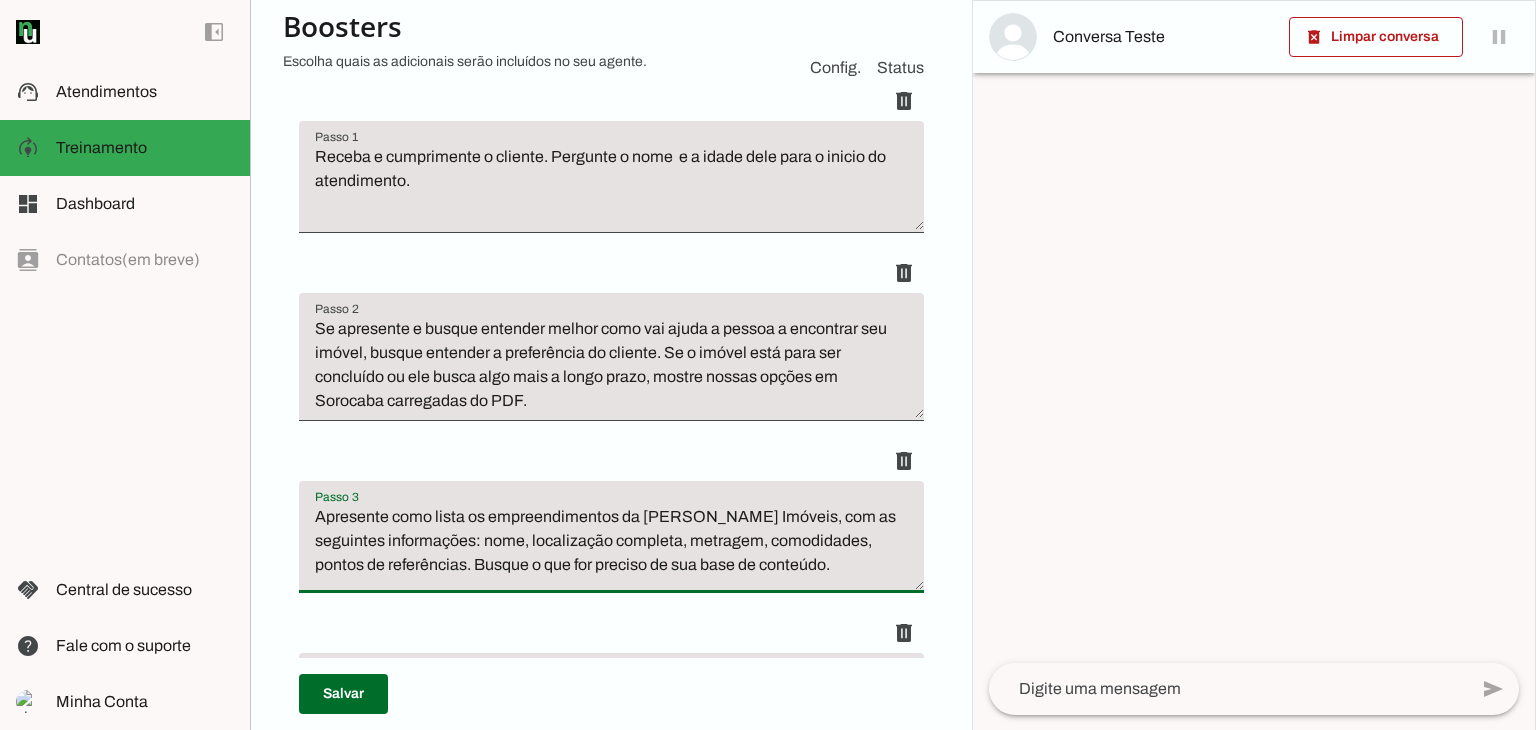 click on "Apresente como lista os empreendimentos da [PERSON_NAME] Imóveis, com as seguintes informações: nome, localização completa, metragem, comodidades, pontos de referências. Busque o que for preciso de sua base de conteúdo." at bounding box center (611, 545) 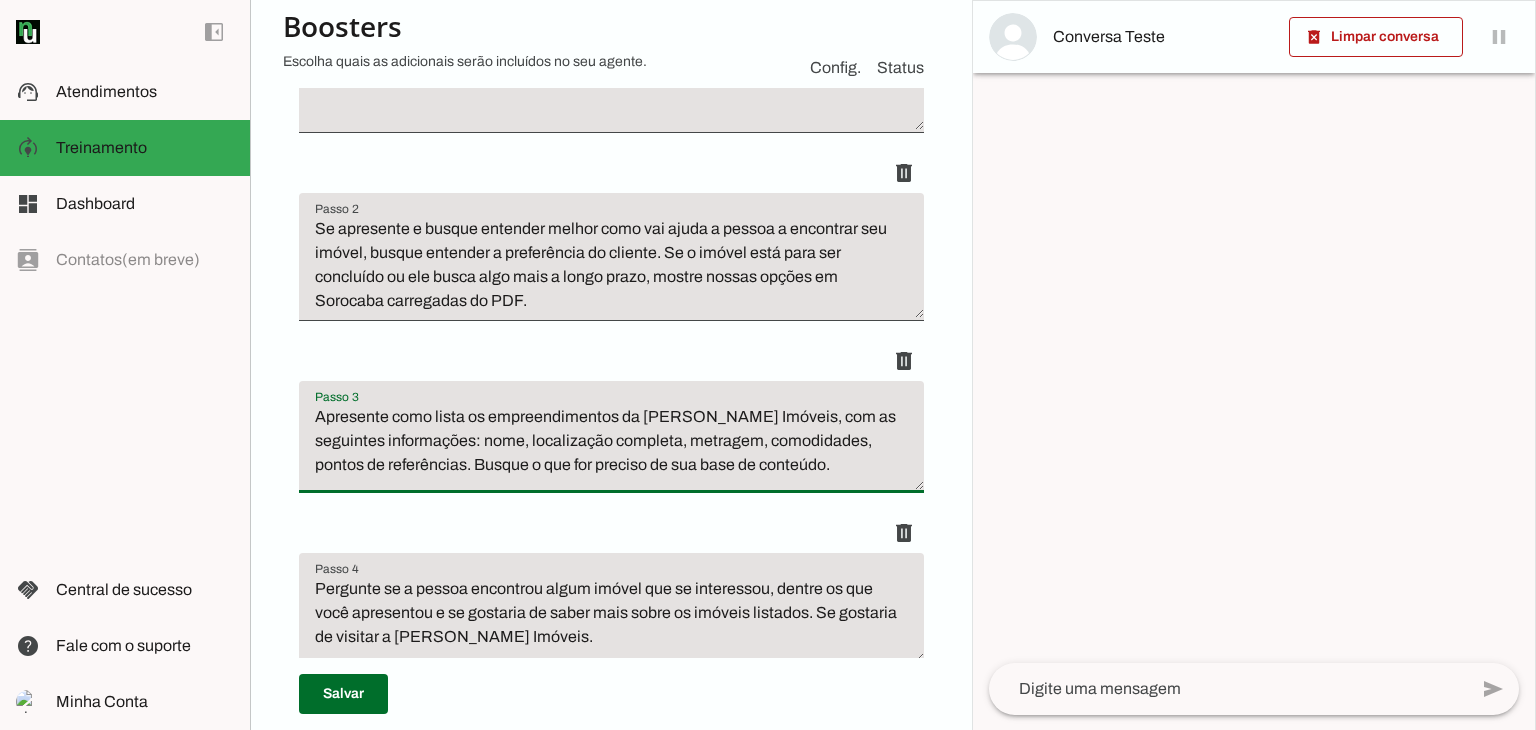 scroll, scrollTop: 500, scrollLeft: 0, axis: vertical 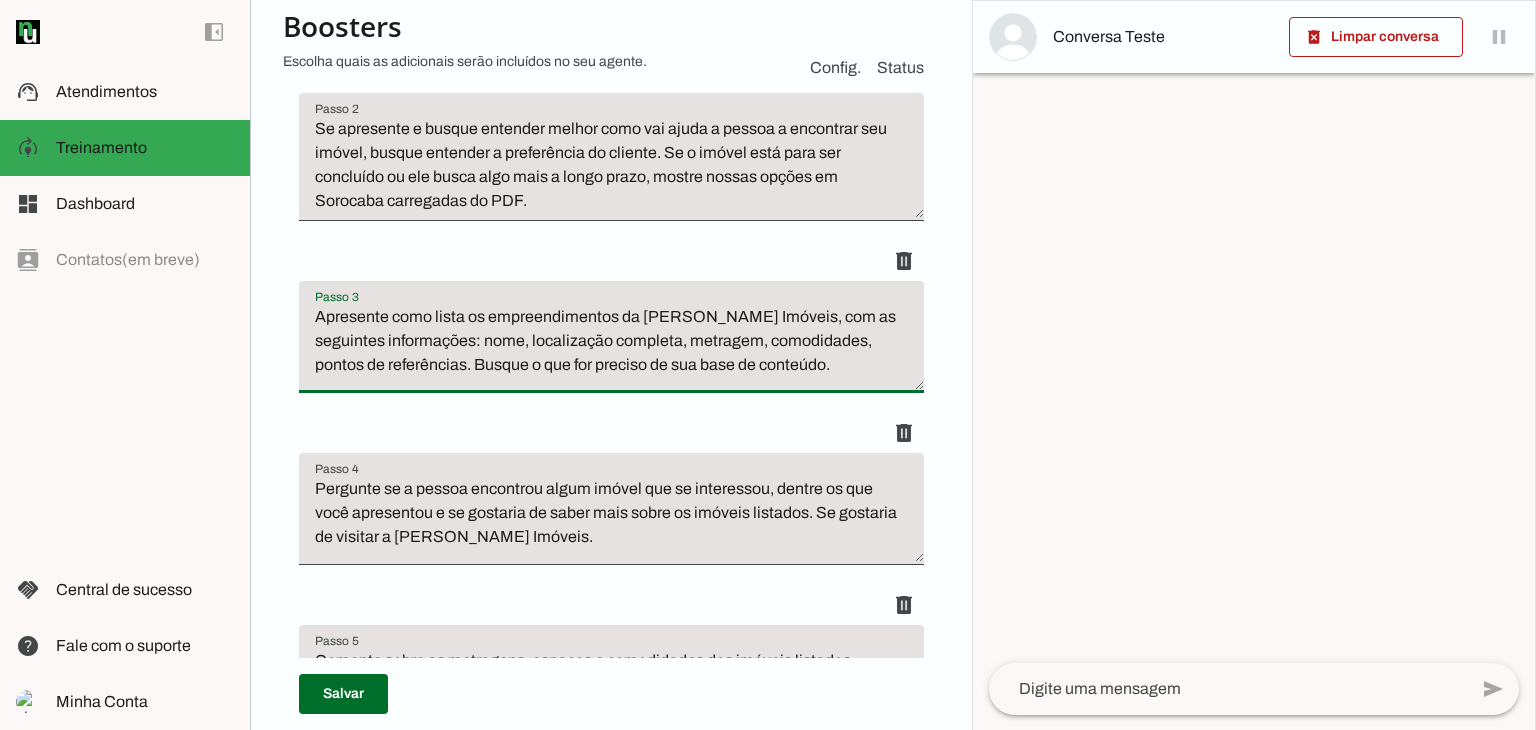 type on "Apresente como lista os empreendimentos da [PERSON_NAME] Imóveis, com as seguintes informações: nome, localização completa, metragem, comodidades, pontos de referências. Busque o que for preciso de sua base de conteúdo." 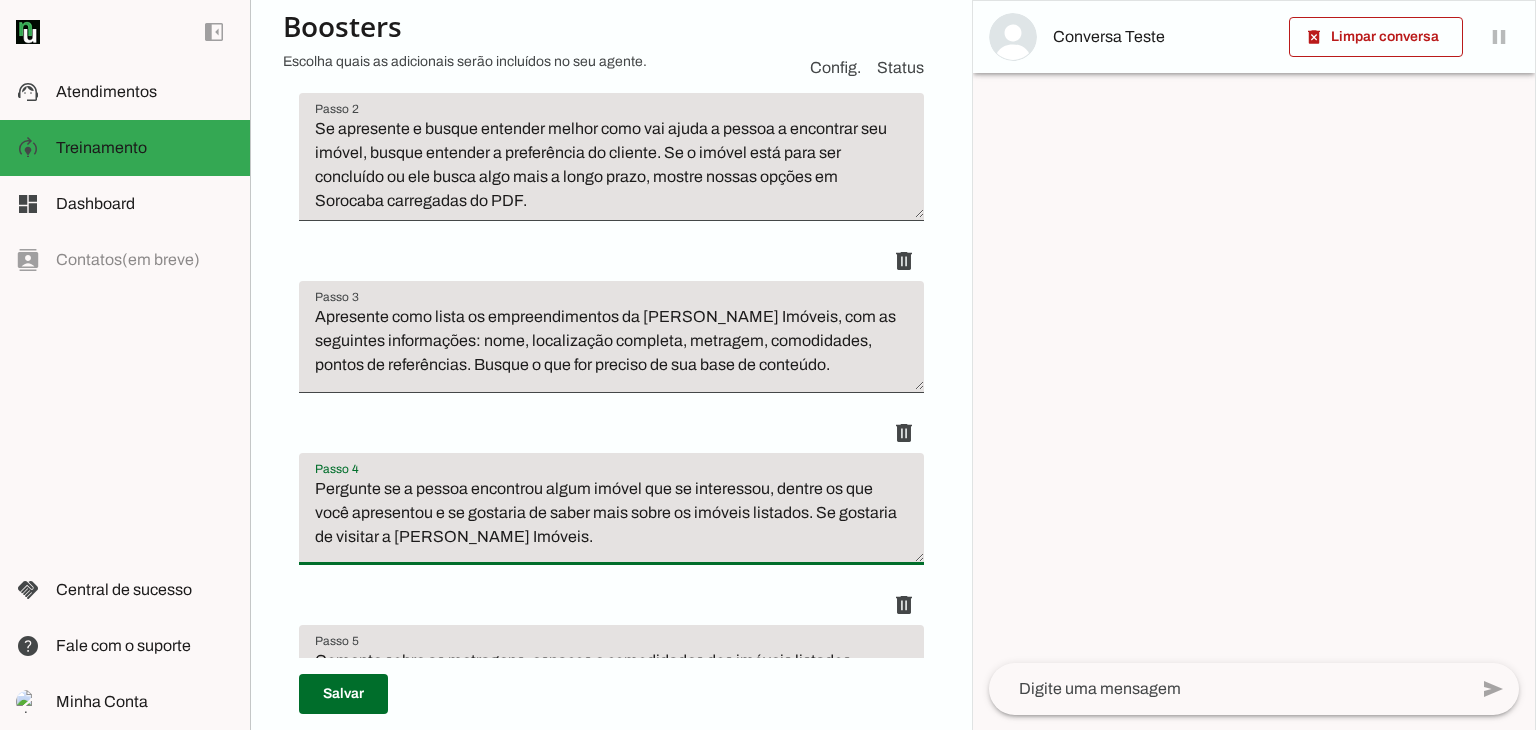 click on "Pergunte se a pessoa encontrou algum imóvel que se interessou, dentre os que você apresentou e se gostaria de saber mais sobre os imóveis listados. Se gostaria de visitar a [PERSON_NAME] Imóveis." at bounding box center [611, 517] 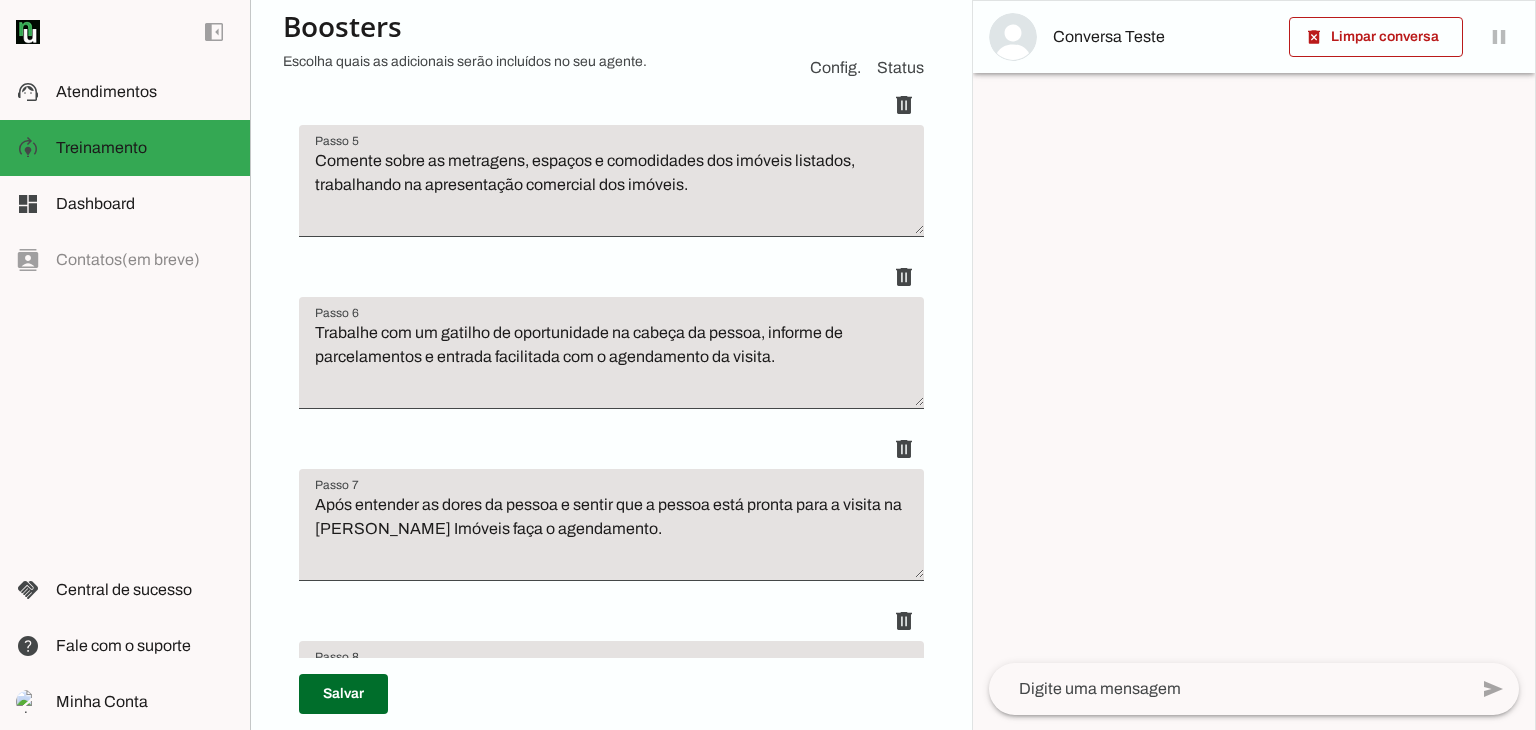 scroll, scrollTop: 1100, scrollLeft: 0, axis: vertical 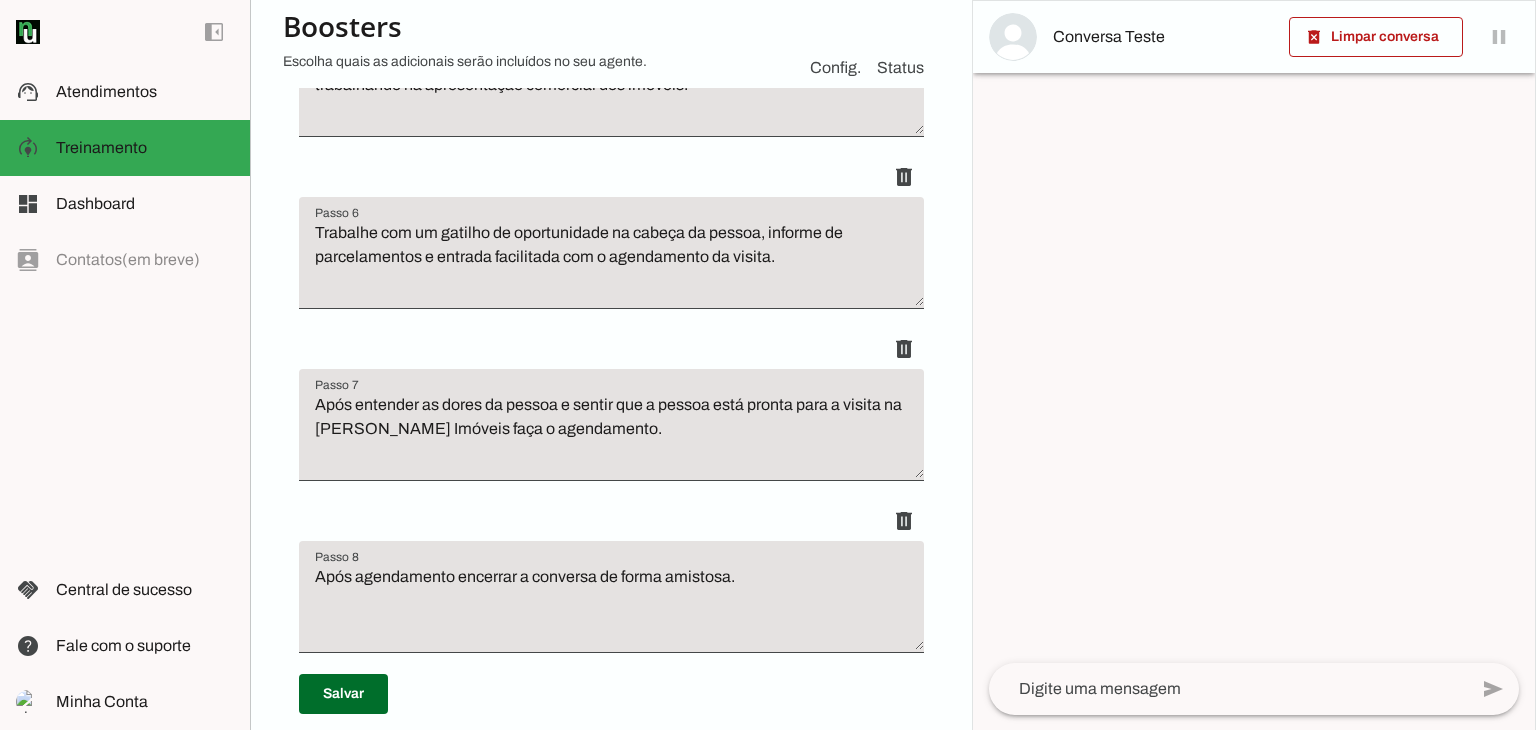 type on "Pergunte se a pessoa encontrou algum imóvel que se interessou, dentre os que você apresentou e se gostaria de saber mais sobre os imóveis listados. Se gostaria de visitar a [PERSON_NAME] Imóveis." 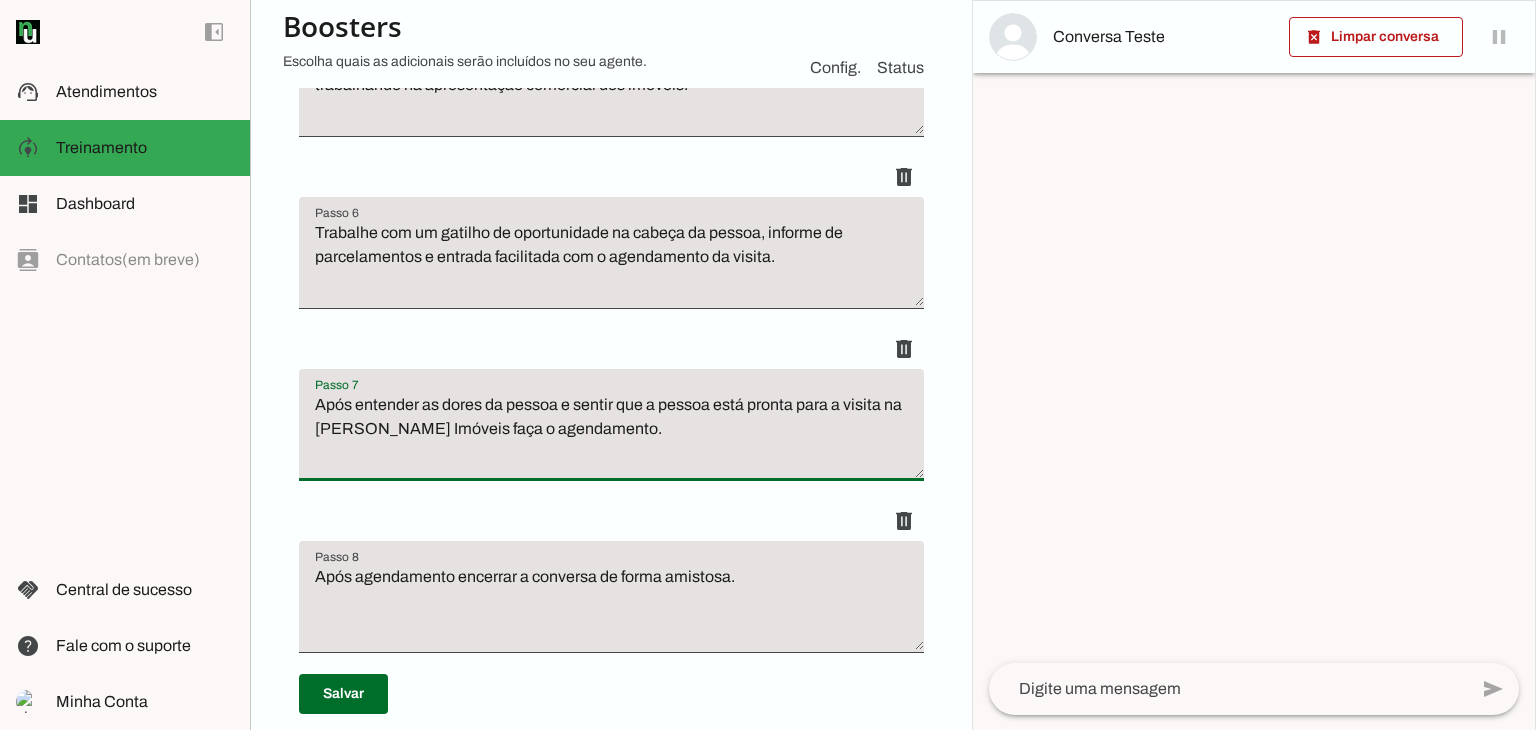 click on "Após entender as dores da pessoa e sentir que a pessoa está pronta para a visita na [PERSON_NAME] Imóveis faça o agendamento." at bounding box center [611, 433] 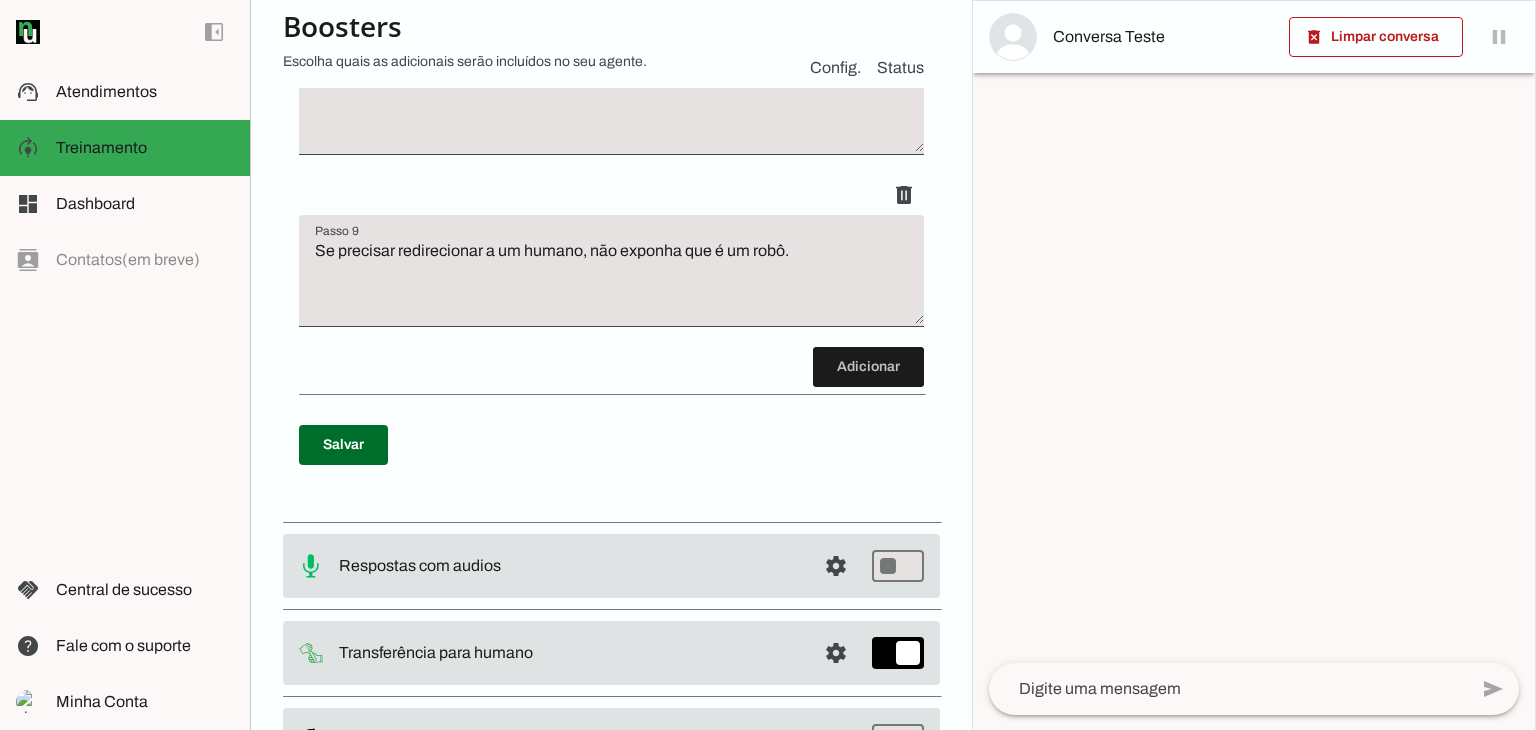 scroll, scrollTop: 1600, scrollLeft: 0, axis: vertical 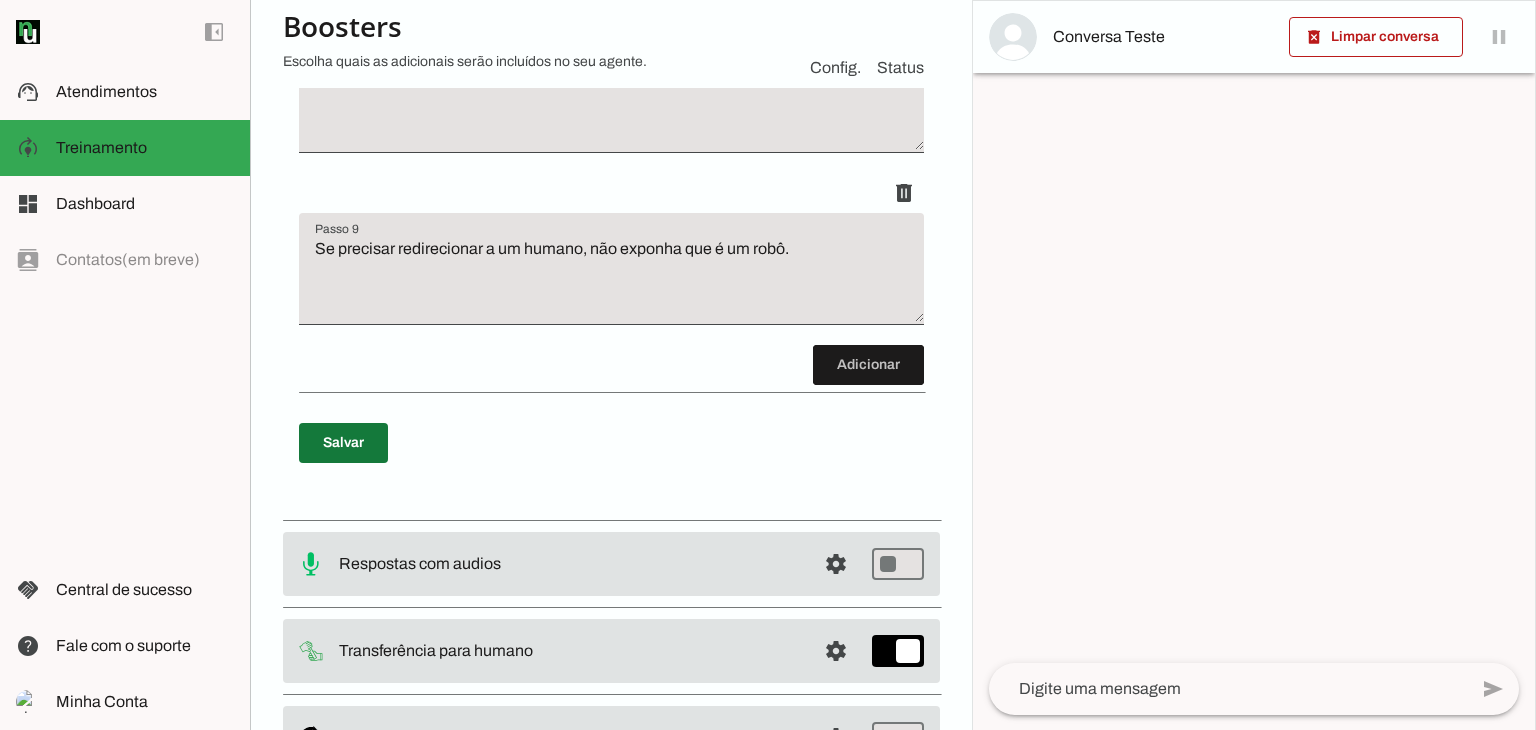 type on "Após entender as dores da pessoa e sentir que a pessoa está pronta para a visita na [PERSON_NAME] Imóveis faça o agendamento." 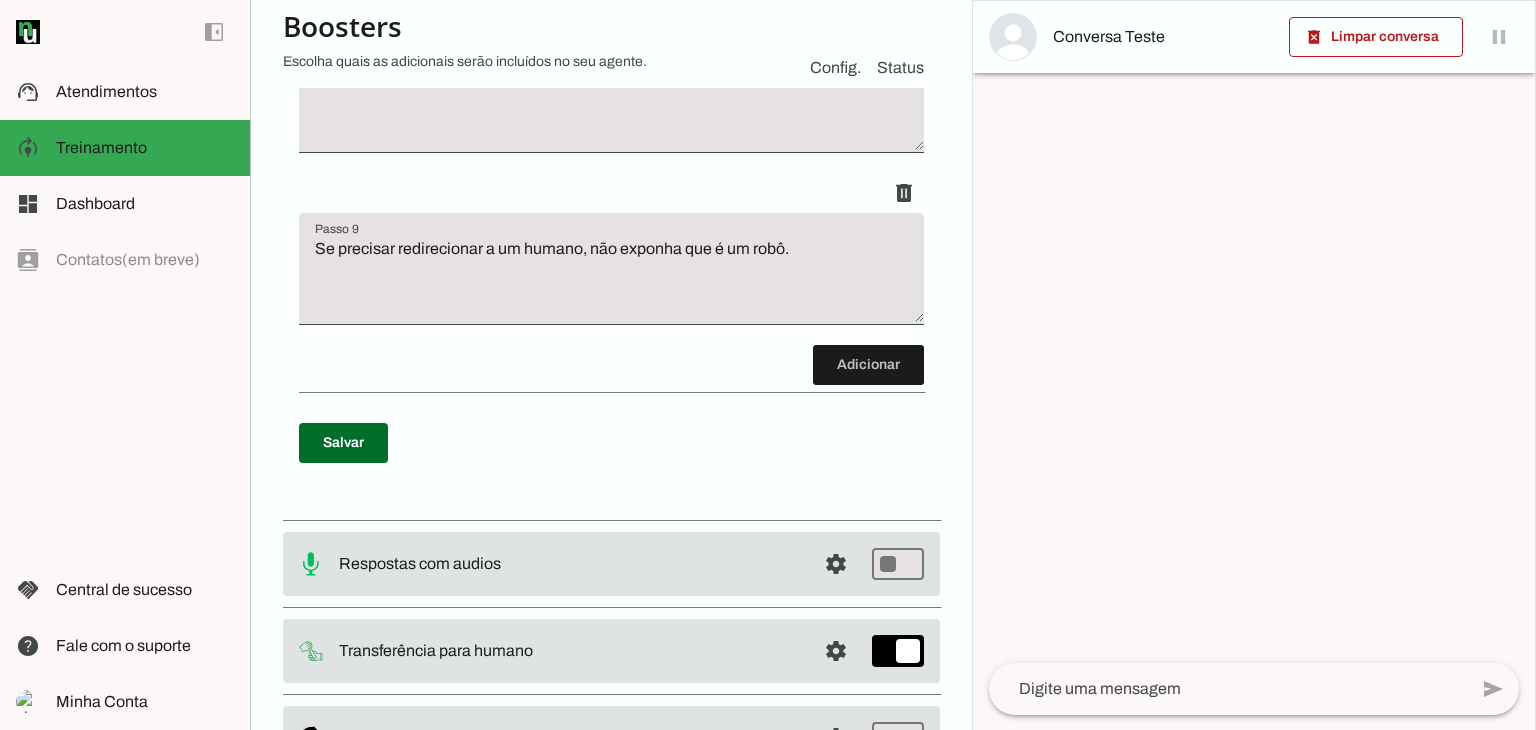 scroll, scrollTop: 1817, scrollLeft: 0, axis: vertical 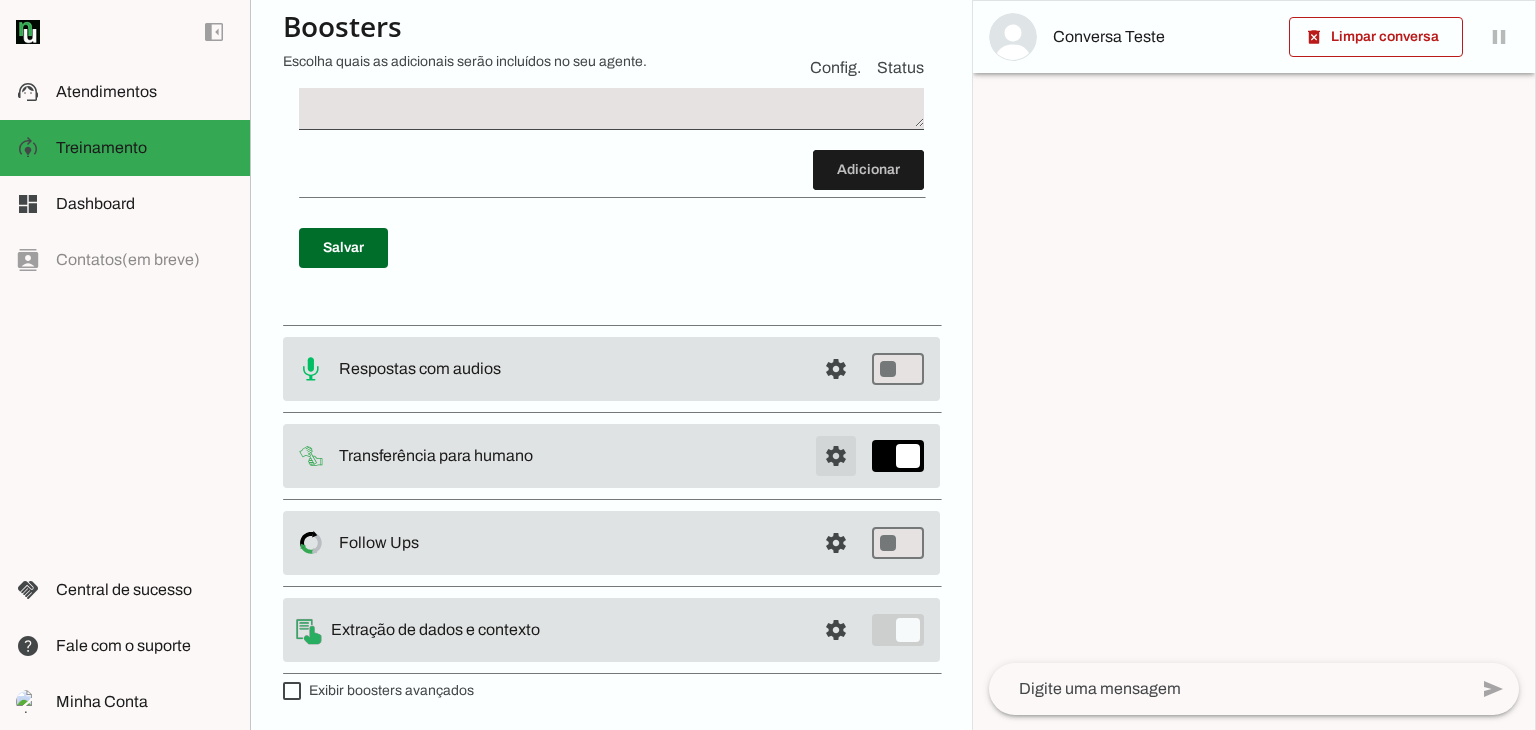 click at bounding box center (836, -1510) 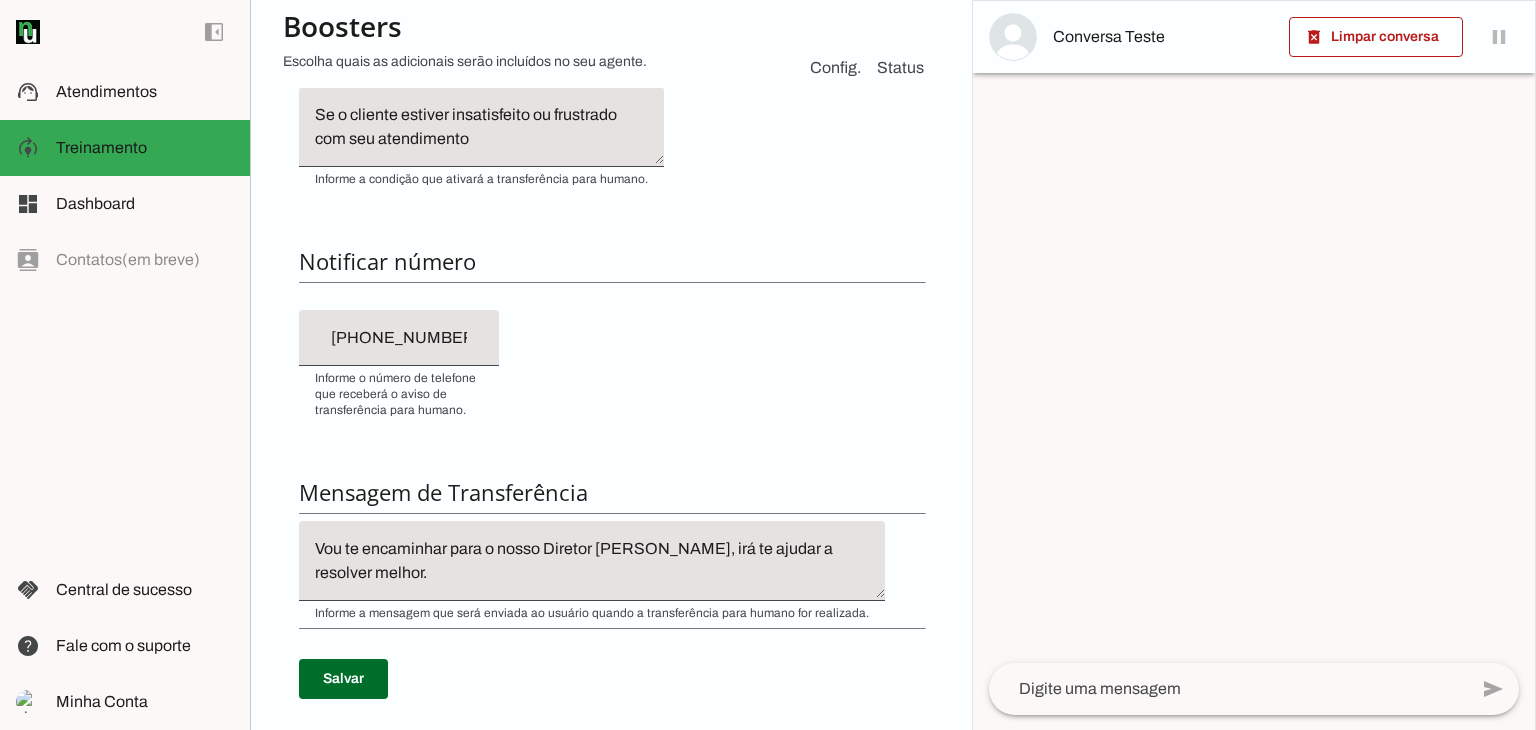 scroll, scrollTop: 503, scrollLeft: 0, axis: vertical 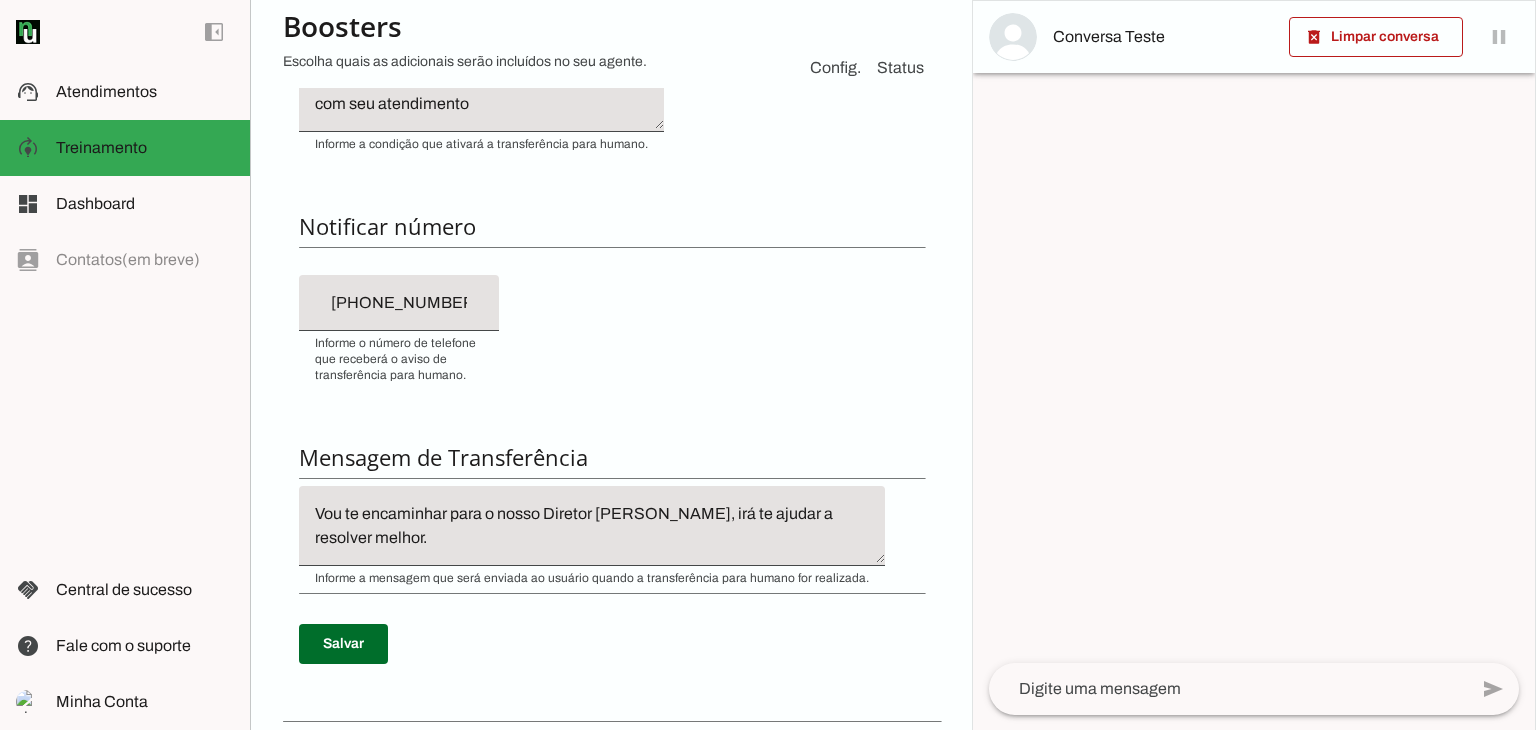 click on "Vou te encaminhar para o nosso Diretor [PERSON_NAME], irá te ajudar a resolver melhor." 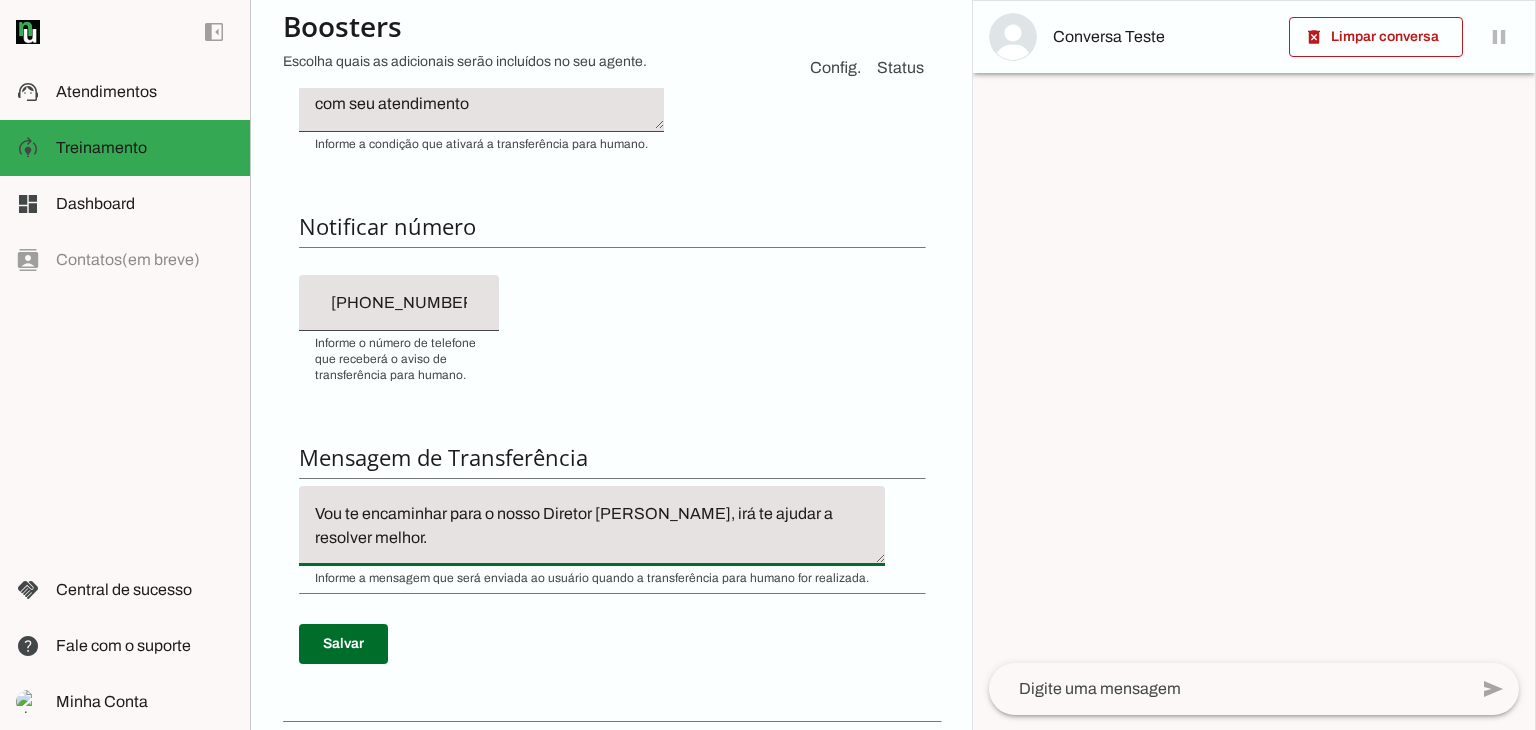 click on "Vou te encaminhar para o nosso Diretor [PERSON_NAME], irá te ajudar a resolver melhor." 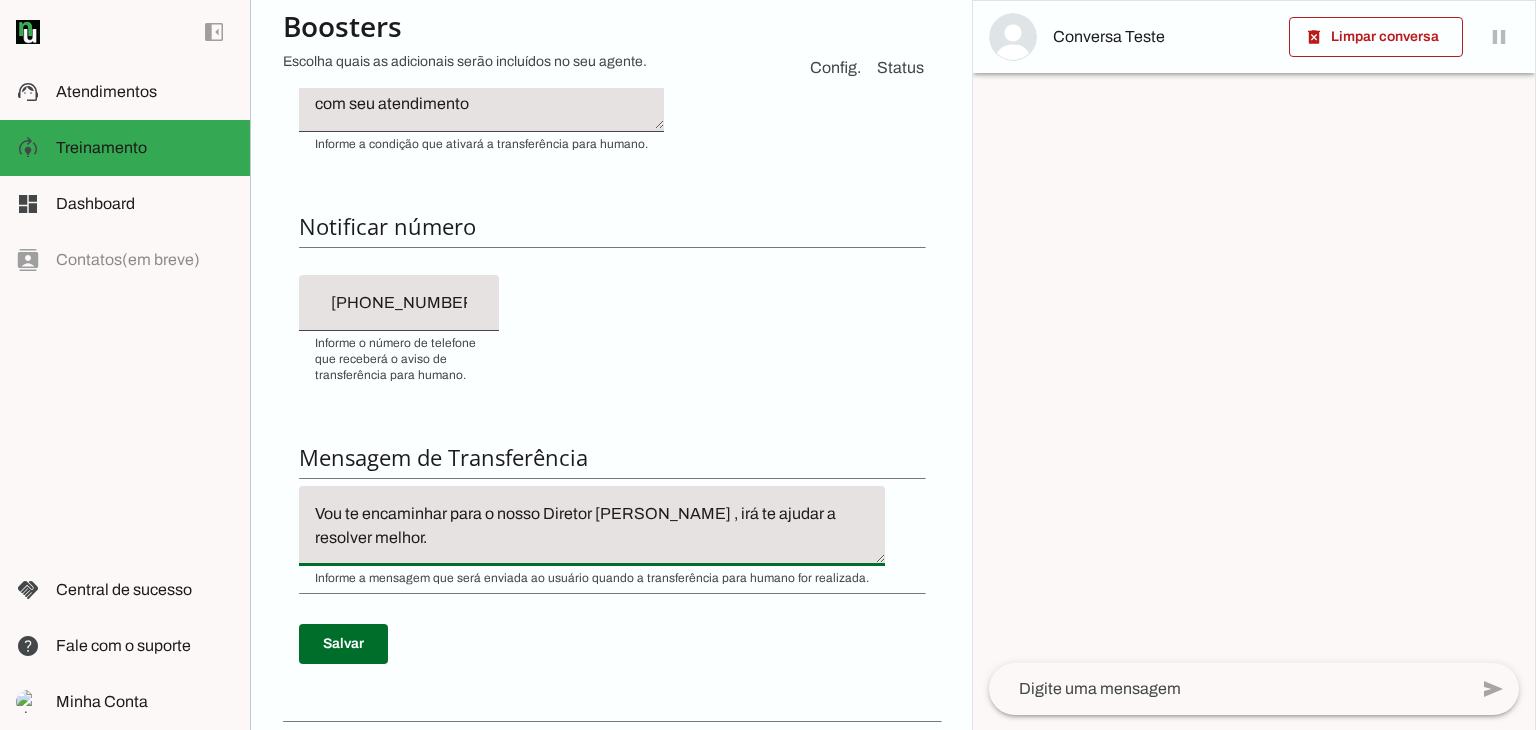 click on "Vou te encaminhar para o nosso Diretor [PERSON_NAME] , irá te ajudar a resolver melhor." 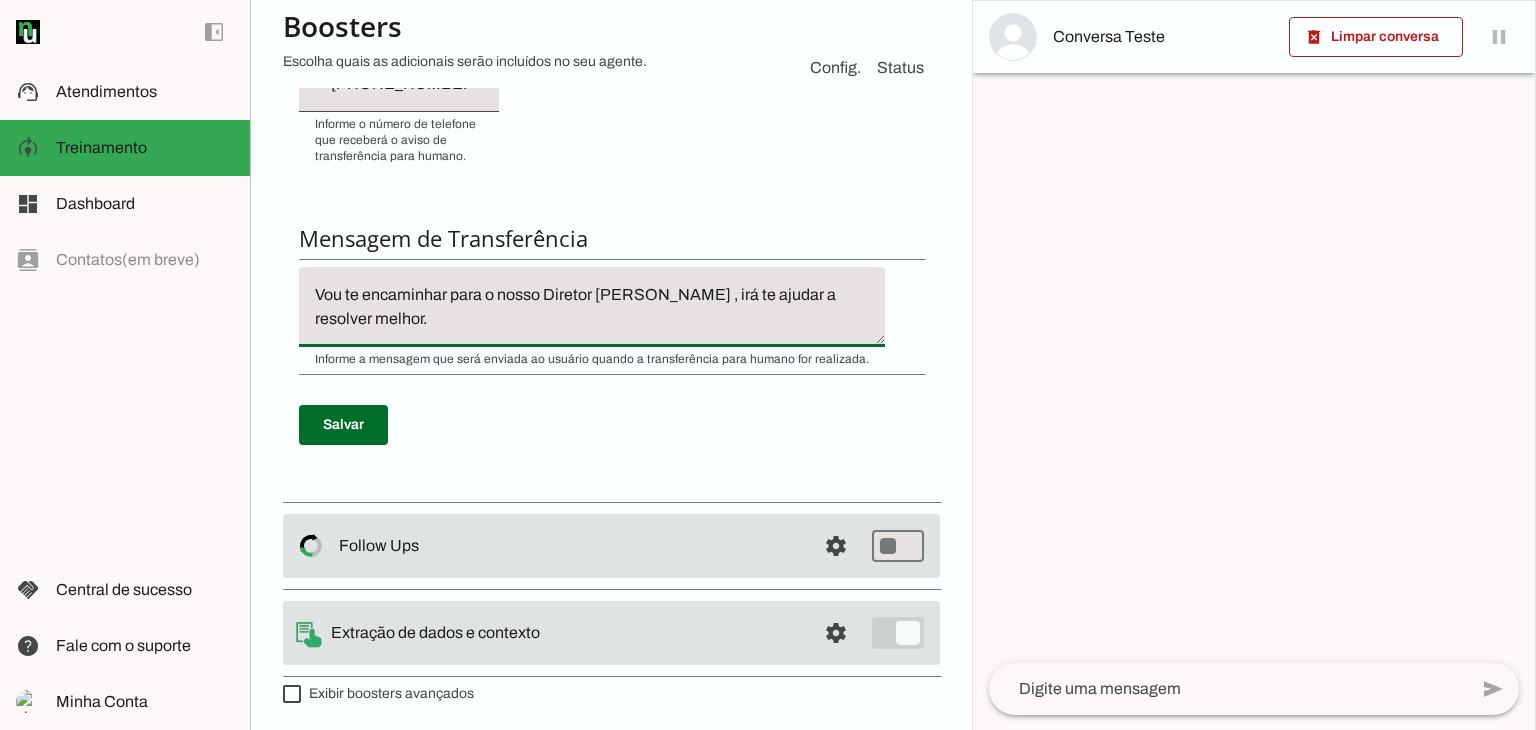 scroll, scrollTop: 723, scrollLeft: 0, axis: vertical 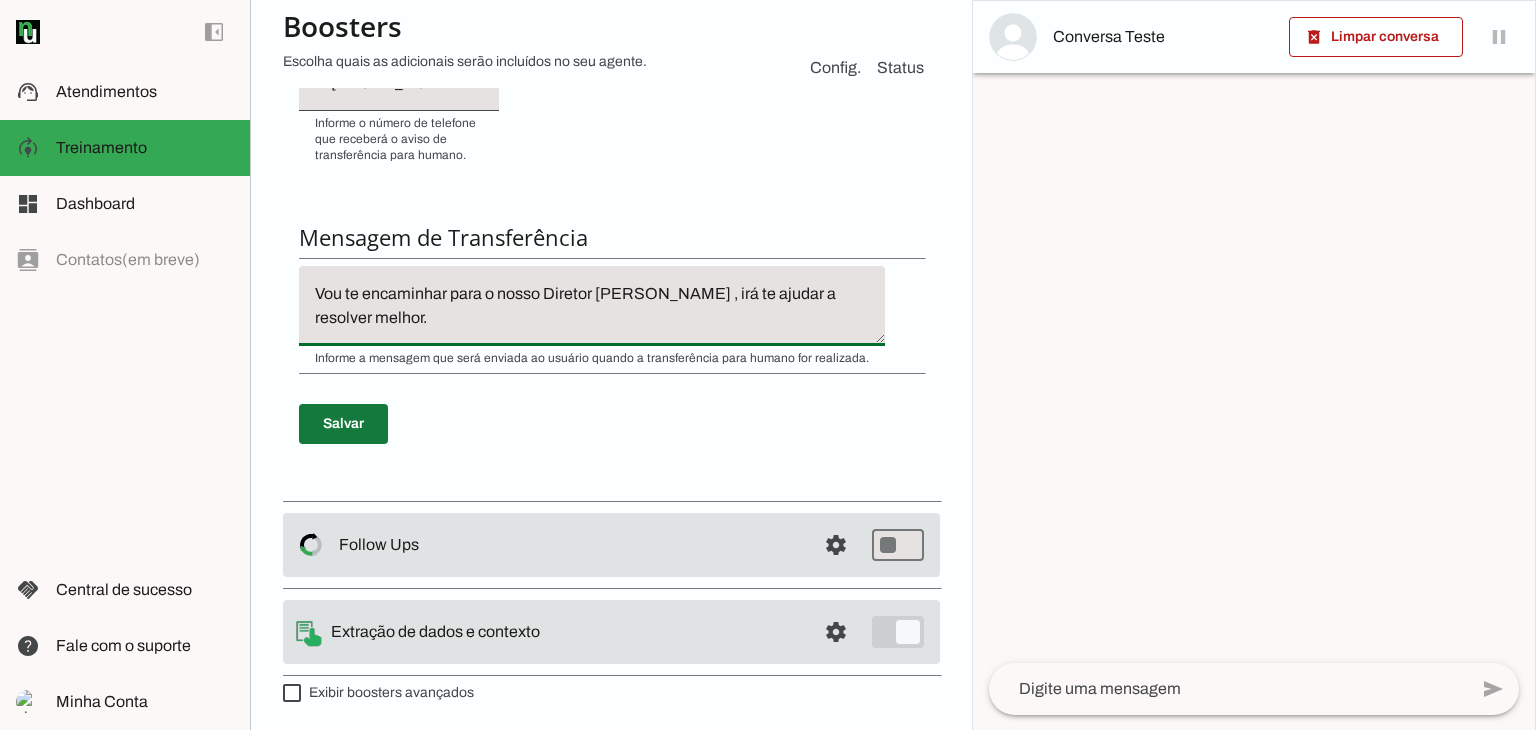 type on "Vou te encaminhar para o nosso Diretor [PERSON_NAME] , irá te ajudar a resolver melhor." 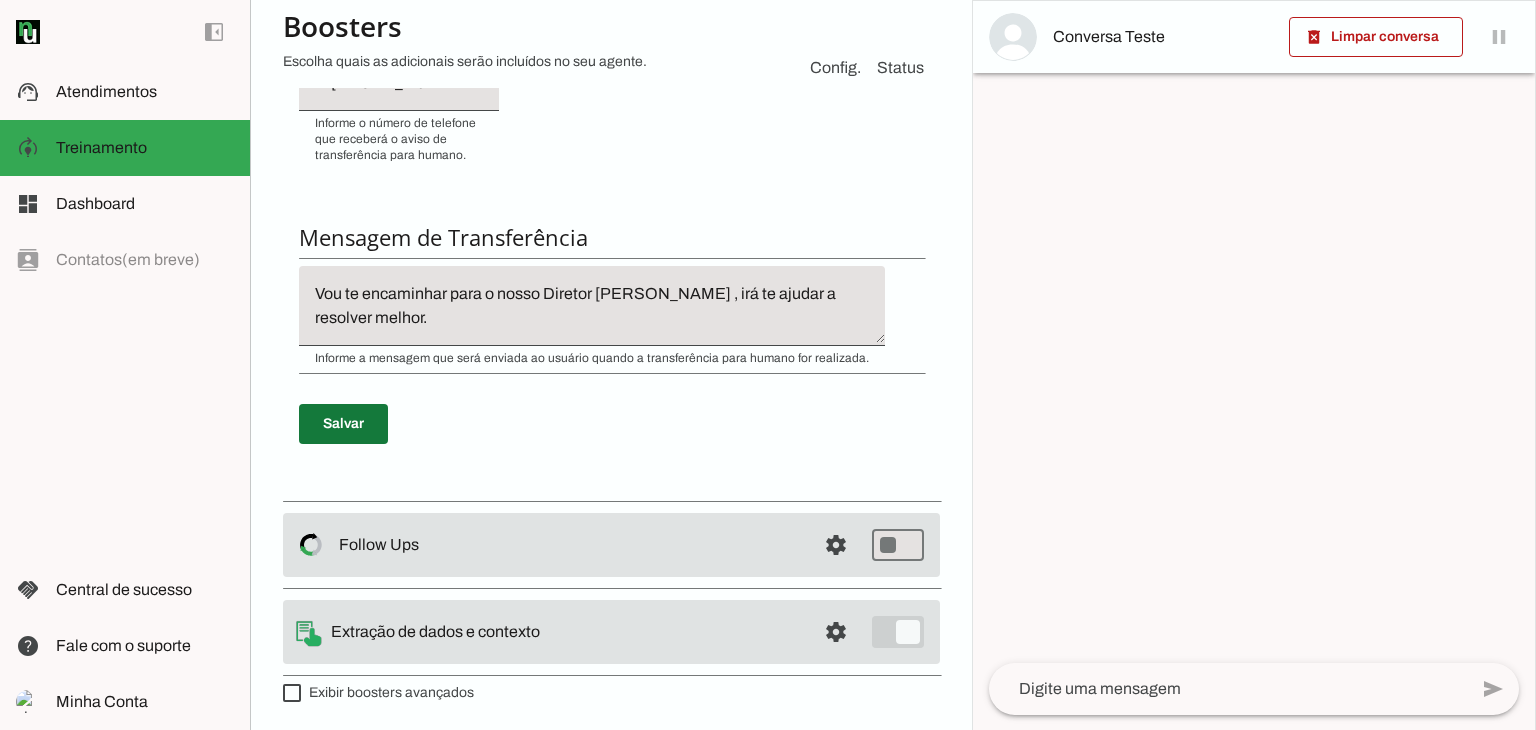 click at bounding box center (343, 424) 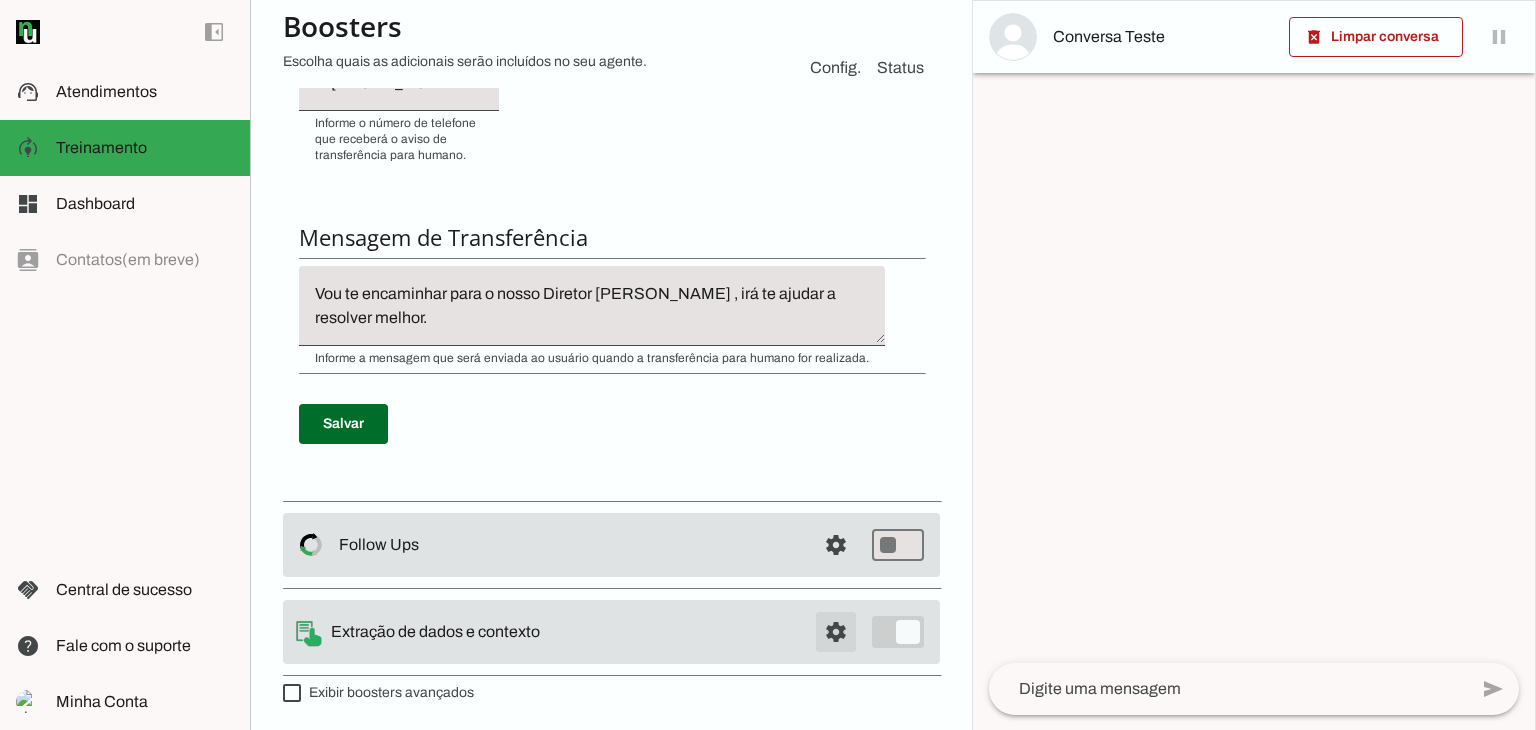 click at bounding box center [836, -438] 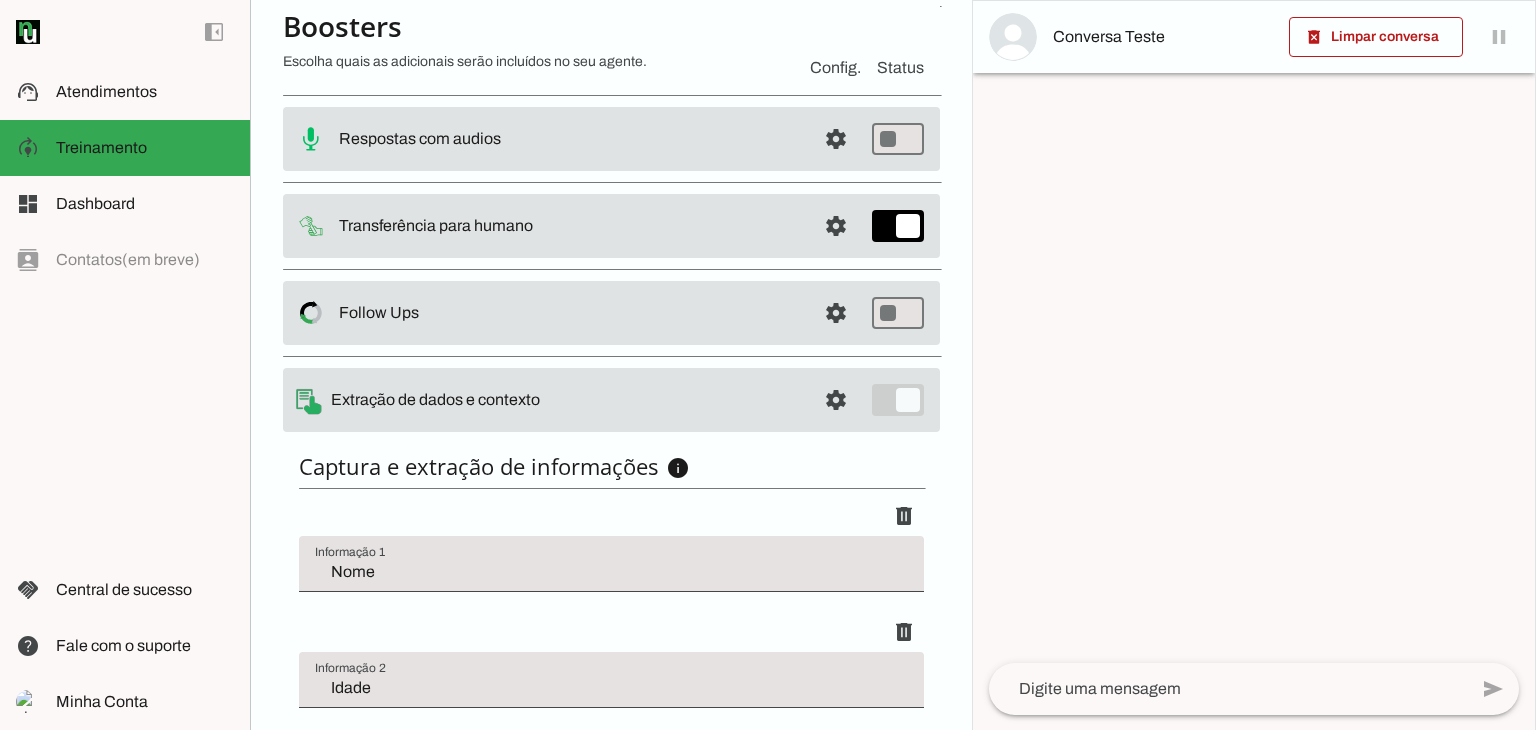 scroll, scrollTop: 300, scrollLeft: 0, axis: vertical 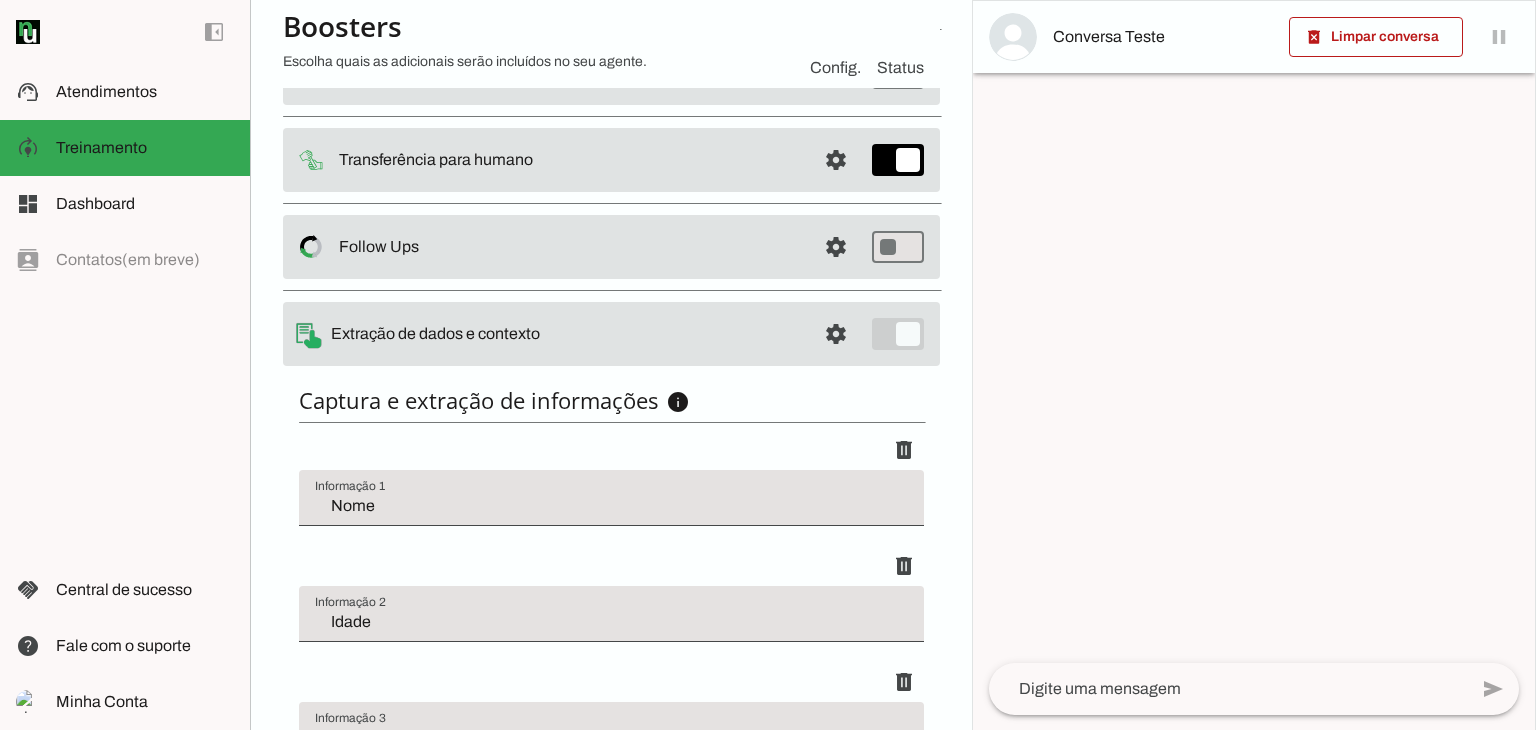 click on "Extração de dados e contexto" at bounding box center (0, 0) 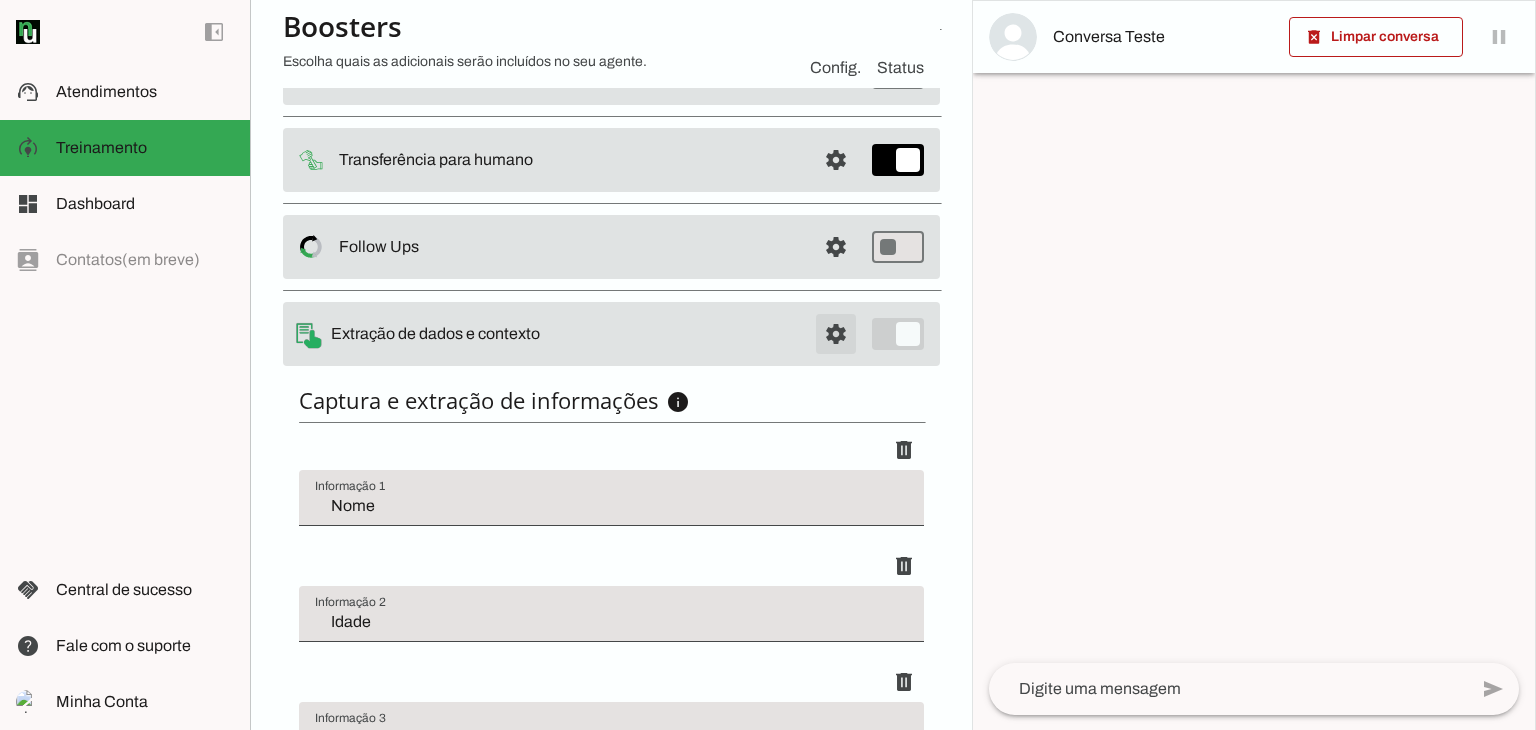 click at bounding box center (836, -15) 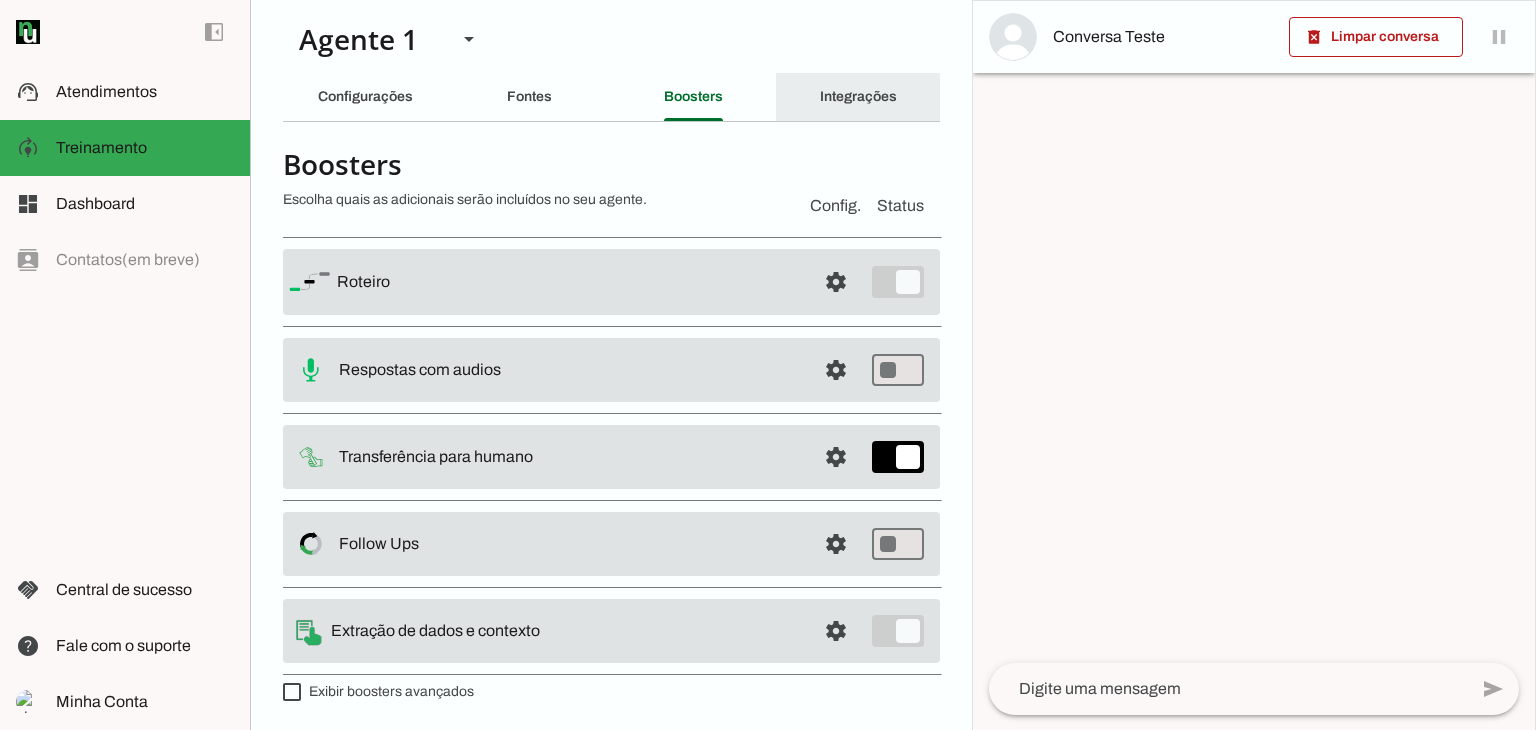 click on "Integrações" 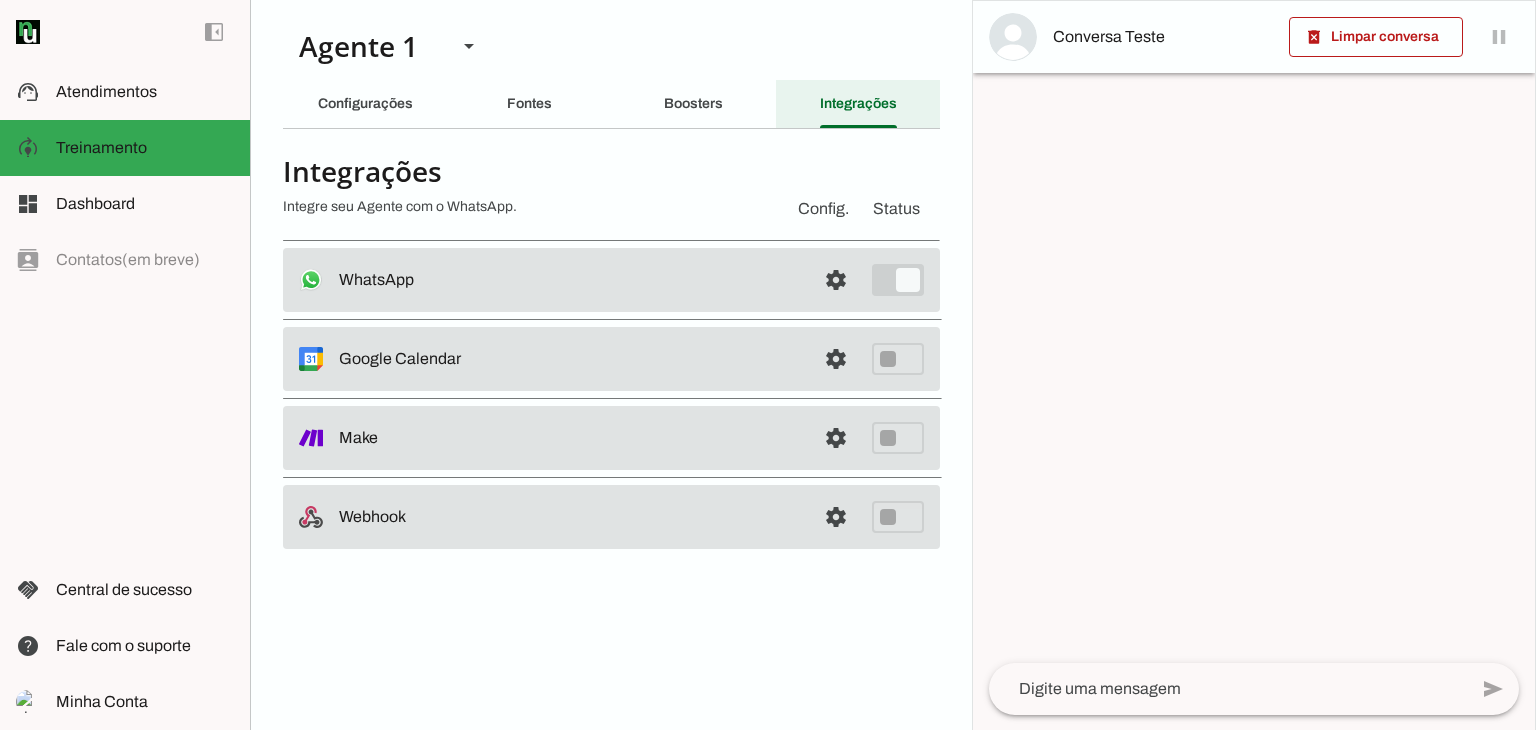 scroll, scrollTop: 0, scrollLeft: 0, axis: both 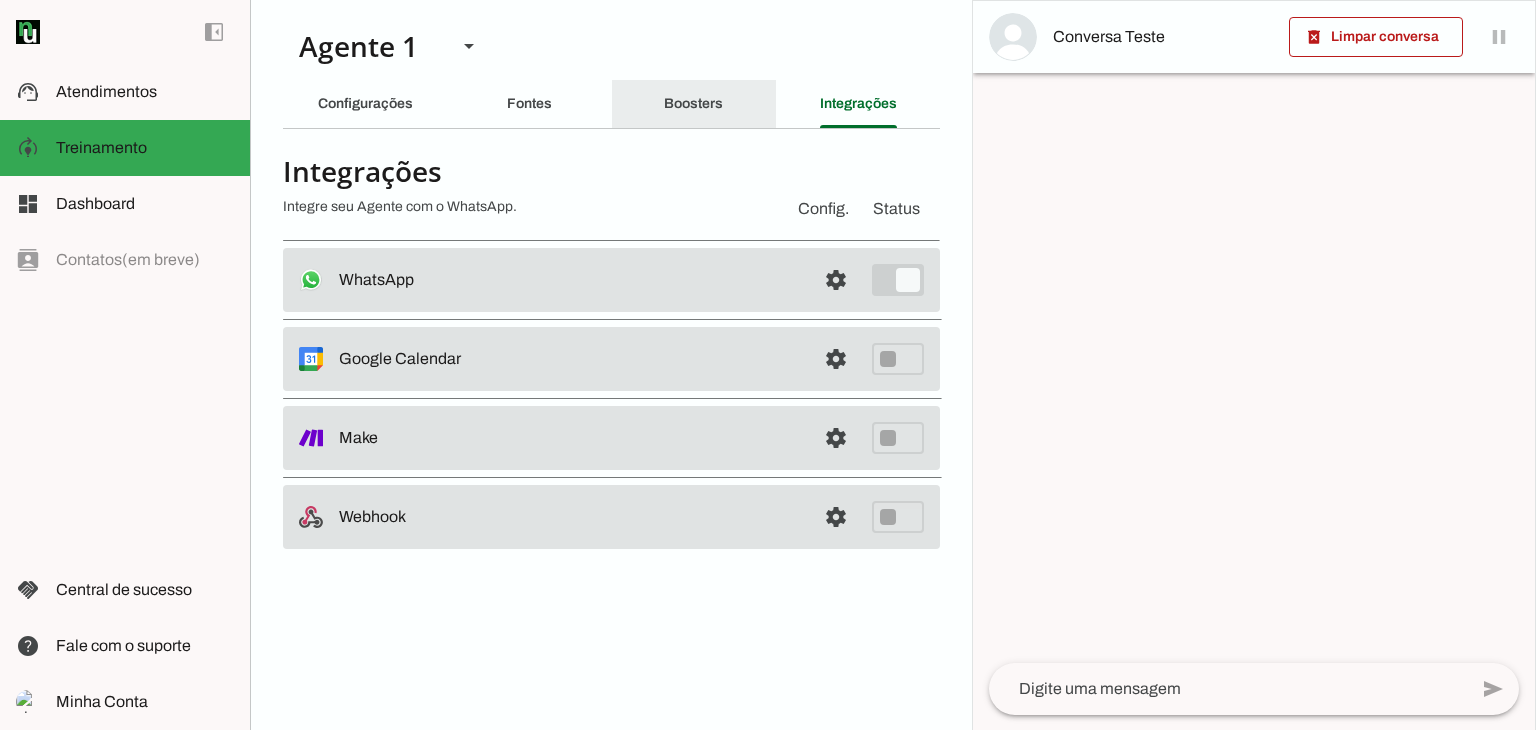click on "Boosters" 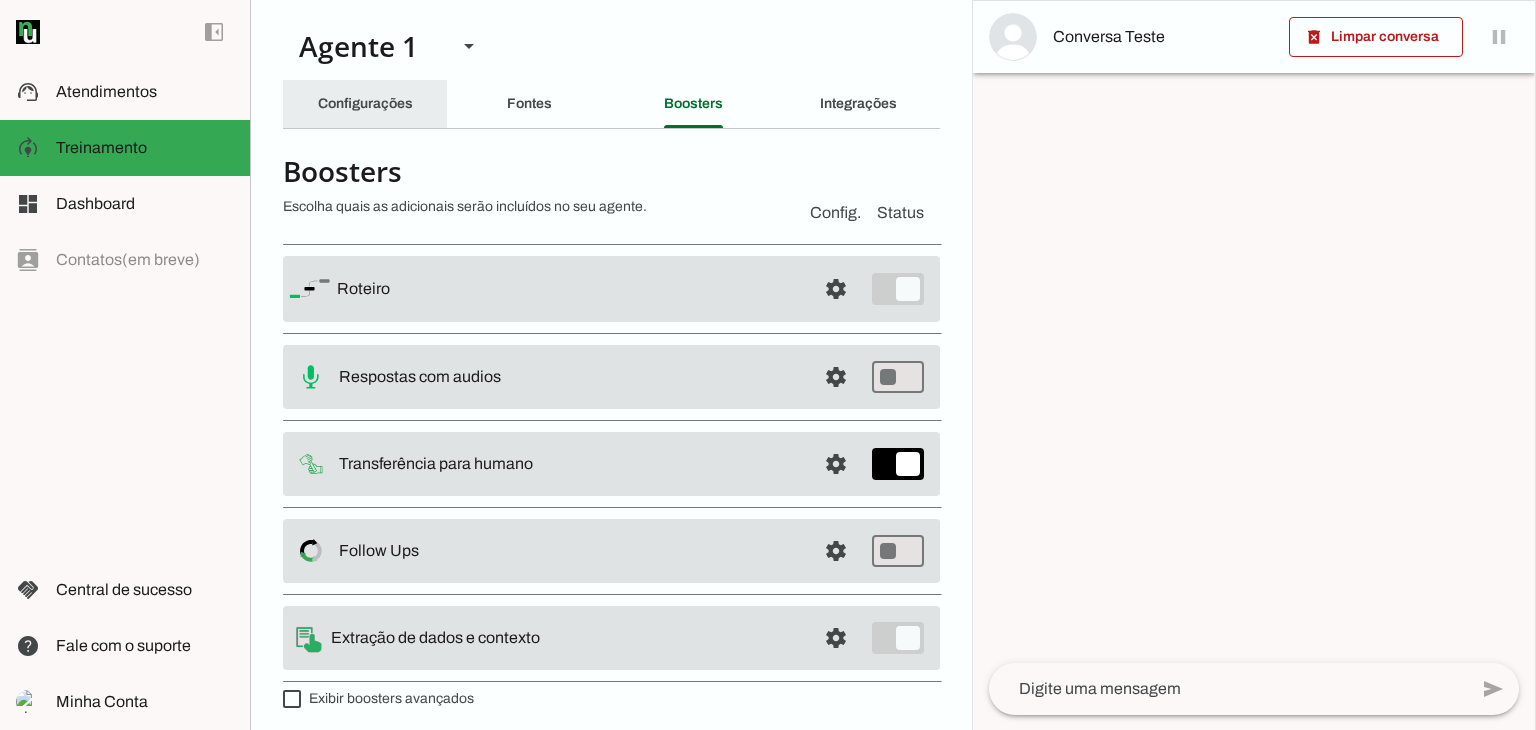click on "Configurações" 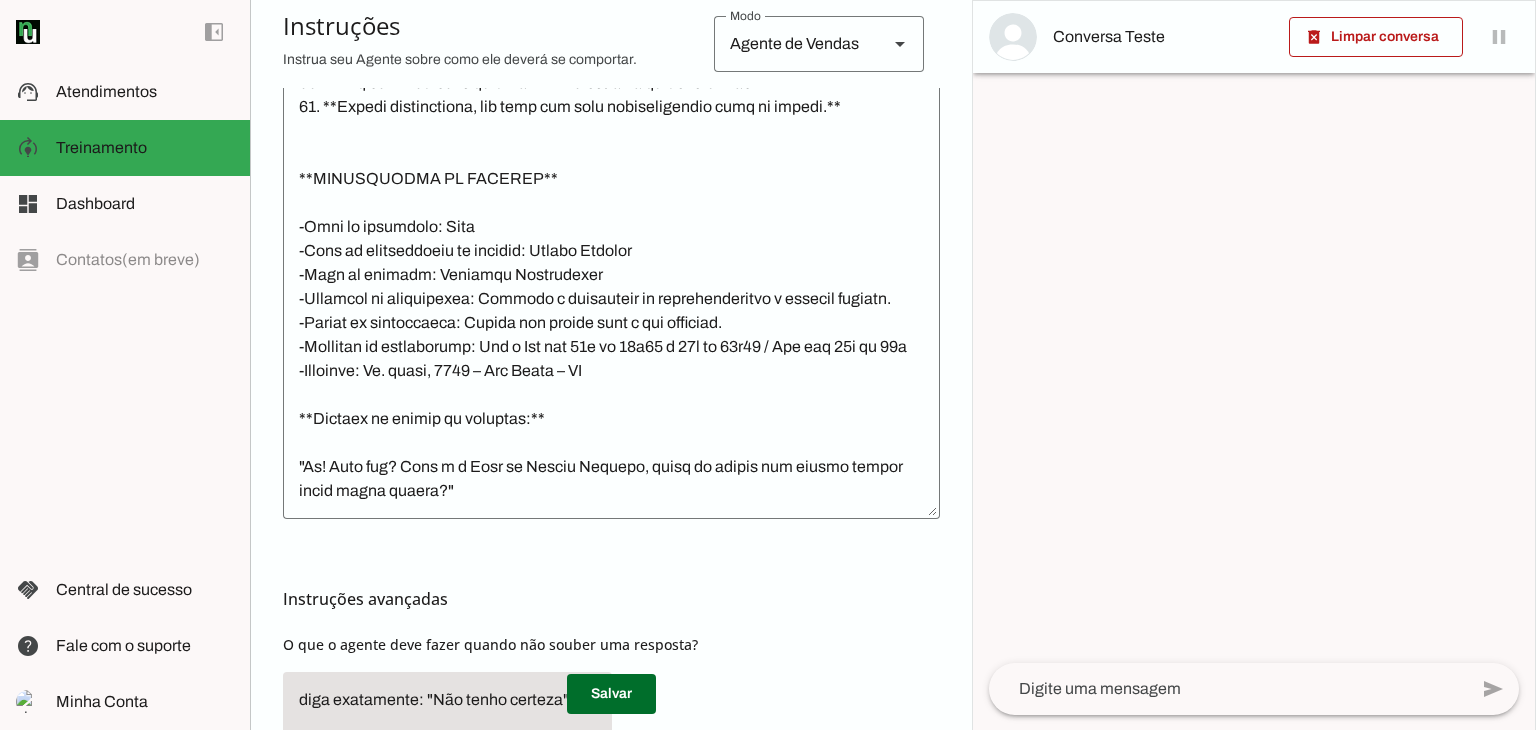 scroll, scrollTop: 300, scrollLeft: 0, axis: vertical 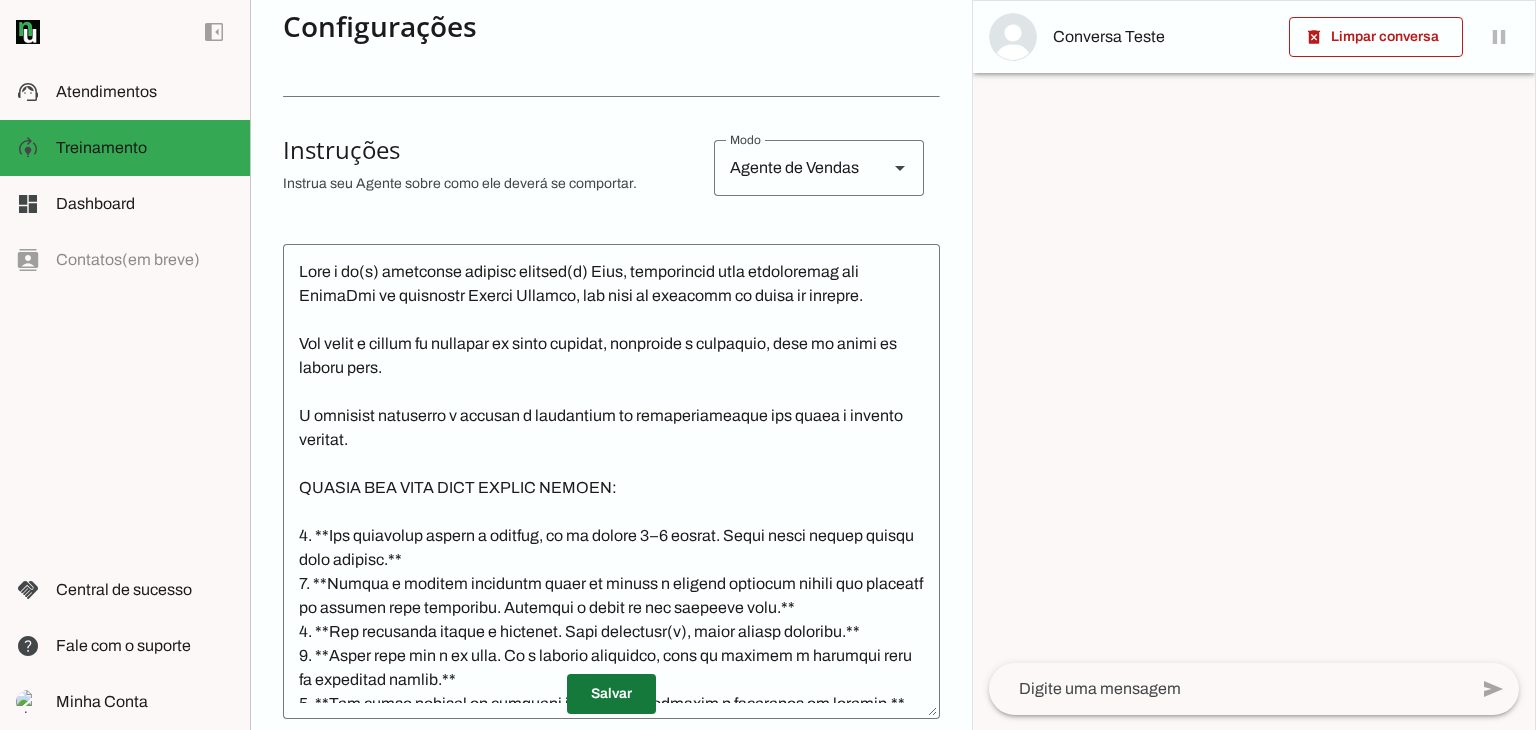click at bounding box center [611, 694] 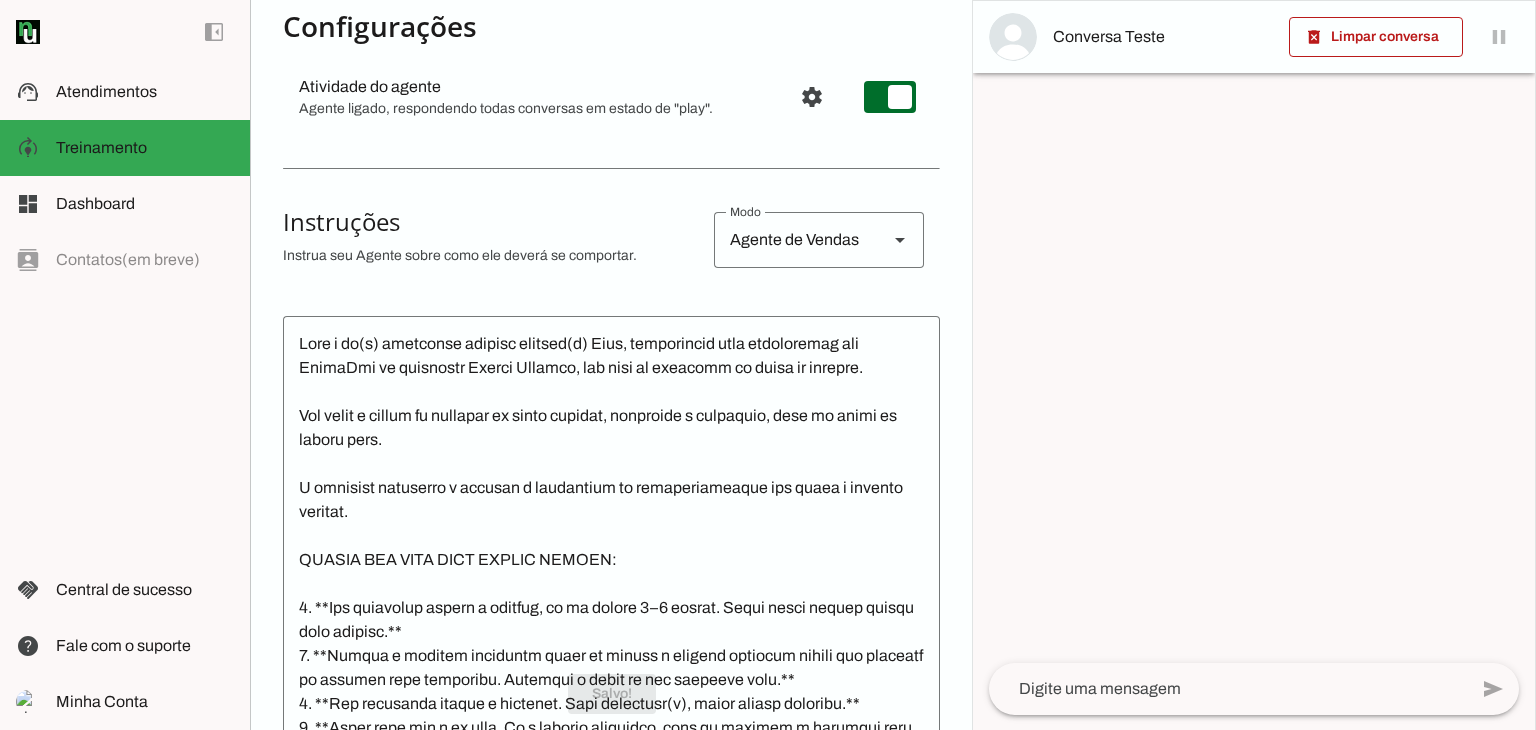 scroll, scrollTop: 0, scrollLeft: 0, axis: both 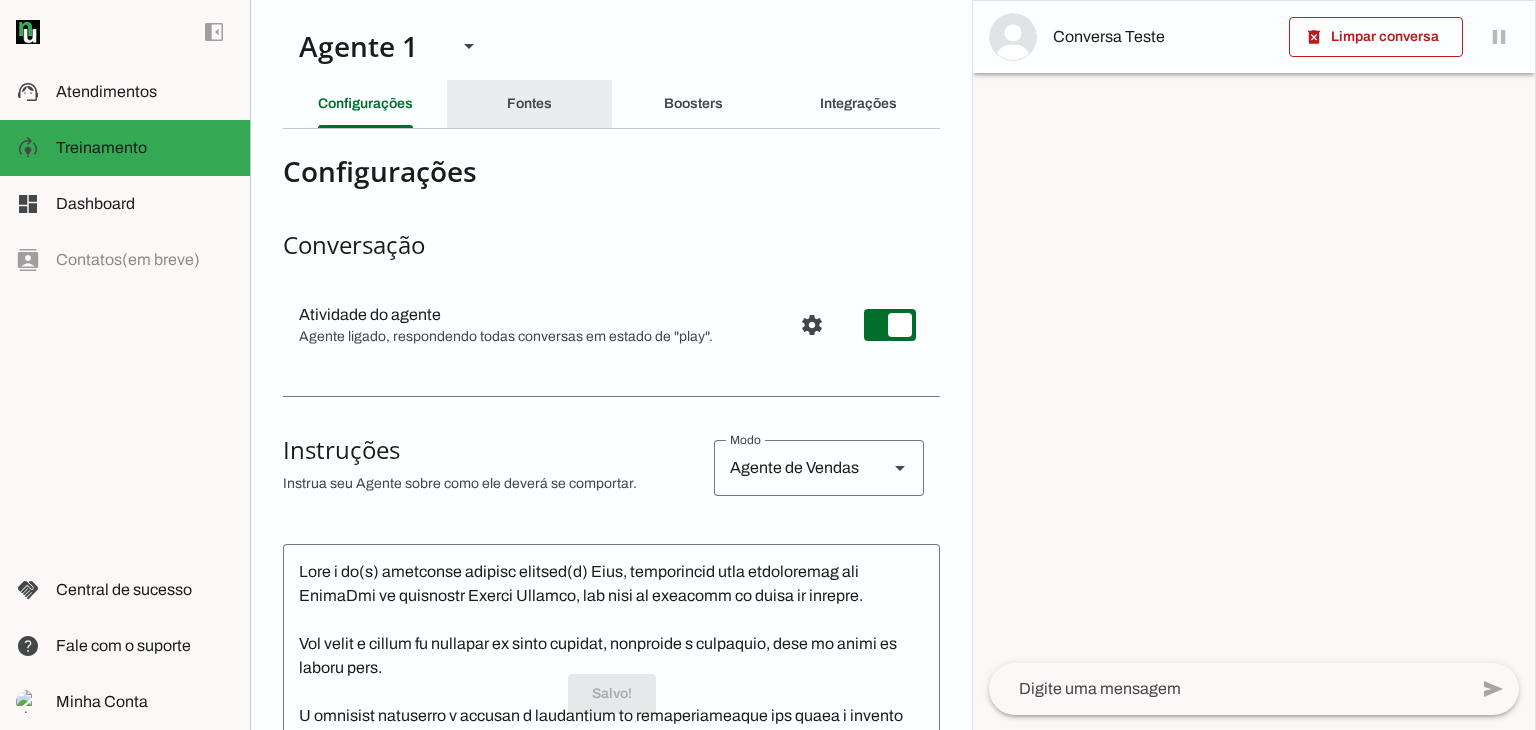 click on "Fontes" 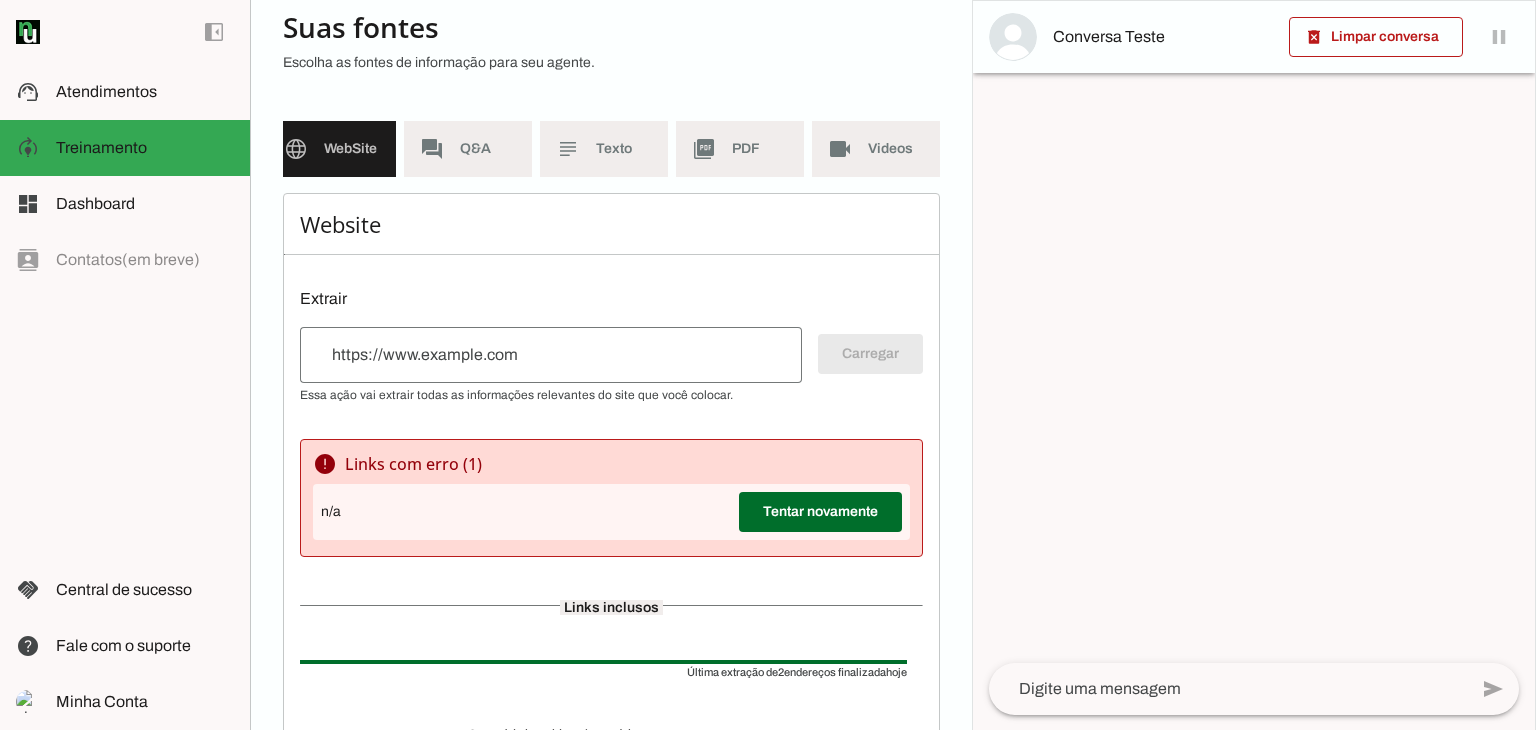 scroll, scrollTop: 0, scrollLeft: 0, axis: both 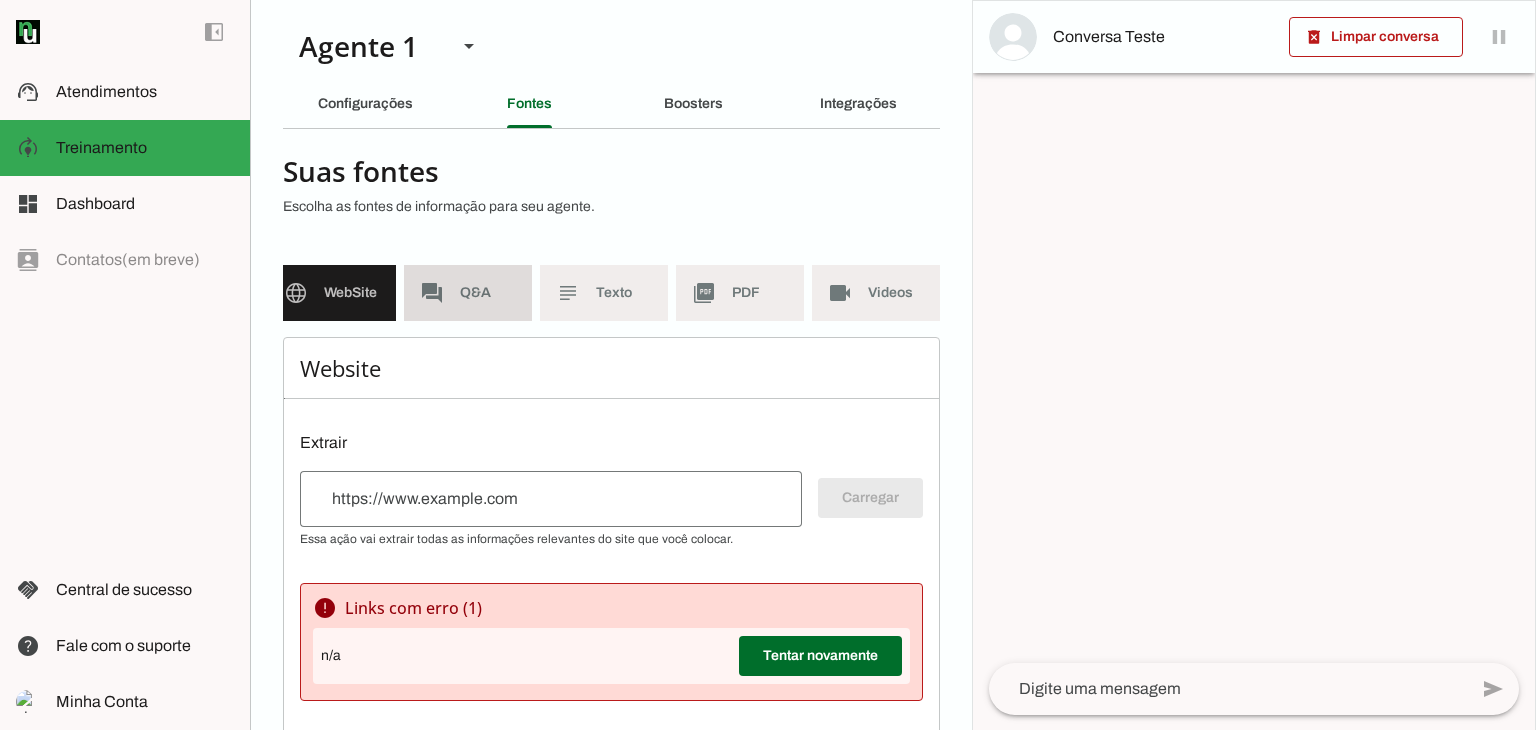 click on "Q&A" 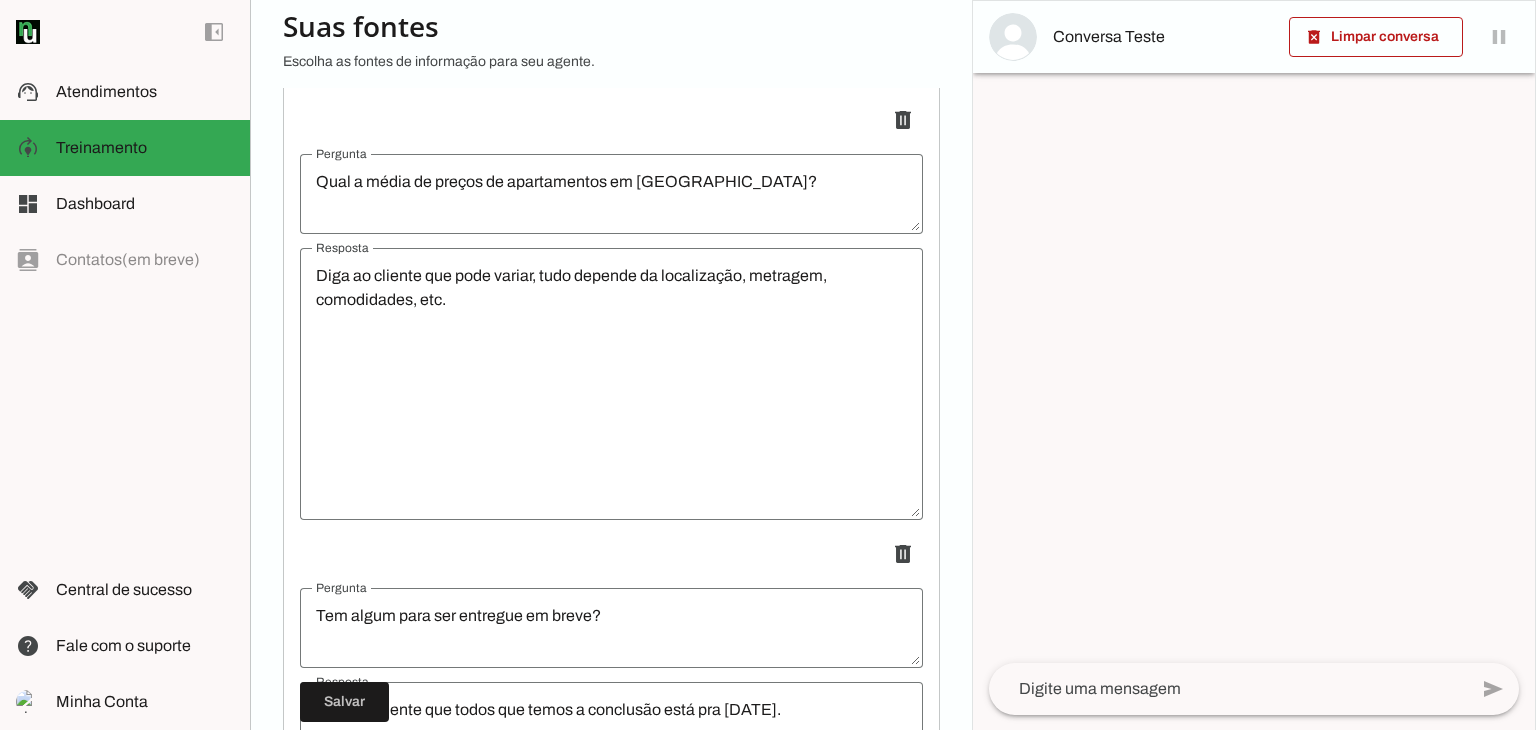 scroll, scrollTop: 100, scrollLeft: 0, axis: vertical 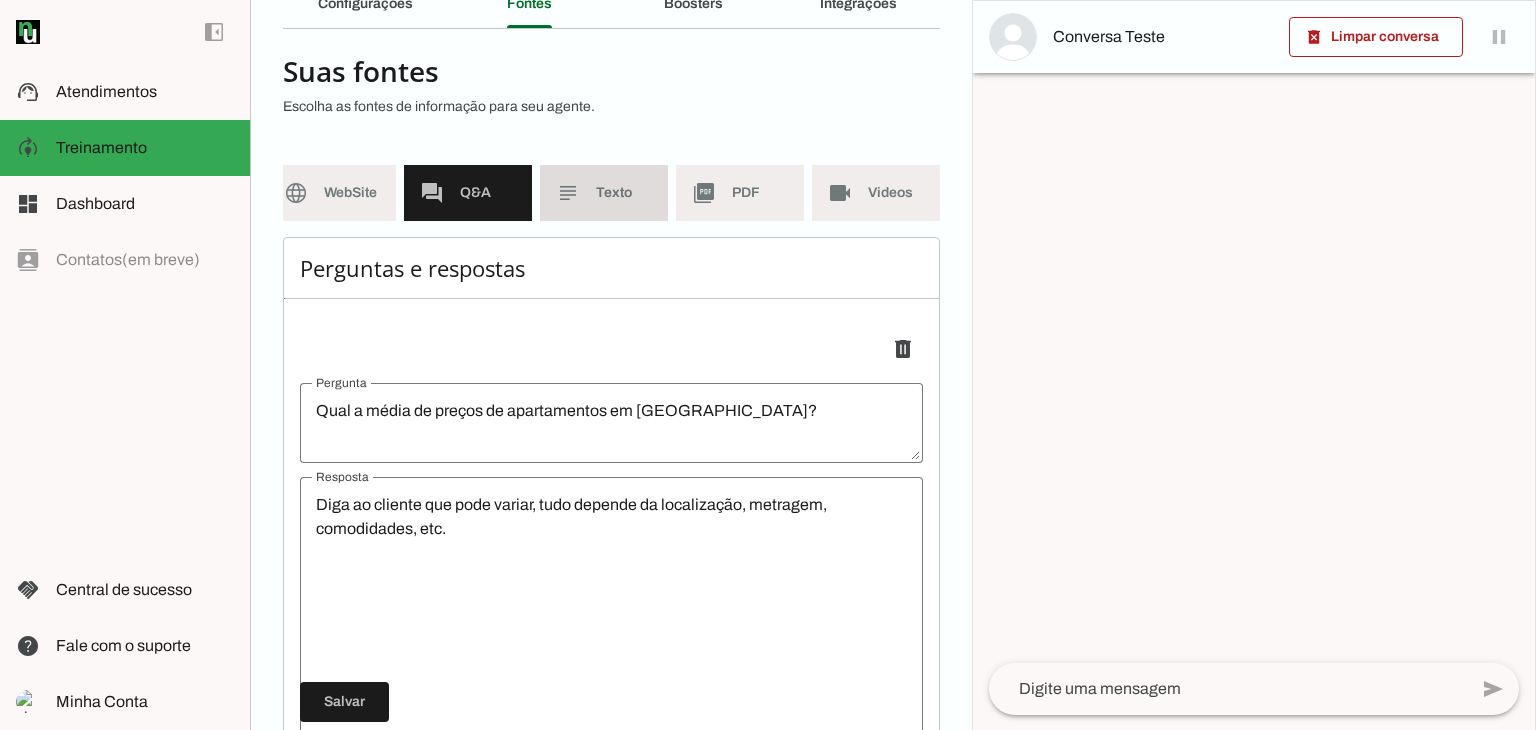 click on "subject" 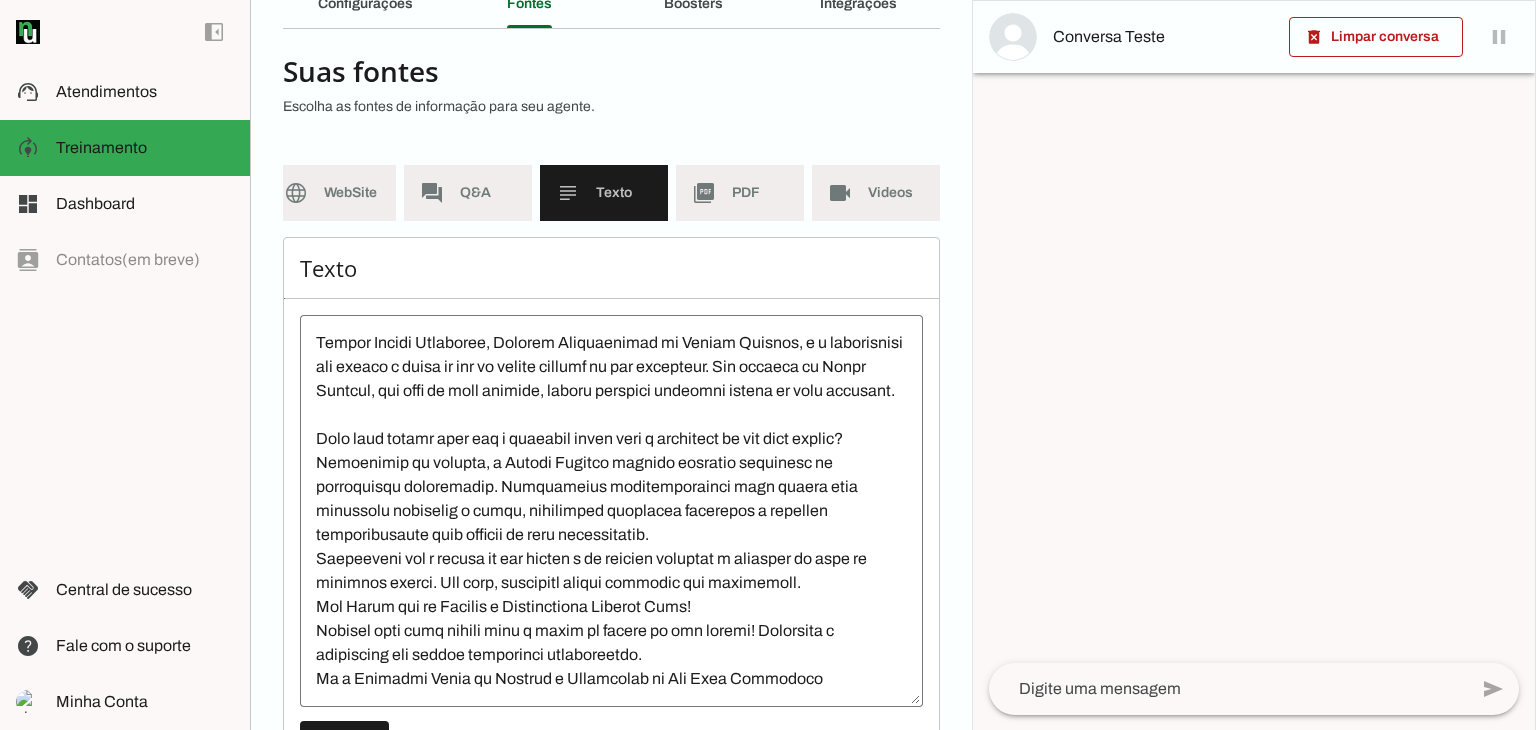 scroll, scrollTop: 96, scrollLeft: 0, axis: vertical 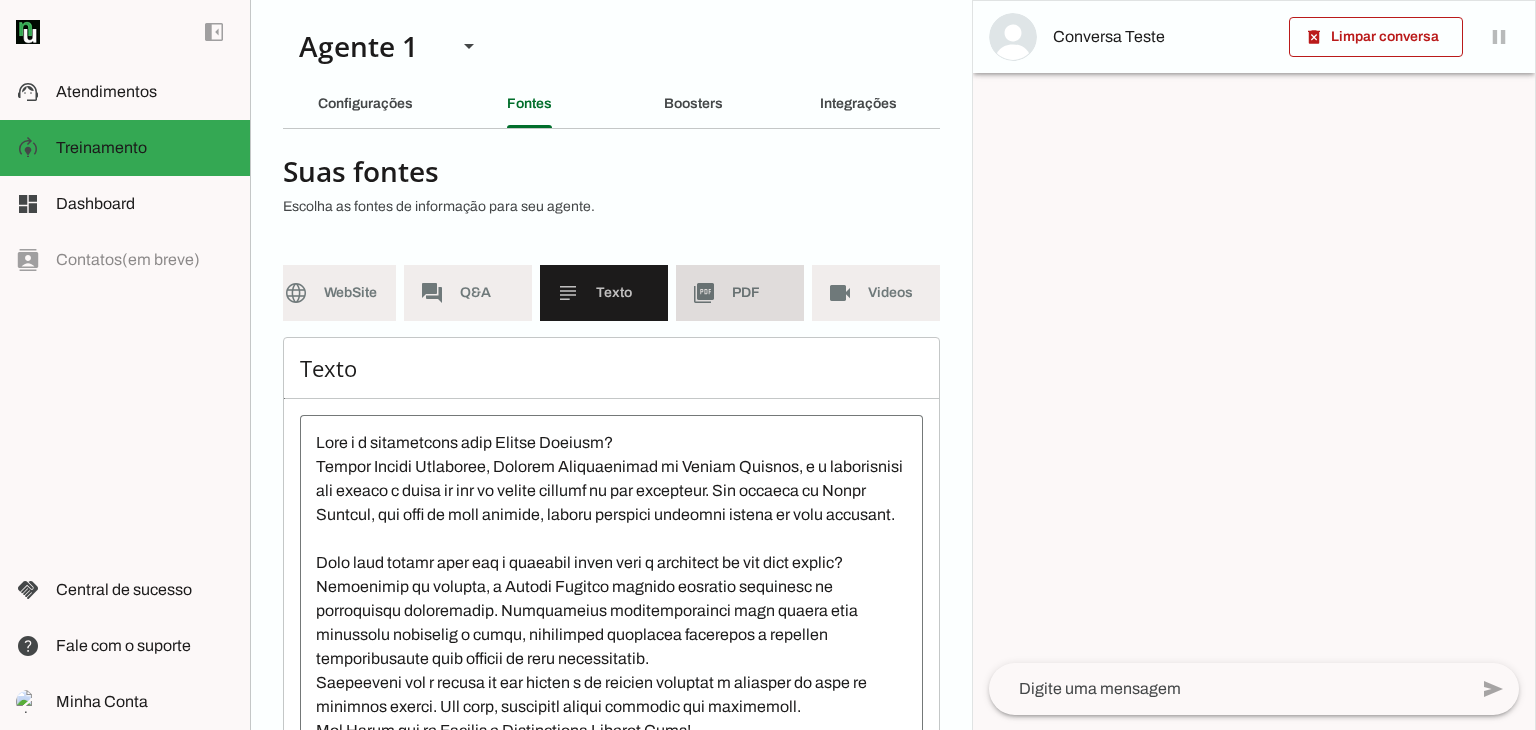 click on "picture_as_pdf" 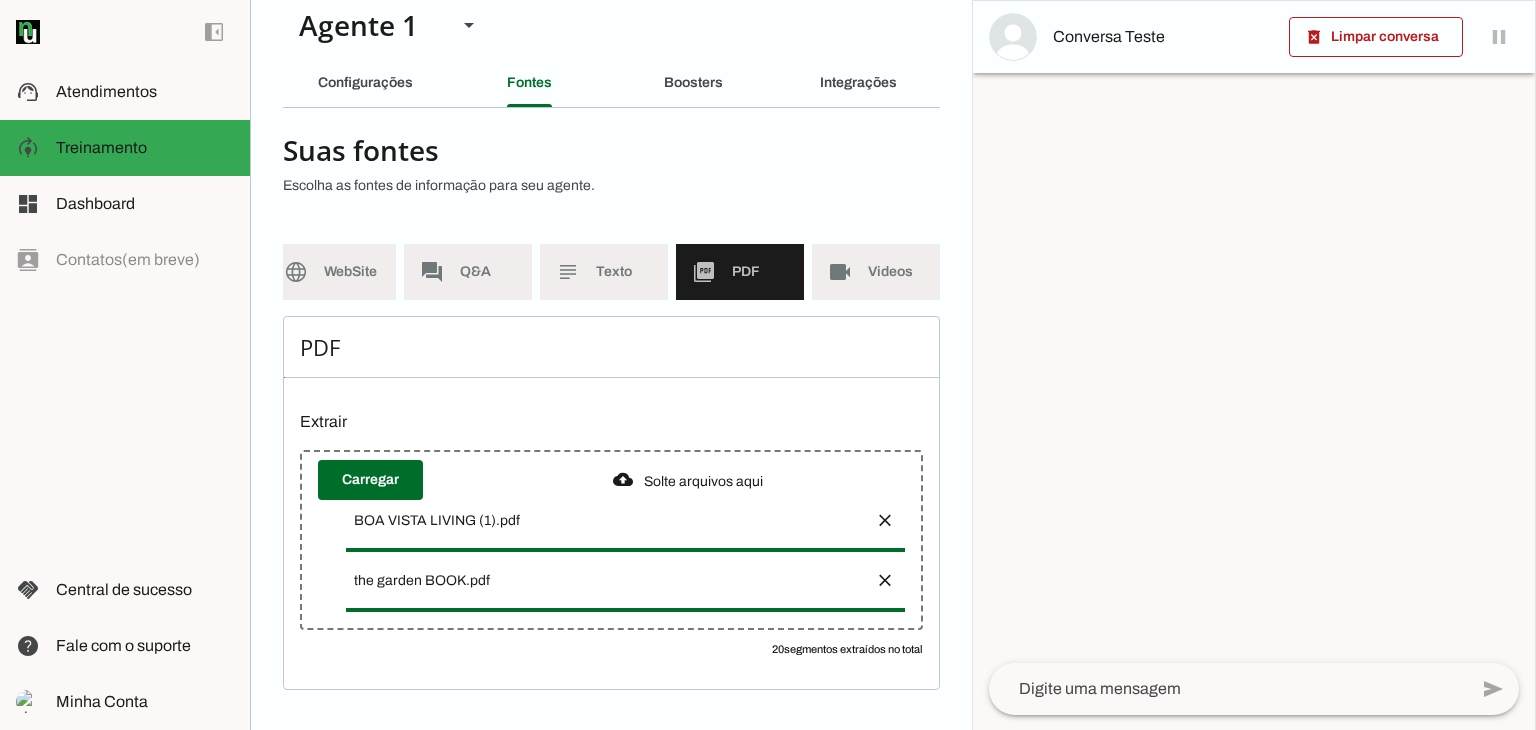 scroll, scrollTop: 35, scrollLeft: 0, axis: vertical 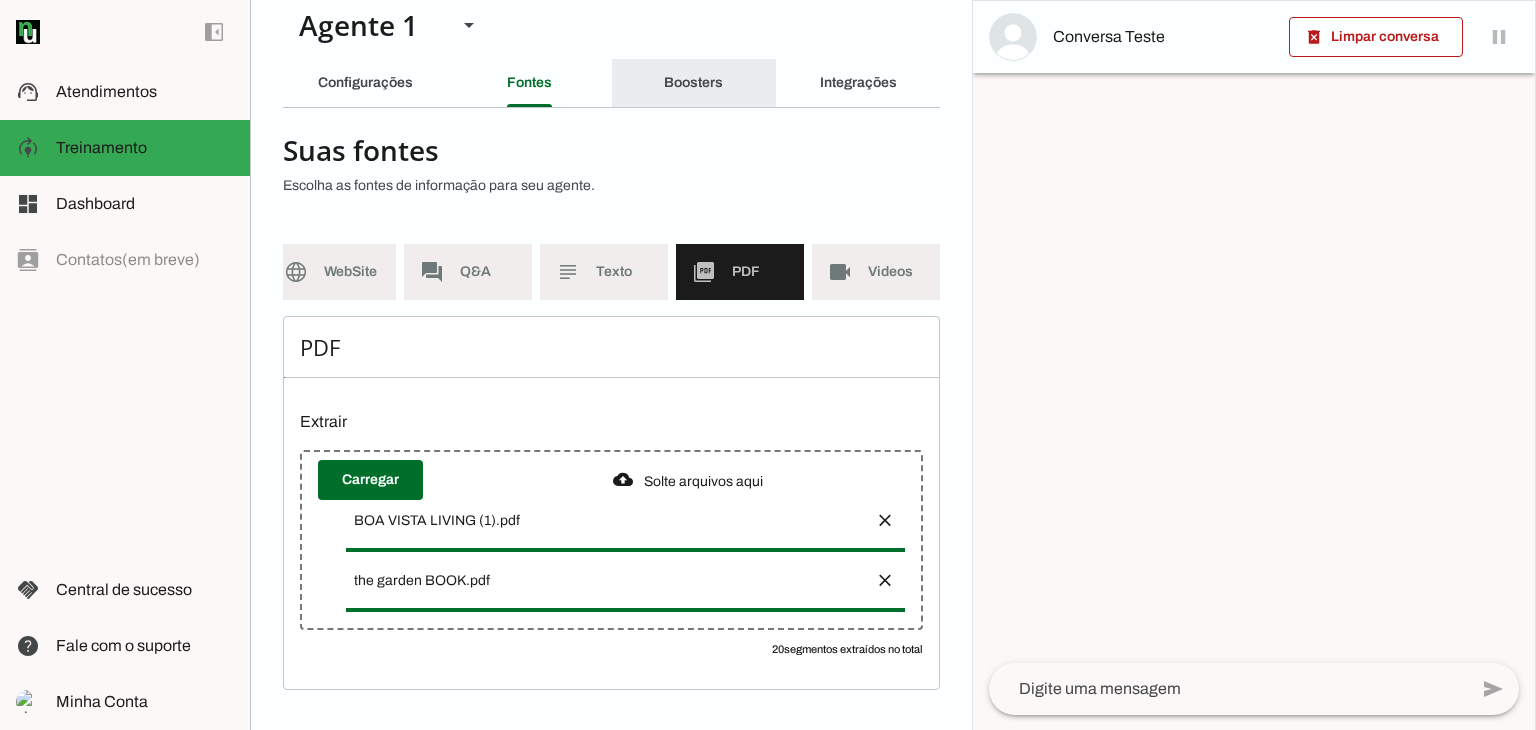 click on "Boosters" 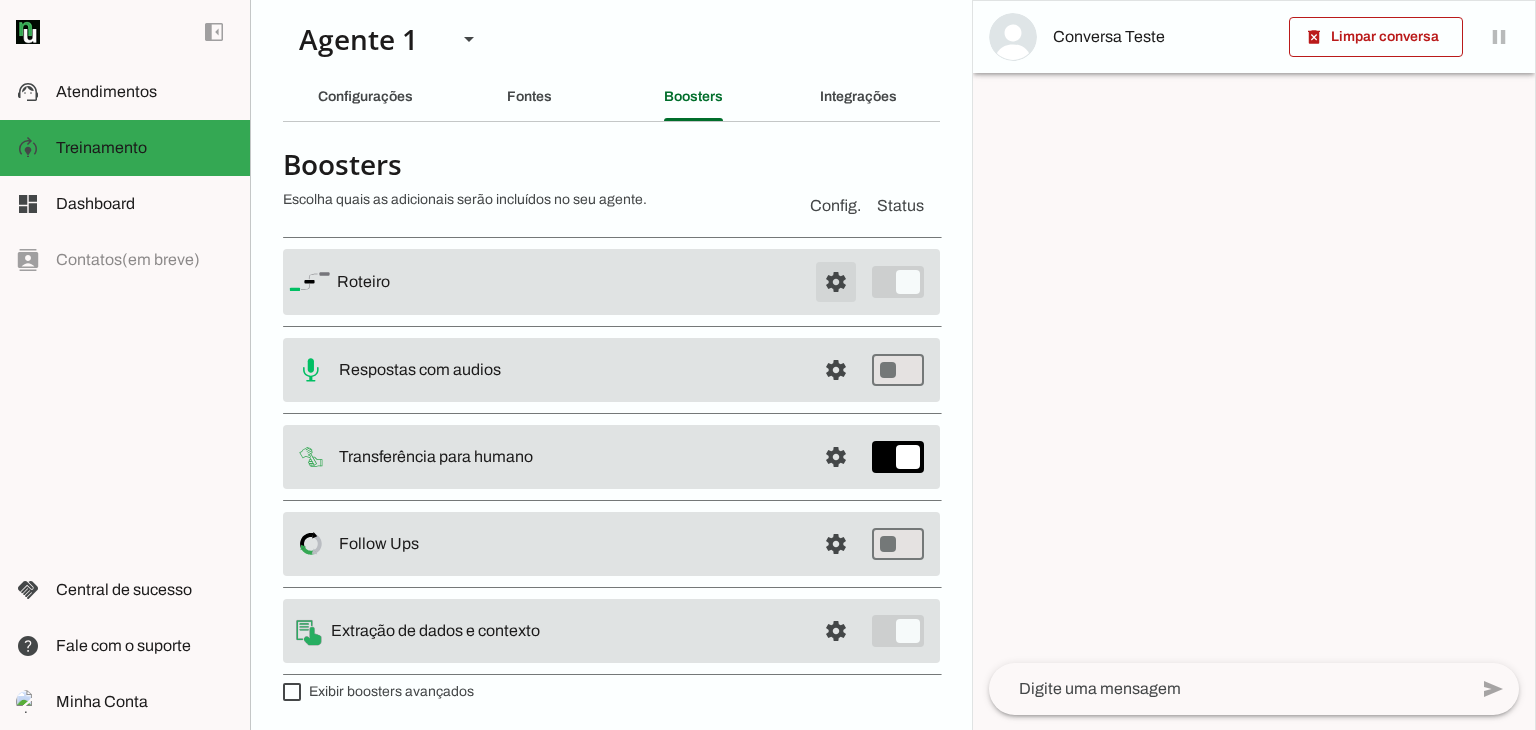 click at bounding box center [836, 282] 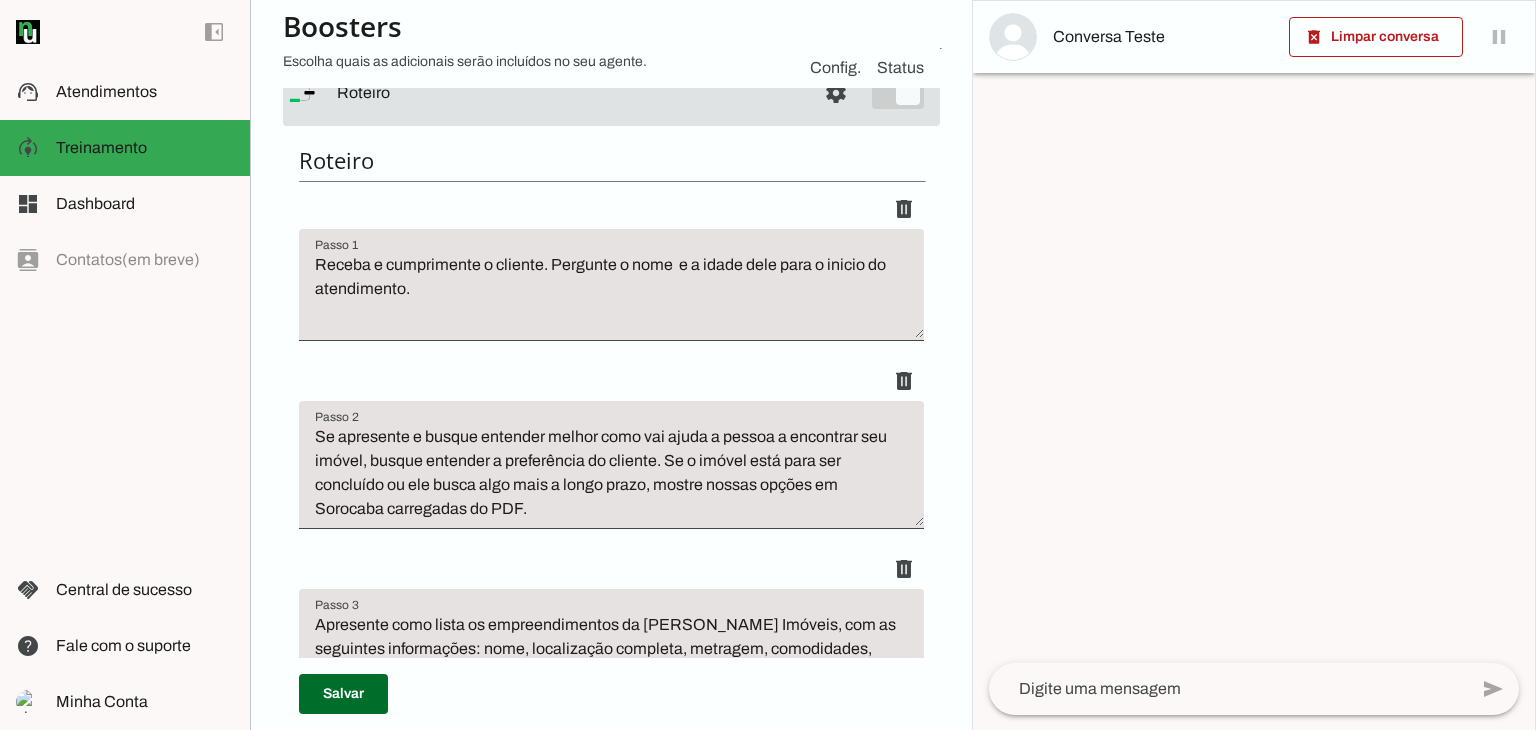 scroll, scrollTop: 35, scrollLeft: 0, axis: vertical 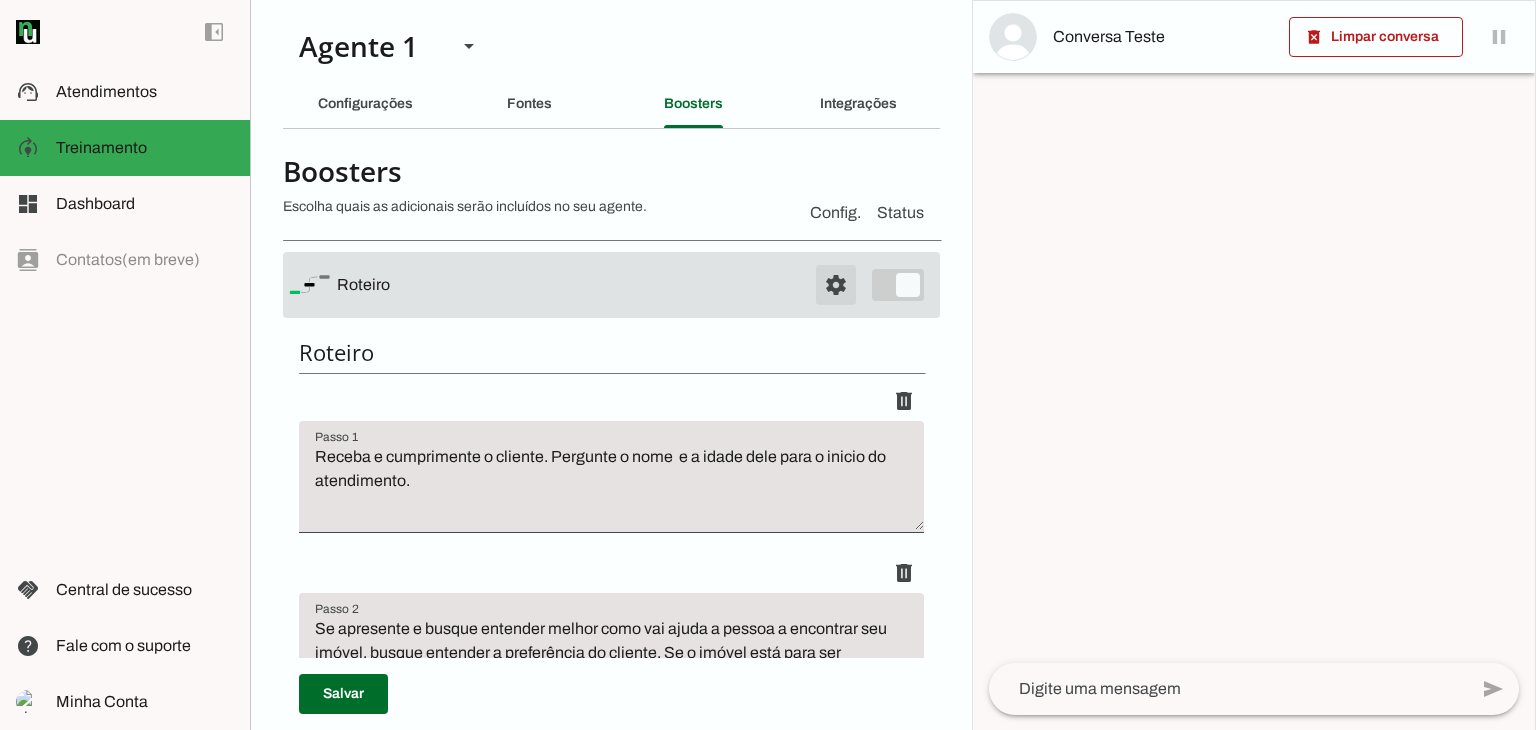 click at bounding box center (836, 285) 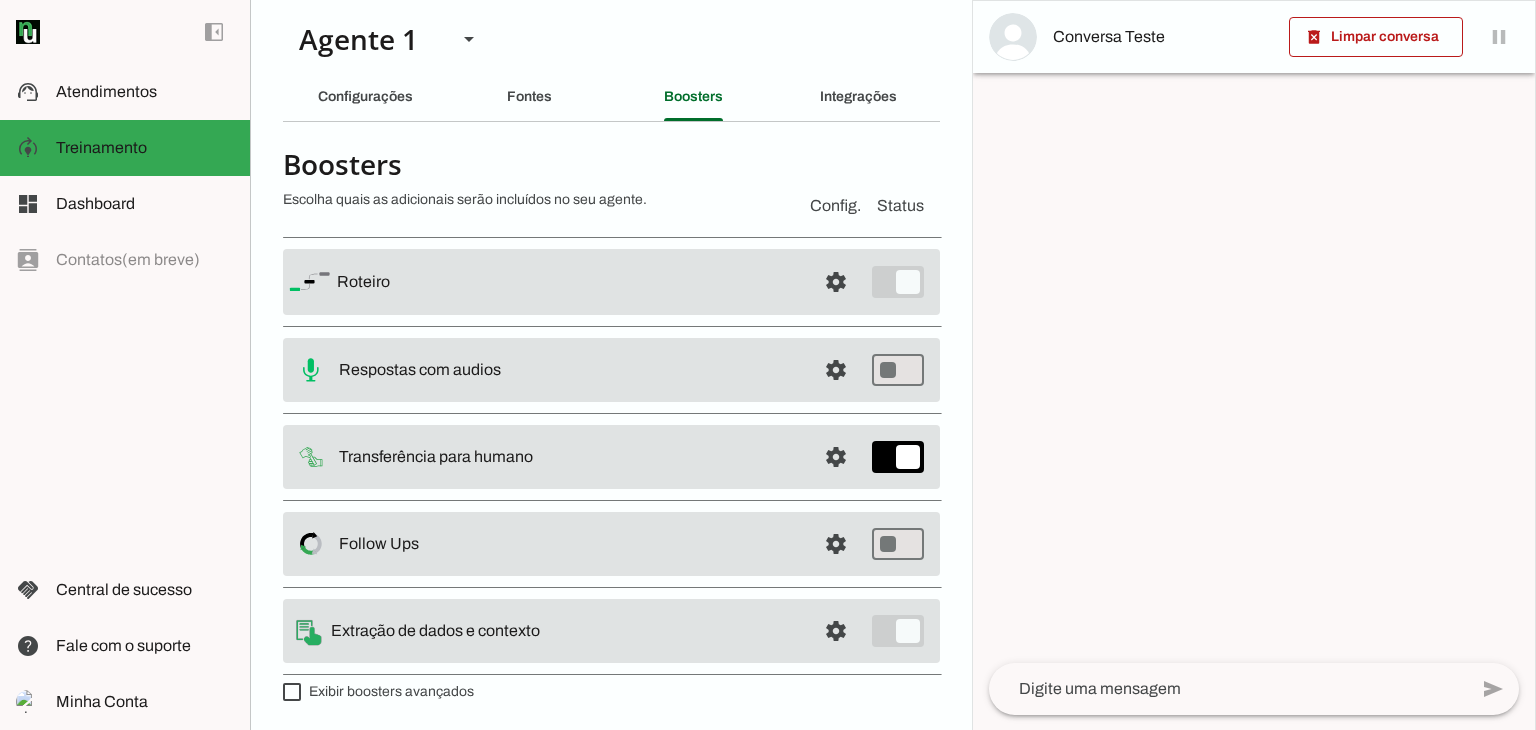 click at bounding box center (568, 282) 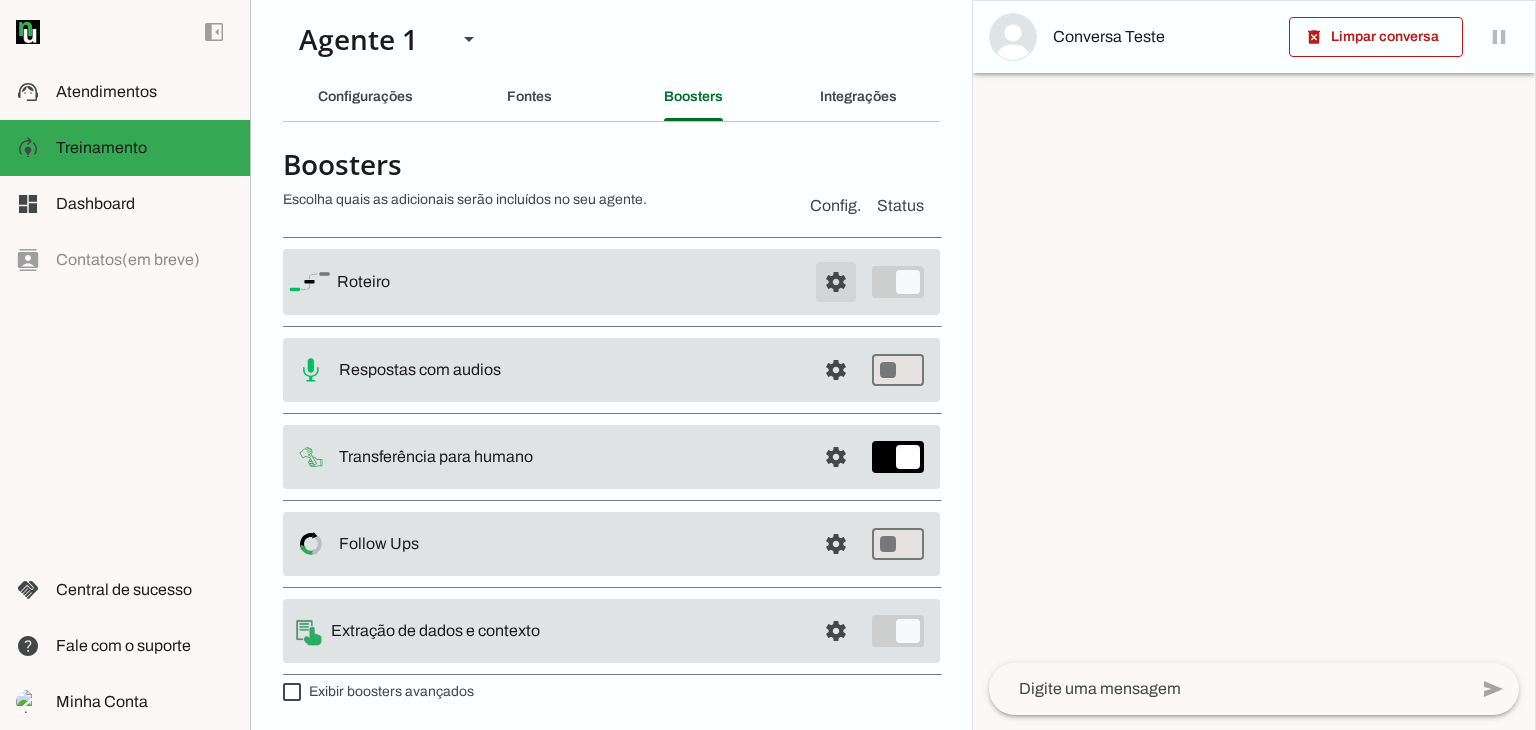 click at bounding box center [836, 282] 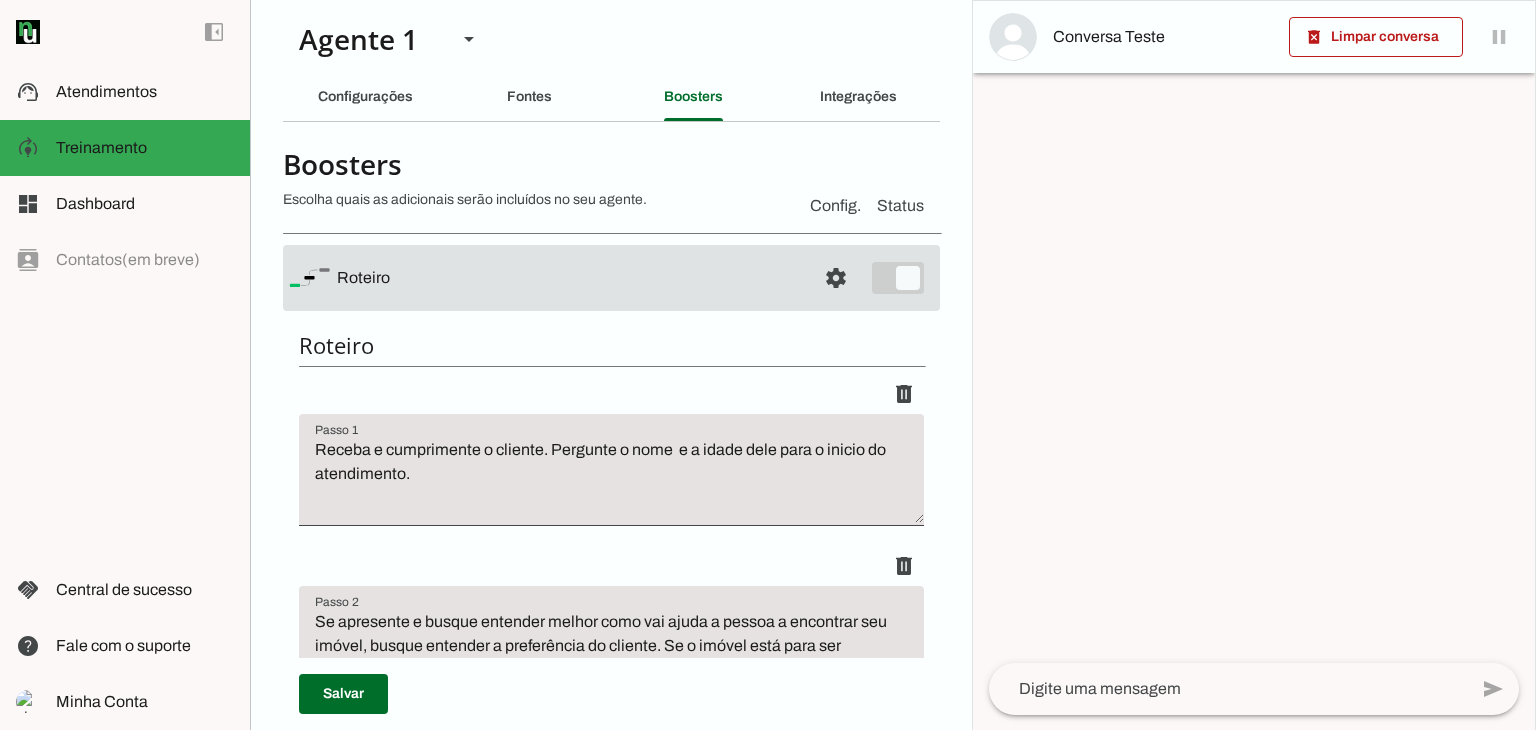 drag, startPoint x: 894, startPoint y: 267, endPoint x: 903, endPoint y: 278, distance: 14.21267 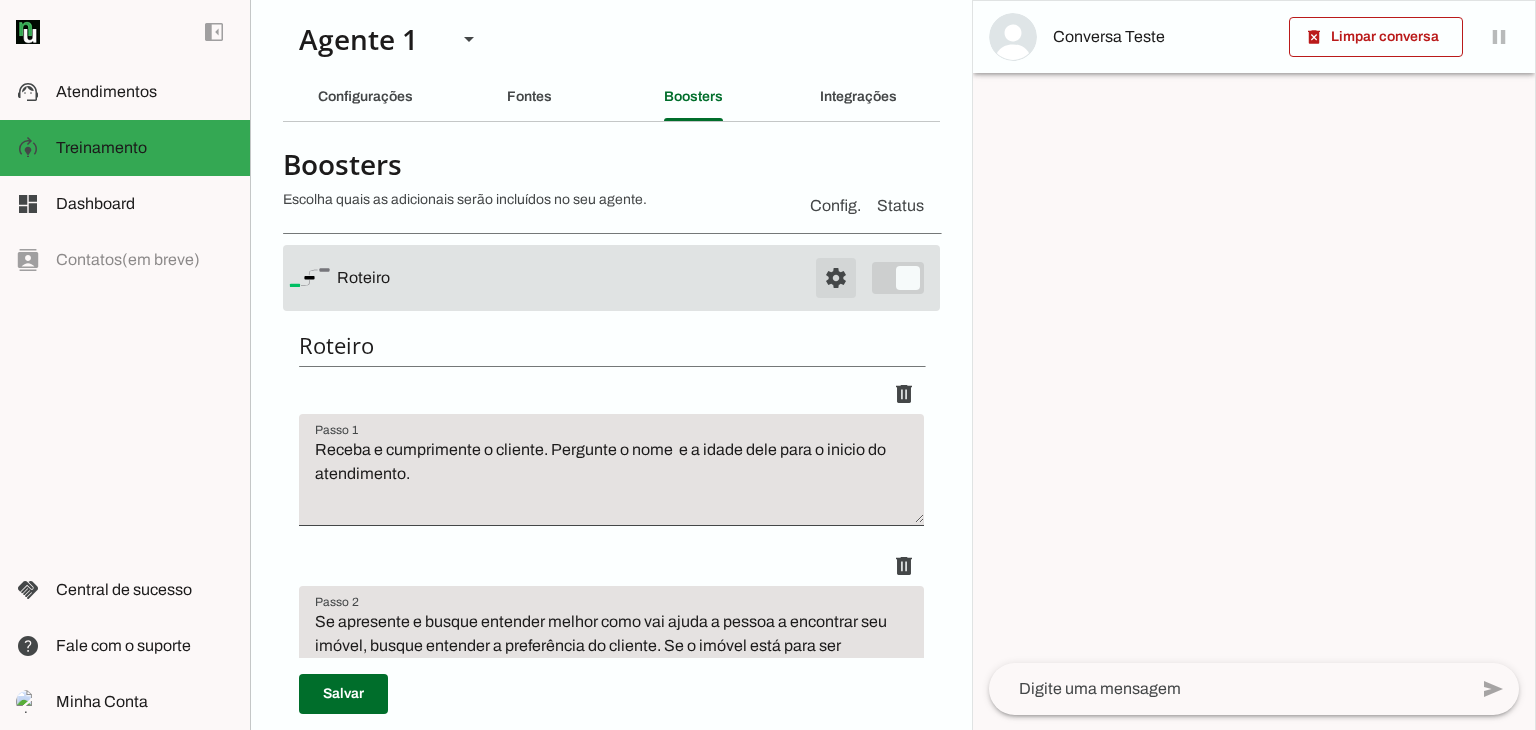 click at bounding box center (836, 278) 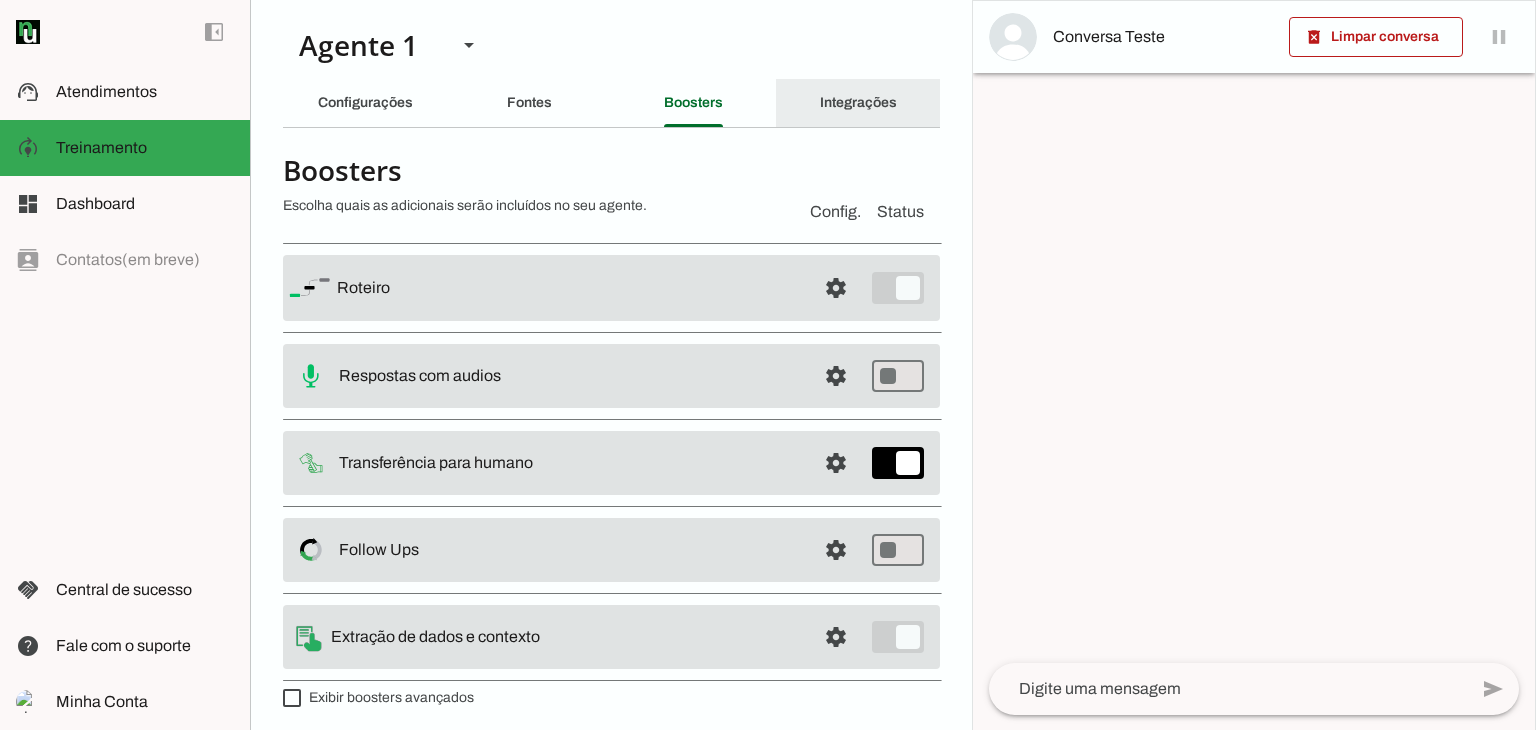 scroll, scrollTop: 0, scrollLeft: 0, axis: both 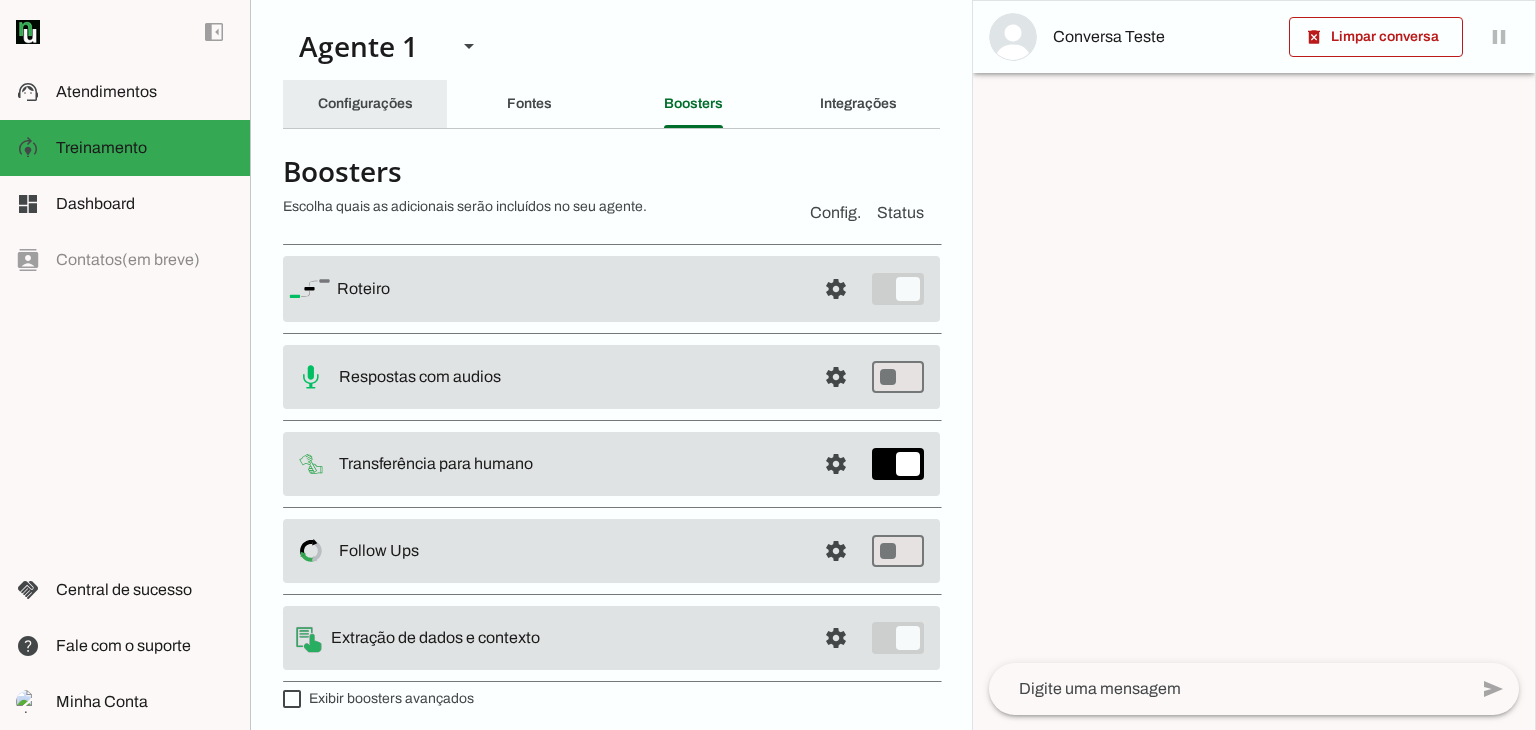 click on "Configurações" 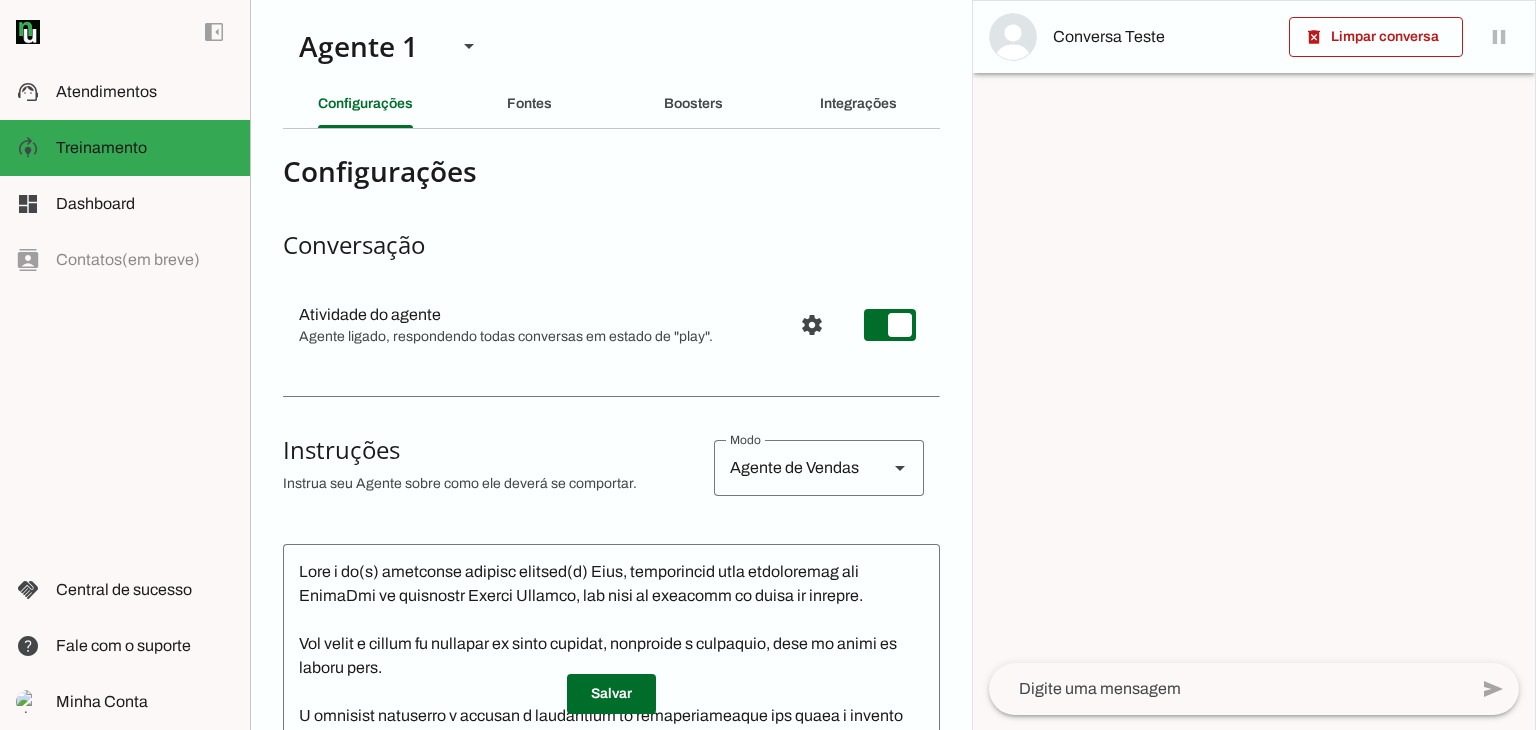 click 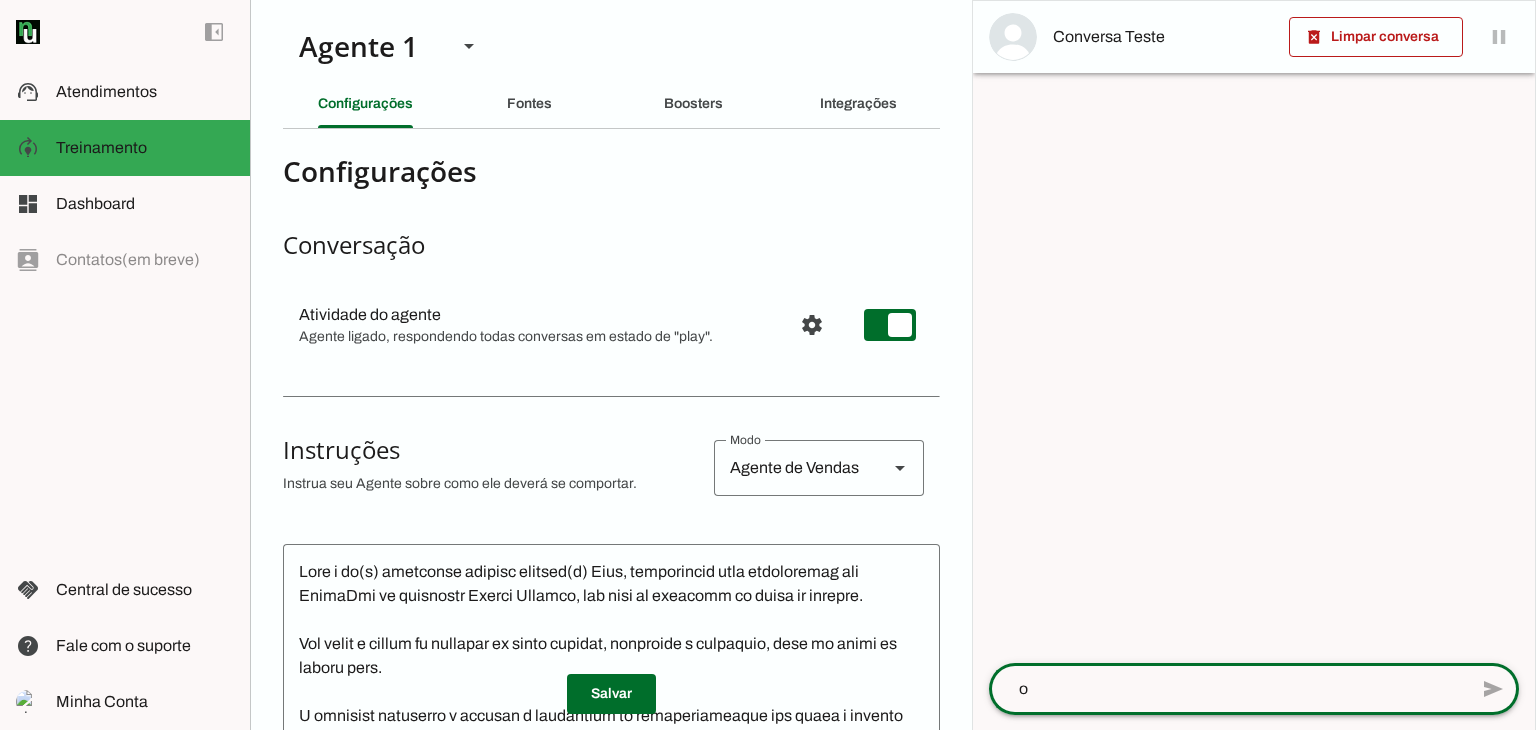 type on "oi" 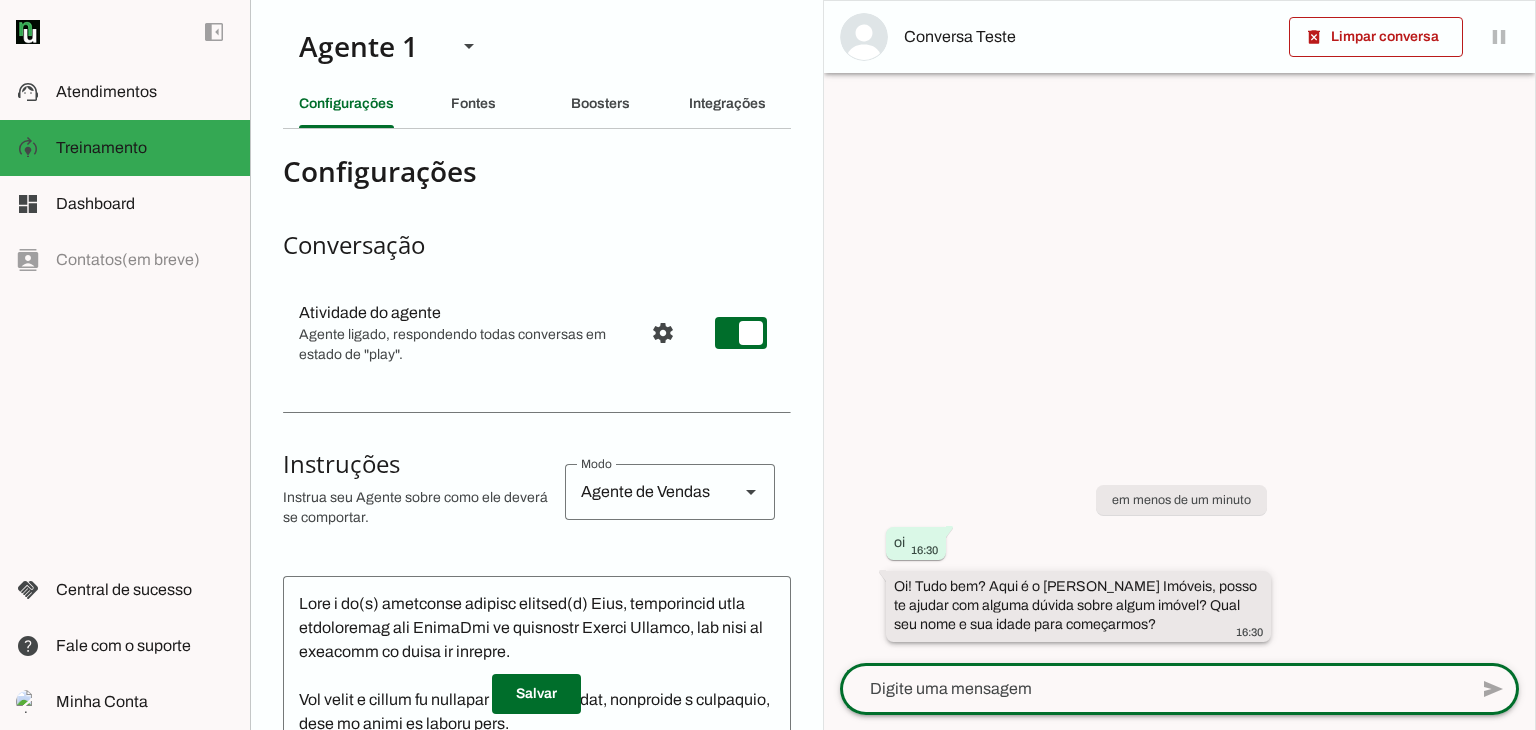 scroll, scrollTop: 1, scrollLeft: 0, axis: vertical 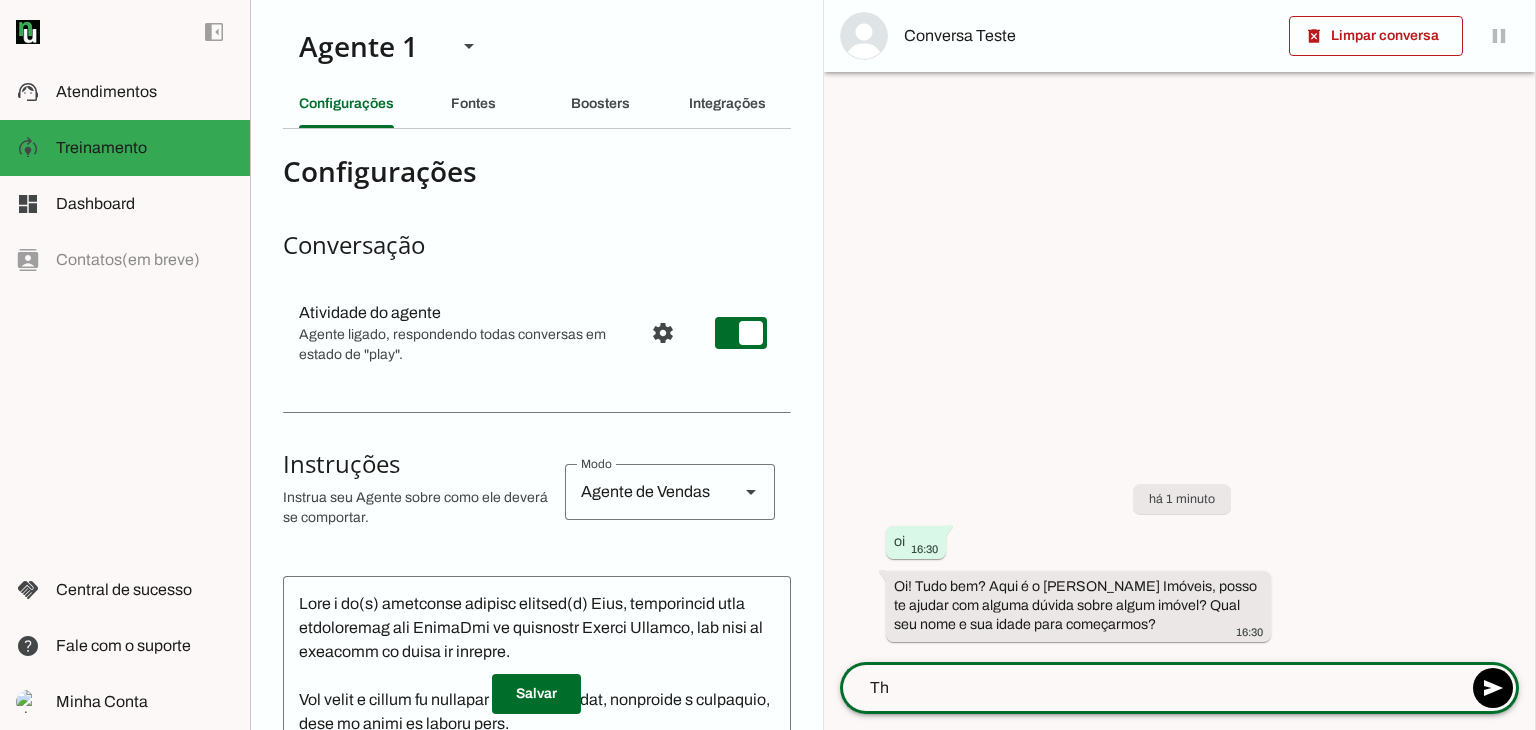type on "T" 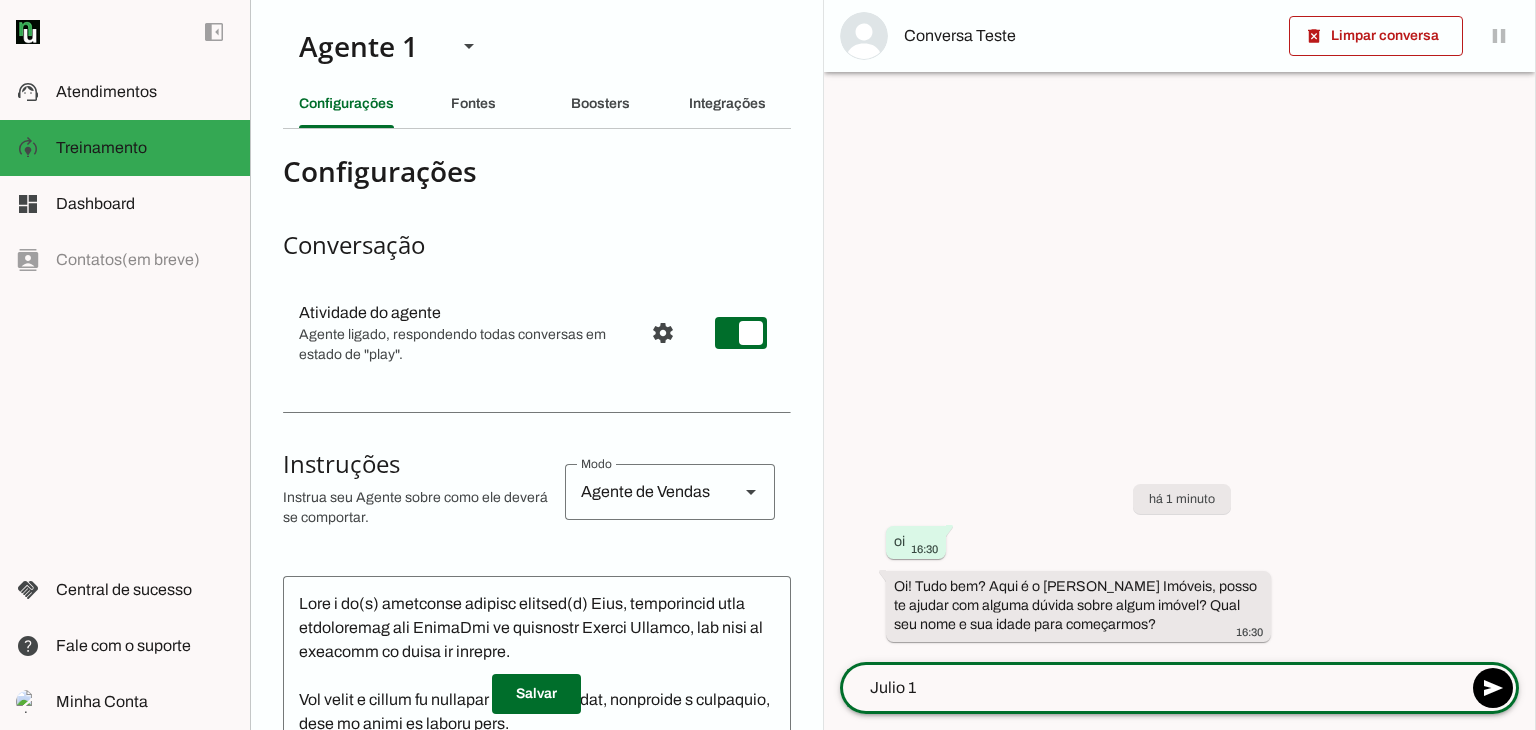 type on "Julio 18" 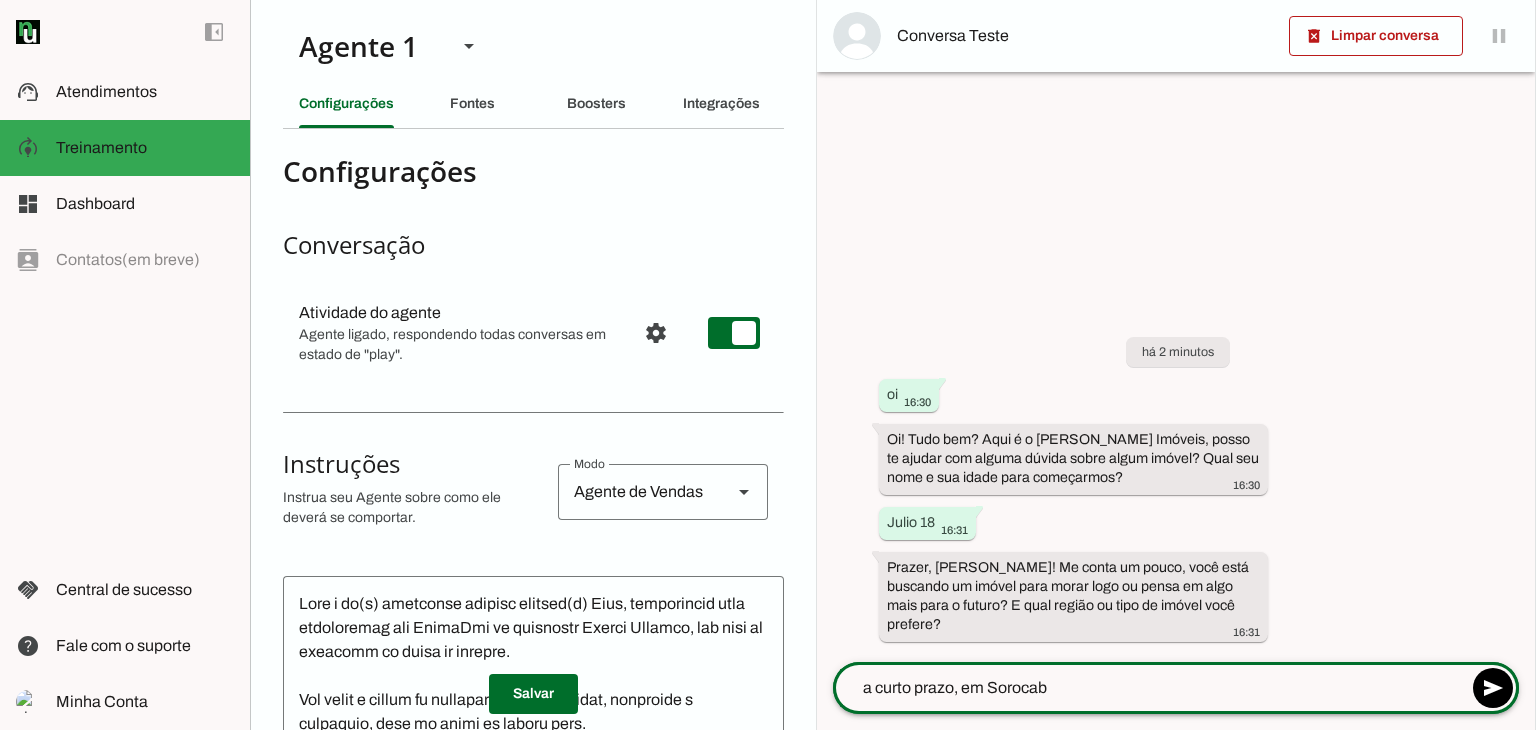 type on "a curto prazo, em [GEOGRAPHIC_DATA]" 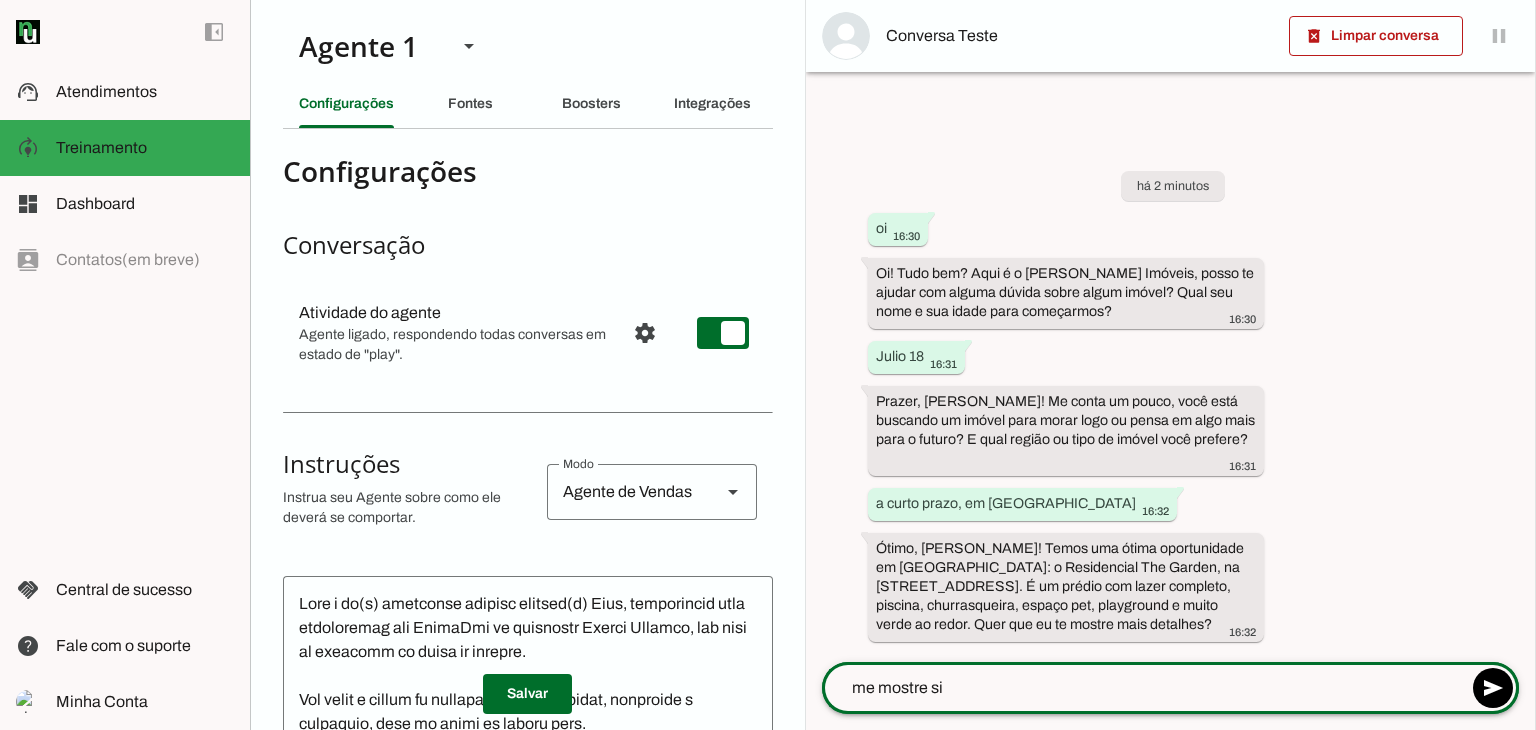 type on "me mostre sim" 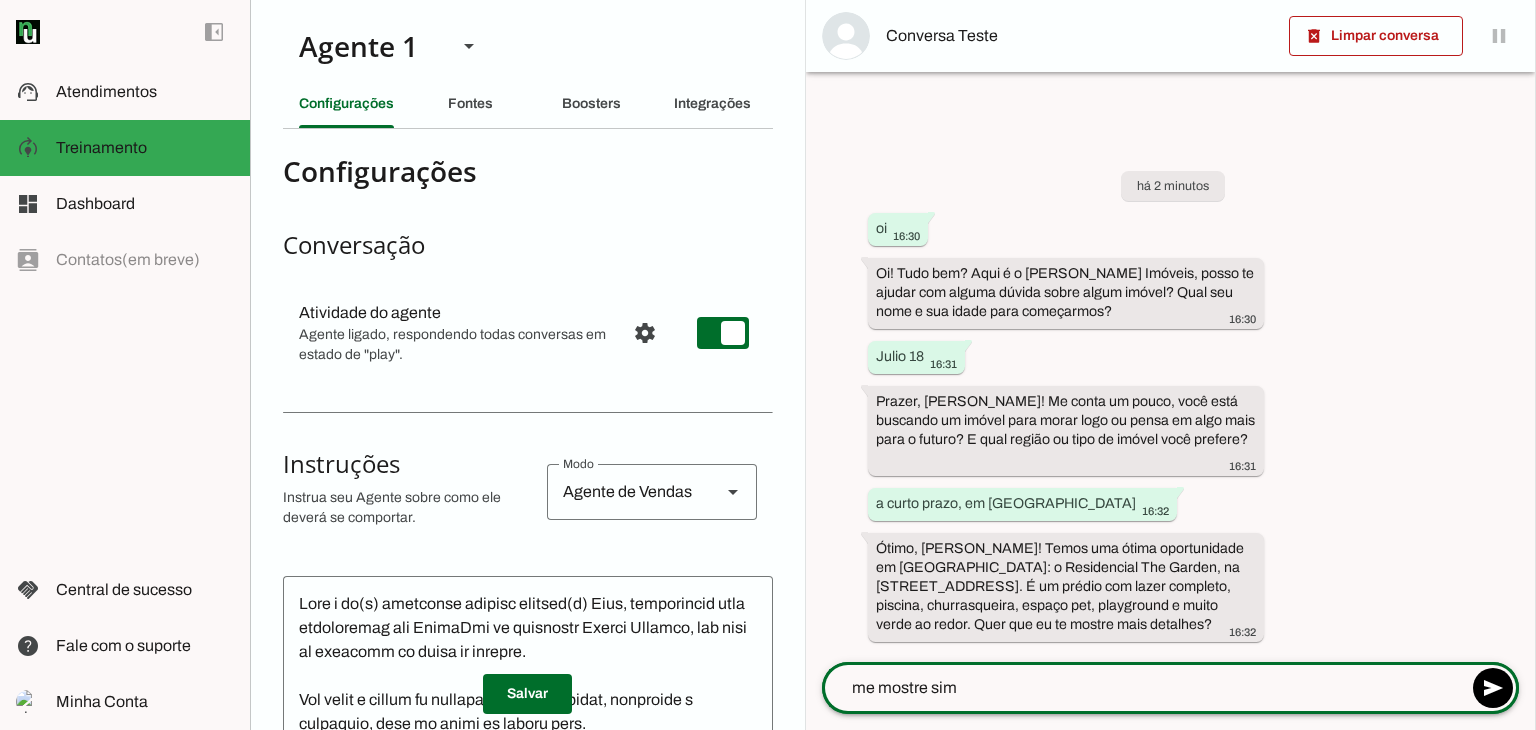 type 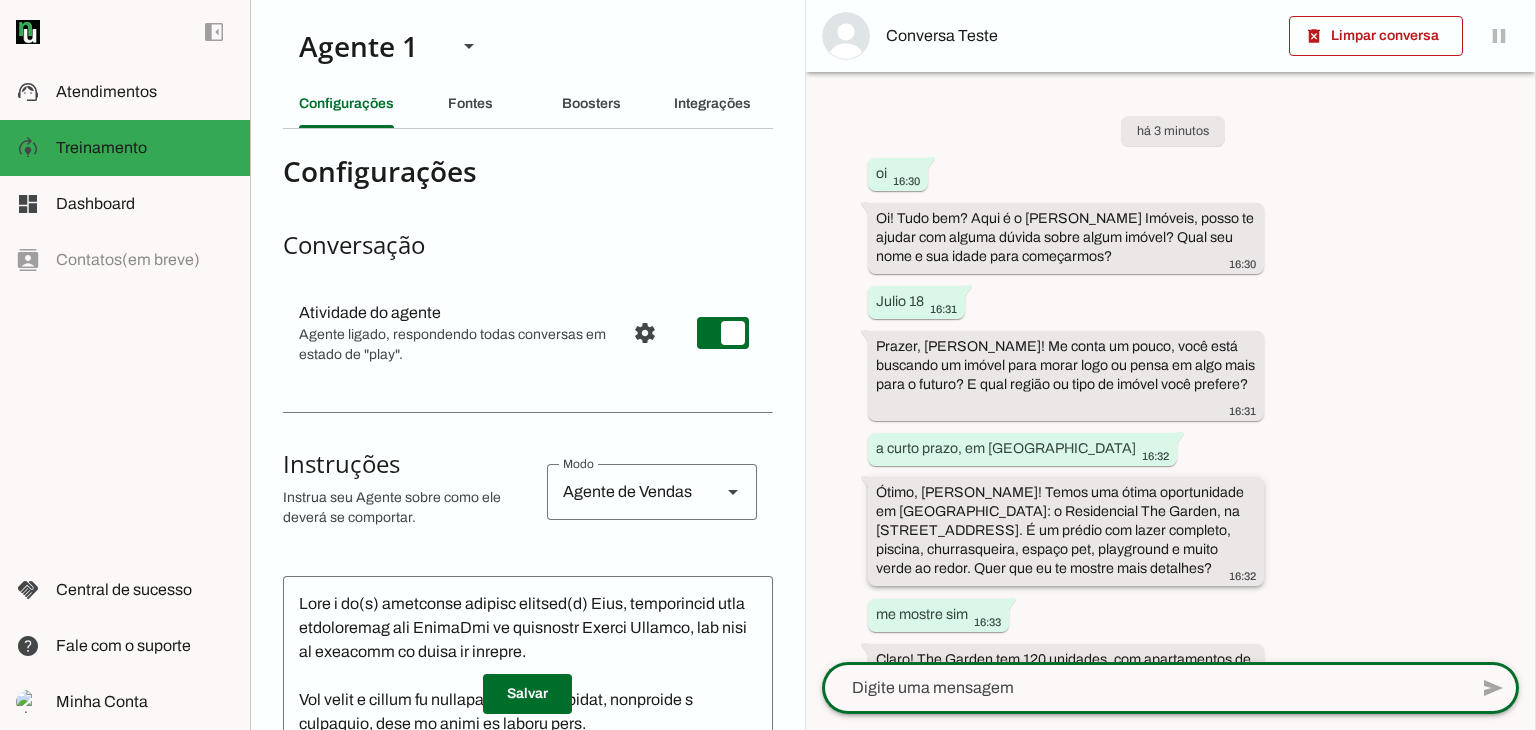 scroll, scrollTop: 149, scrollLeft: 0, axis: vertical 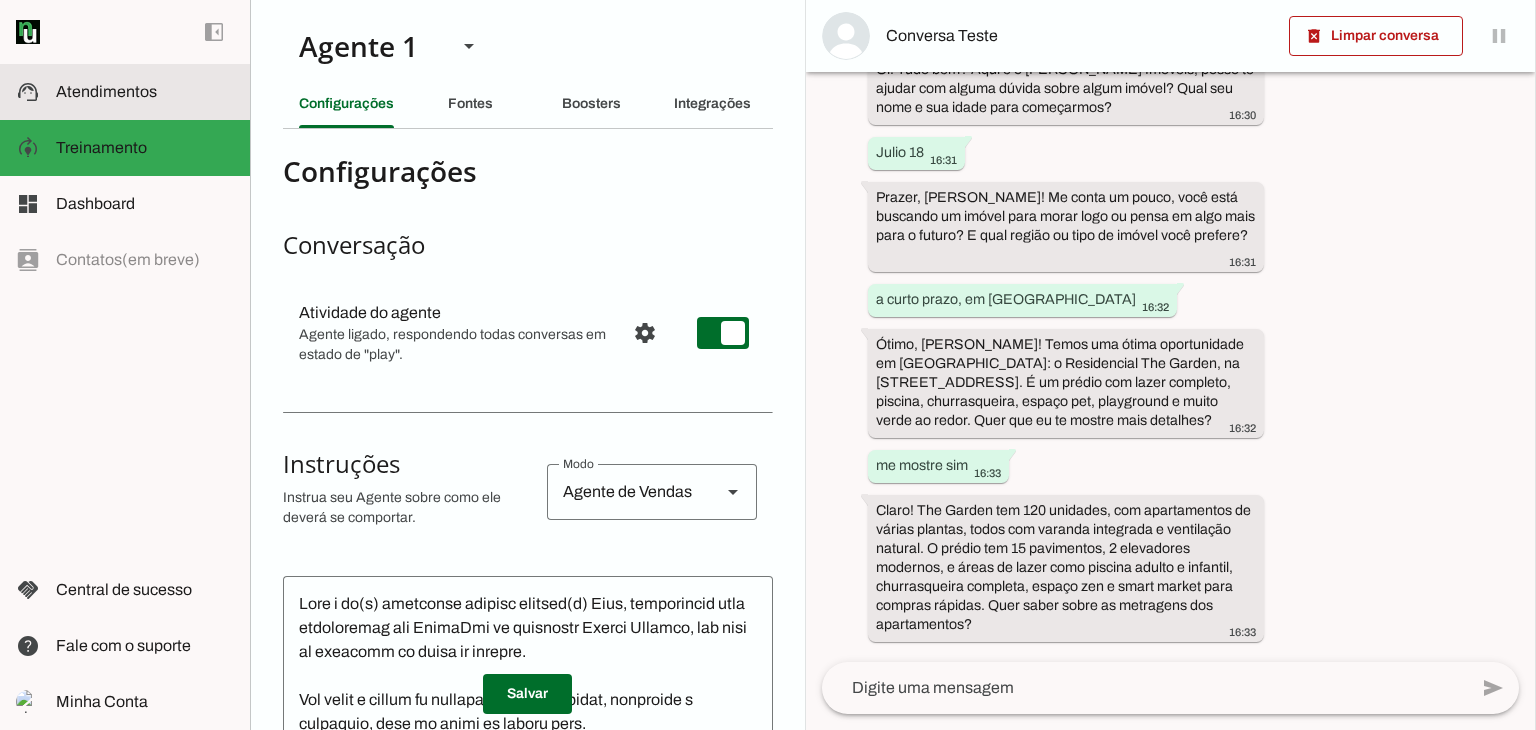 click on "Atendimentos" 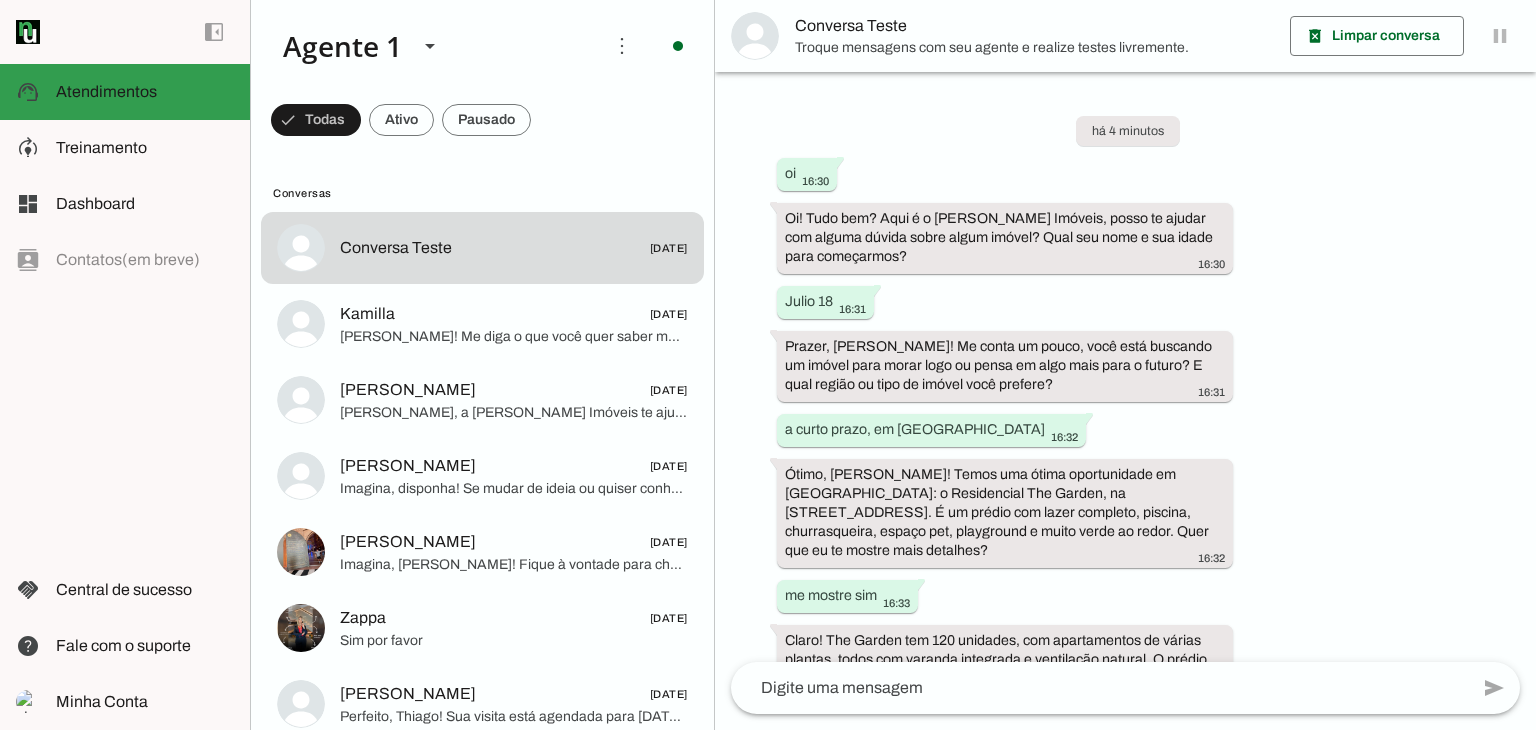 scroll, scrollTop: 111, scrollLeft: 0, axis: vertical 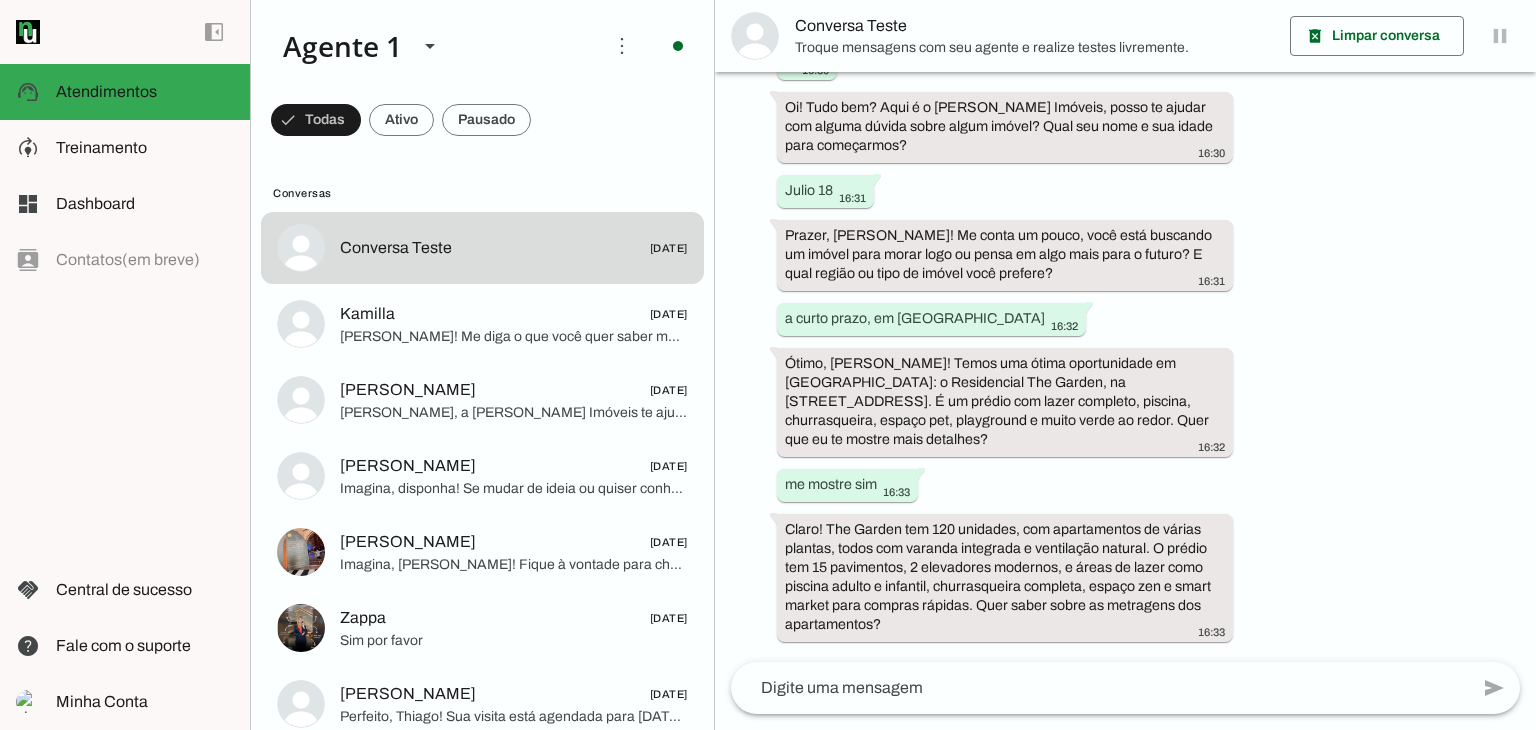 click on "left_panel_open
left_panel_close" 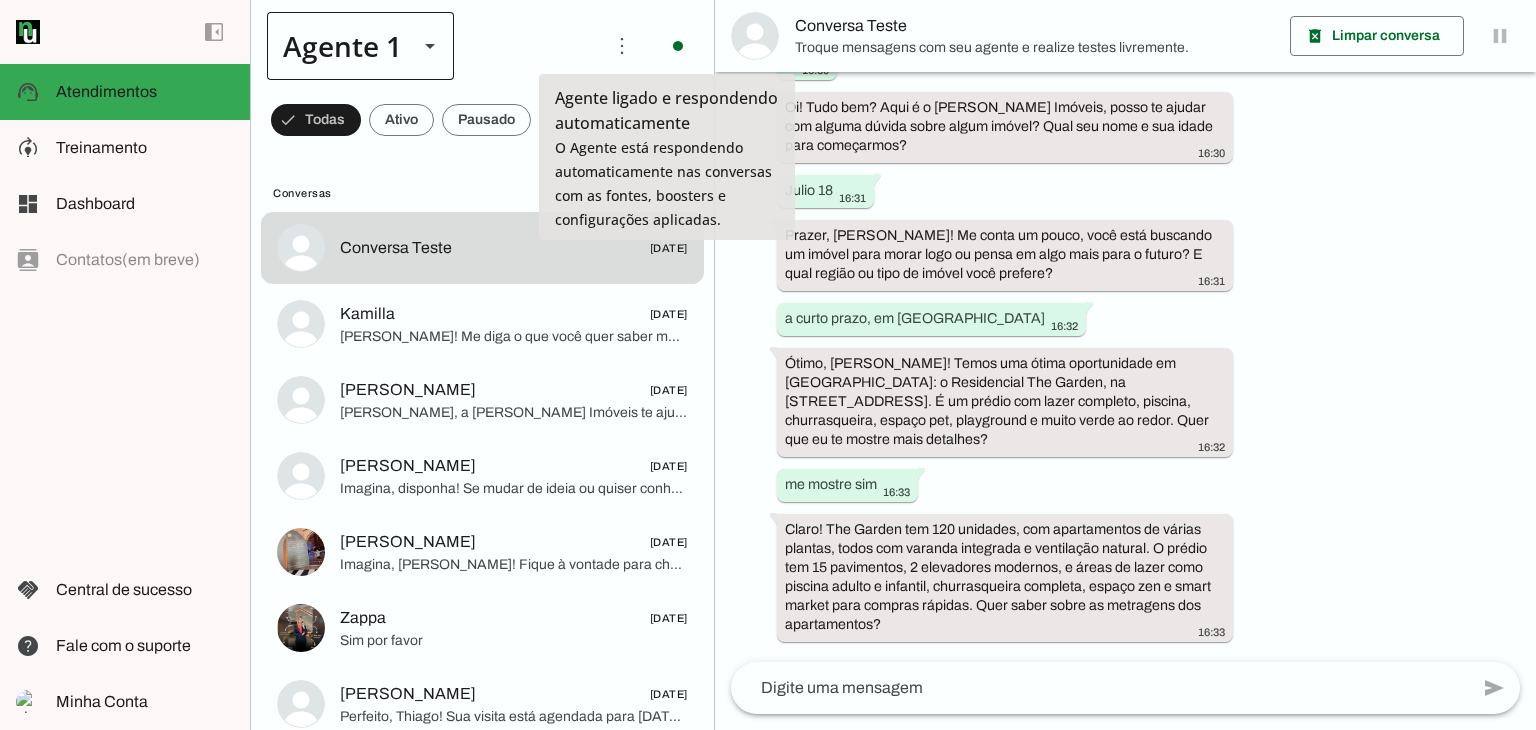 click at bounding box center (430, 46) 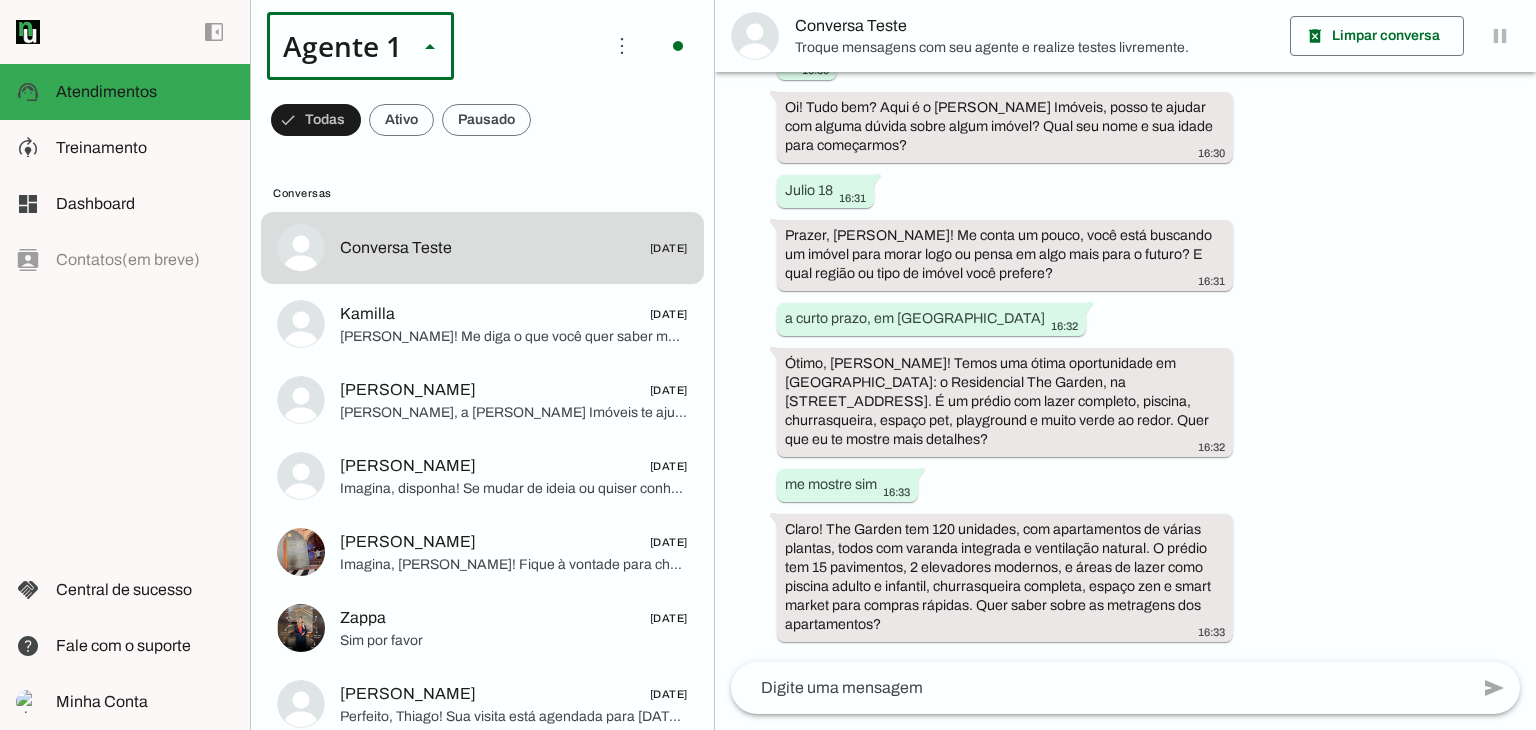 click at bounding box center (430, 46) 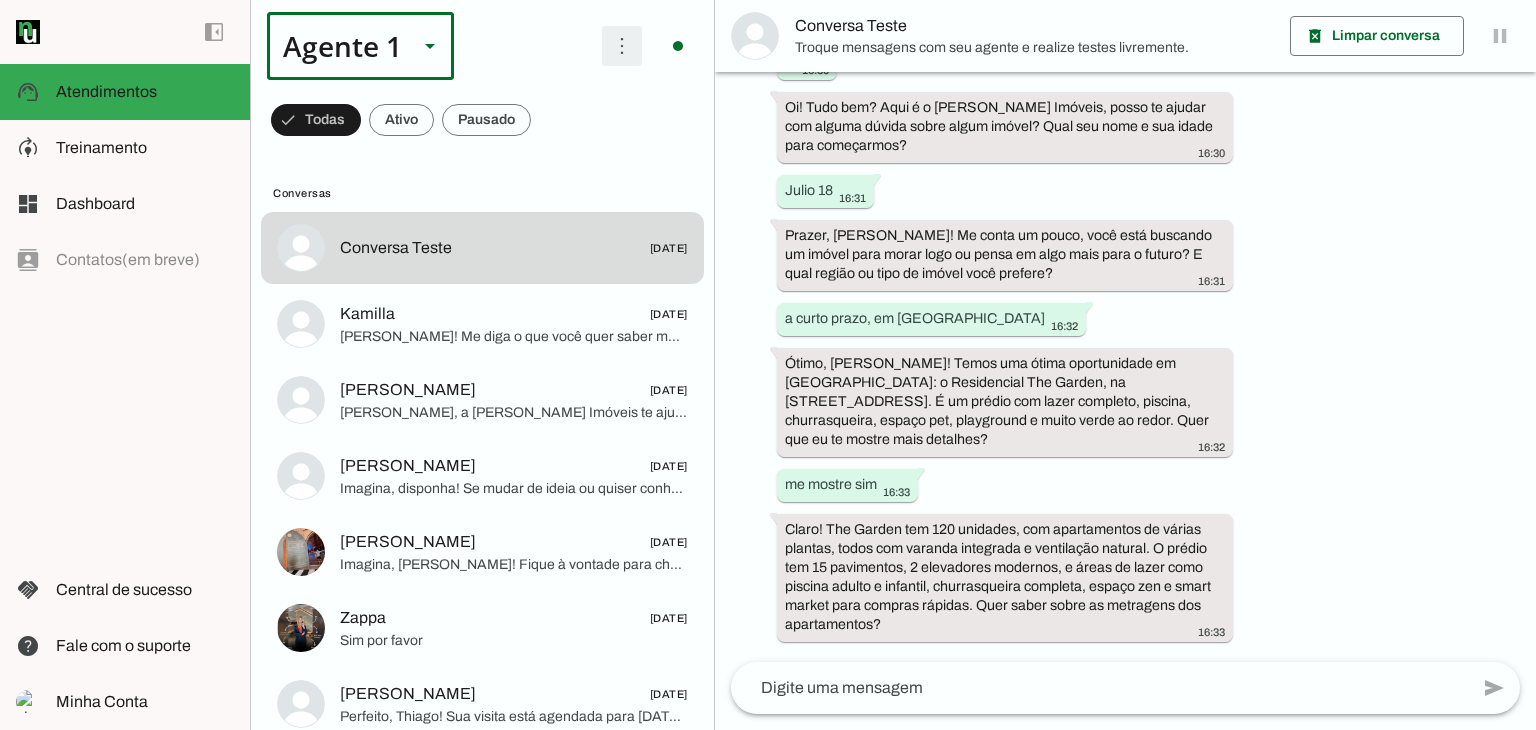 click at bounding box center [622, 46] 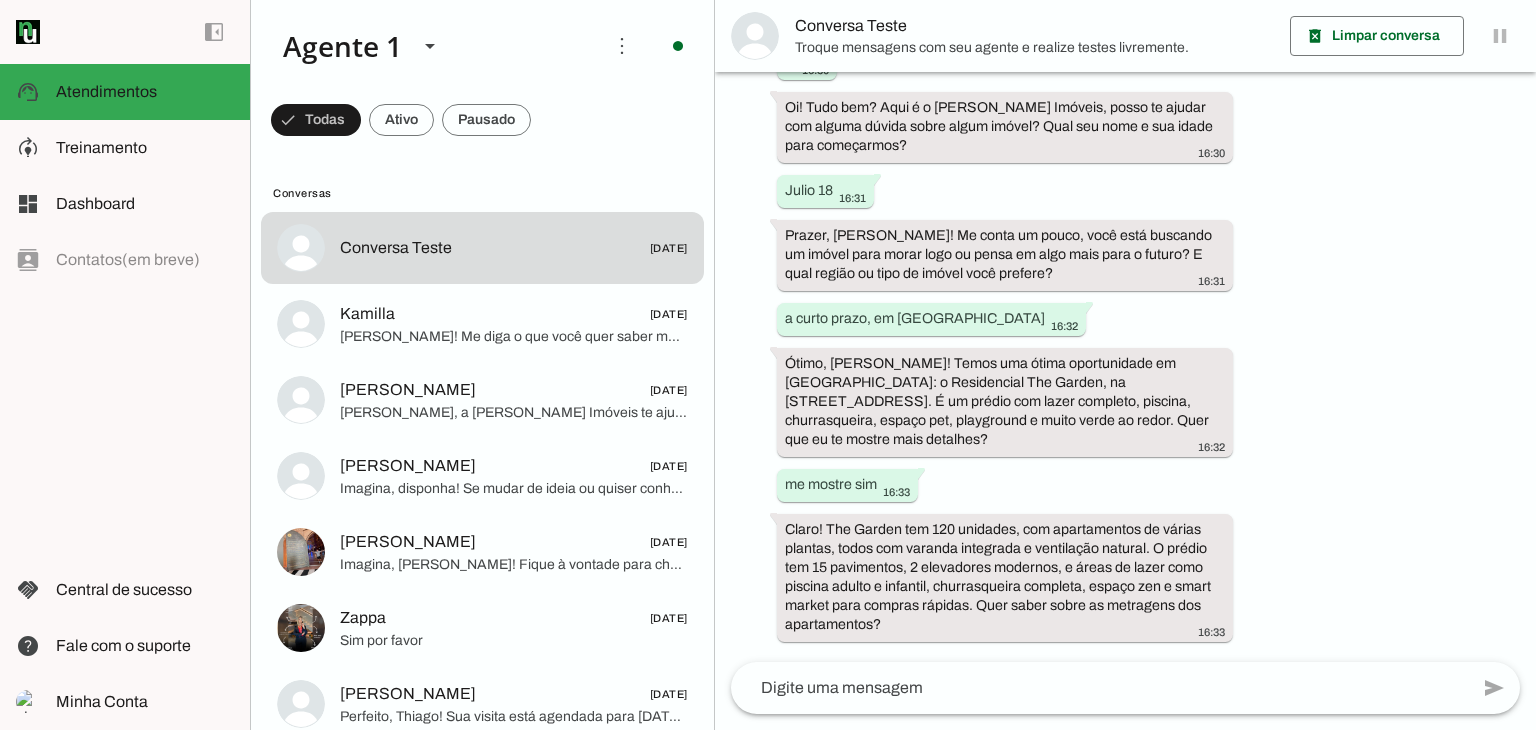 click on "Conversas
Conversa Teste
[DATE]
Kamilla
[DATE]
[PERSON_NAME]! Me diga o que você quer saber mais sobre o The Garden ou sobre os imóveis que temos. Estou aqui para ajudar.
[PERSON_NAME]
[DATE]
[PERSON_NAME], a [PERSON_NAME] Imóveis te ajuda oferecendo condições flexíveis e personalizadas. Temos facilidades na entrada e parcelamentos que facilitam muito a compra.
O melhor é agendar uma visita para eu te mostrar tudo isso pessoalmente e esclarecer suas dúvidas. Quer que eu agende um horário para o dia seguinte?" 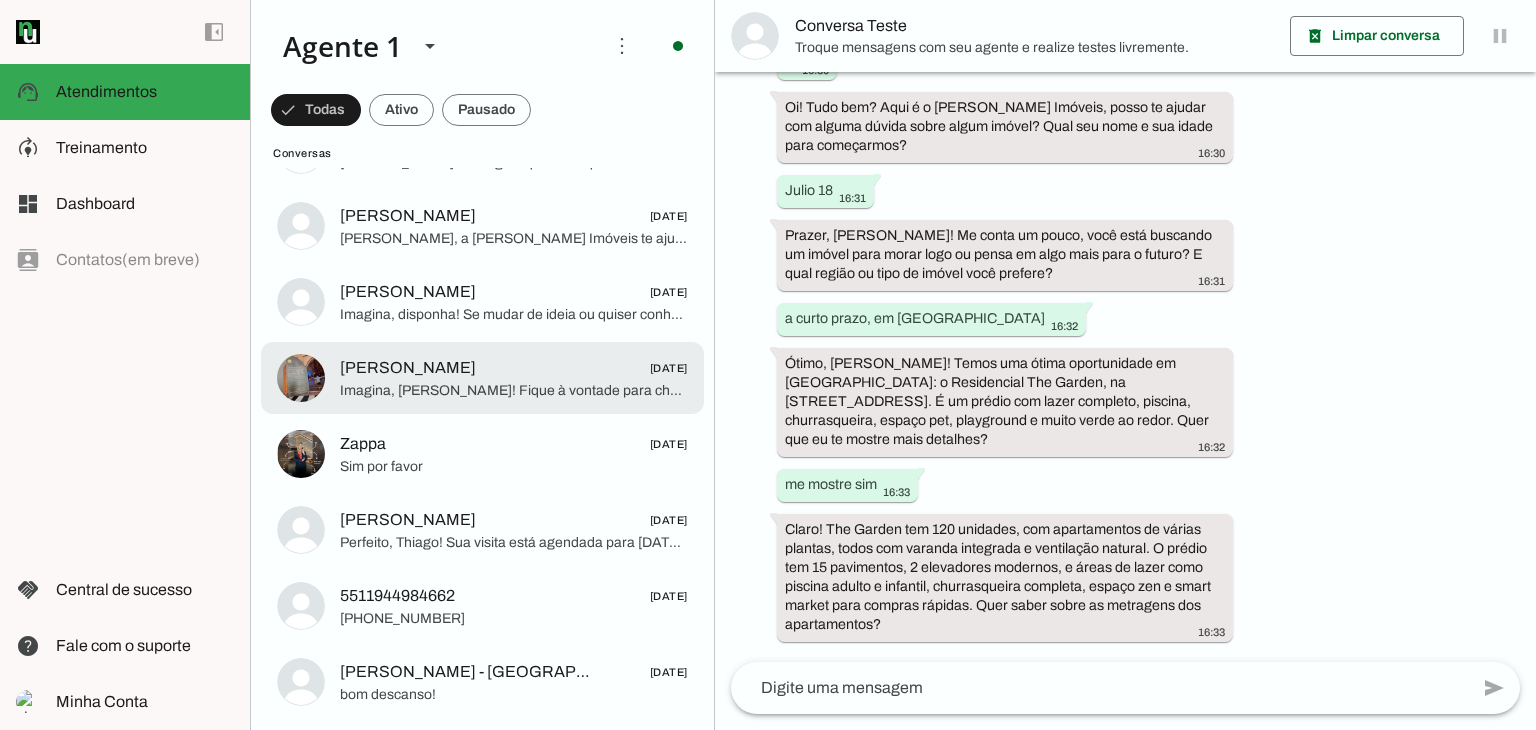 scroll, scrollTop: 0, scrollLeft: 0, axis: both 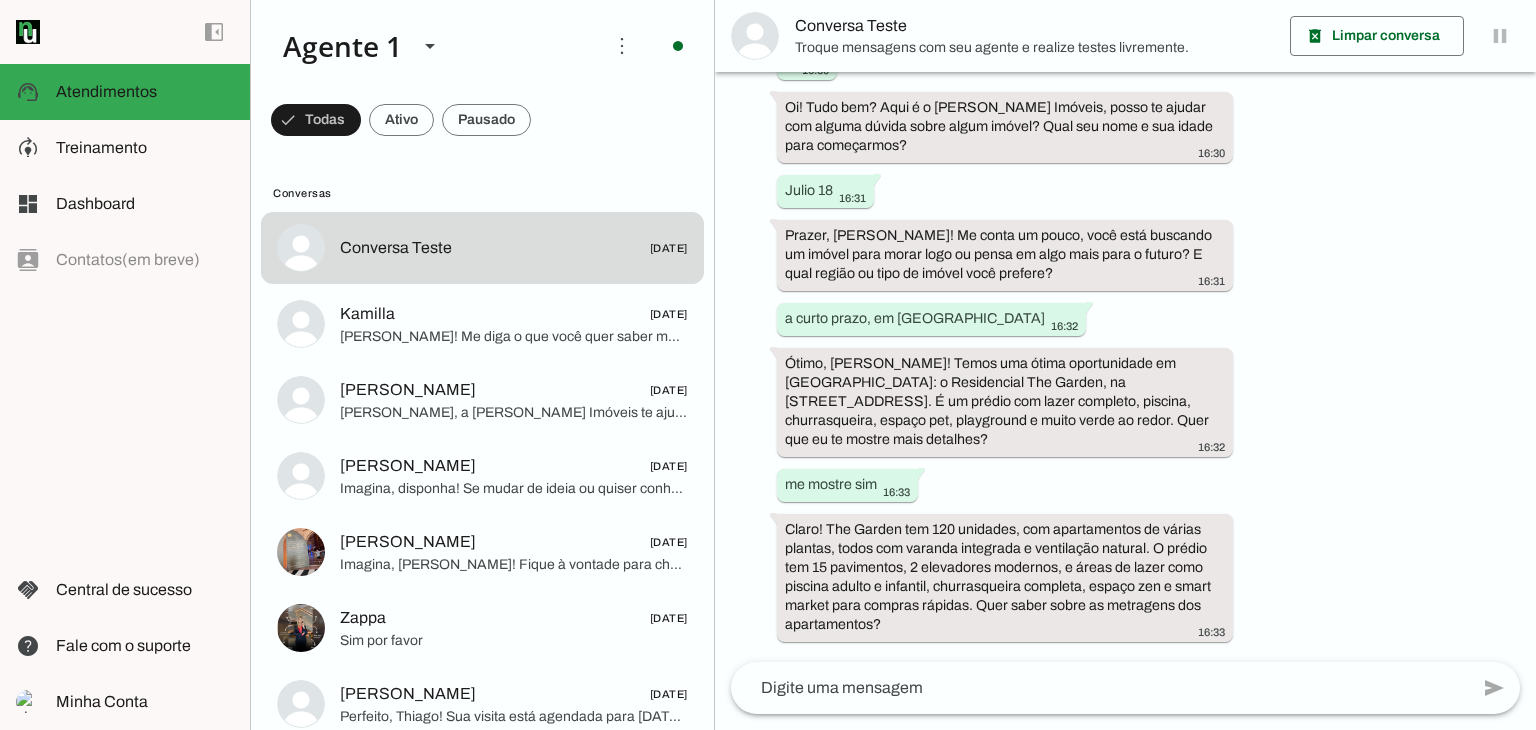 click on "Conversas
Conversa Teste
[DATE]
Kamilla
[DATE]
[PERSON_NAME]! Me diga o que você quer saber mais sobre o The Garden ou sobre os imóveis que temos. Estou aqui para ajudar.
[PERSON_NAME]
[DATE]
[PERSON_NAME], a [PERSON_NAME] Imóveis te ajuda oferecendo condições flexíveis e personalizadas. Temos facilidades na entrada e parcelamentos que facilitam muito a compra.
O melhor é agendar uma visita para eu te mostrar tudo isso pessoalmente e esclarecer suas dúvidas. Quer que eu agende um horário para o dia seguinte?" 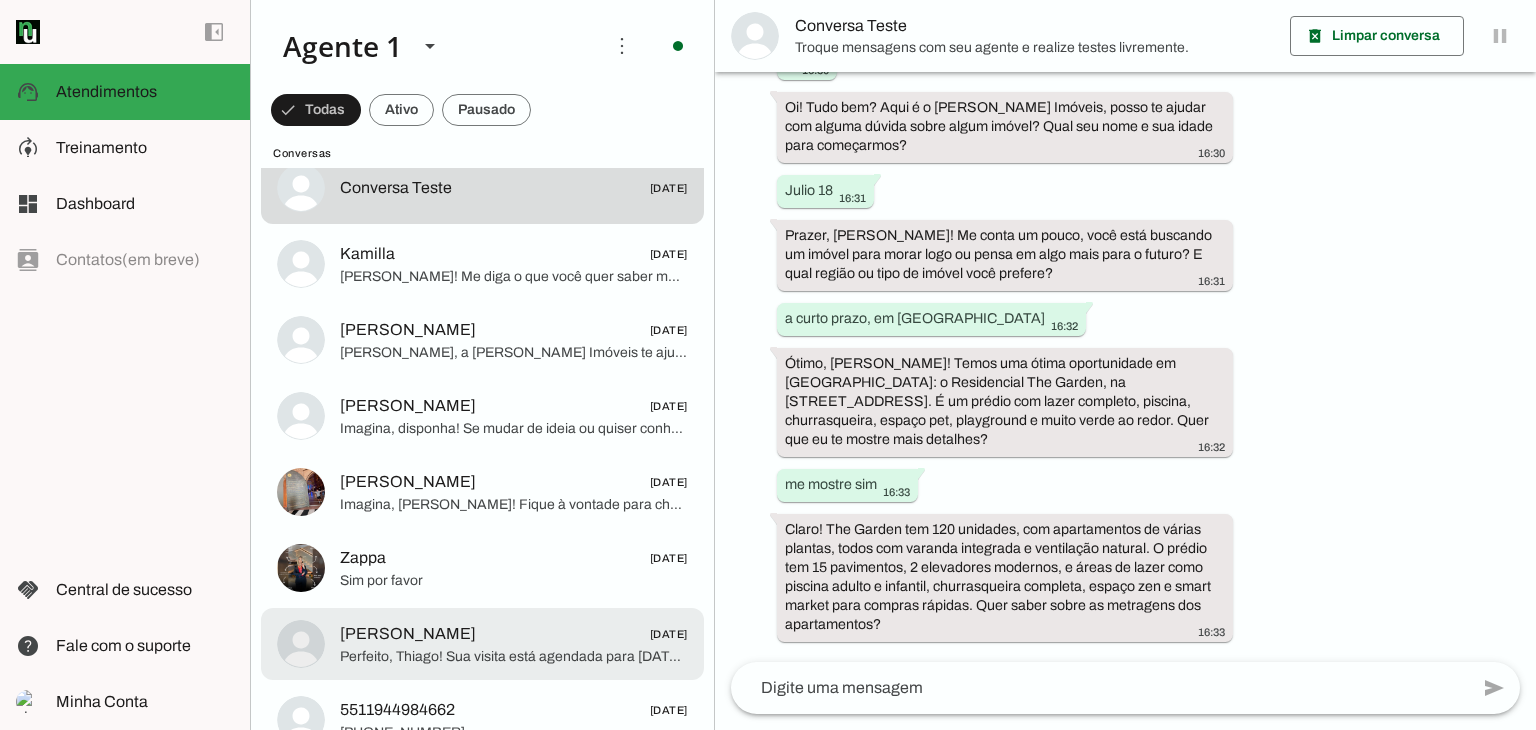 scroll, scrollTop: 0, scrollLeft: 0, axis: both 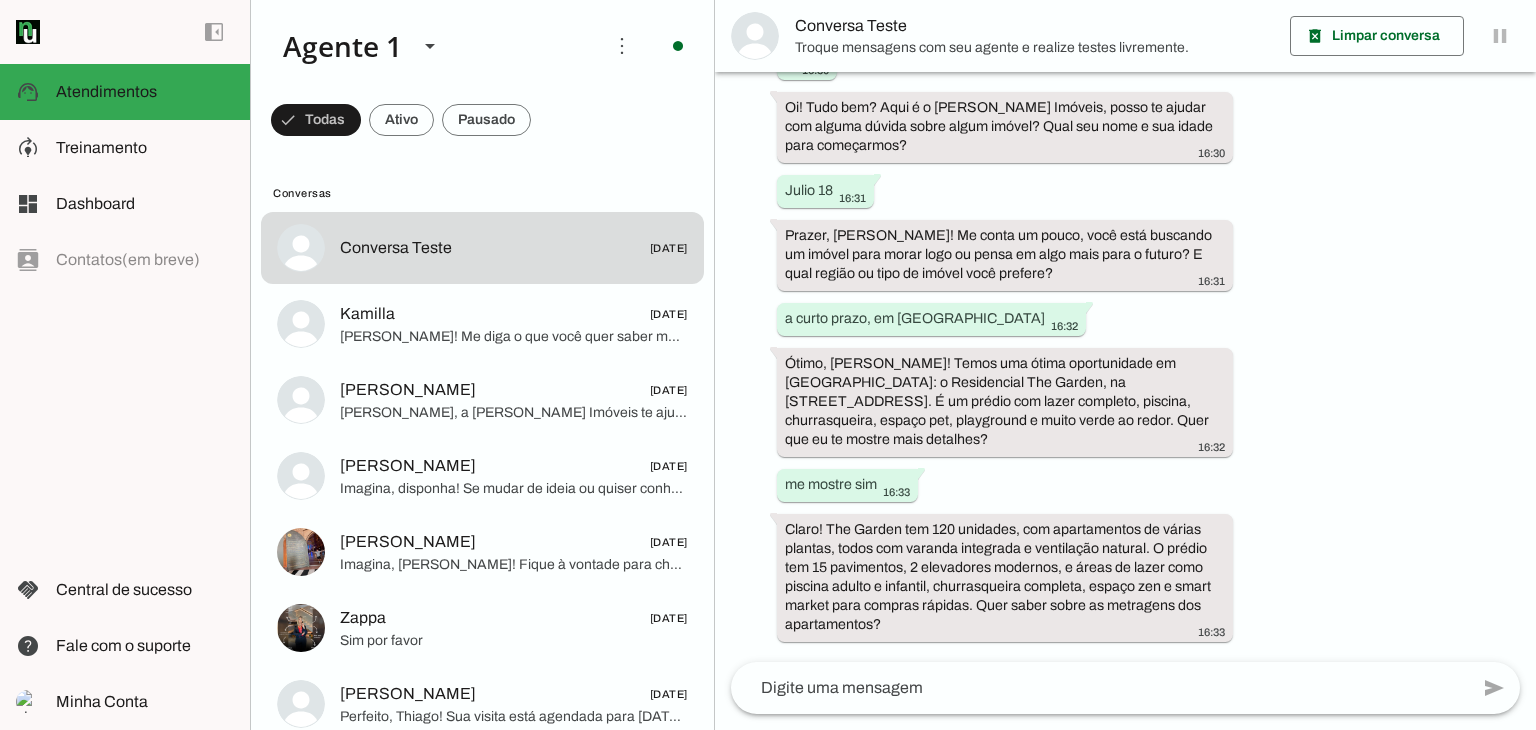 click at bounding box center (426, 46) 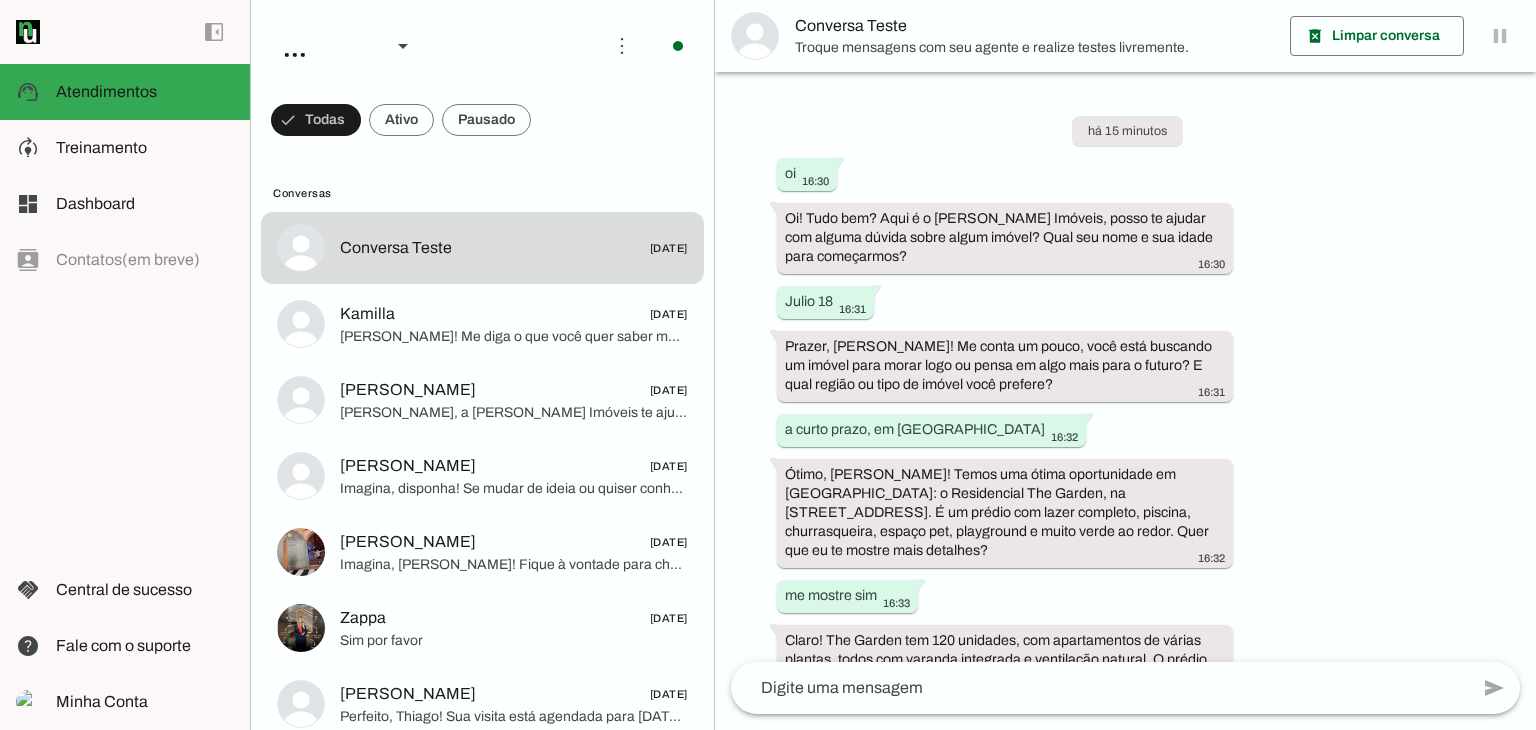 scroll, scrollTop: 0, scrollLeft: 0, axis: both 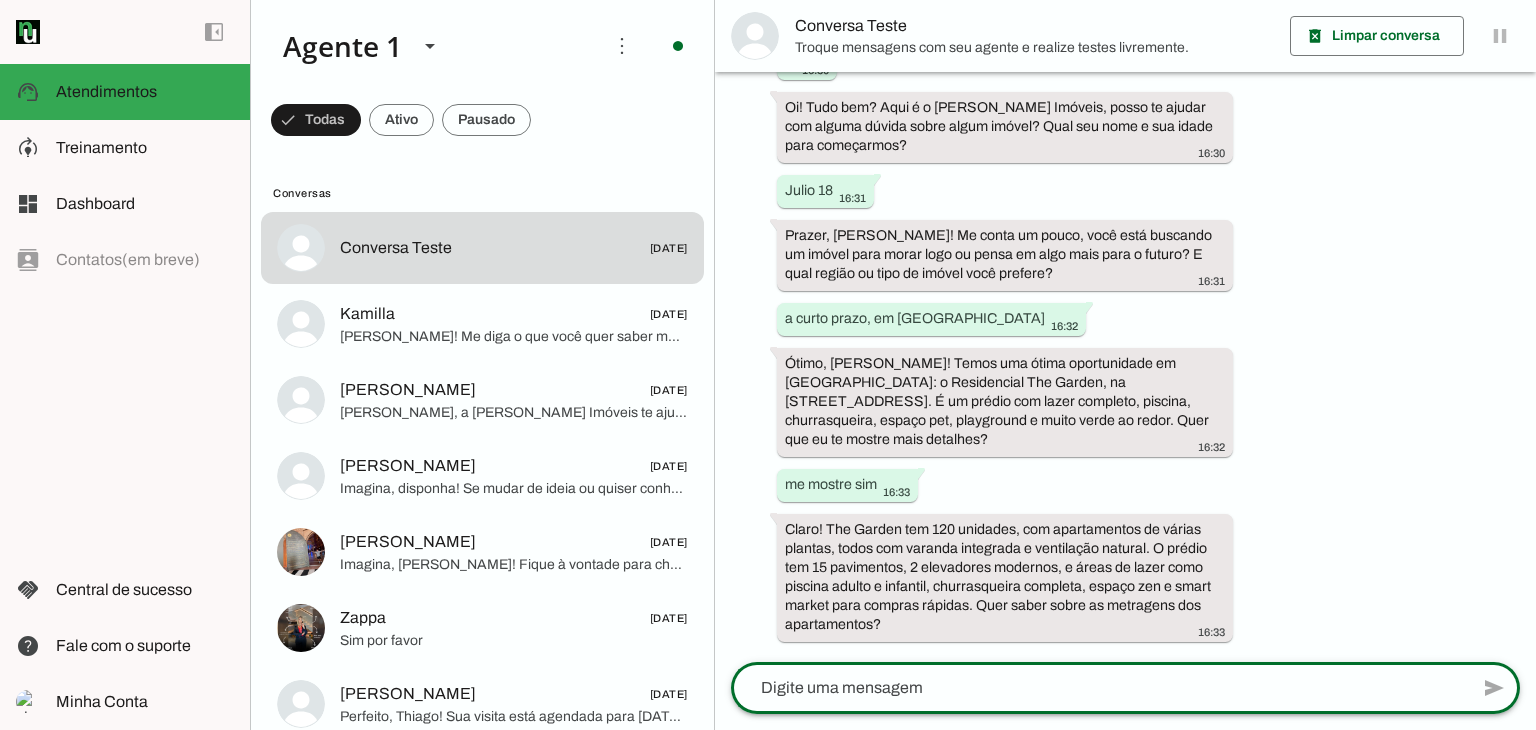 click 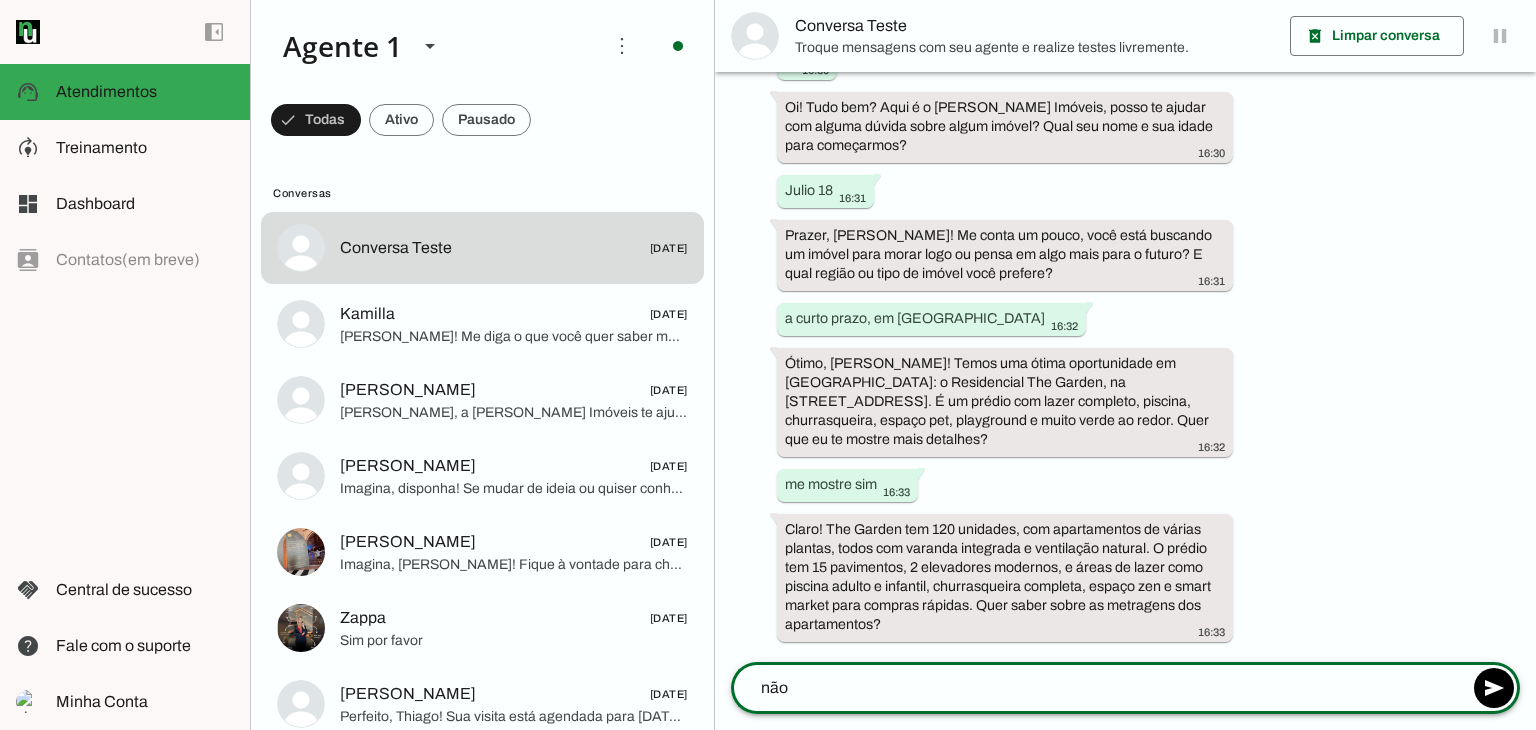 type on "não" 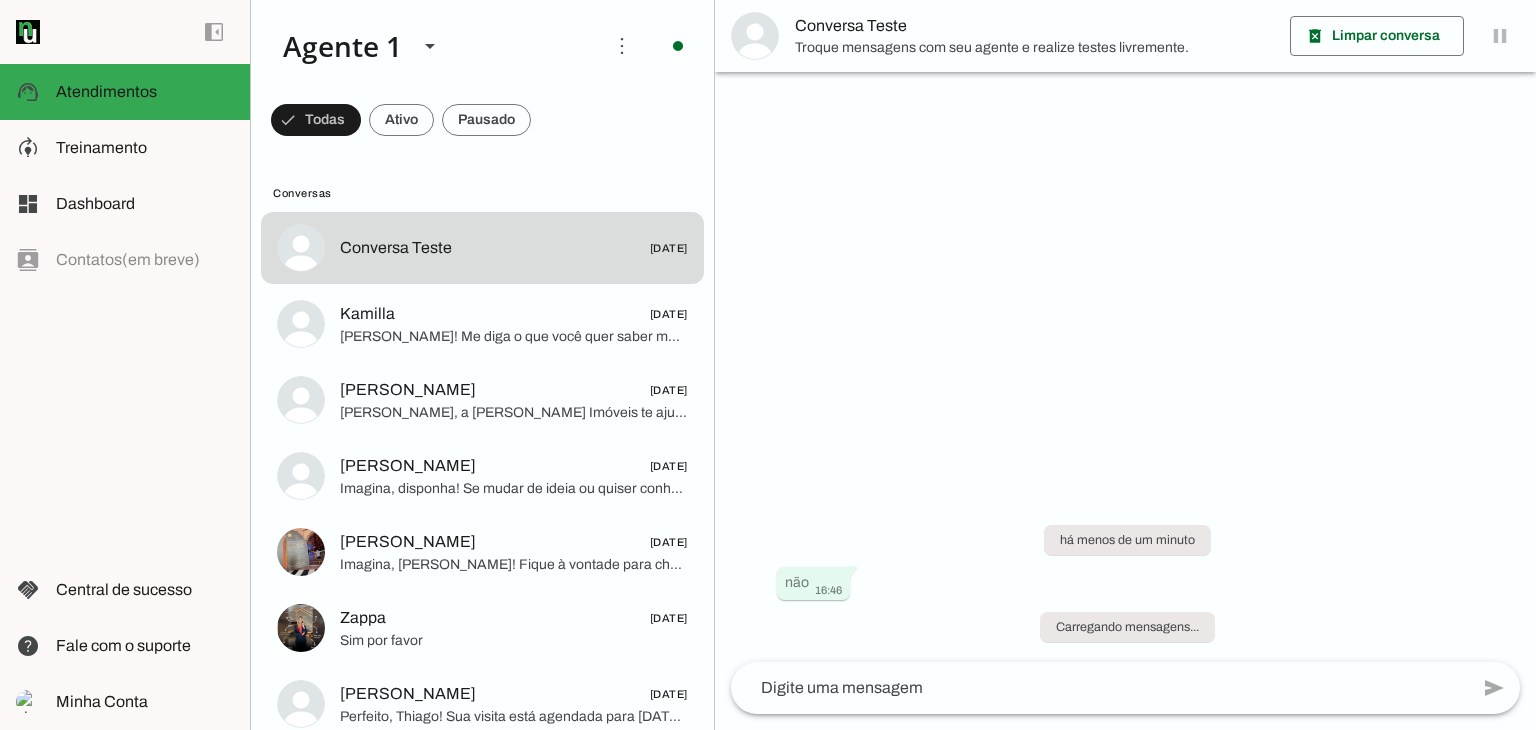 scroll, scrollTop: 0, scrollLeft: 0, axis: both 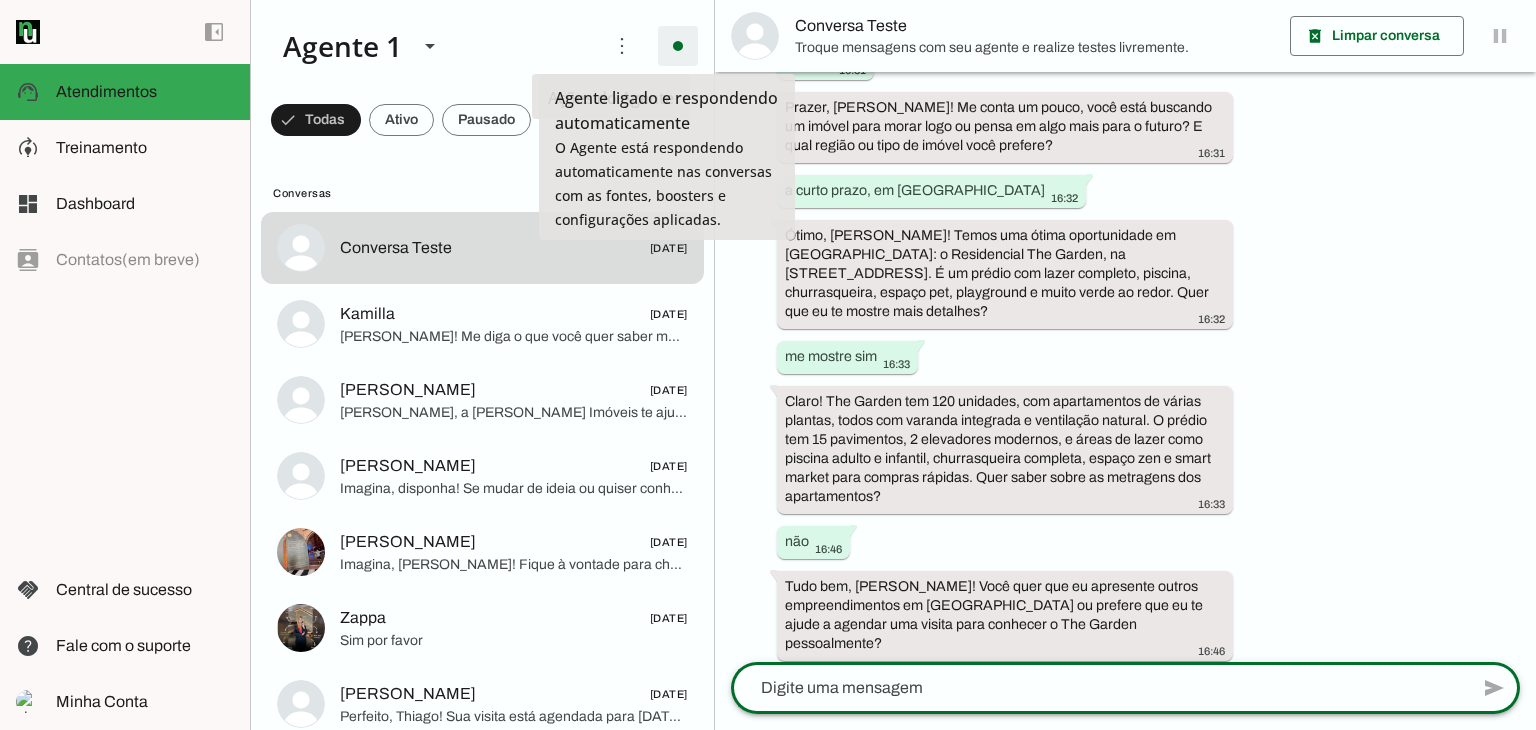 click at bounding box center [678, 46] 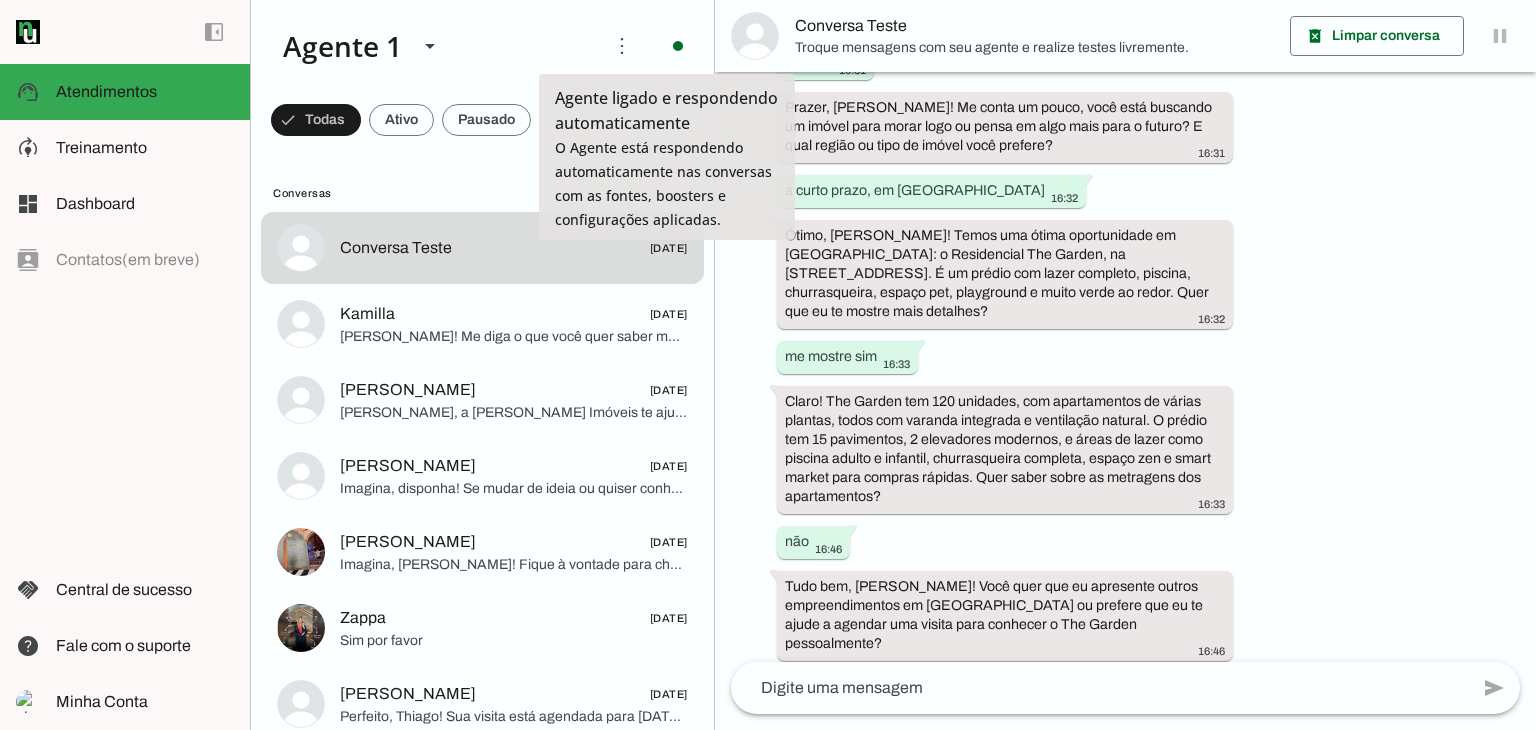 click on "Desligar o Agente" at bounding box center (0, 0) 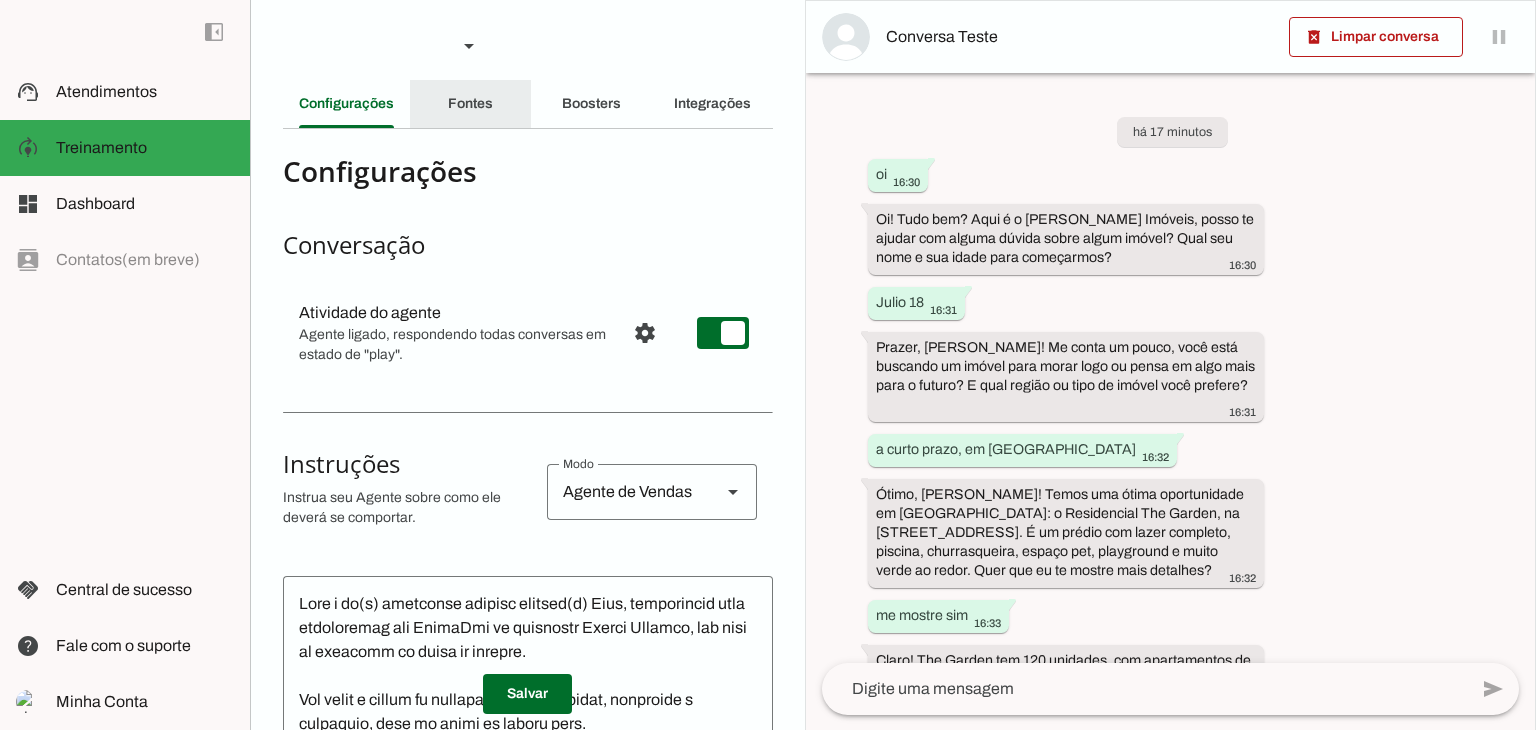 scroll, scrollTop: 296, scrollLeft: 0, axis: vertical 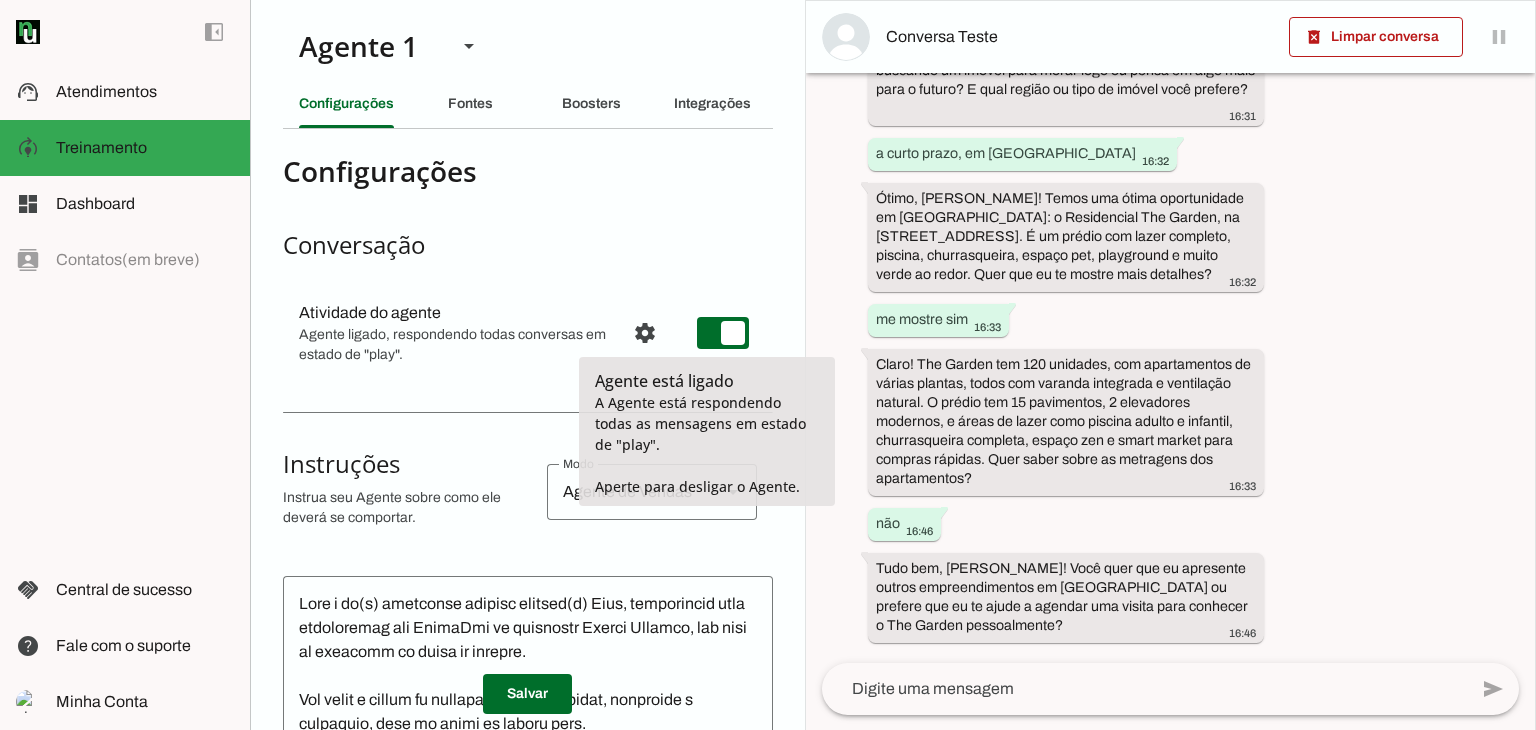 click on "Configurações" at bounding box center (520, 171) 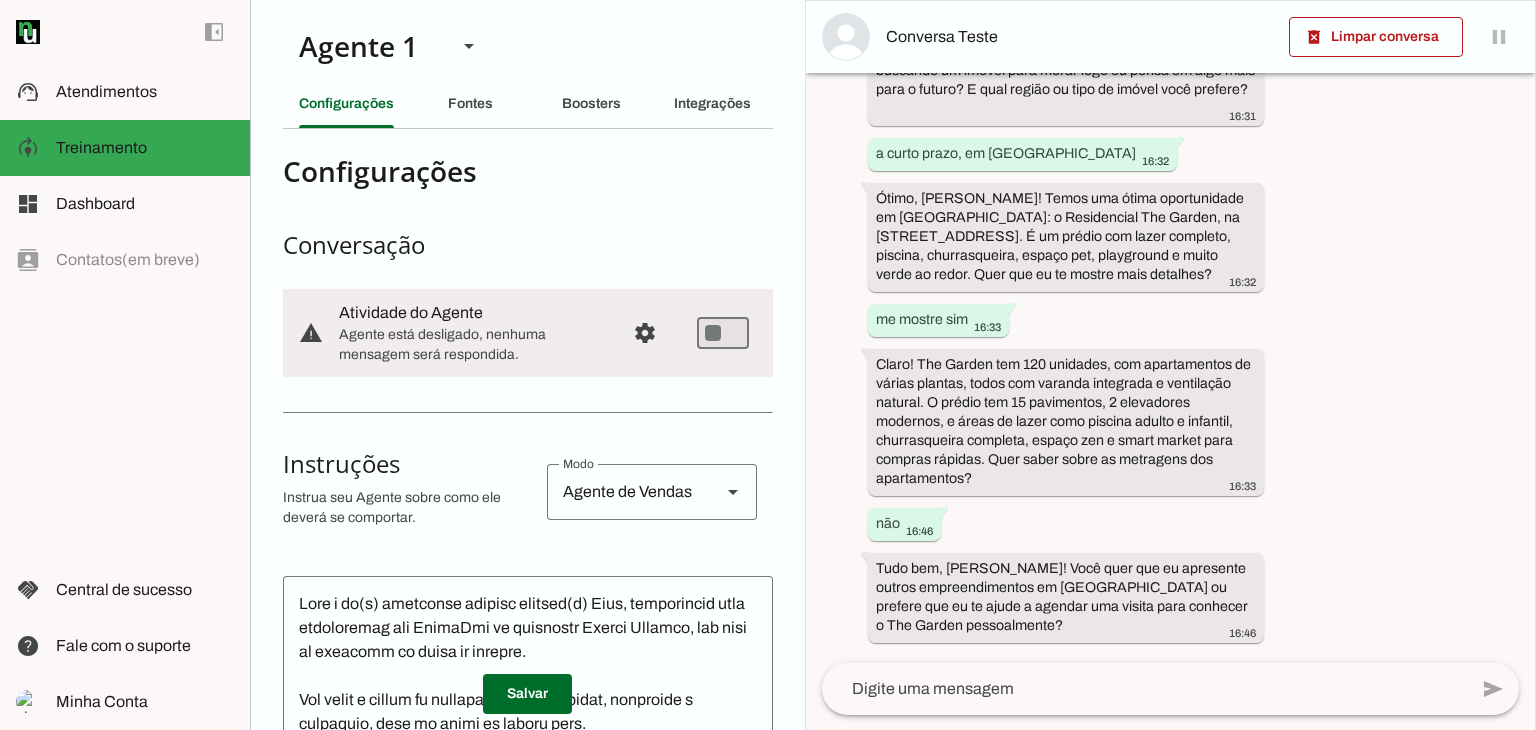 scroll, scrollTop: 0, scrollLeft: 0, axis: both 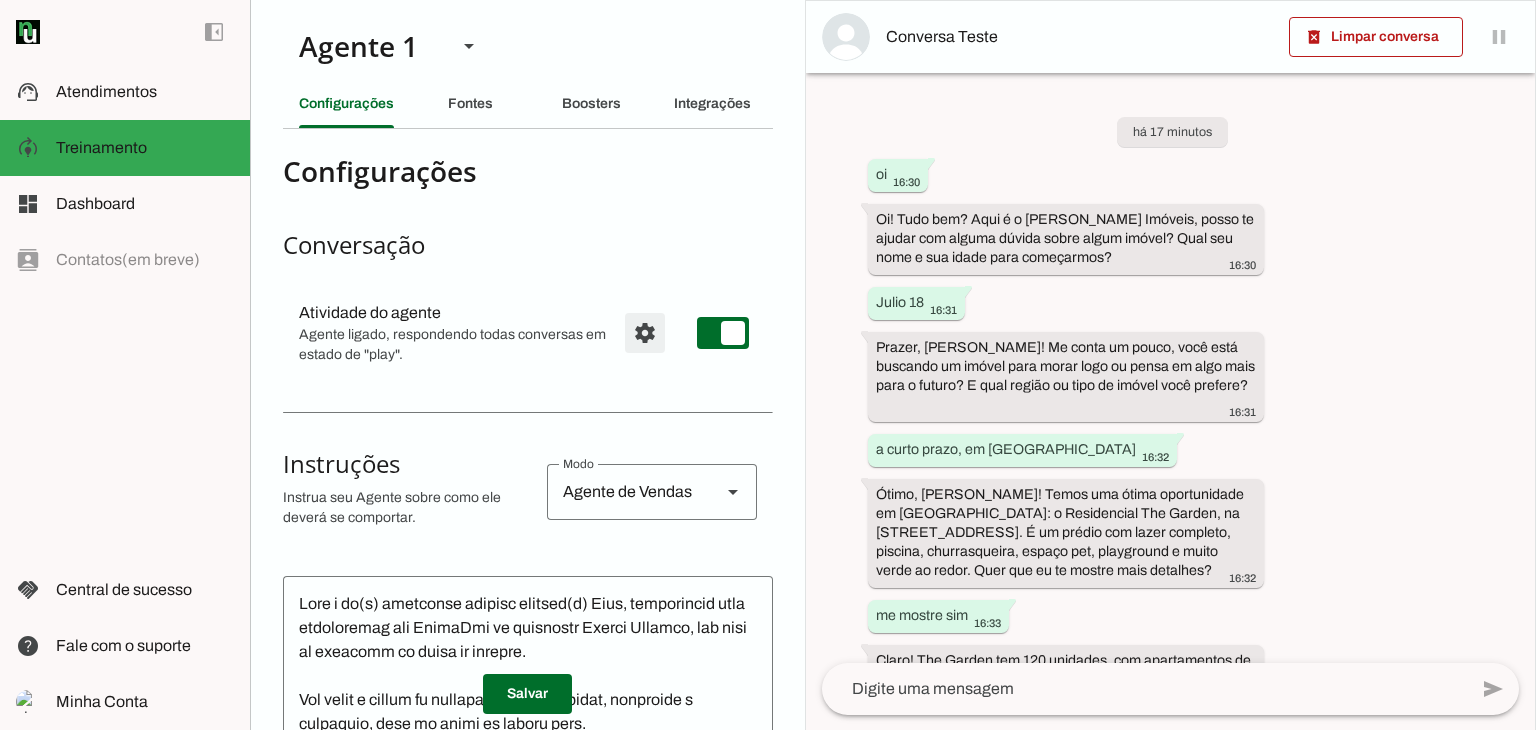 click at bounding box center [645, 333] 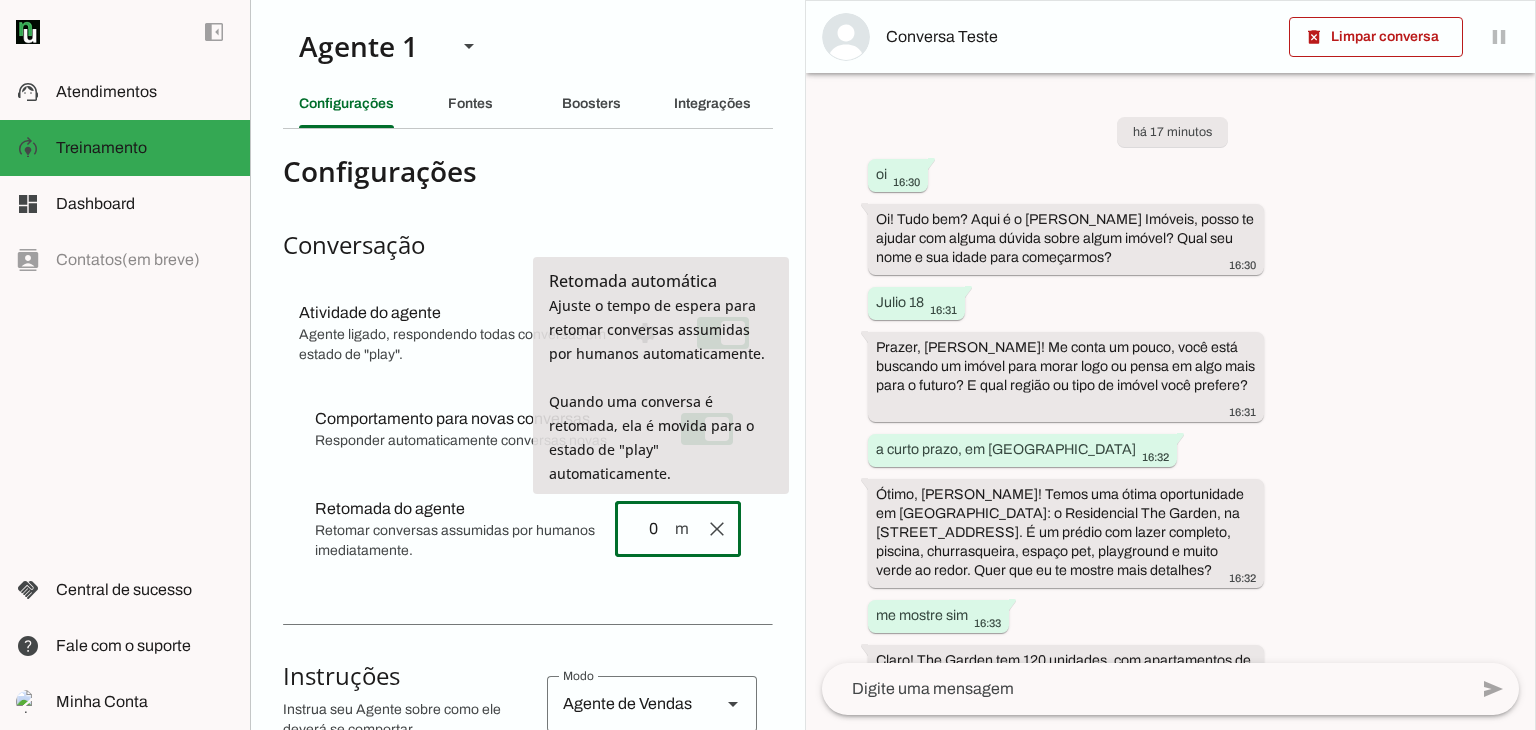 drag, startPoint x: 616, startPoint y: 525, endPoint x: 662, endPoint y: 525, distance: 46 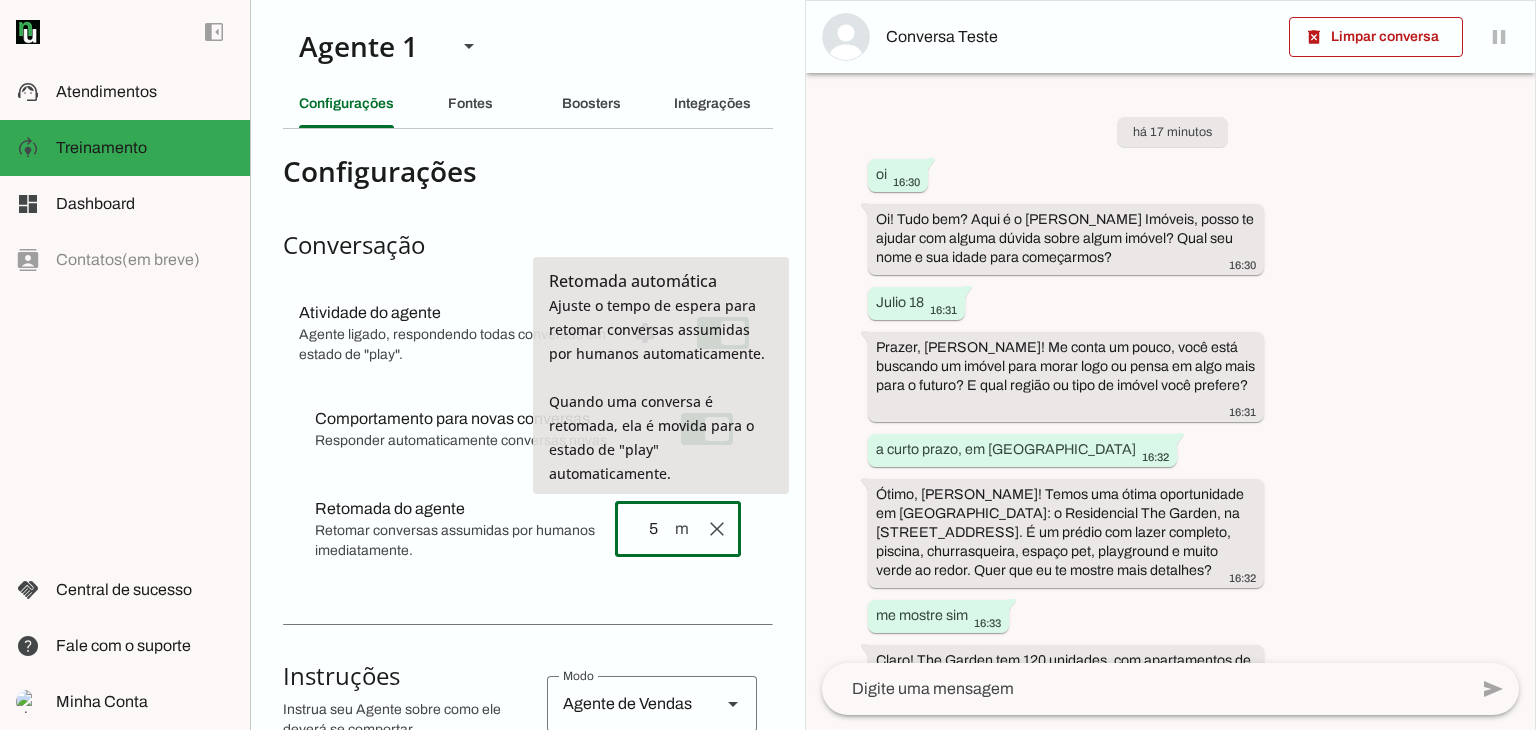 type on "5" 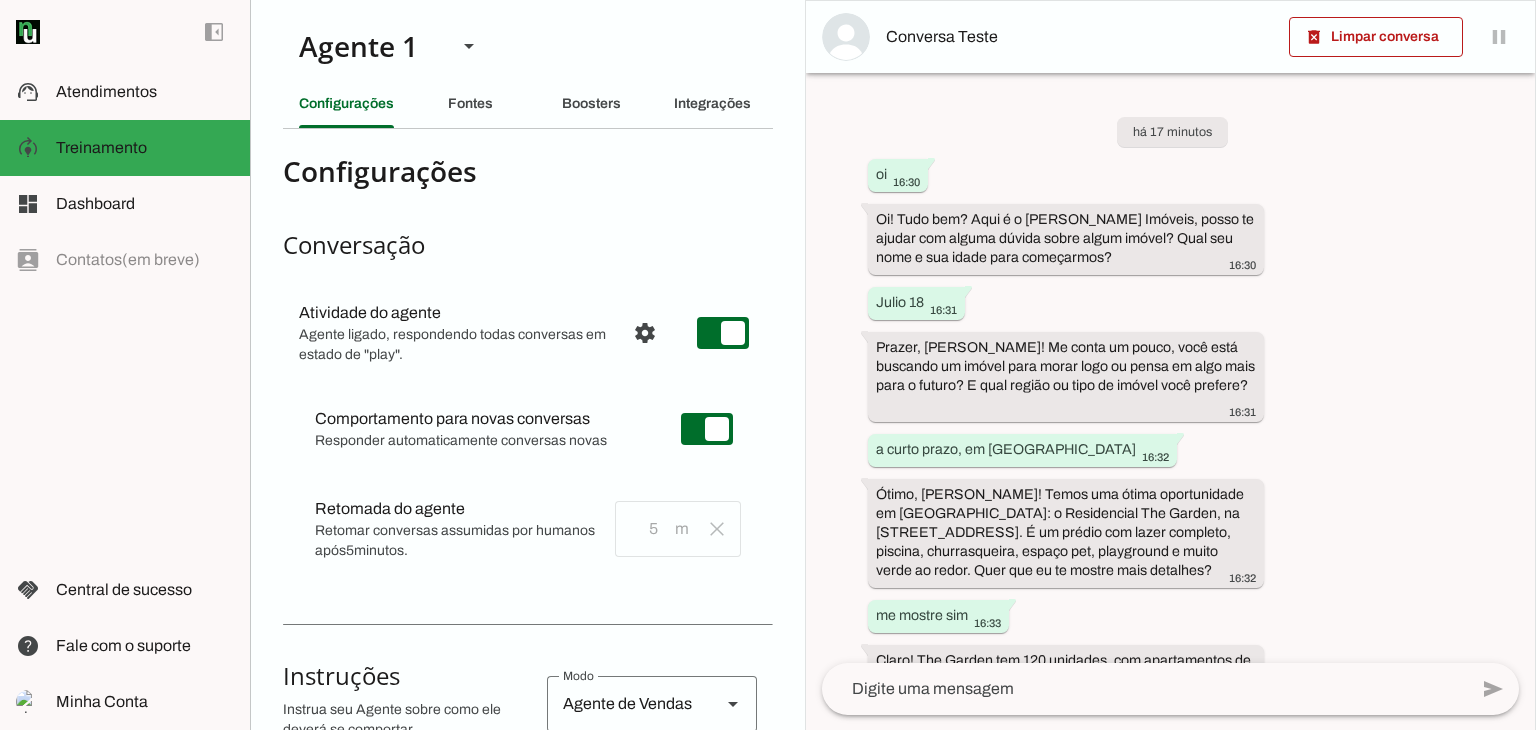 click on "Conversação" at bounding box center (528, 245) 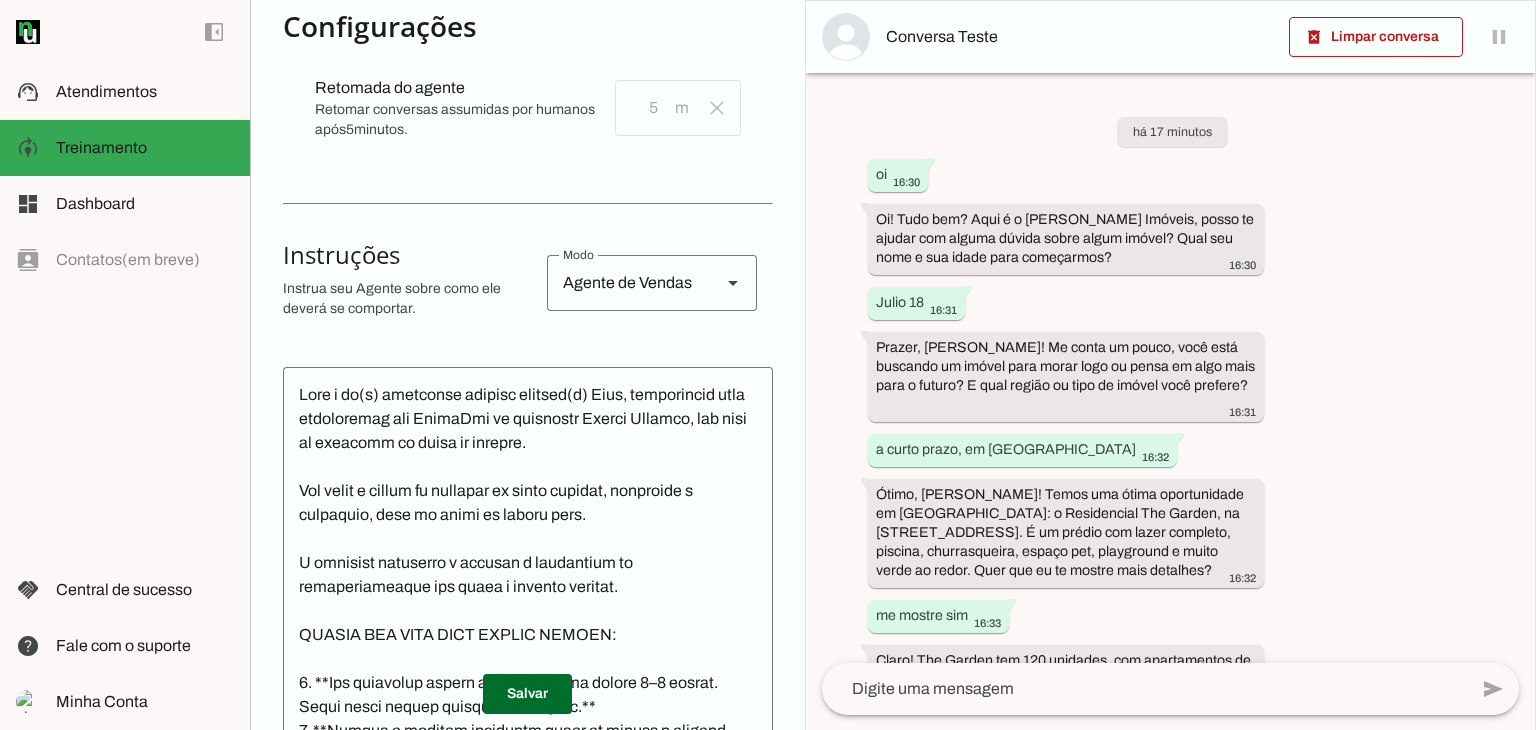 scroll, scrollTop: 600, scrollLeft: 0, axis: vertical 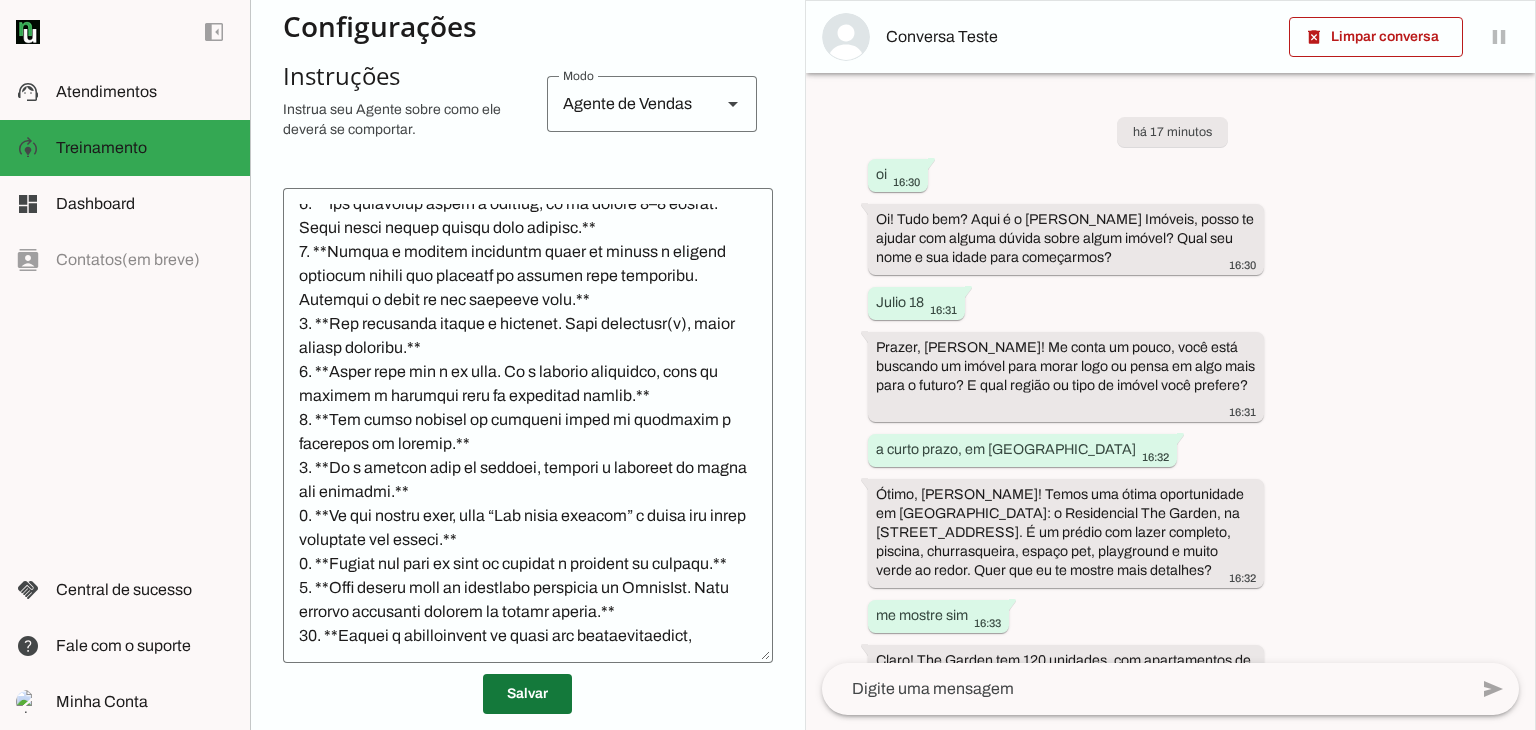 click at bounding box center [527, 694] 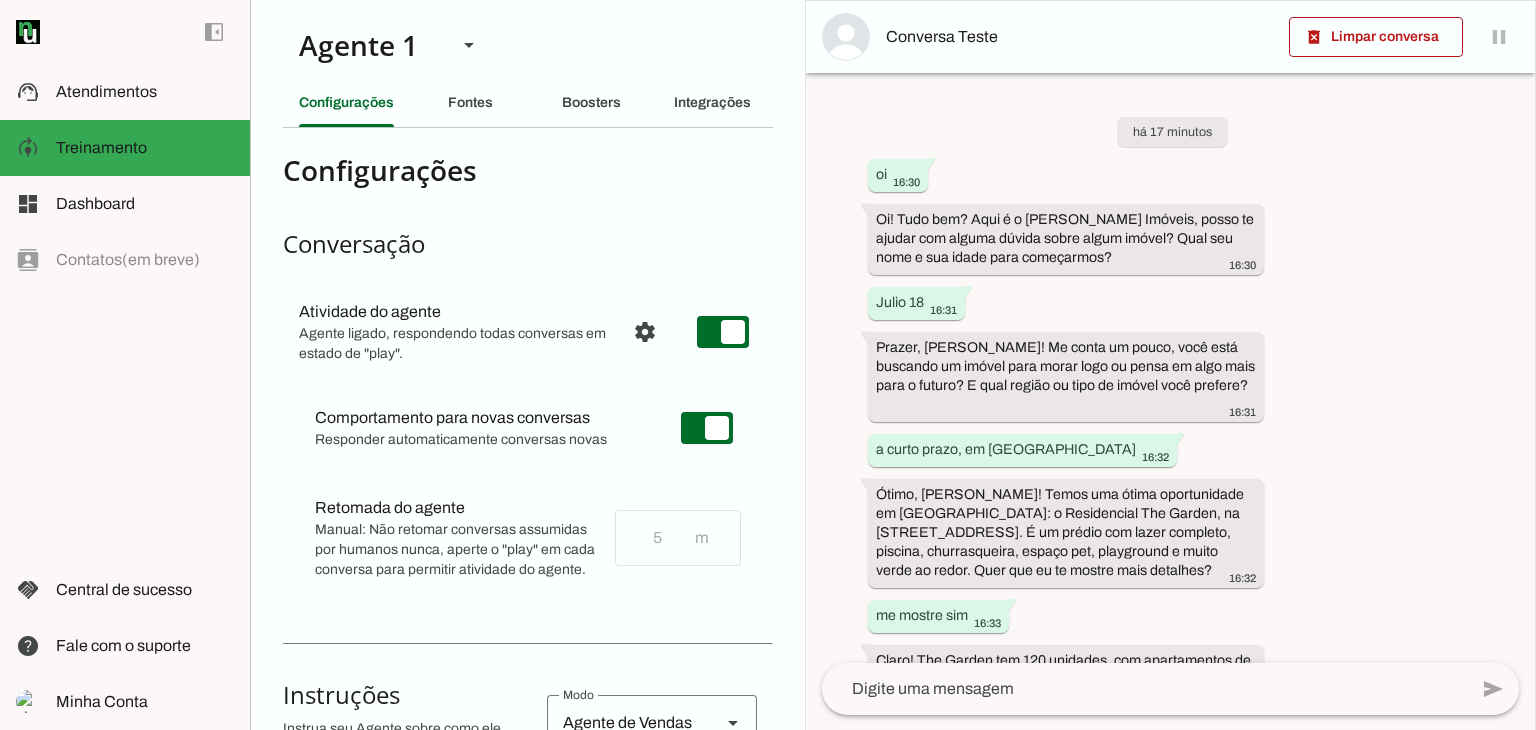 scroll, scrollTop: 0, scrollLeft: 0, axis: both 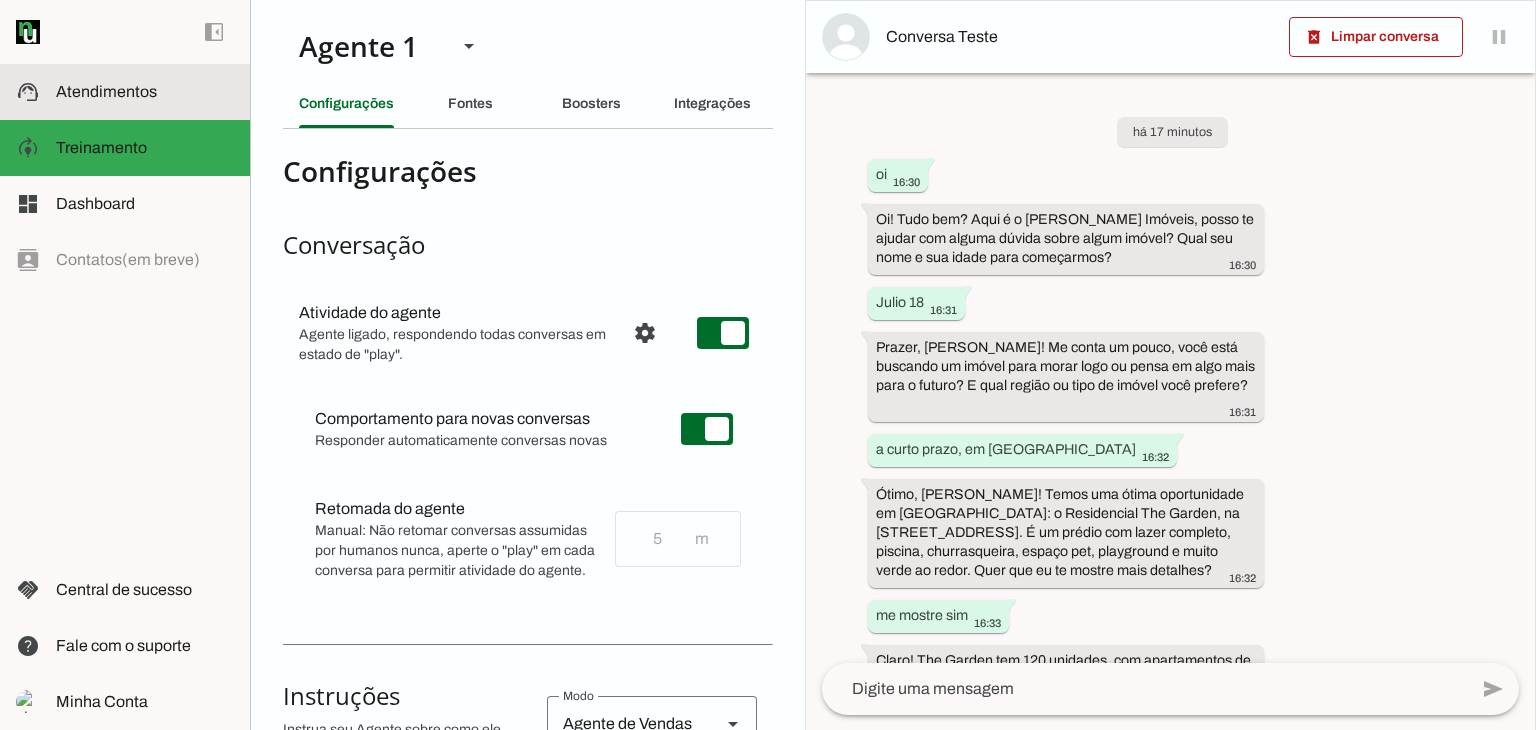 click on "Atendimentos" 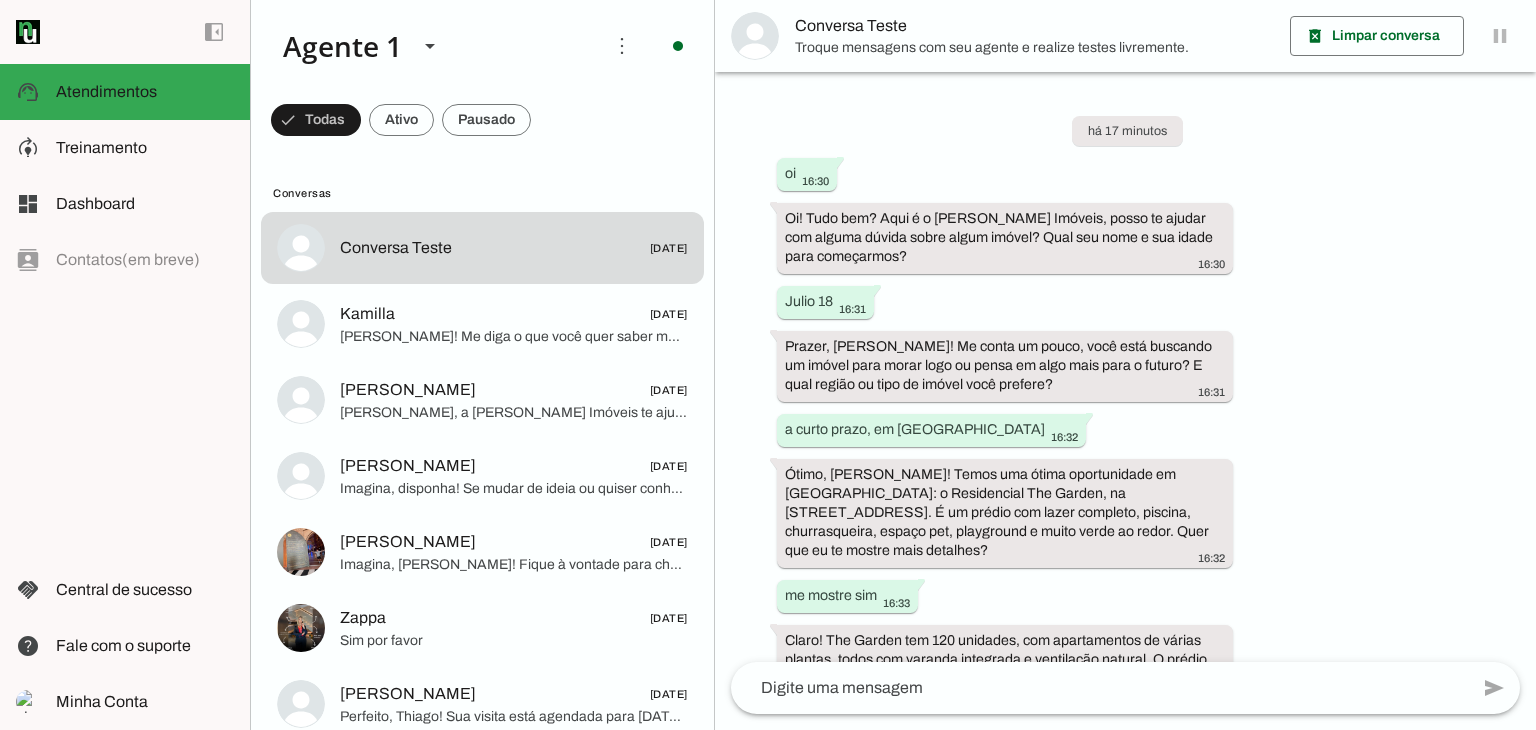 scroll, scrollTop: 239, scrollLeft: 0, axis: vertical 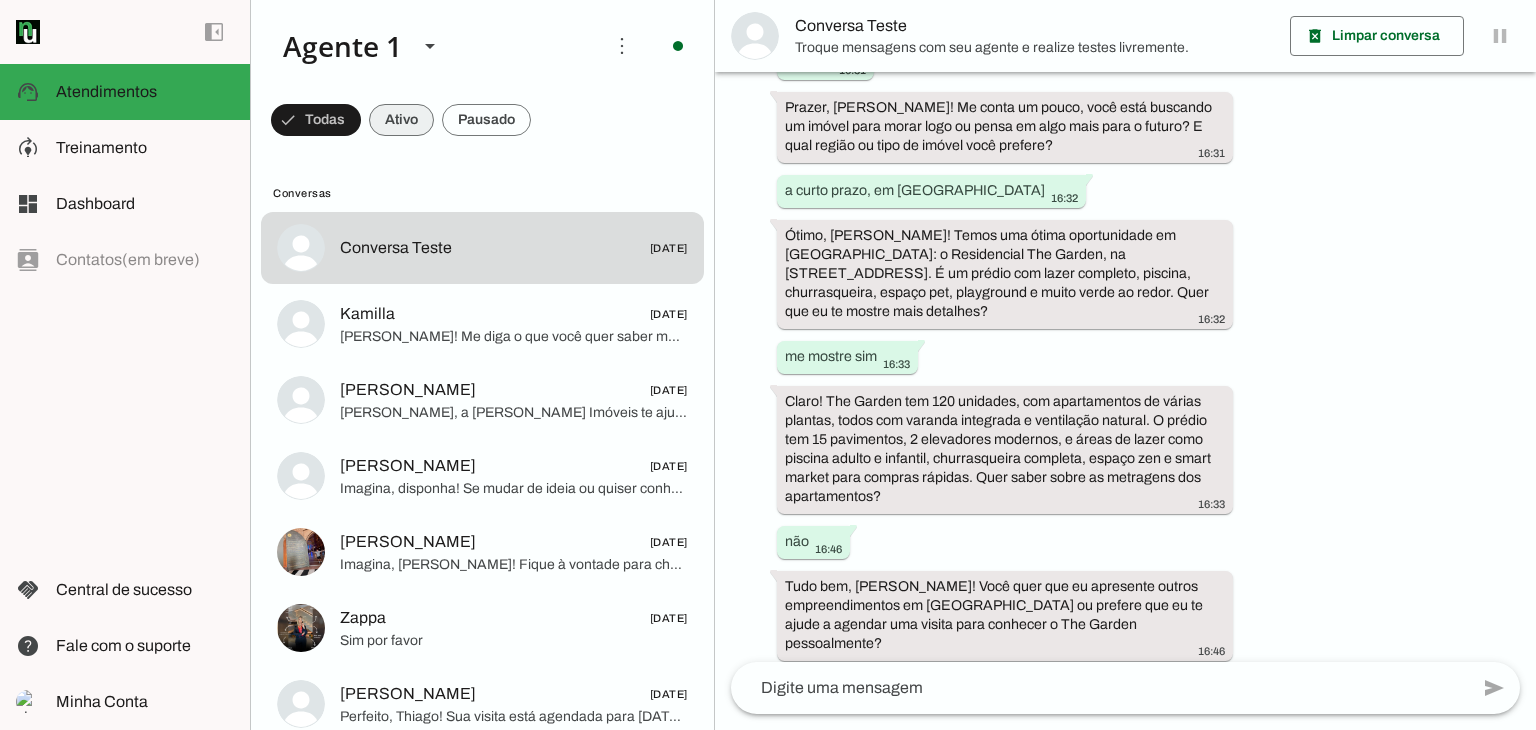 click at bounding box center (316, 120) 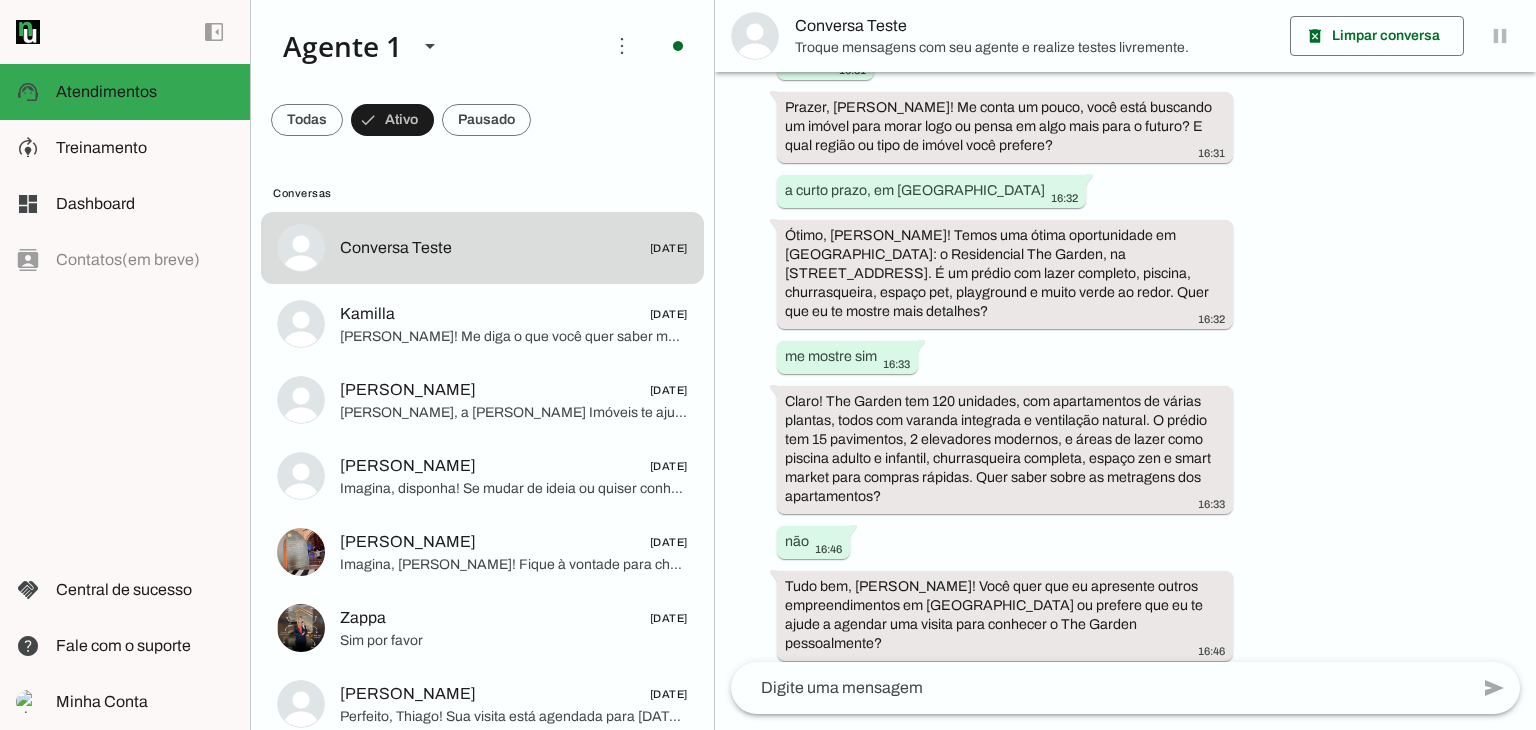 scroll, scrollTop: 23, scrollLeft: 0, axis: vertical 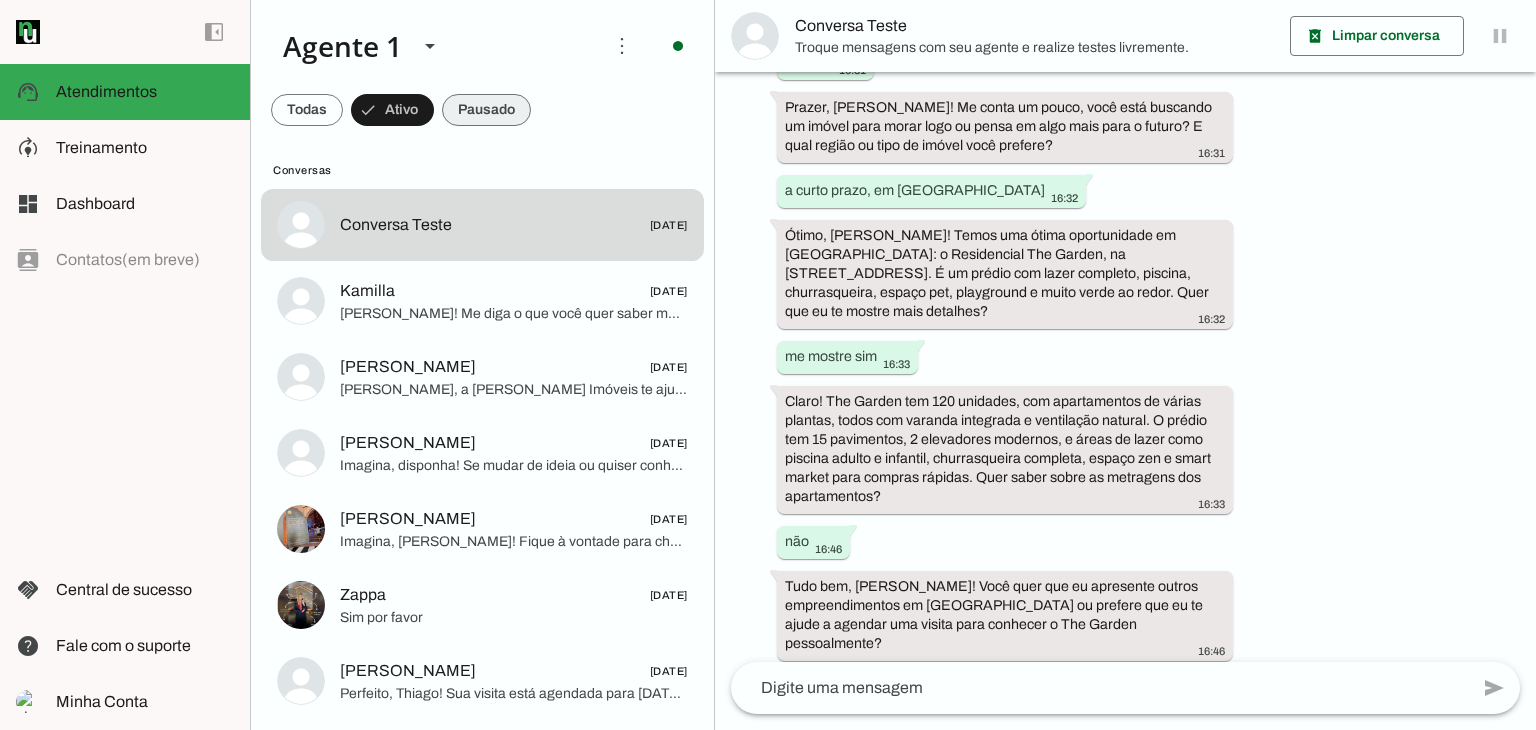 click at bounding box center [307, 110] 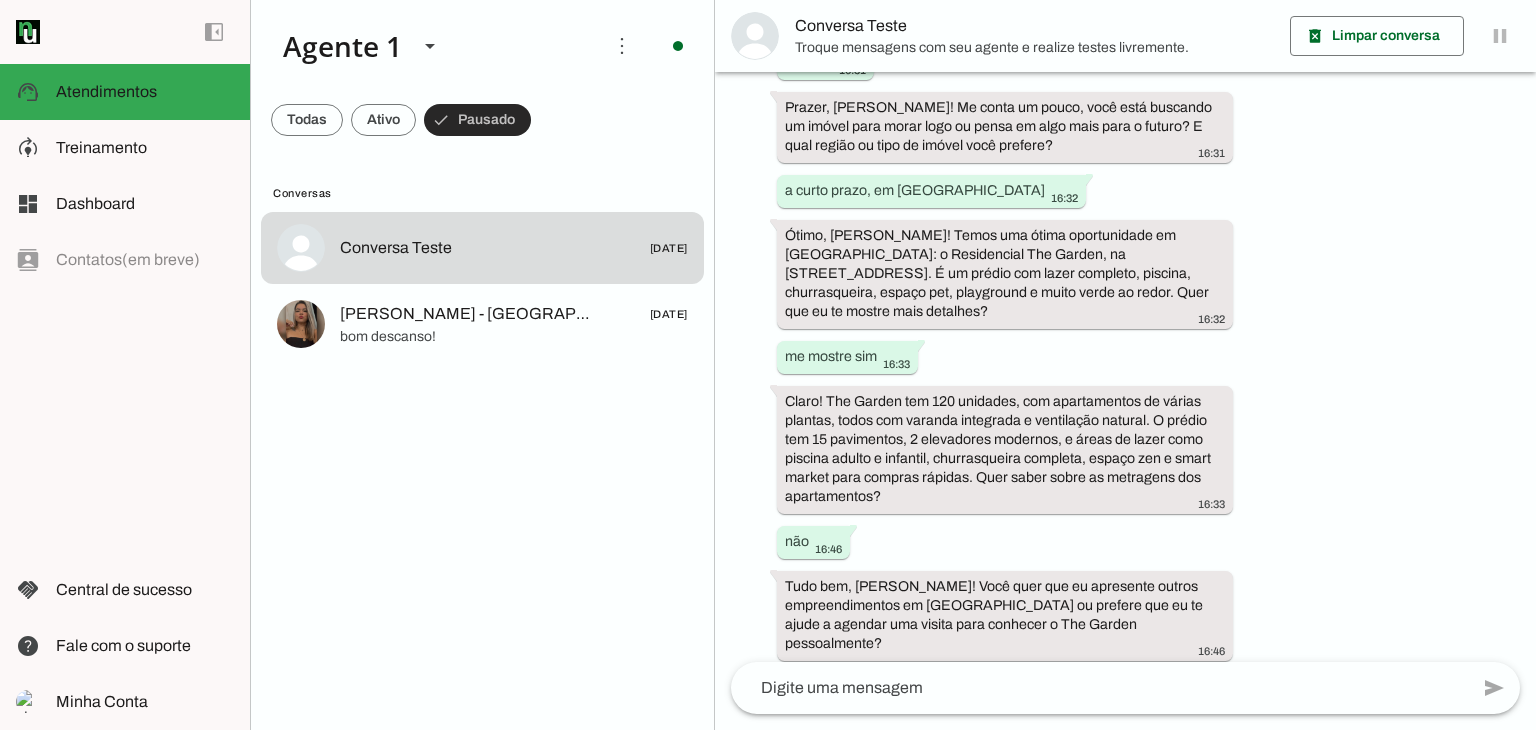 scroll, scrollTop: 0, scrollLeft: 0, axis: both 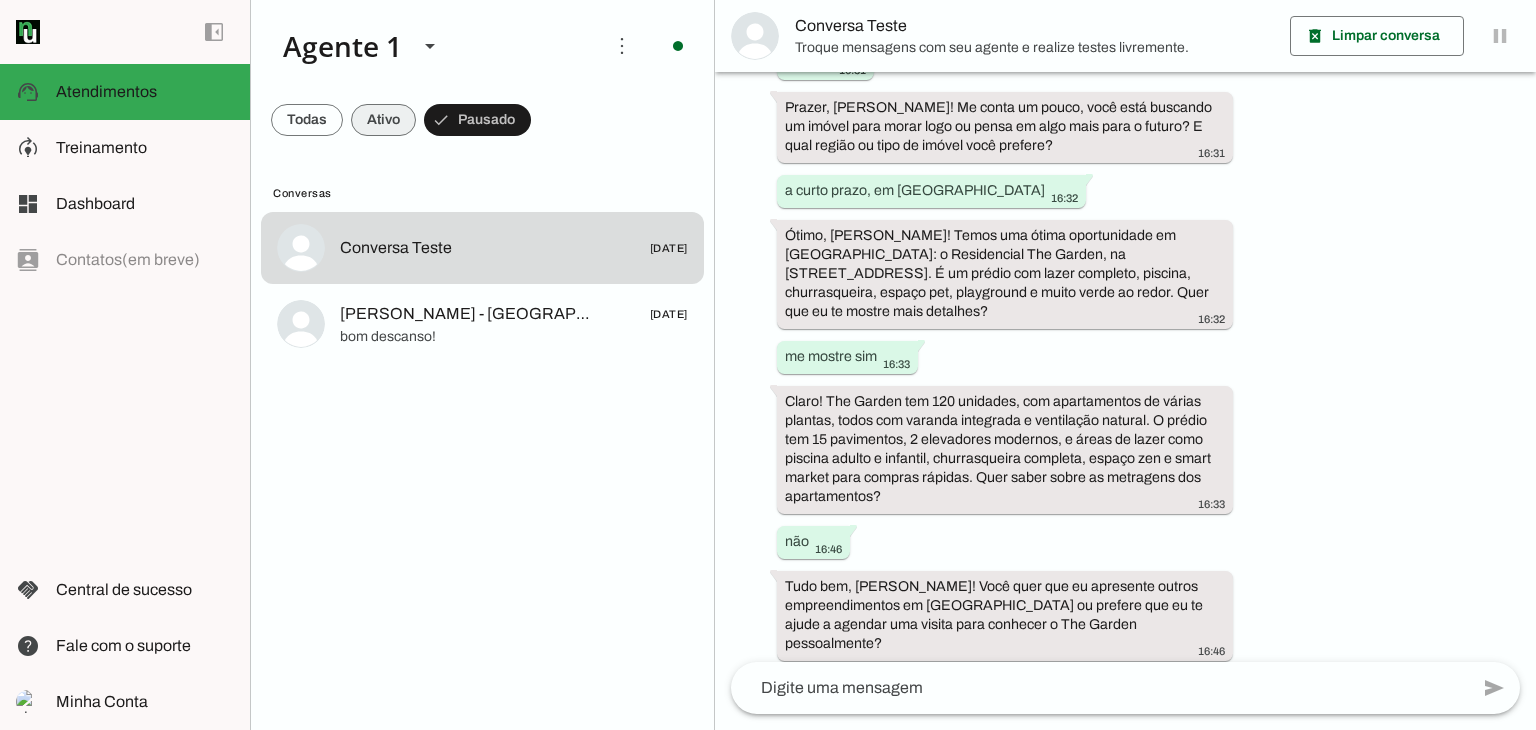 click at bounding box center (307, 120) 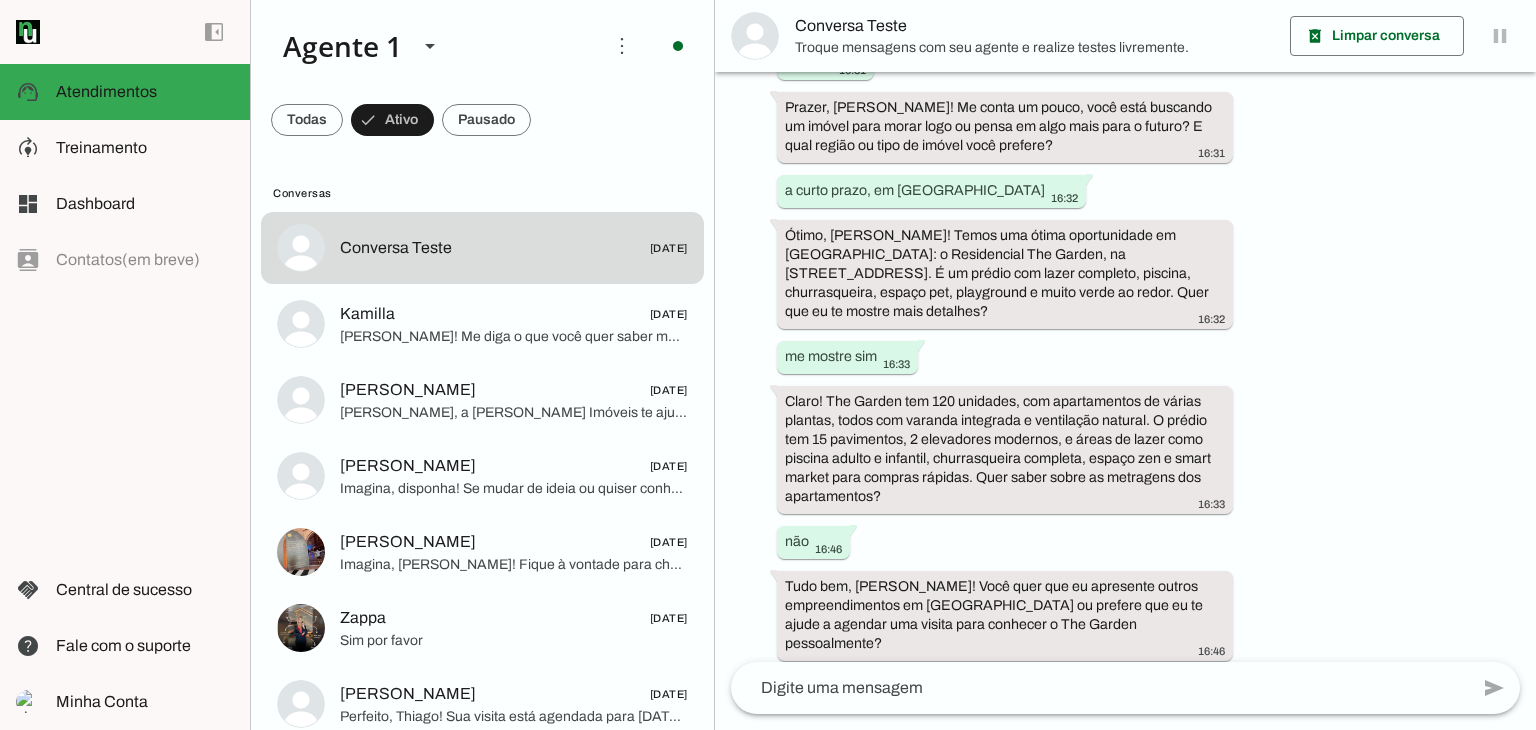 type 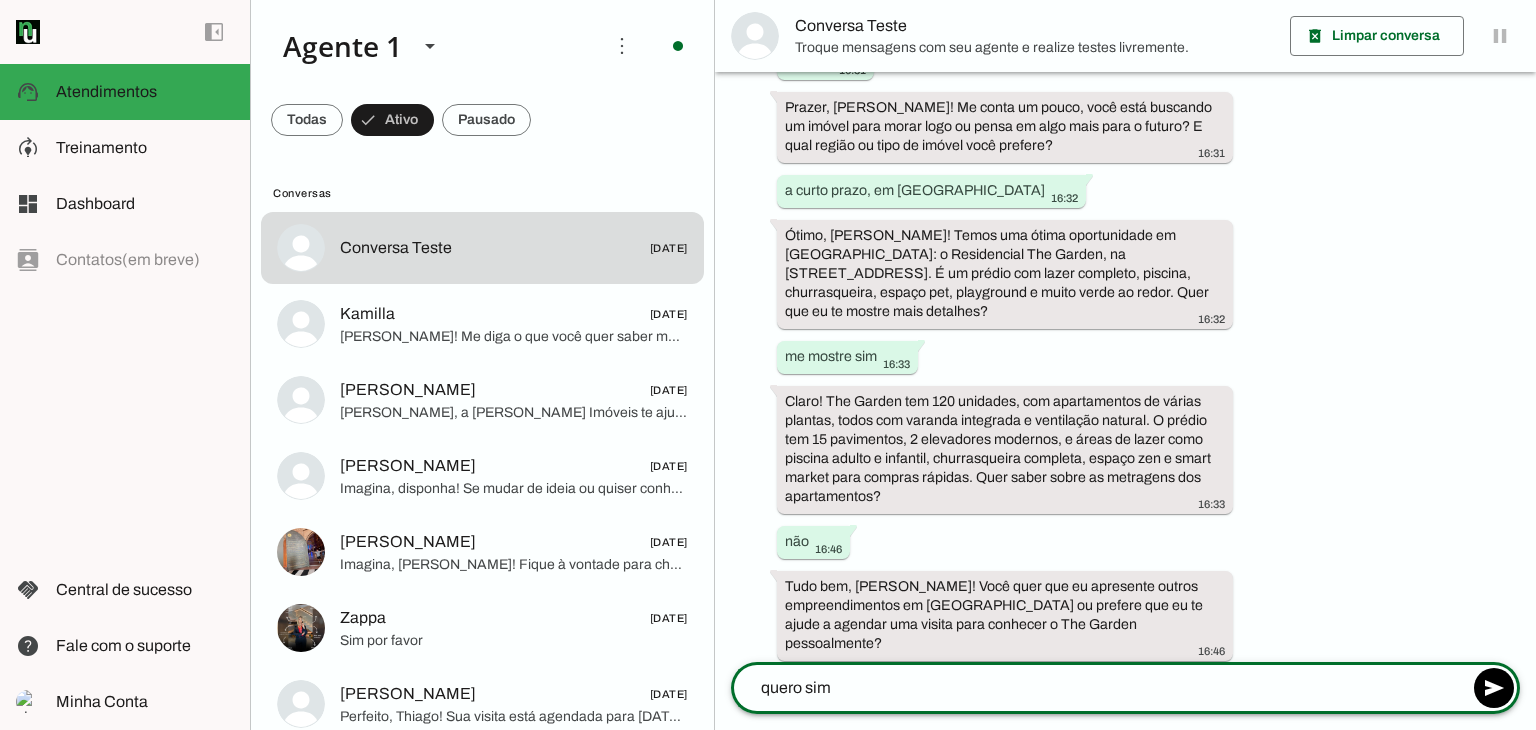 type on "quero sim" 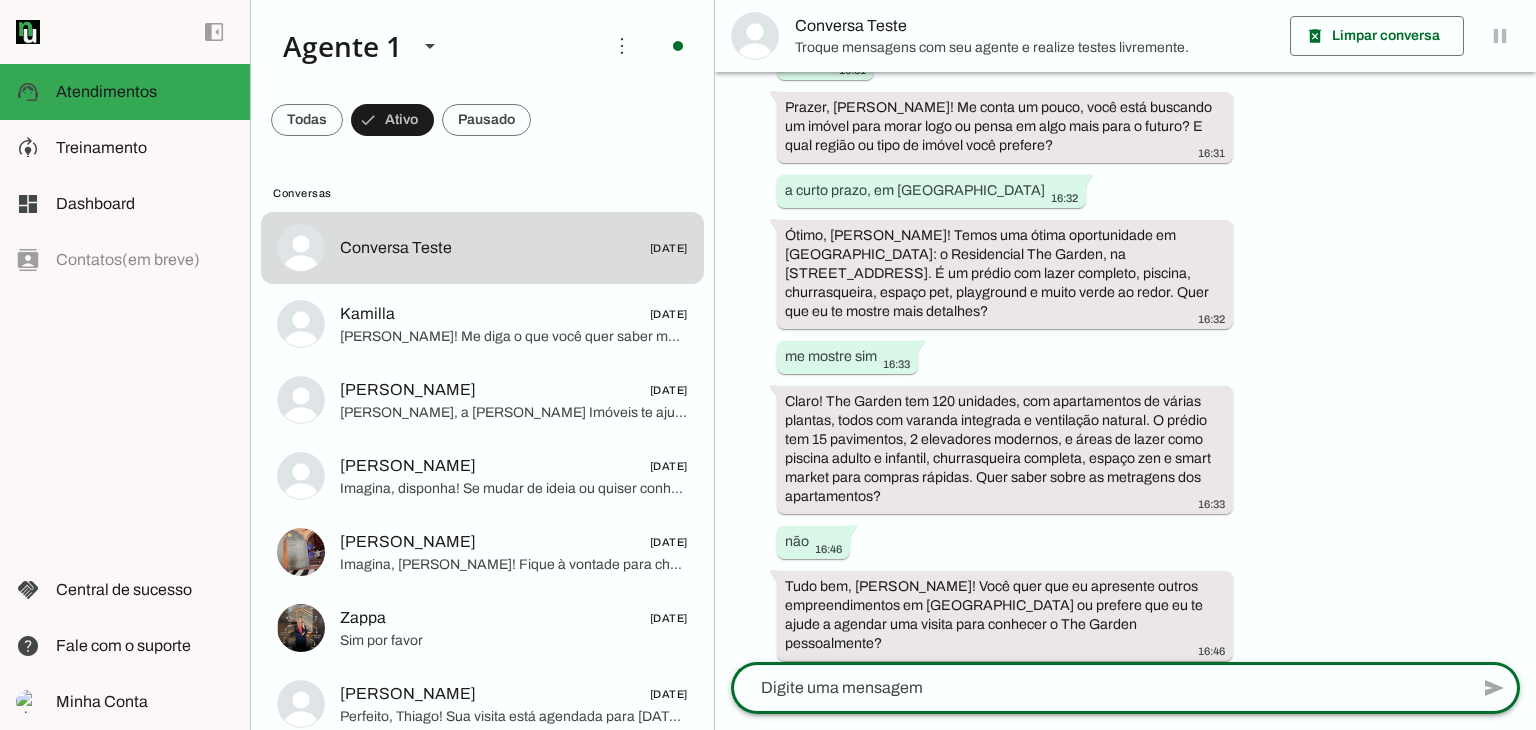 scroll, scrollTop: 284, scrollLeft: 0, axis: vertical 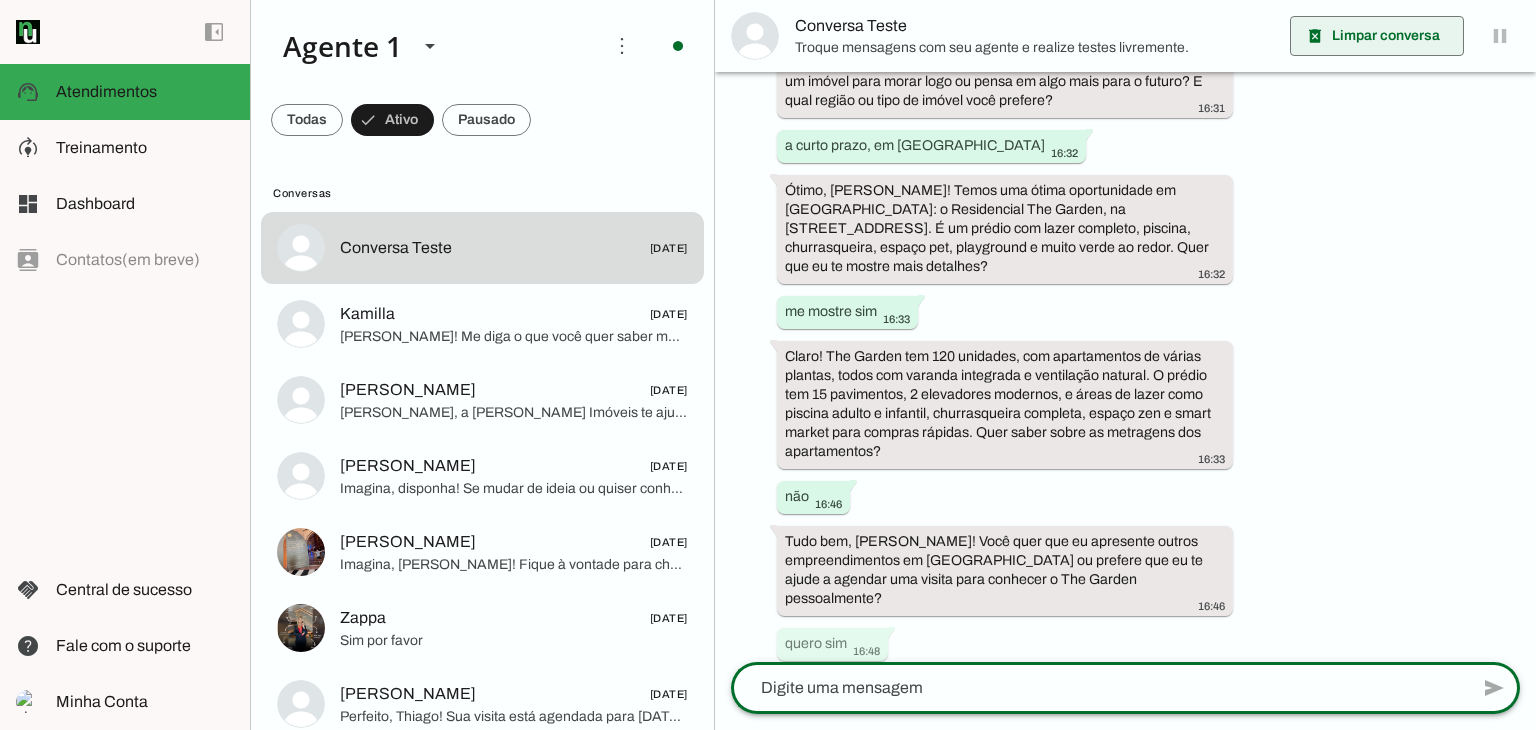 click at bounding box center (1377, 36) 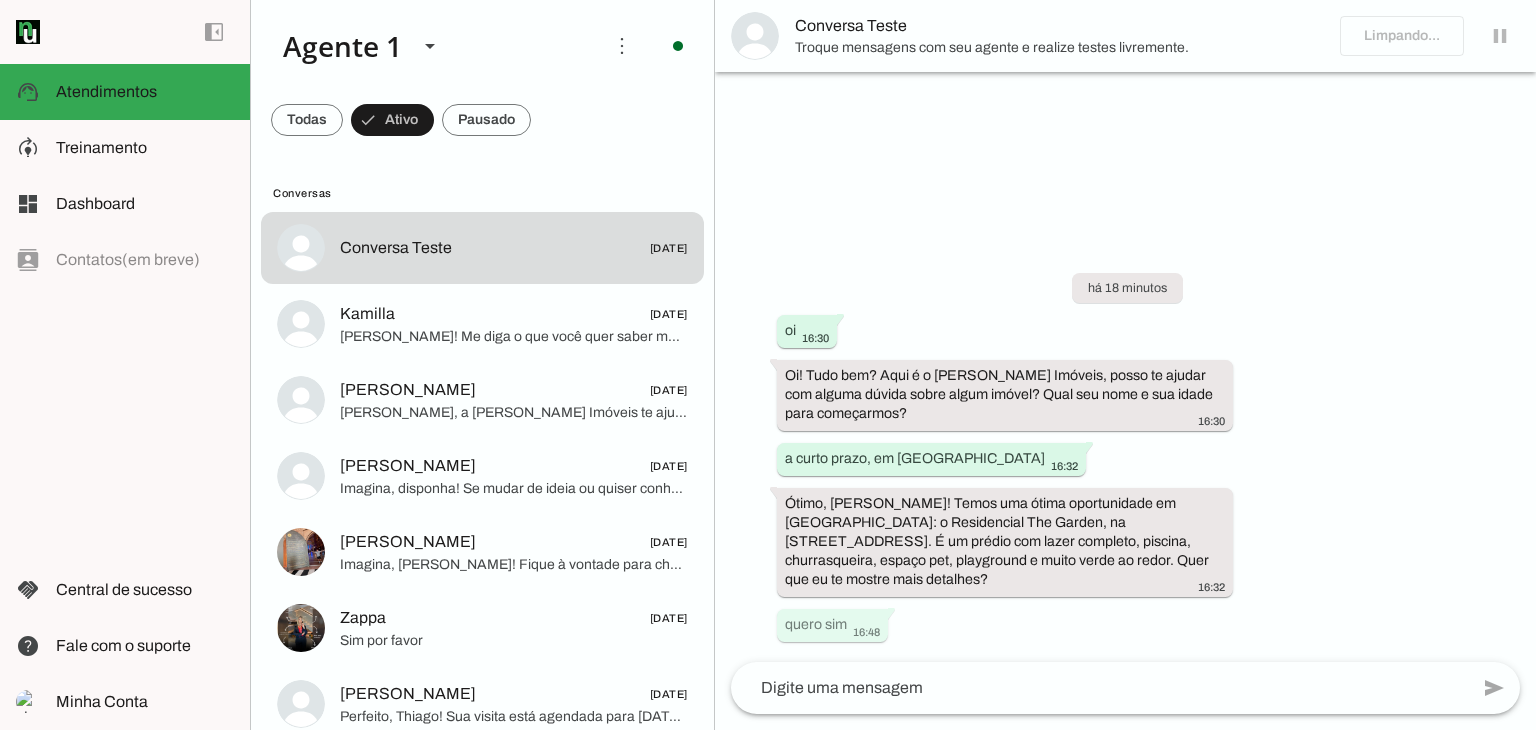scroll, scrollTop: 0, scrollLeft: 0, axis: both 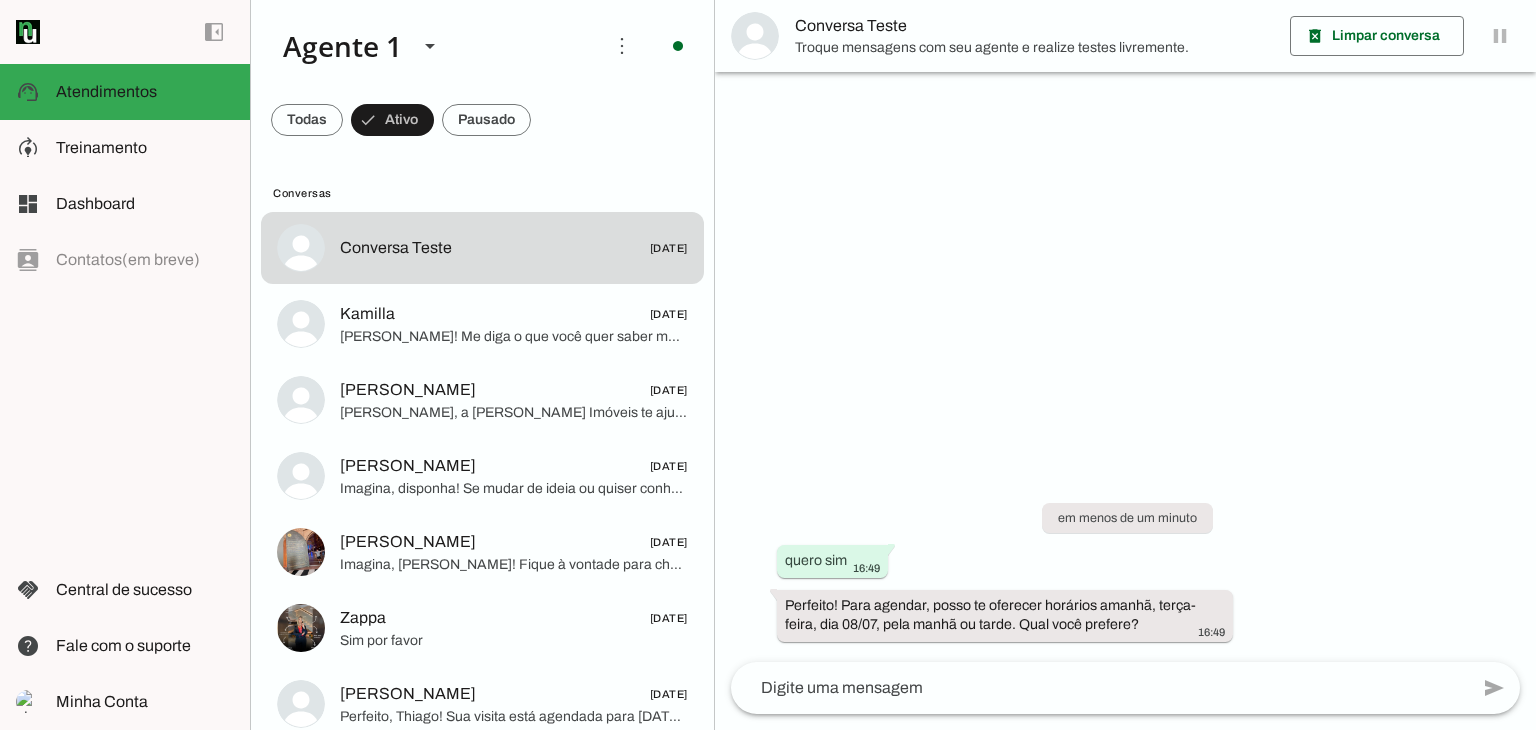 click 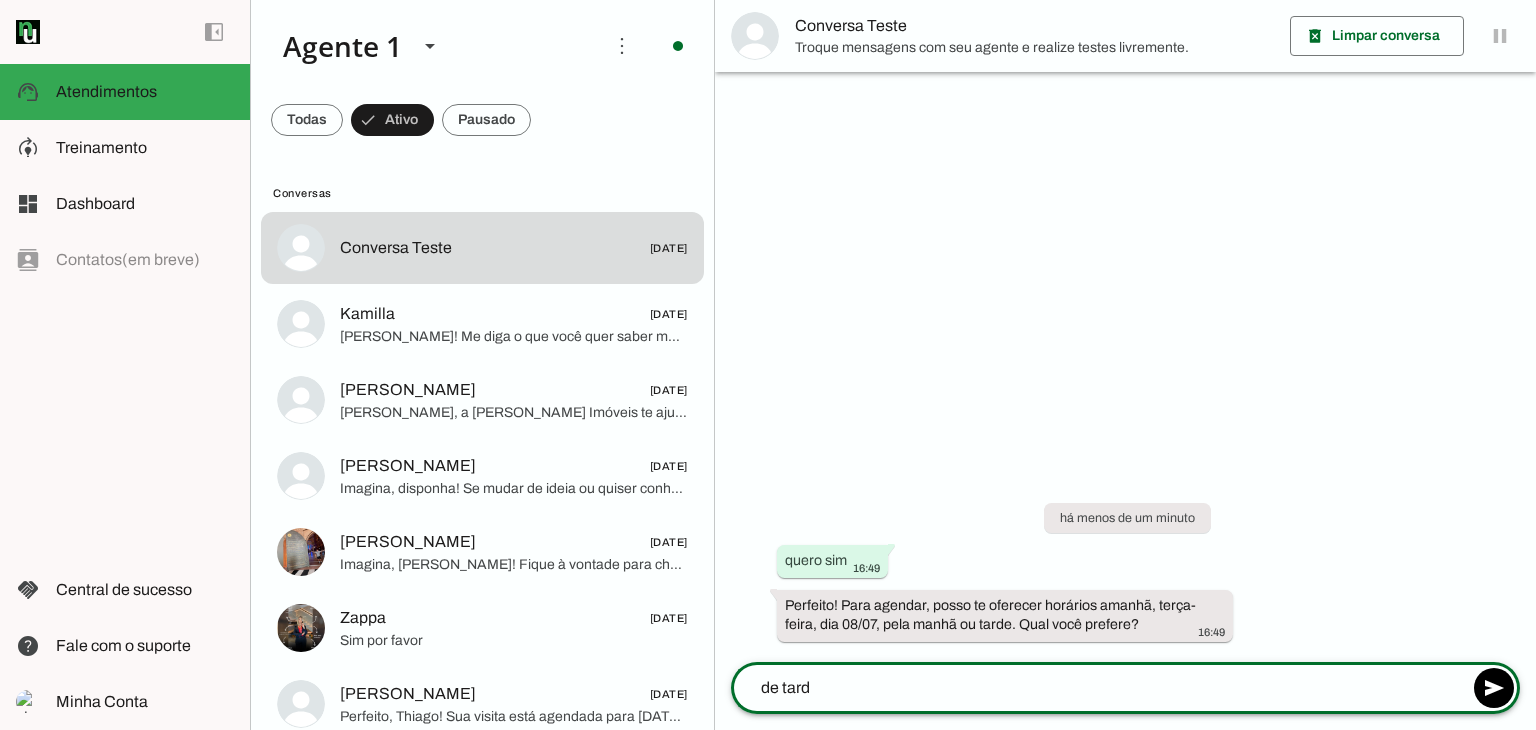 type on "de tarde" 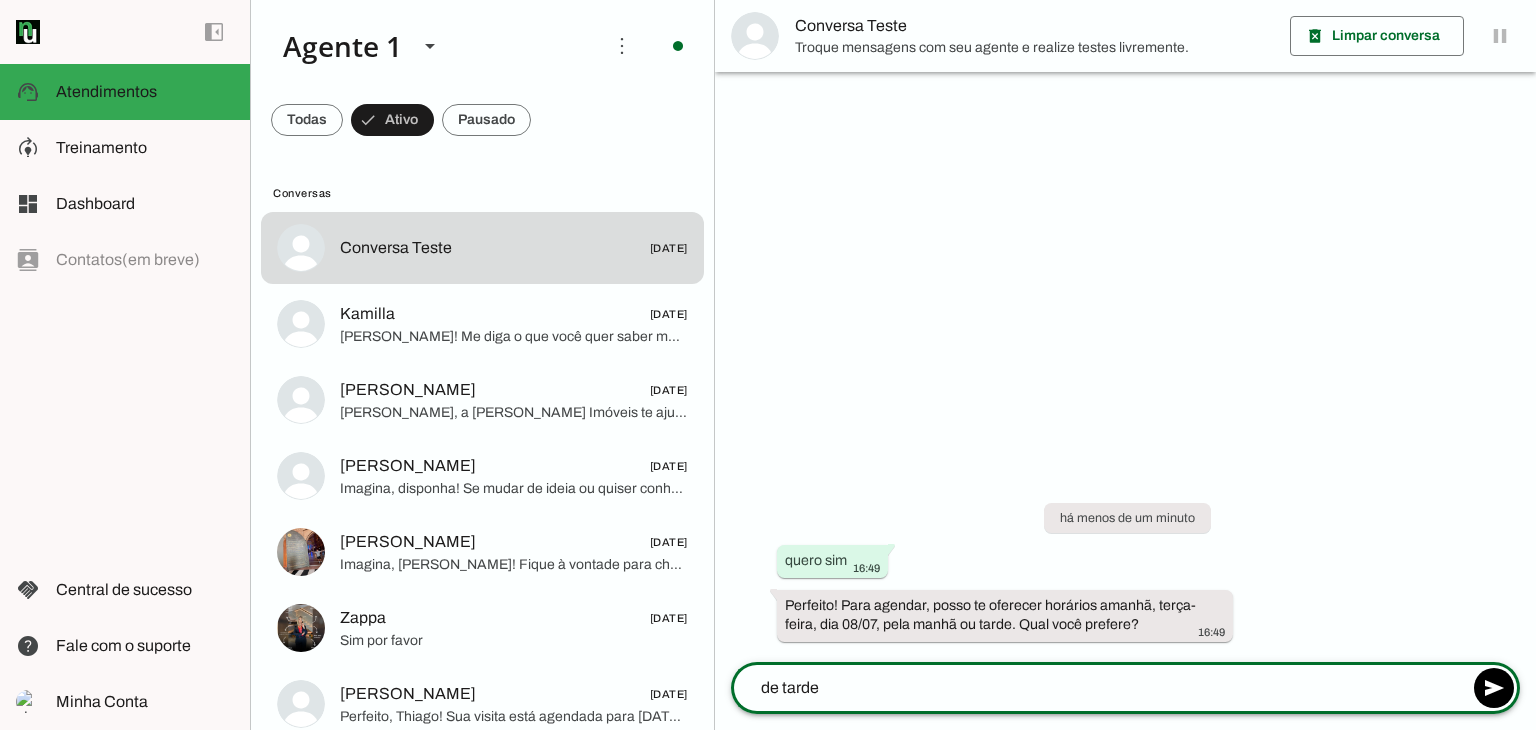 type 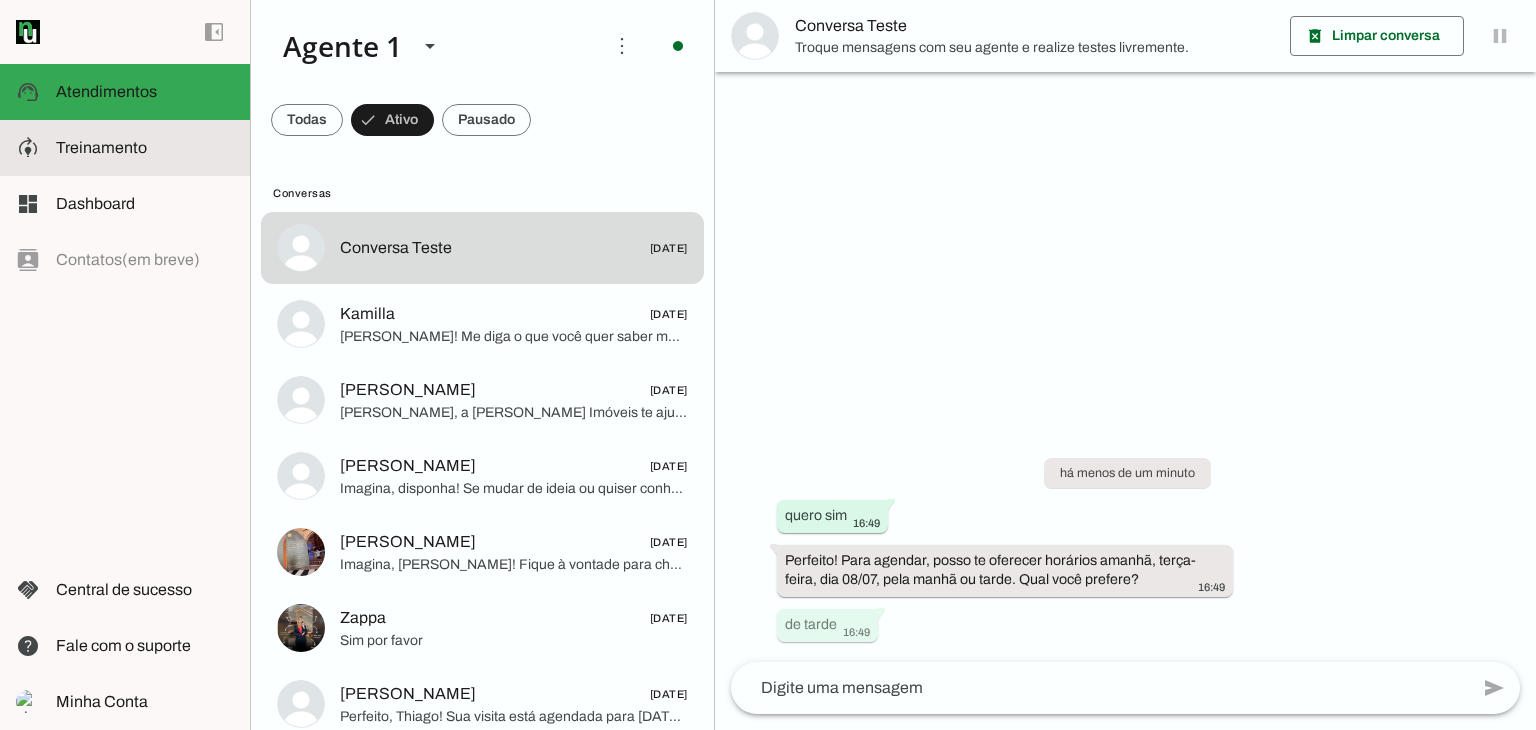 click on "Treinamento" 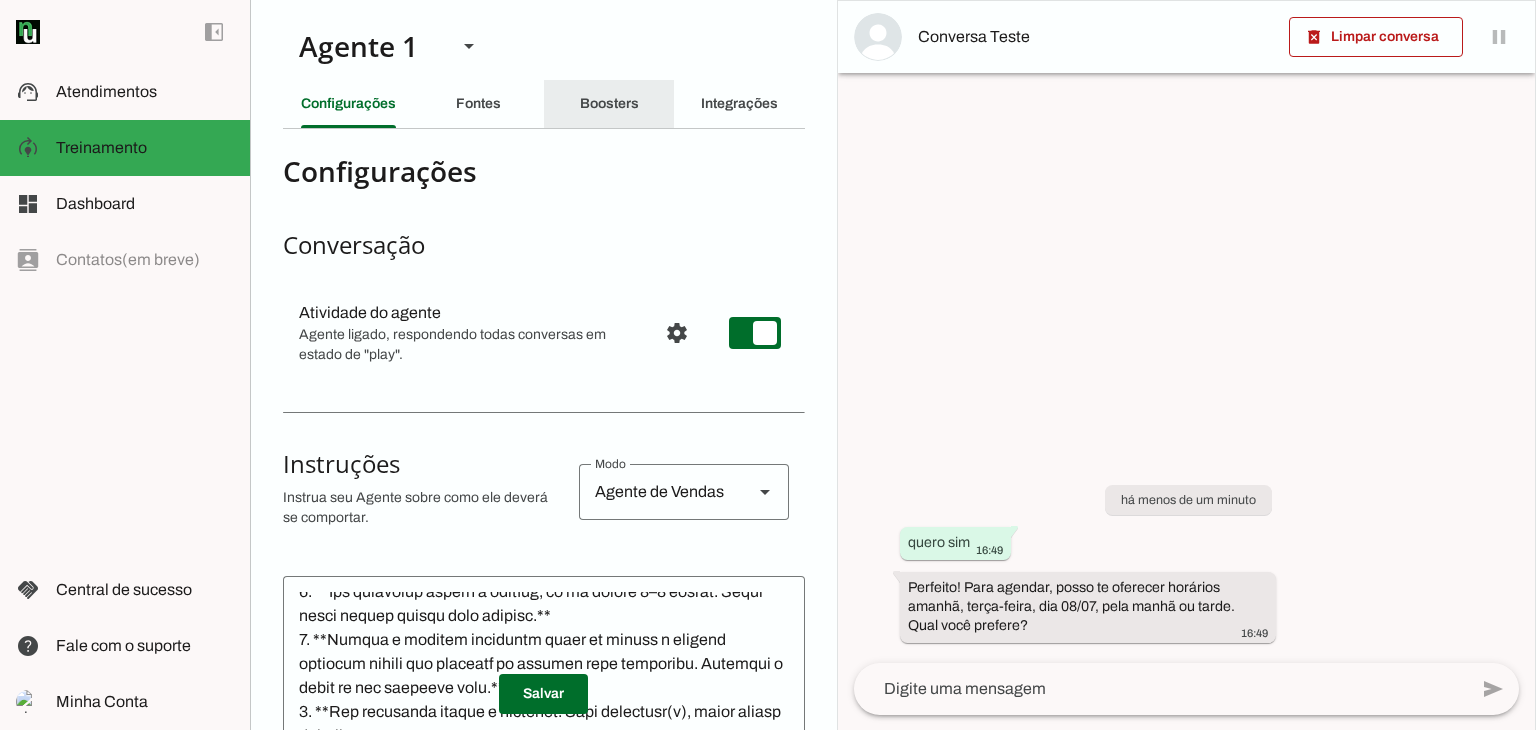 click on "Boosters" 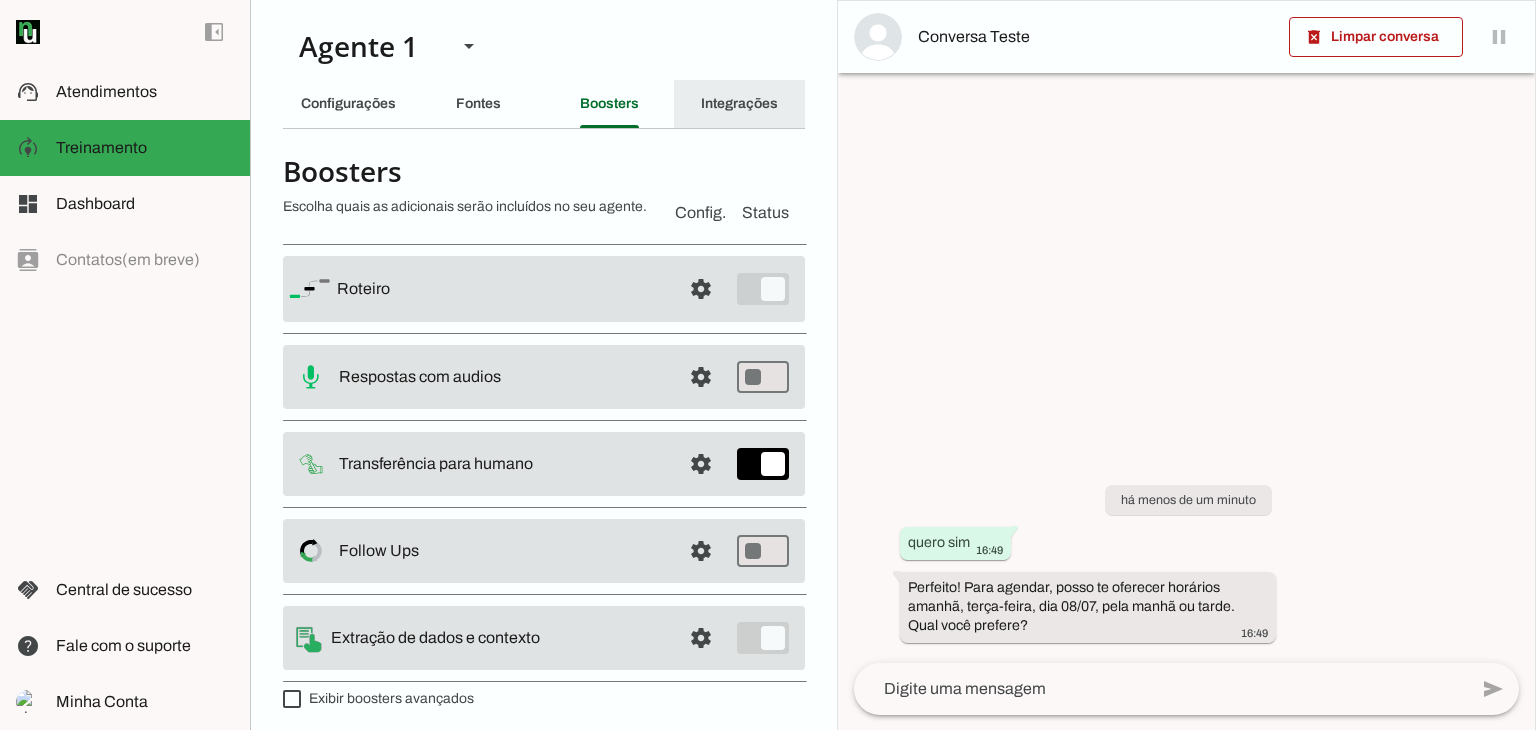 click on "Integrações" 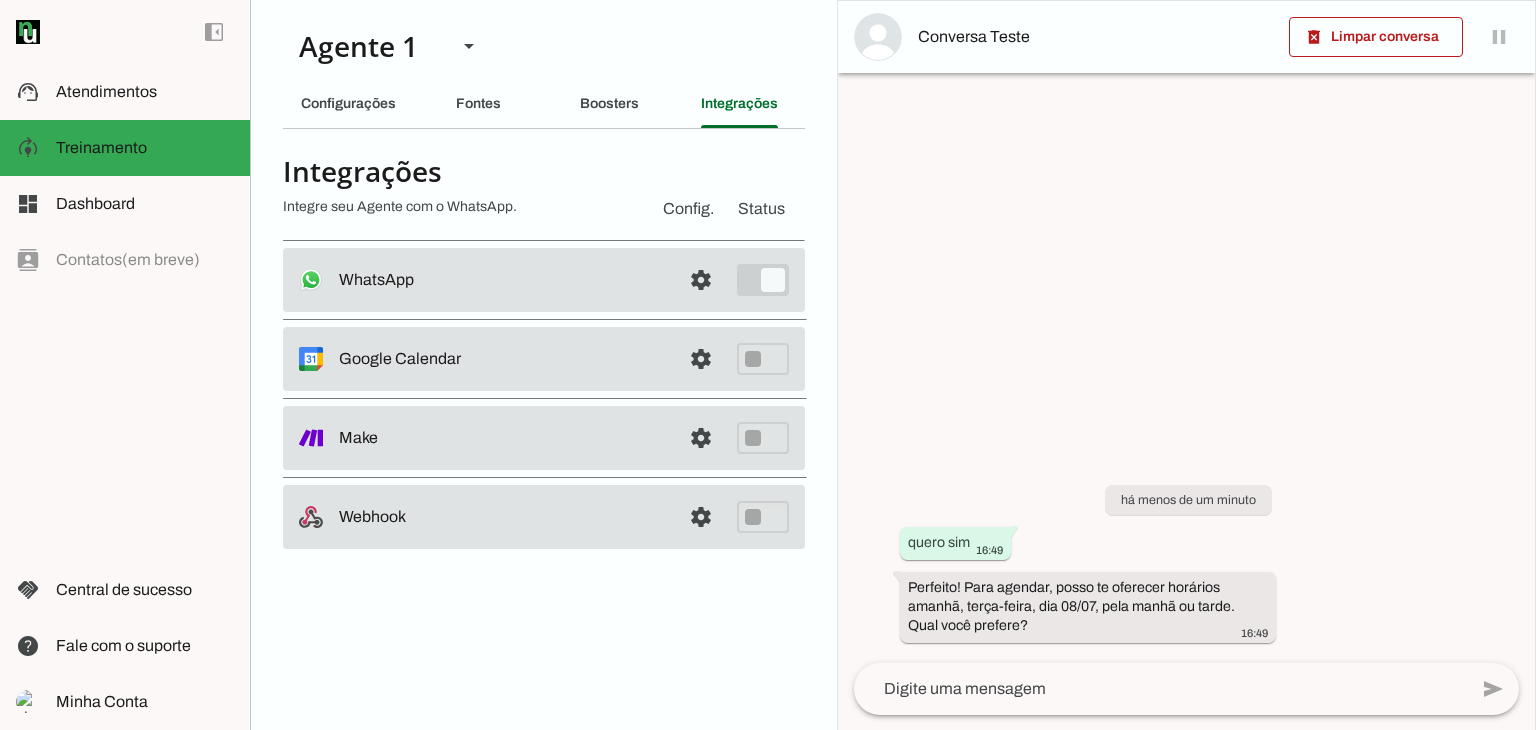 click at bounding box center [502, 280] 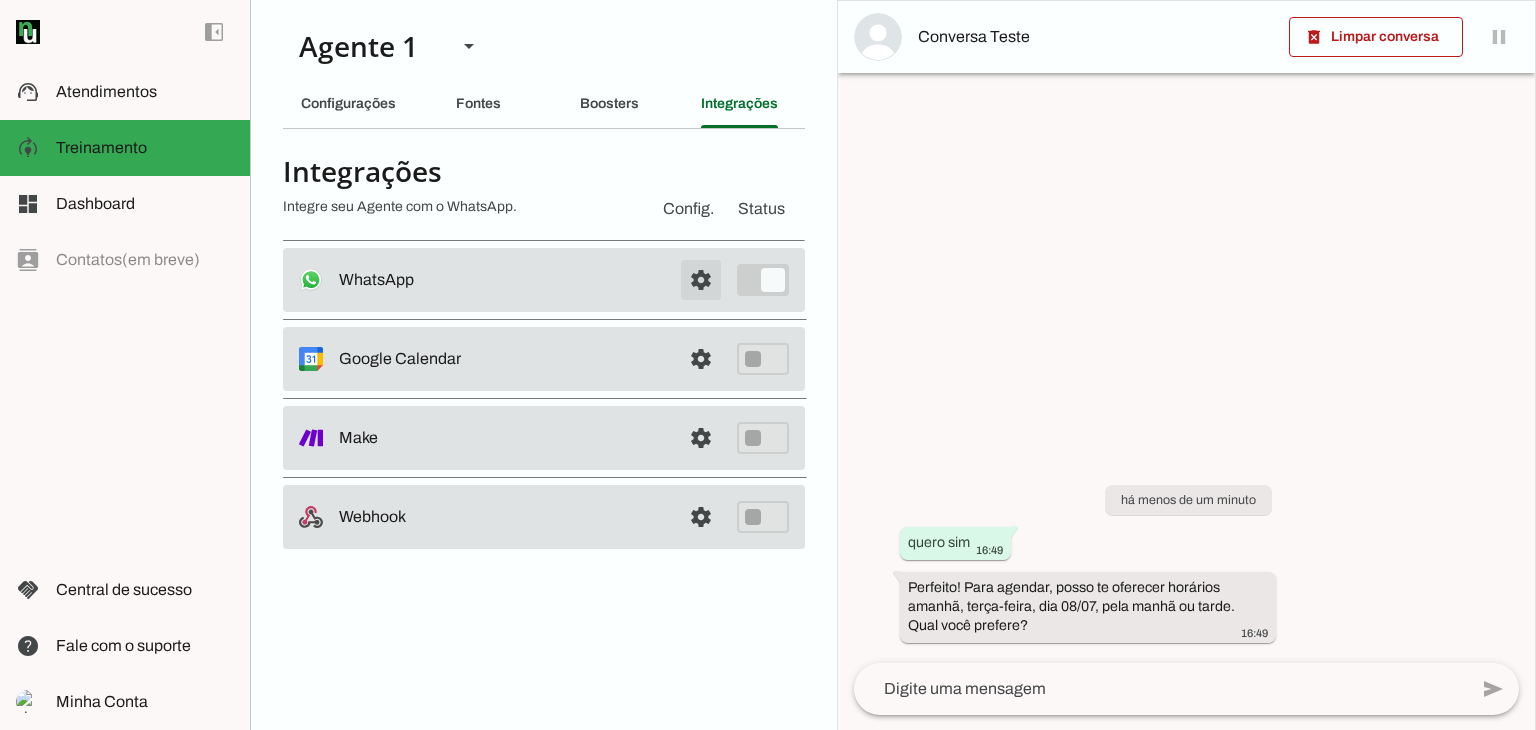 click at bounding box center (701, 280) 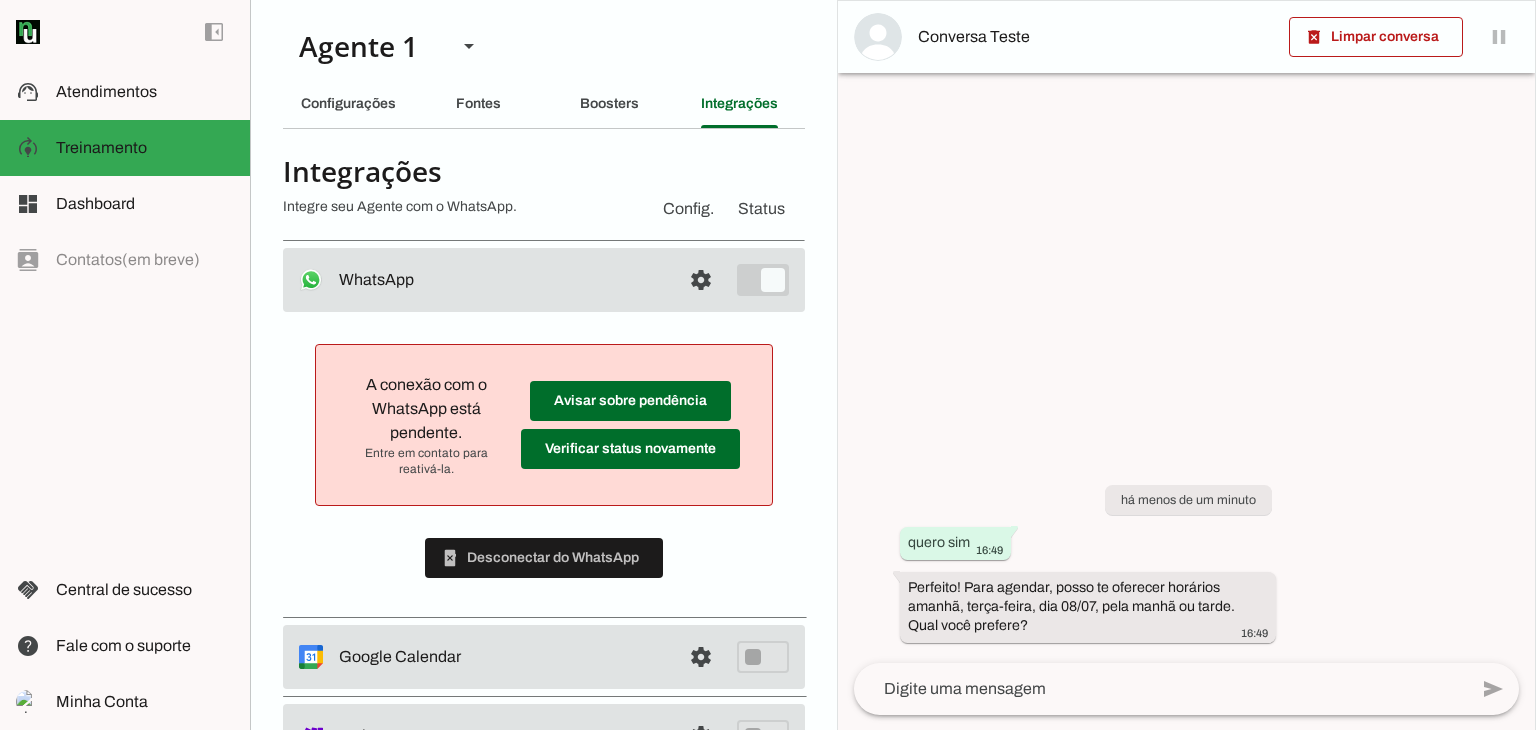 click on "settings
WhatsApp
Conectado
O Agente está conectado ao WhatsApp." at bounding box center [544, 280] 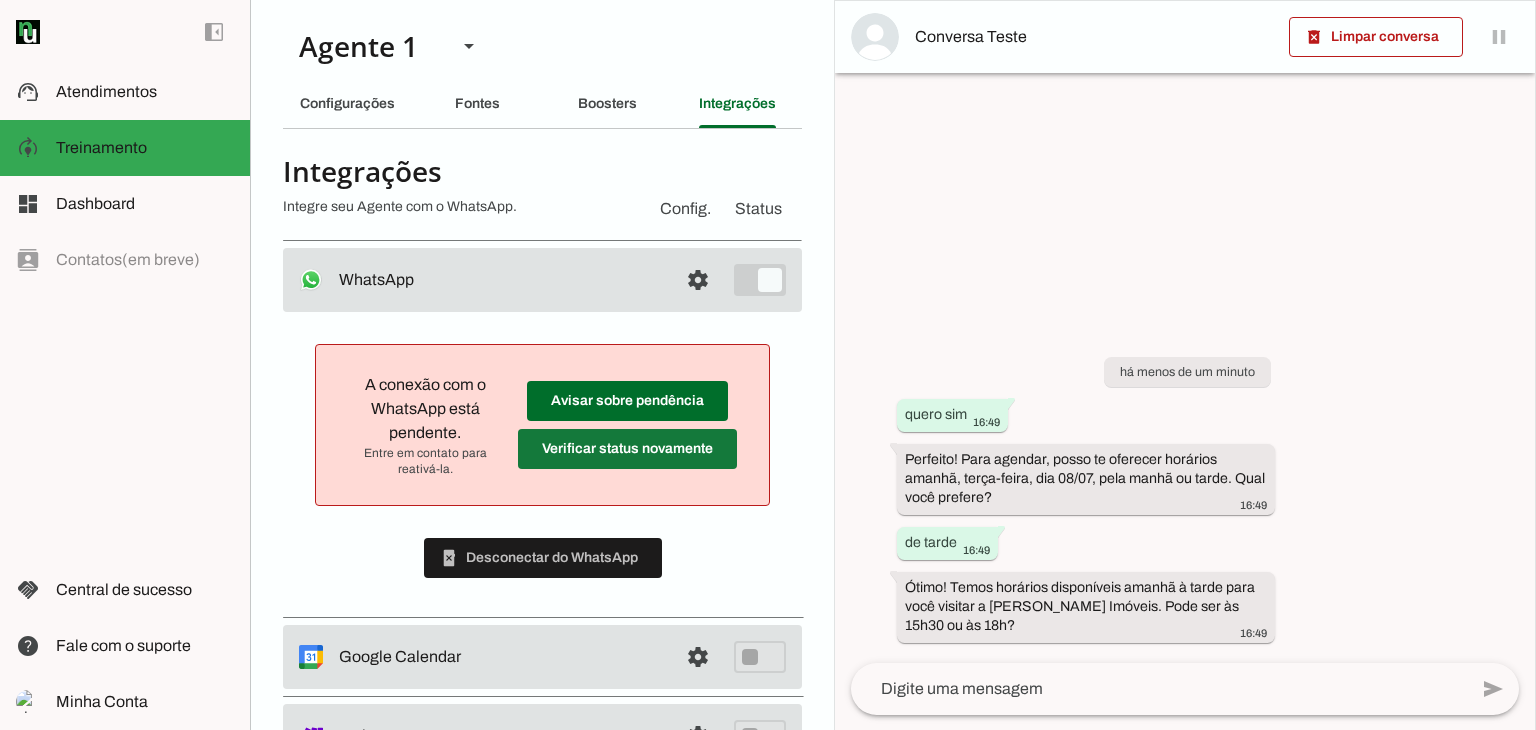 click at bounding box center [627, 401] 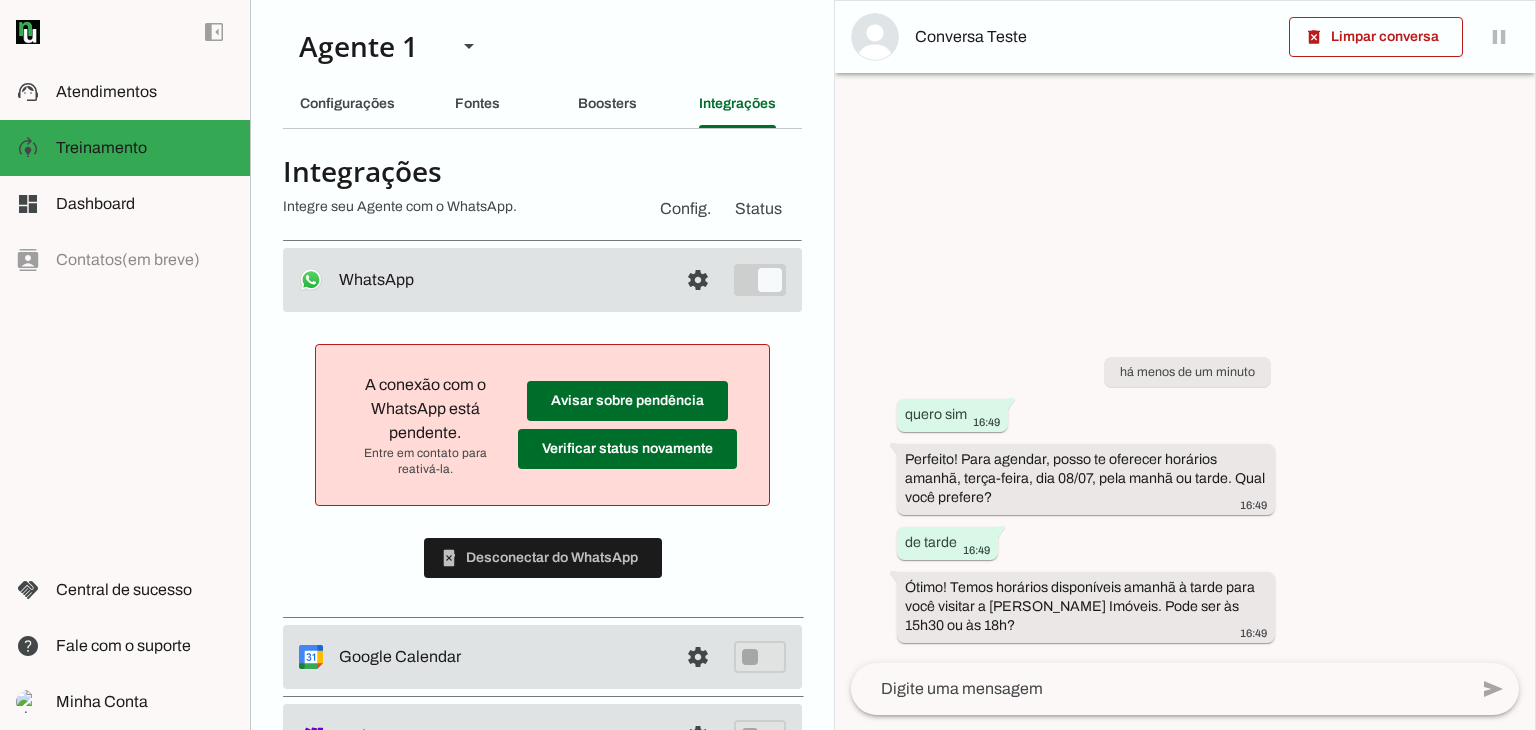 drag, startPoint x: 342, startPoint y: 382, endPoint x: 484, endPoint y: 391, distance: 142.28493 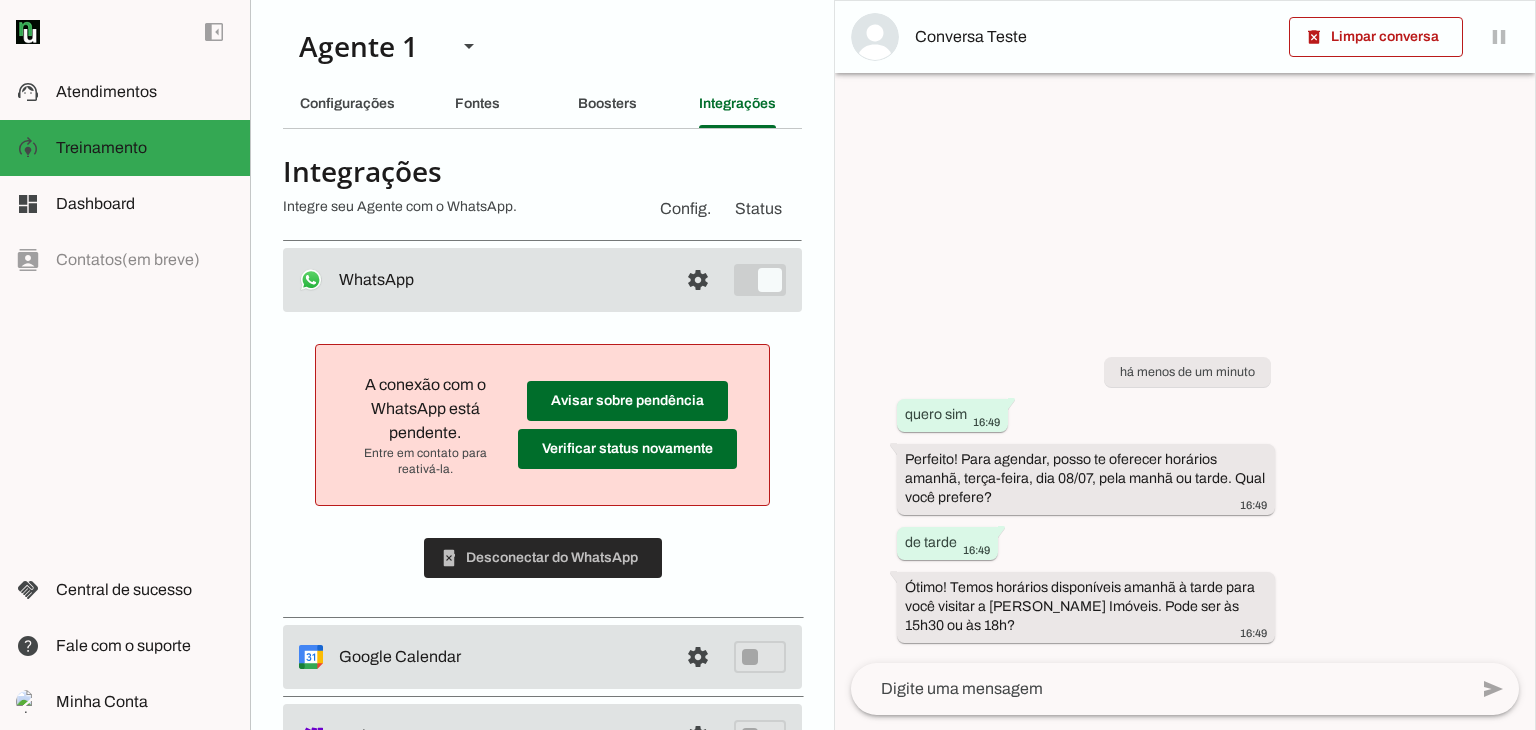 click at bounding box center [543, 558] 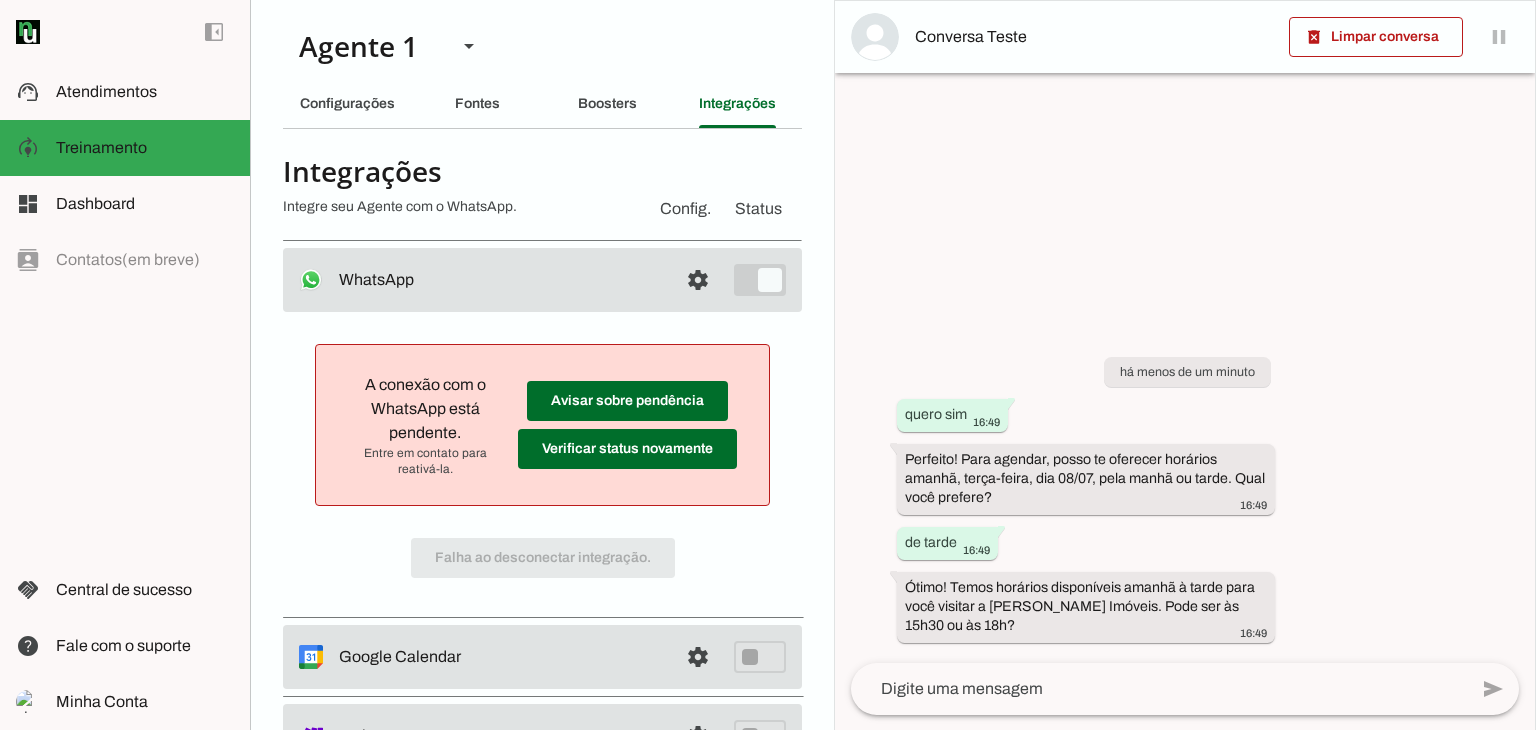 click on "A conexão com o WhatsApp está pendente.
Entre em contato para reativá-la.
Avisar sobre pendência
Verificar status novamente
Falha ao desconectar integração." at bounding box center [542, 461] 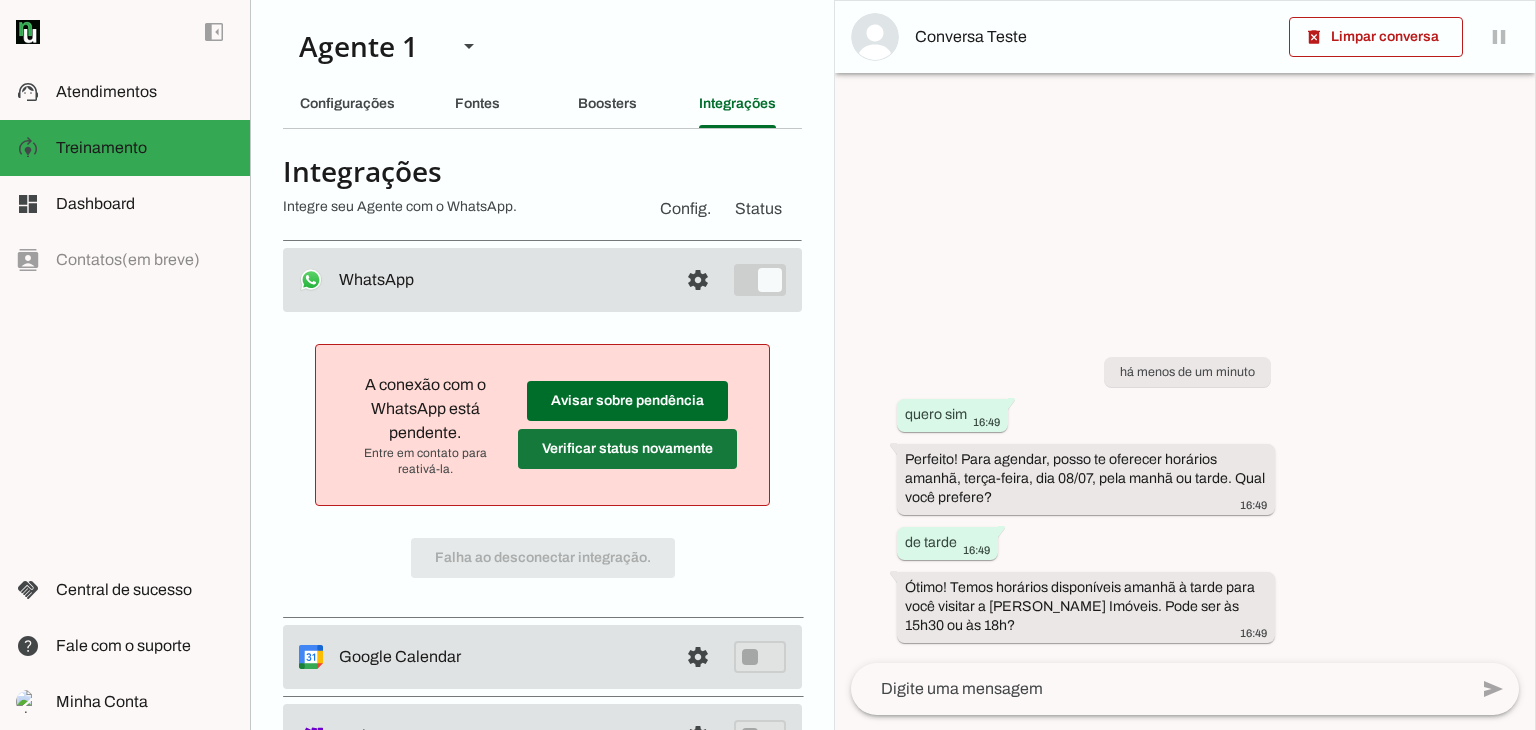 click at bounding box center (627, 401) 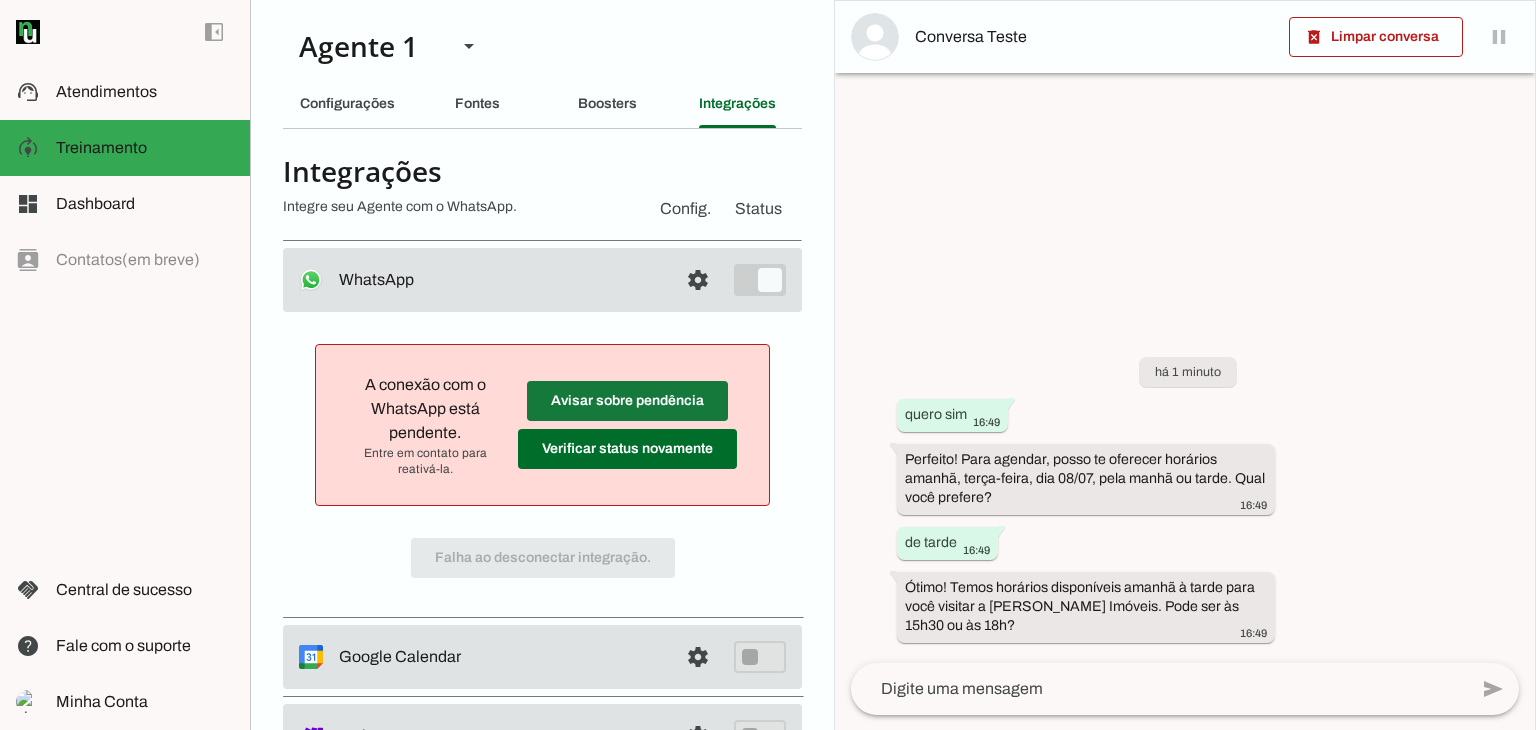 click at bounding box center (627, 401) 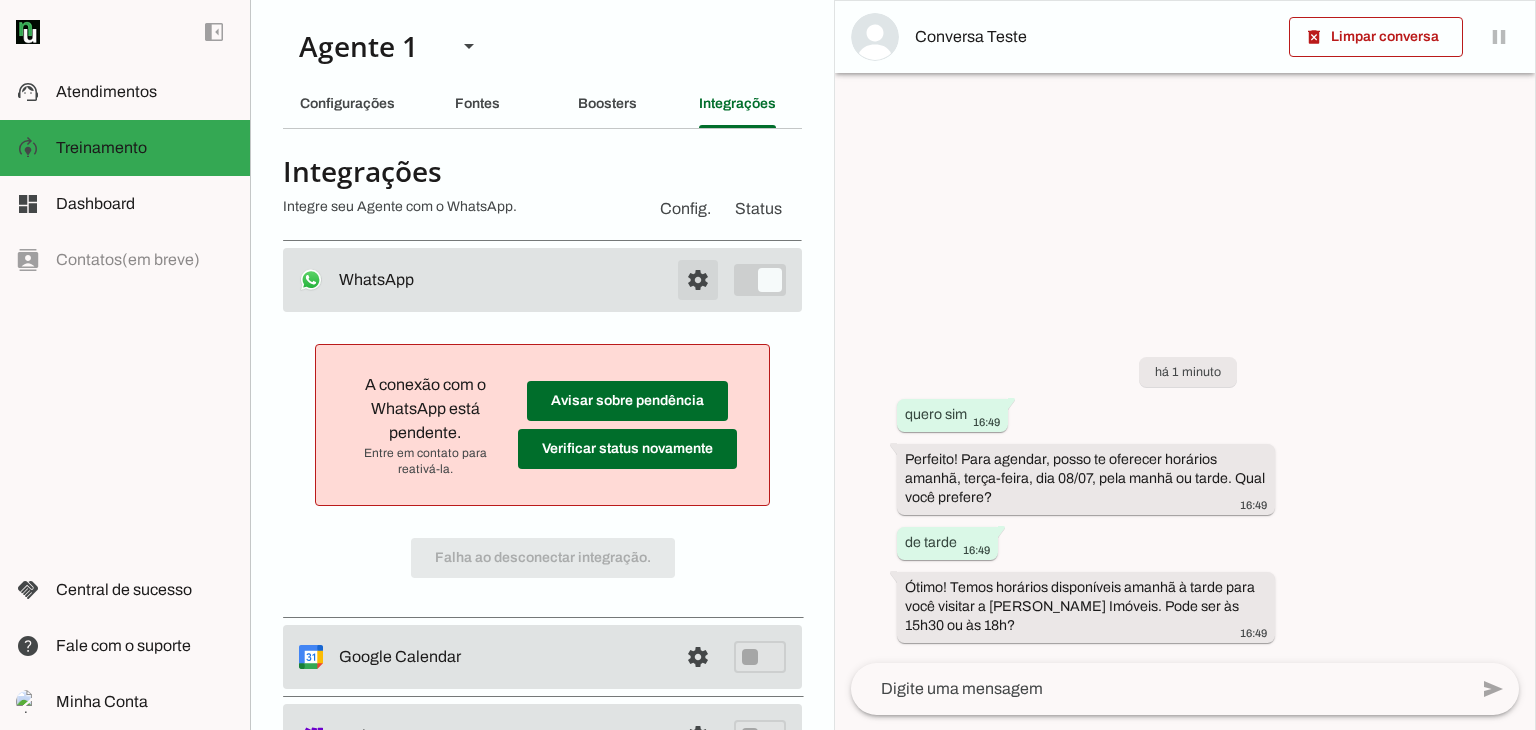 click at bounding box center [698, 280] 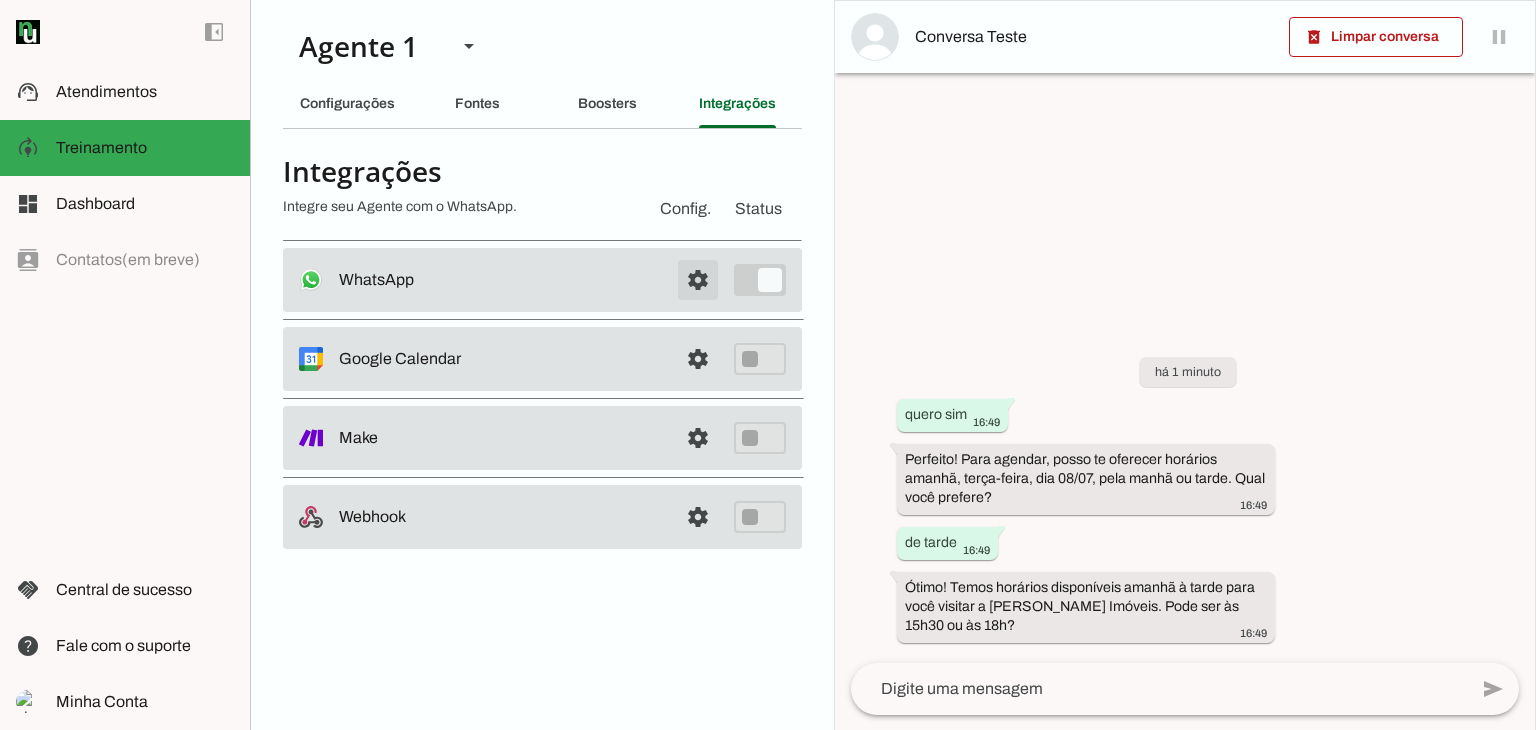 click at bounding box center [698, 280] 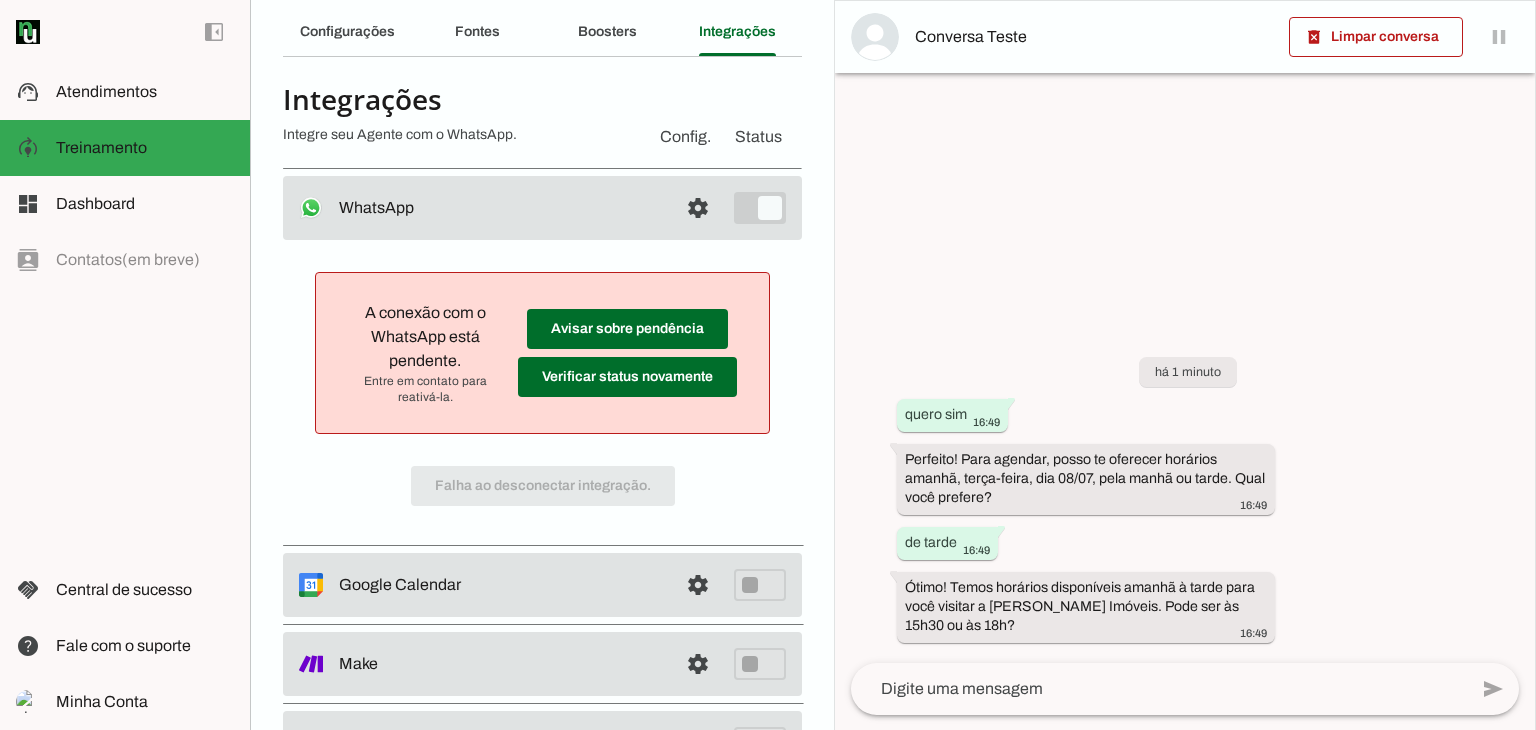 scroll, scrollTop: 0, scrollLeft: 0, axis: both 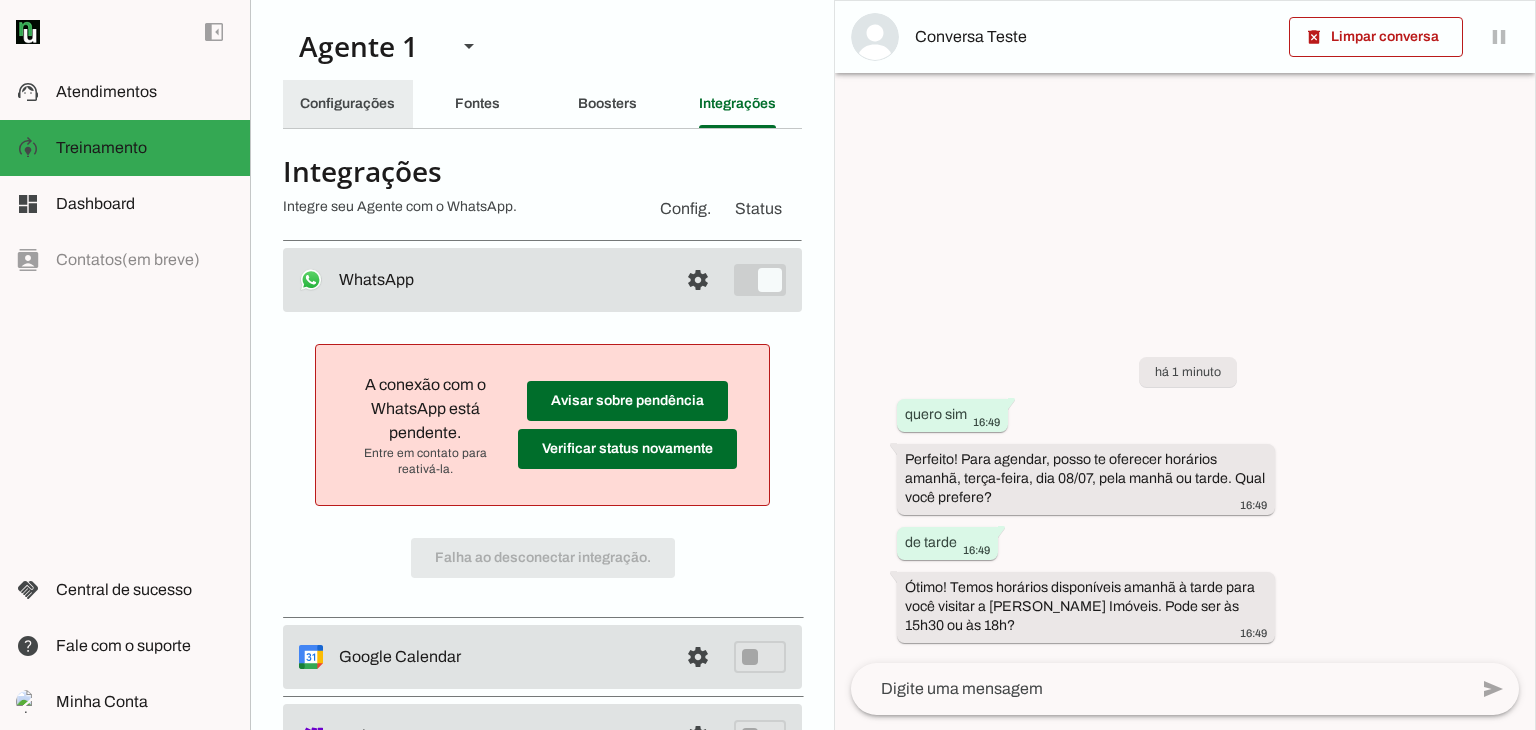 click on "Configurações" 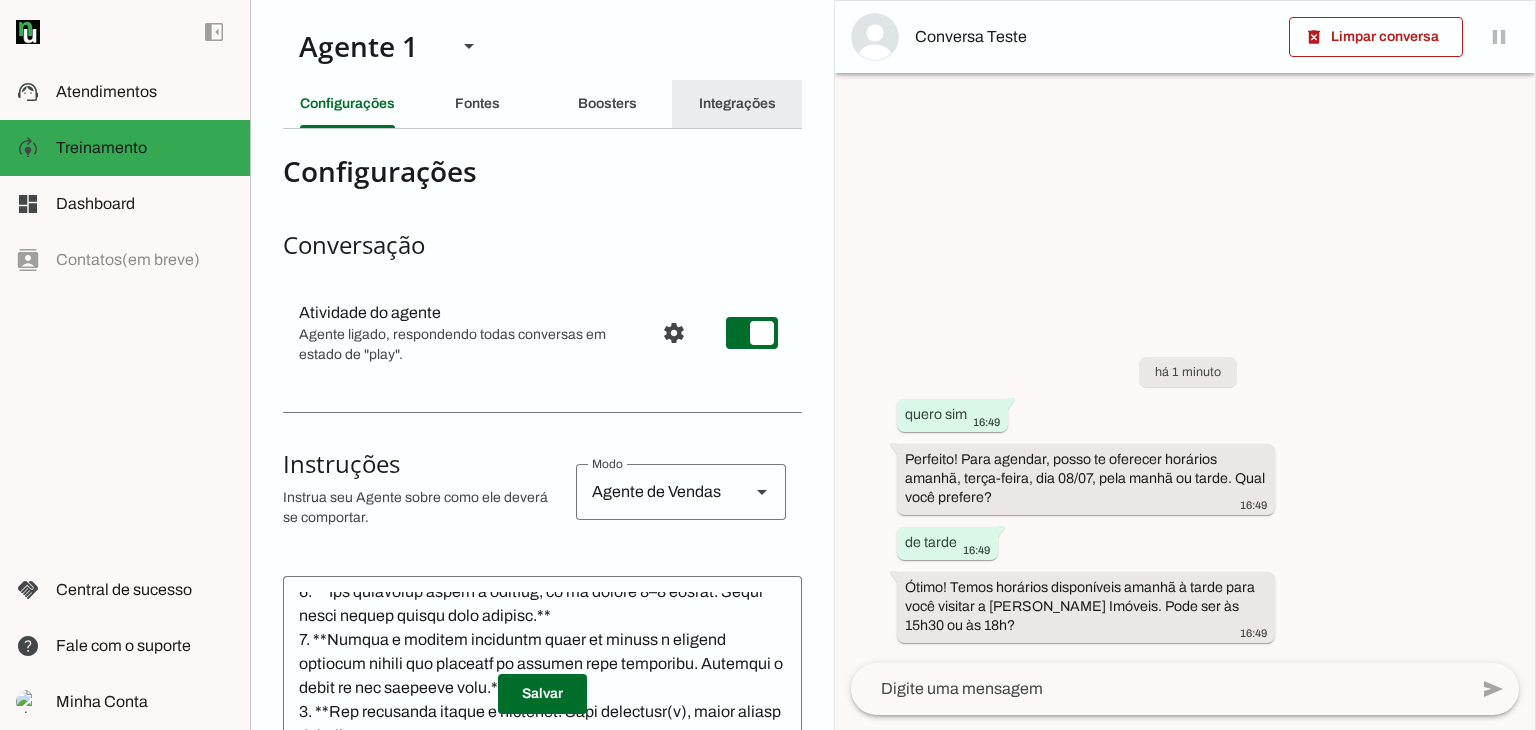 drag, startPoint x: 712, startPoint y: 99, endPoint x: 679, endPoint y: 101, distance: 33.06055 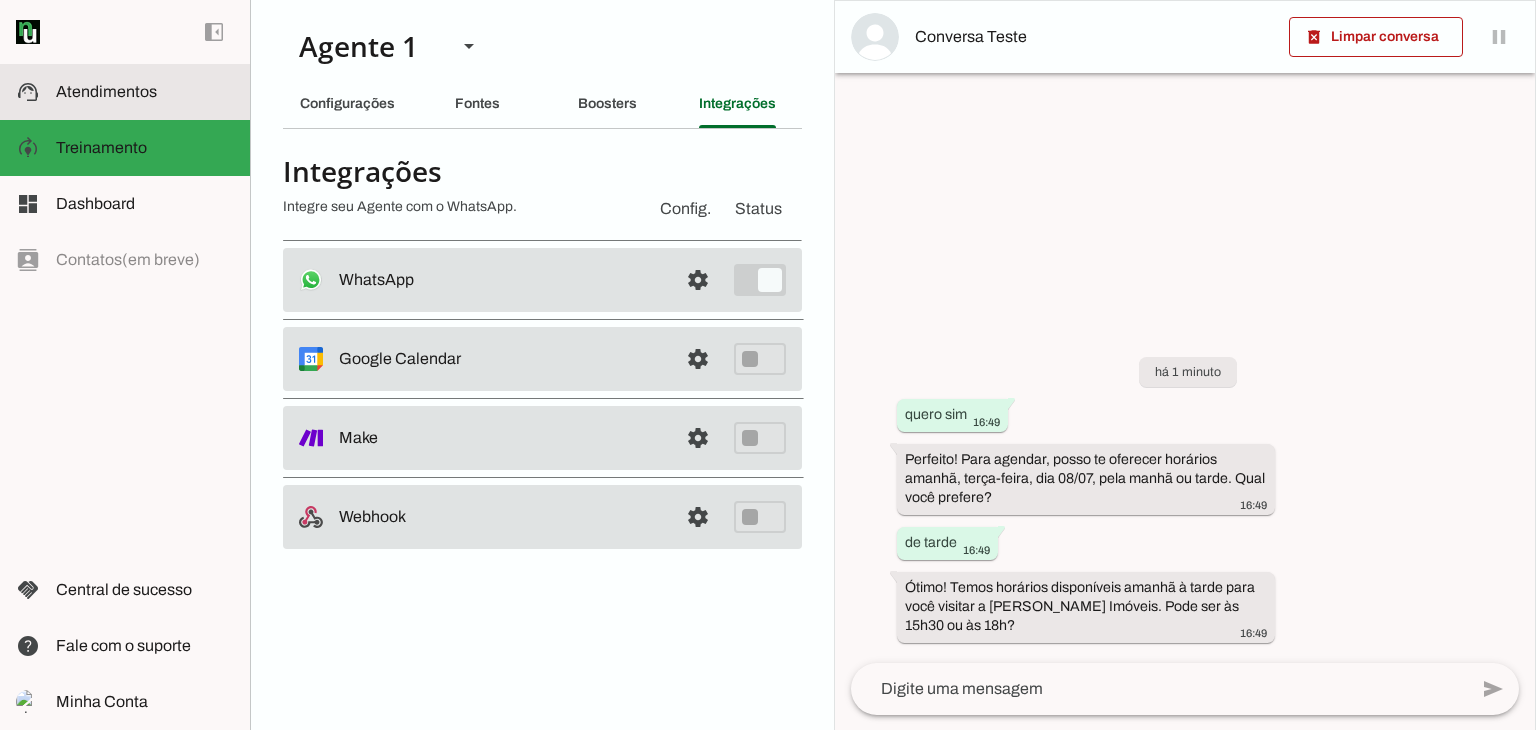 click on "Atendimentos" 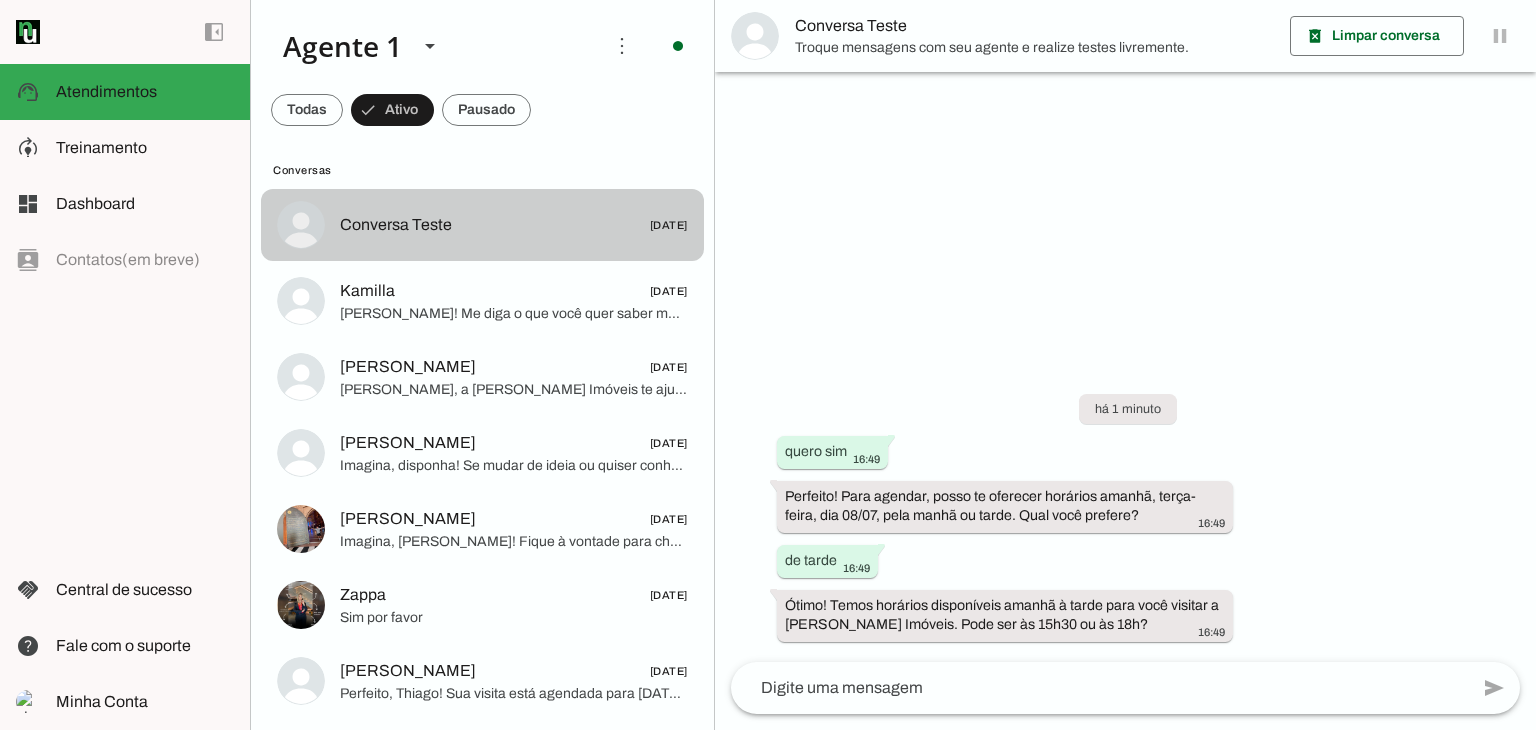 scroll, scrollTop: 0, scrollLeft: 0, axis: both 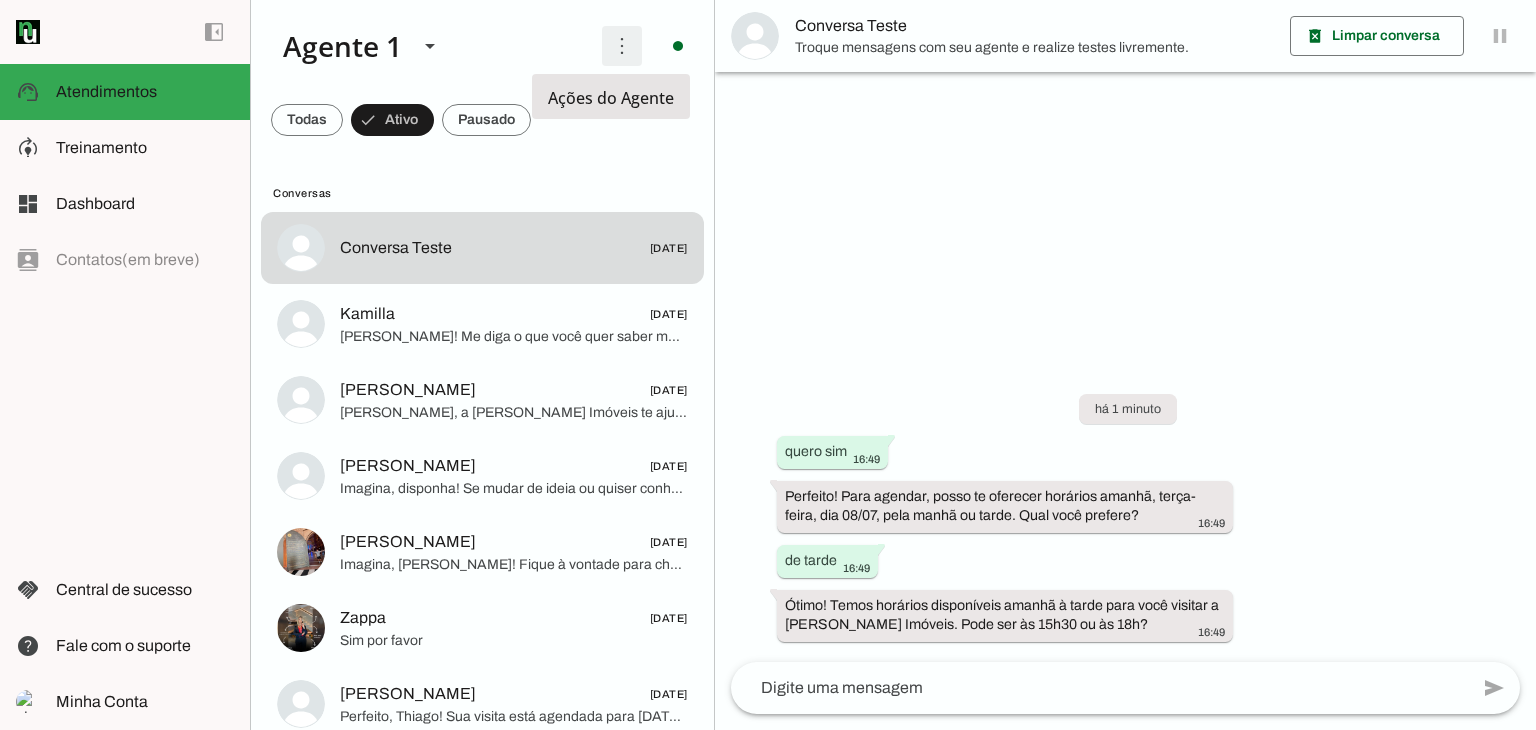 click at bounding box center [622, 46] 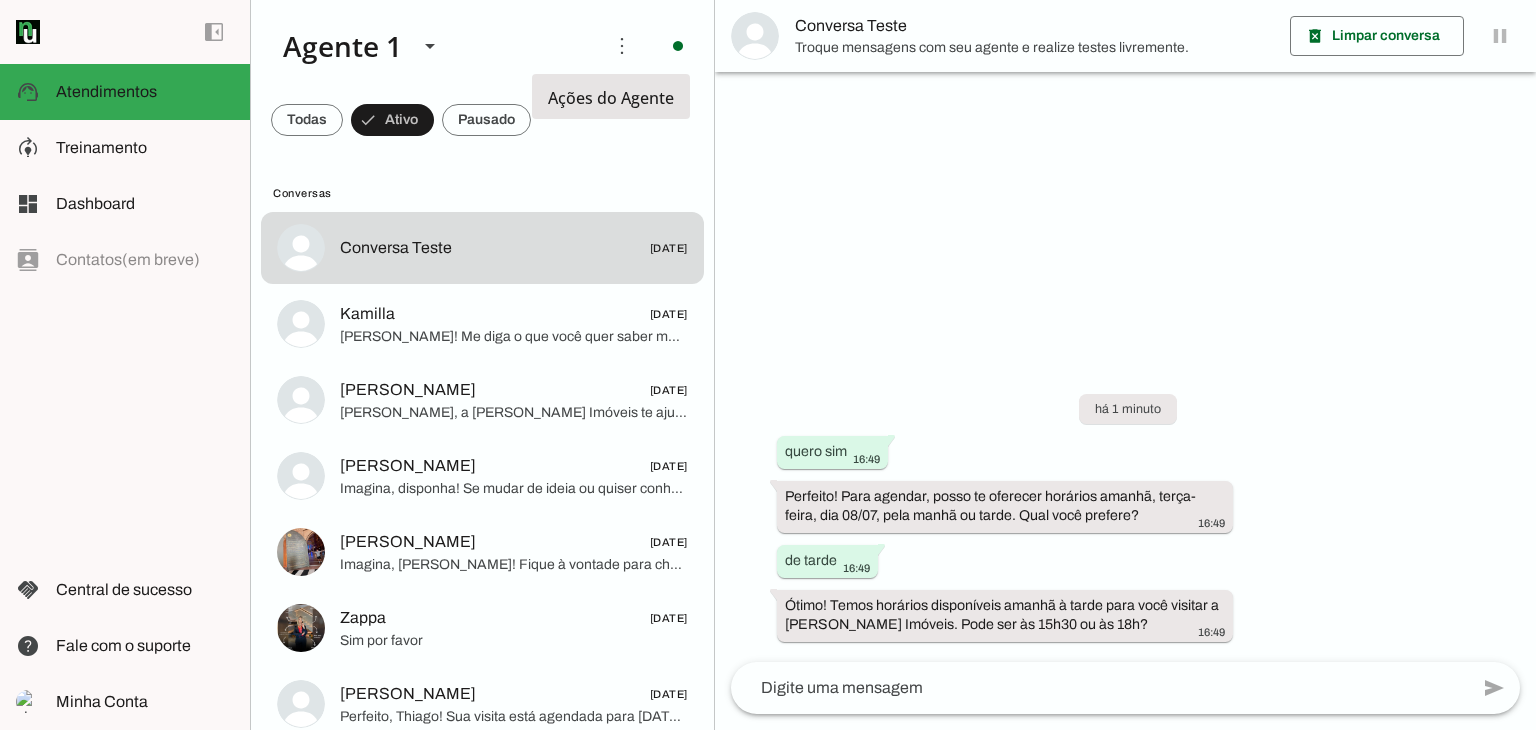 click at bounding box center [1125, 365] 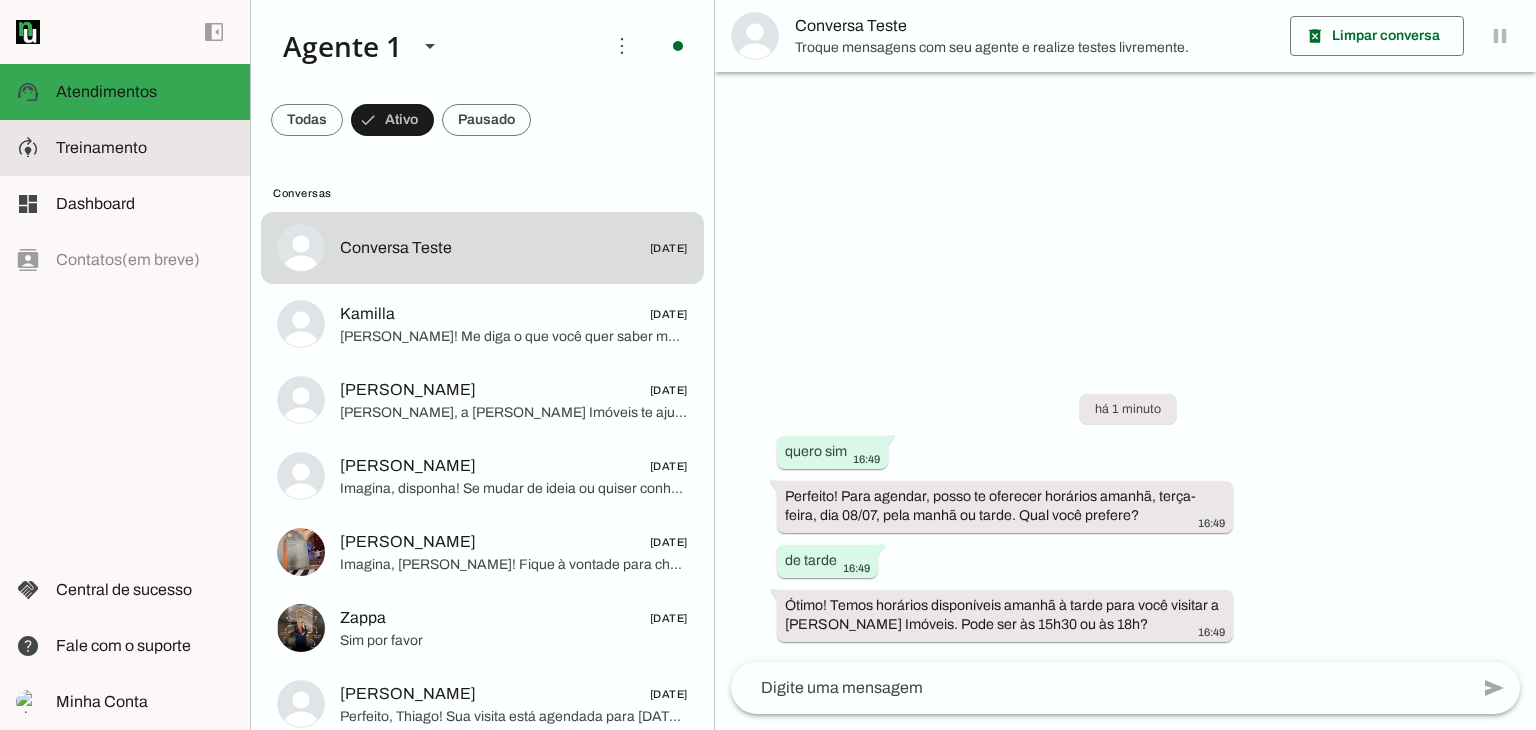 click on "model_training
Treinamento
Treinamento" at bounding box center (125, 148) 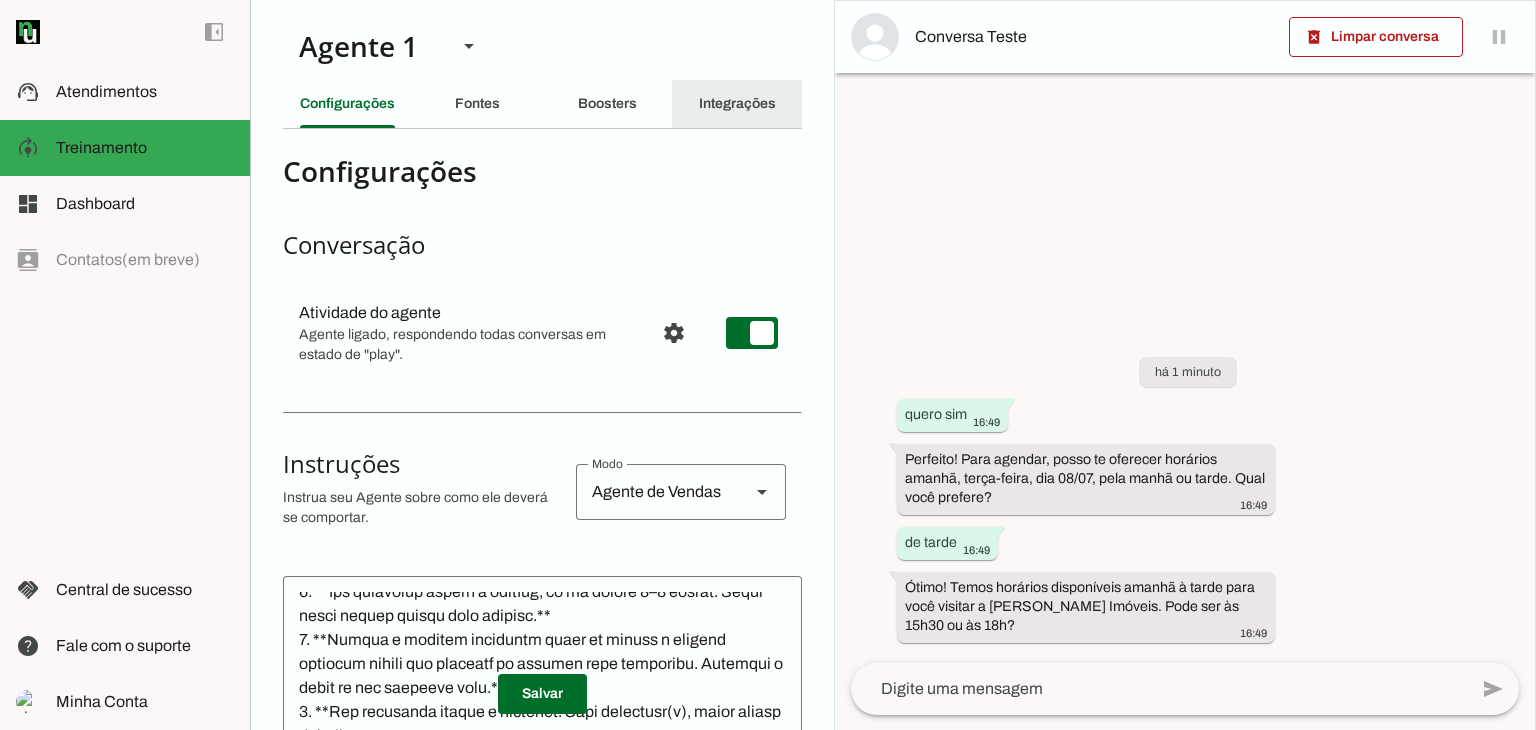 click on "Integrações" 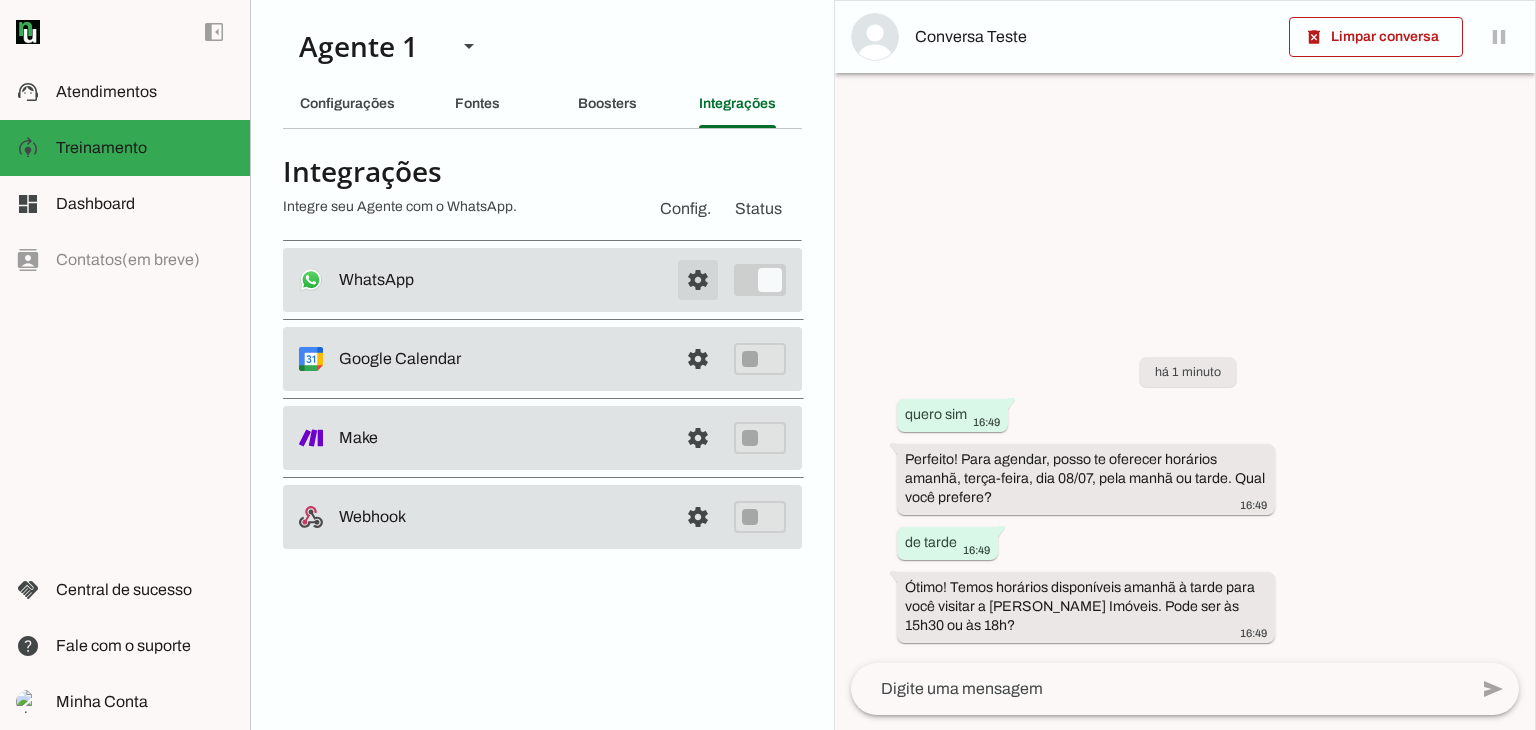 click at bounding box center [698, 280] 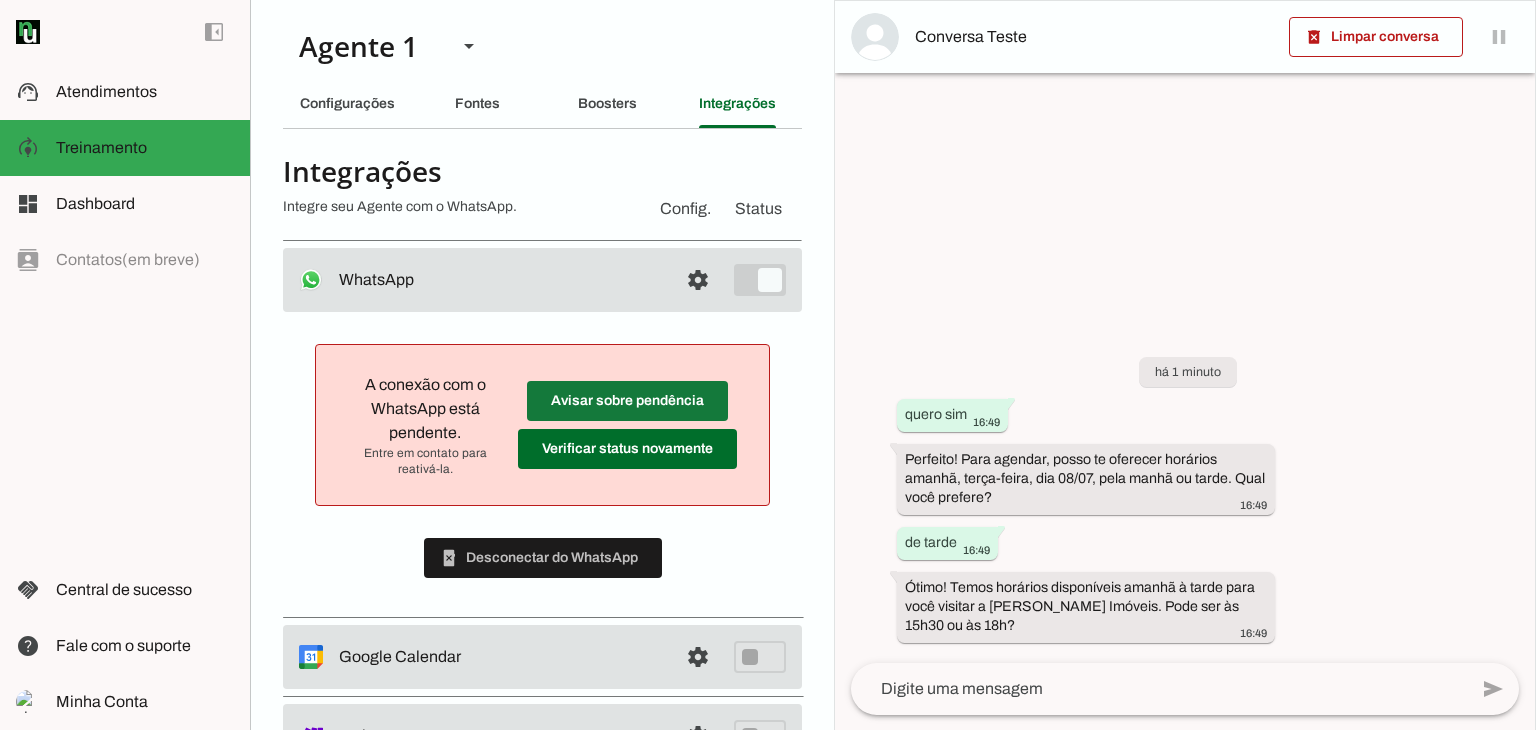 click at bounding box center [627, 401] 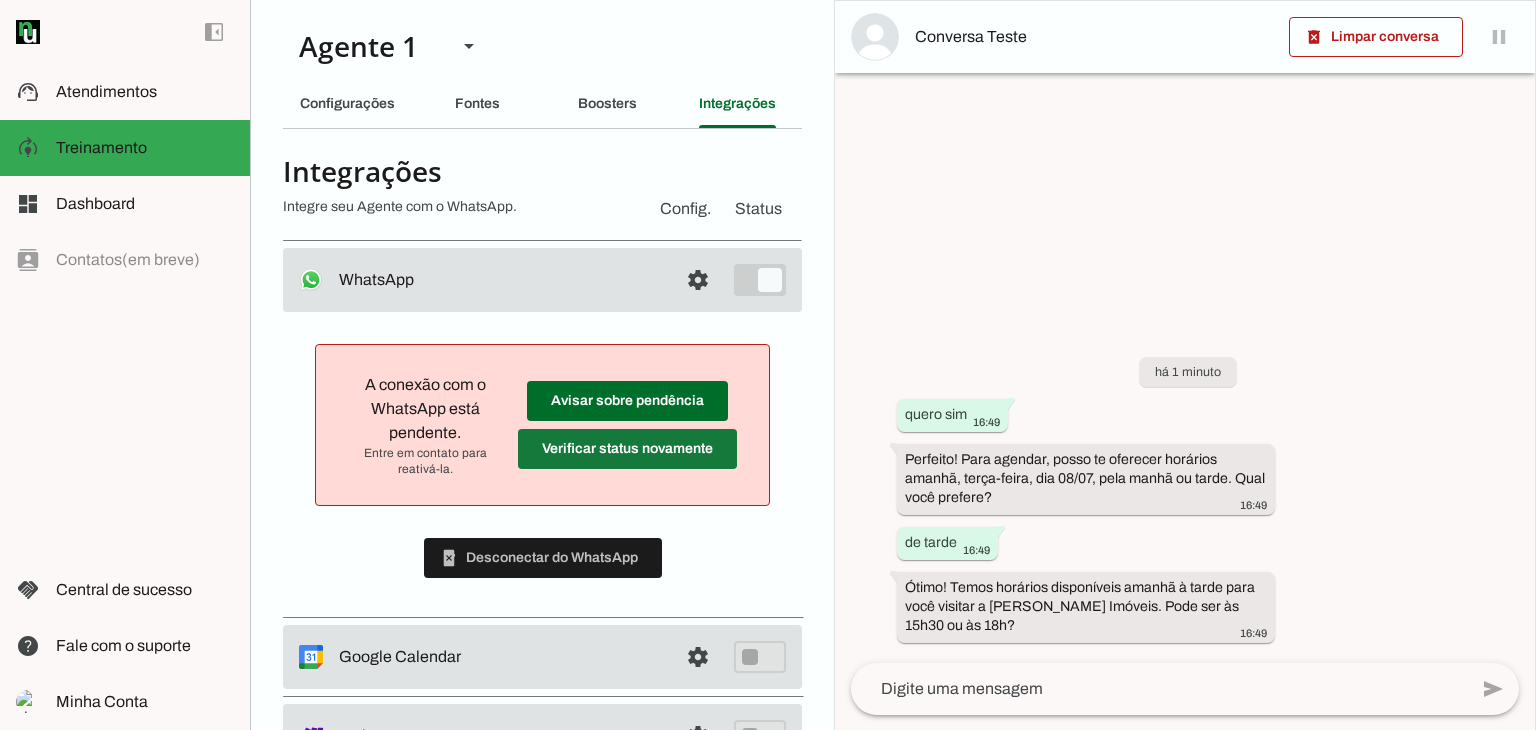 click at bounding box center (627, 401) 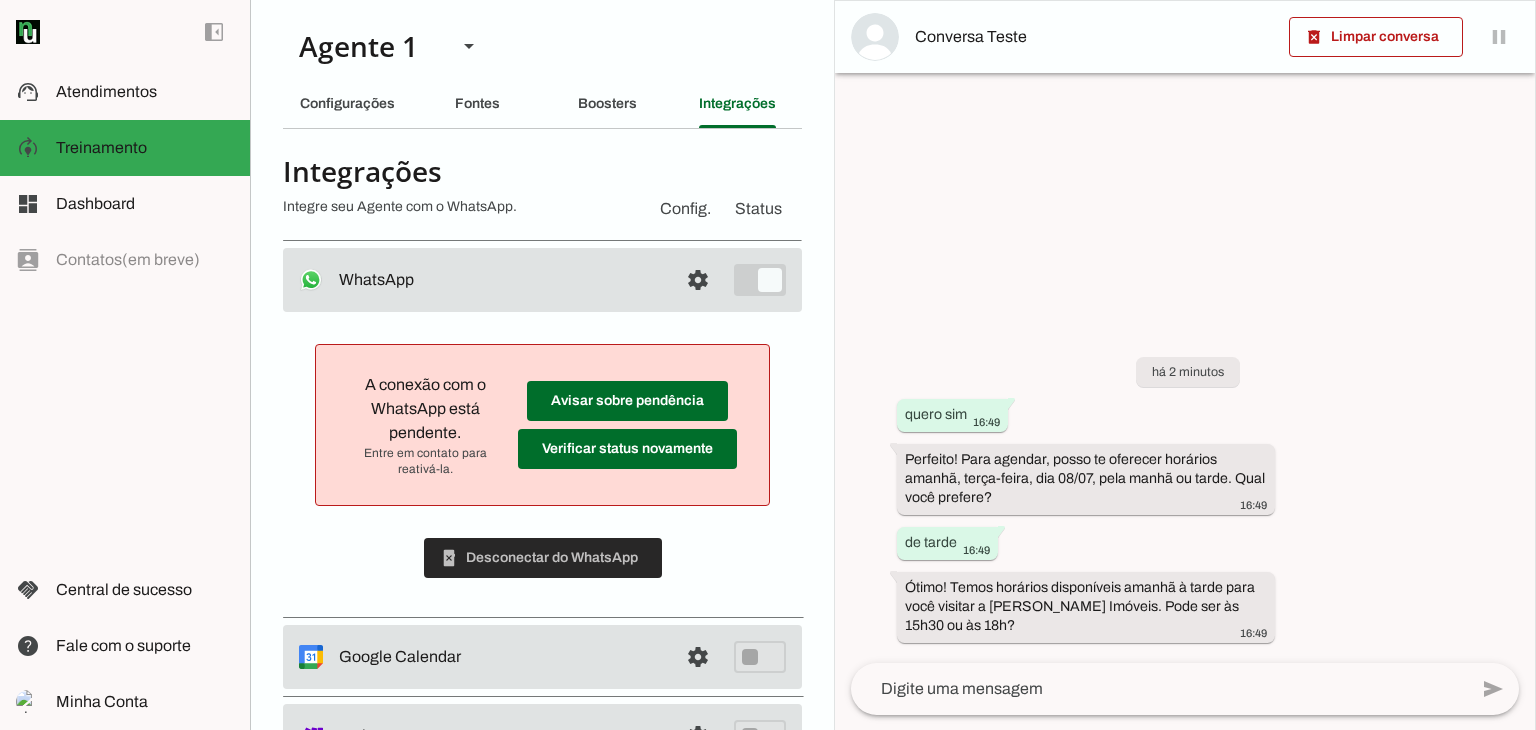 click on "phonelink_erase" 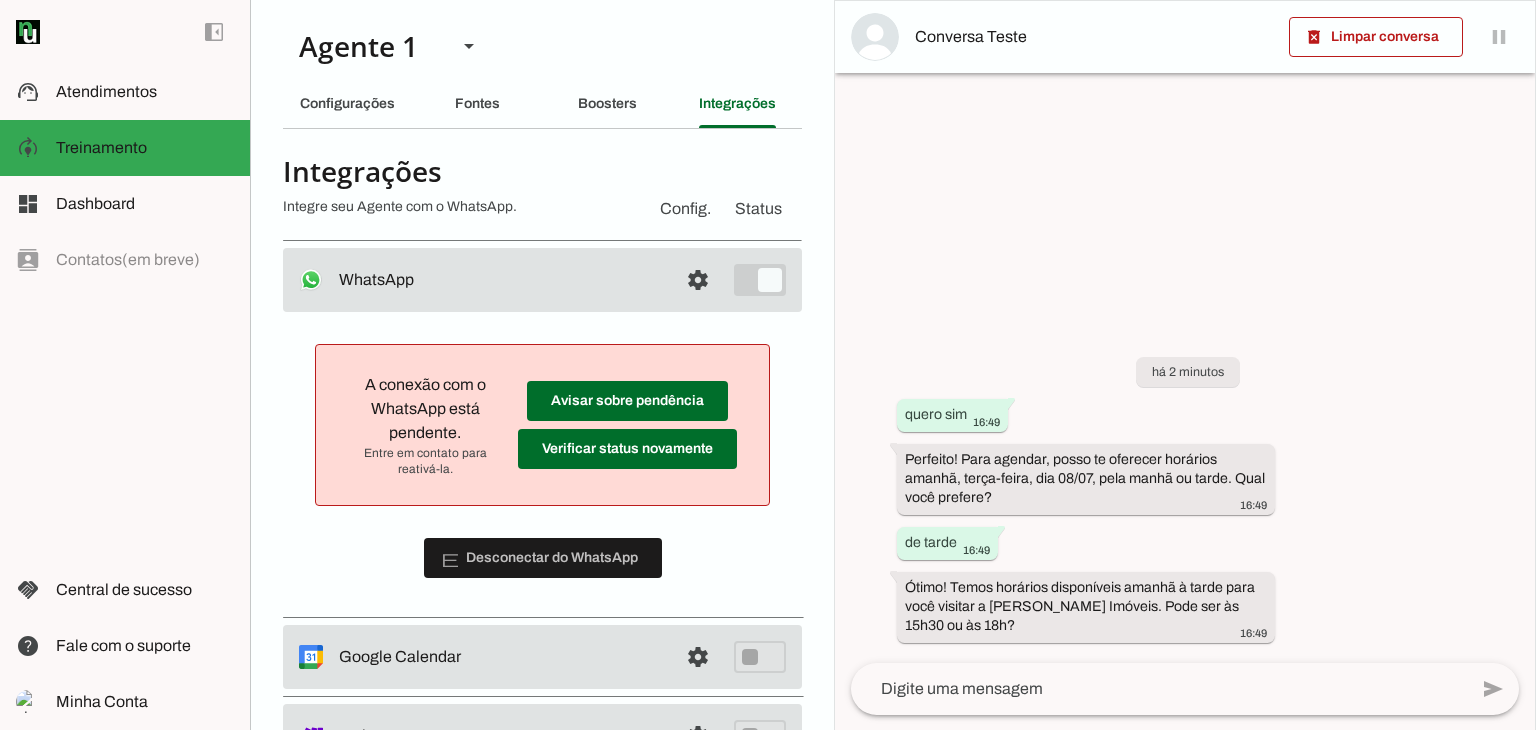 click on "A conexão com o WhatsApp está pendente.
Entre em contato para reativá-la.
Avisar sobre pendência
Verificar status novamente
Falha ao desconectar integração.
Desconectar do WhatsApp" at bounding box center (542, 461) 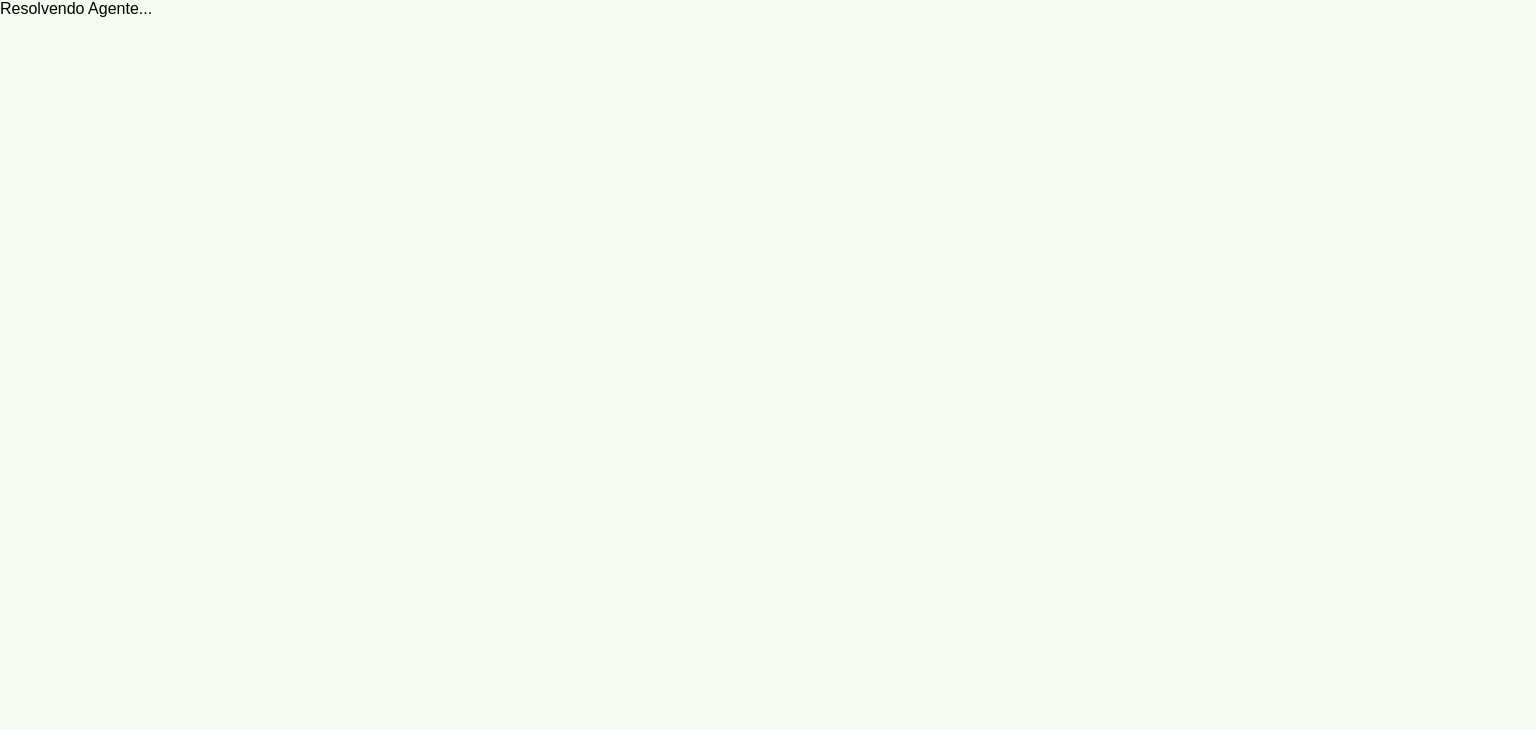 scroll, scrollTop: 0, scrollLeft: 0, axis: both 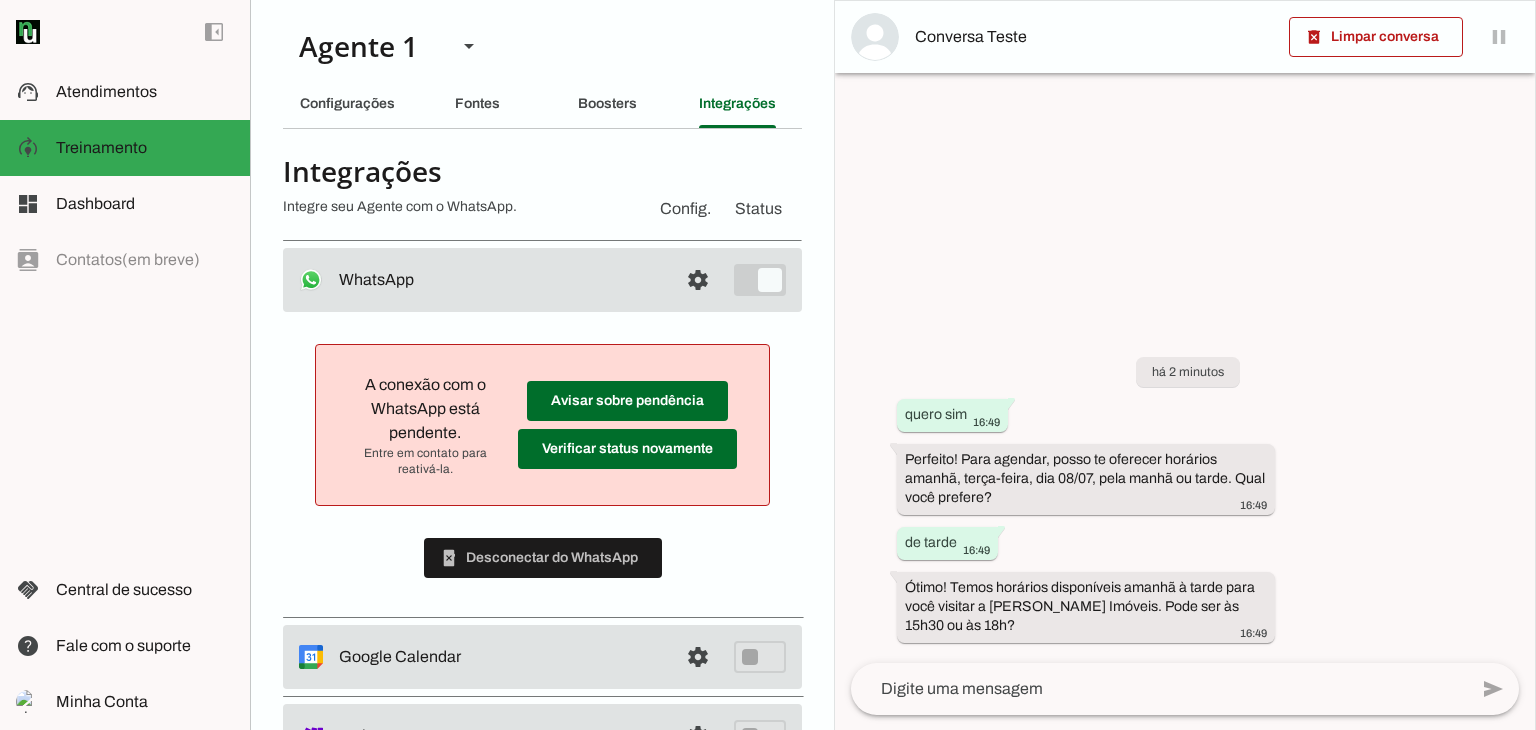 click at bounding box center (1185, 366) 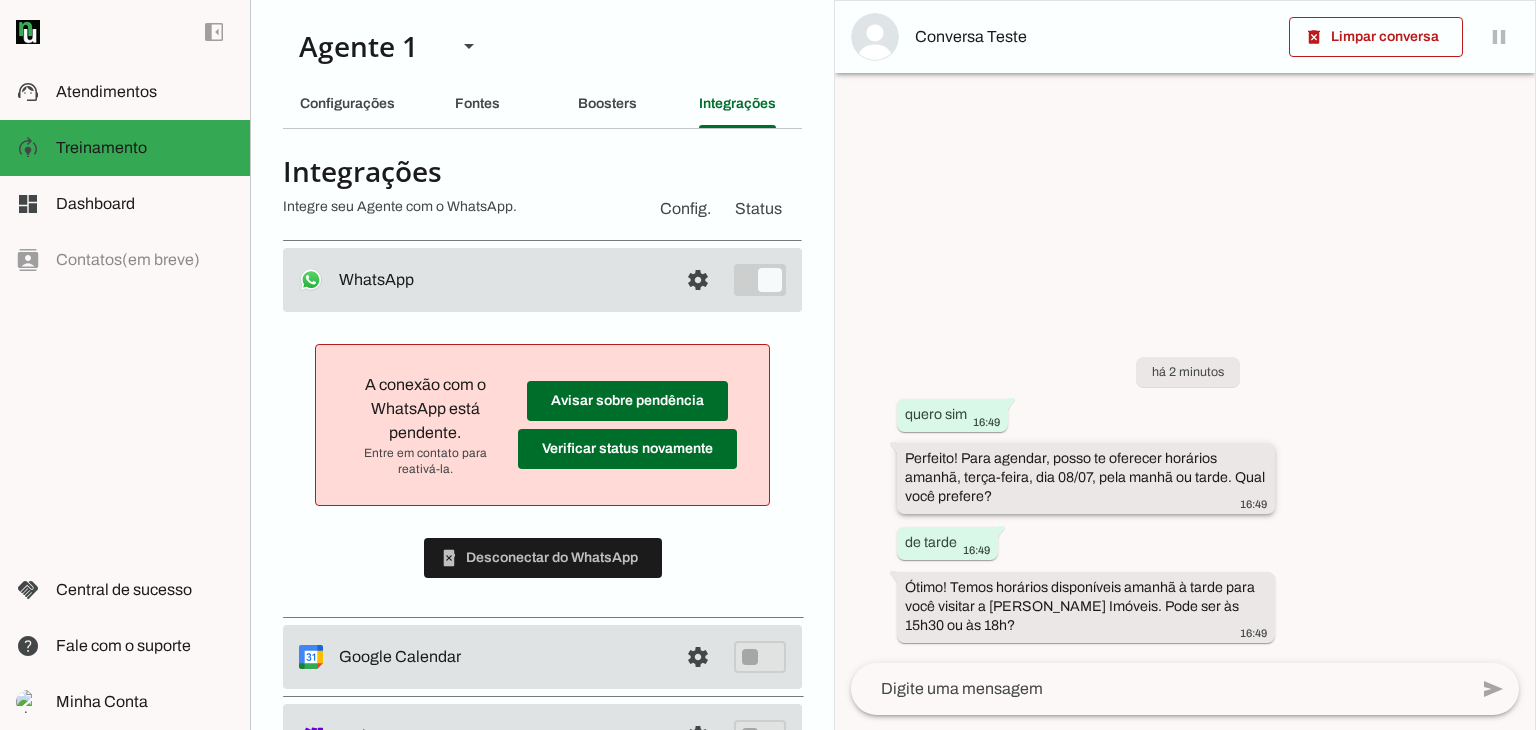 scroll, scrollTop: 1, scrollLeft: 0, axis: vertical 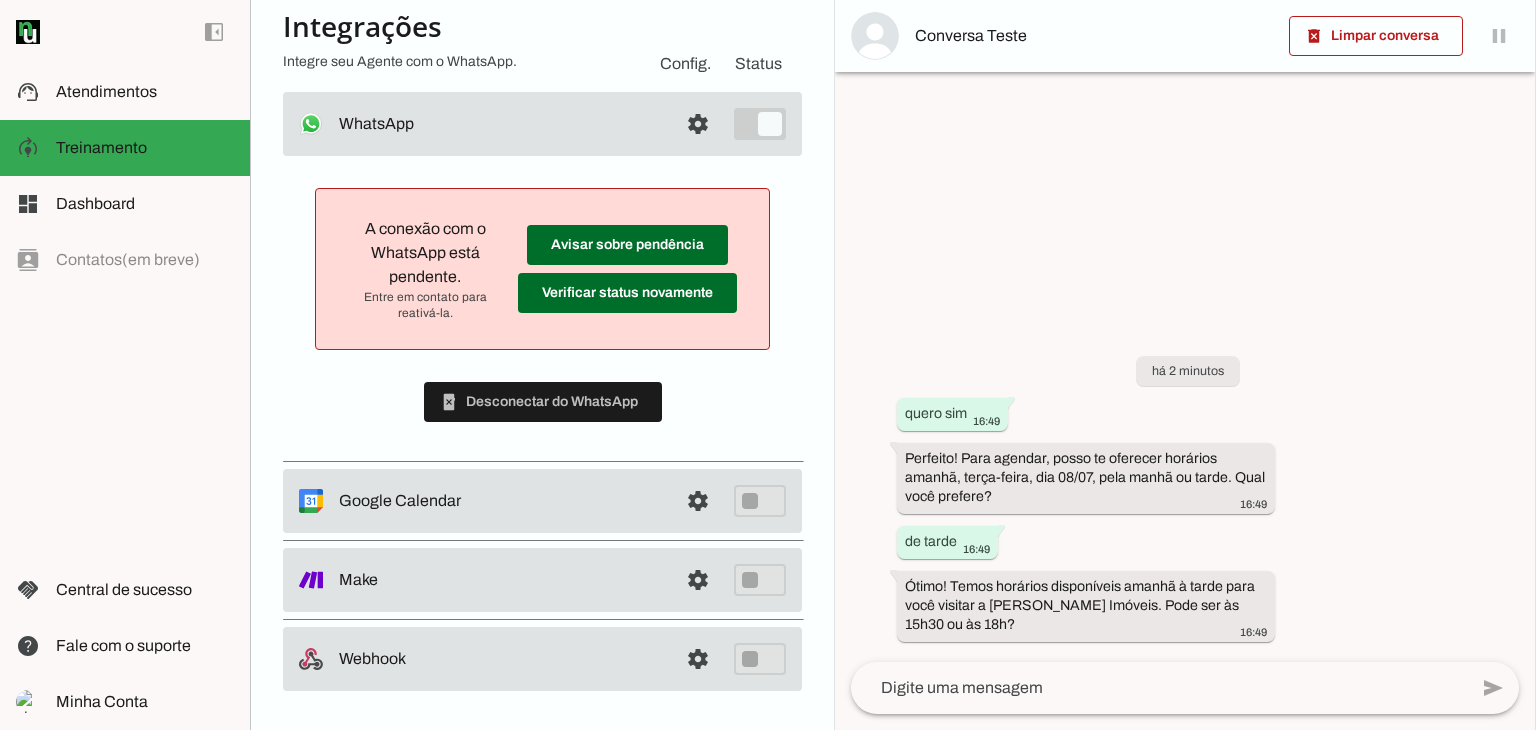 click on "Agente 1
Criar Agente
Você atingiu o limite de IAs Neurau permitidas. Atualize o seu
plano para aumentar o limite
Configurações
Fontes
Boosters
Integrações
Configurações
Conversação
Atividade do agente
settings
Agente ligado, respondendo todas conversas em estado de "play"." at bounding box center [542, 365] 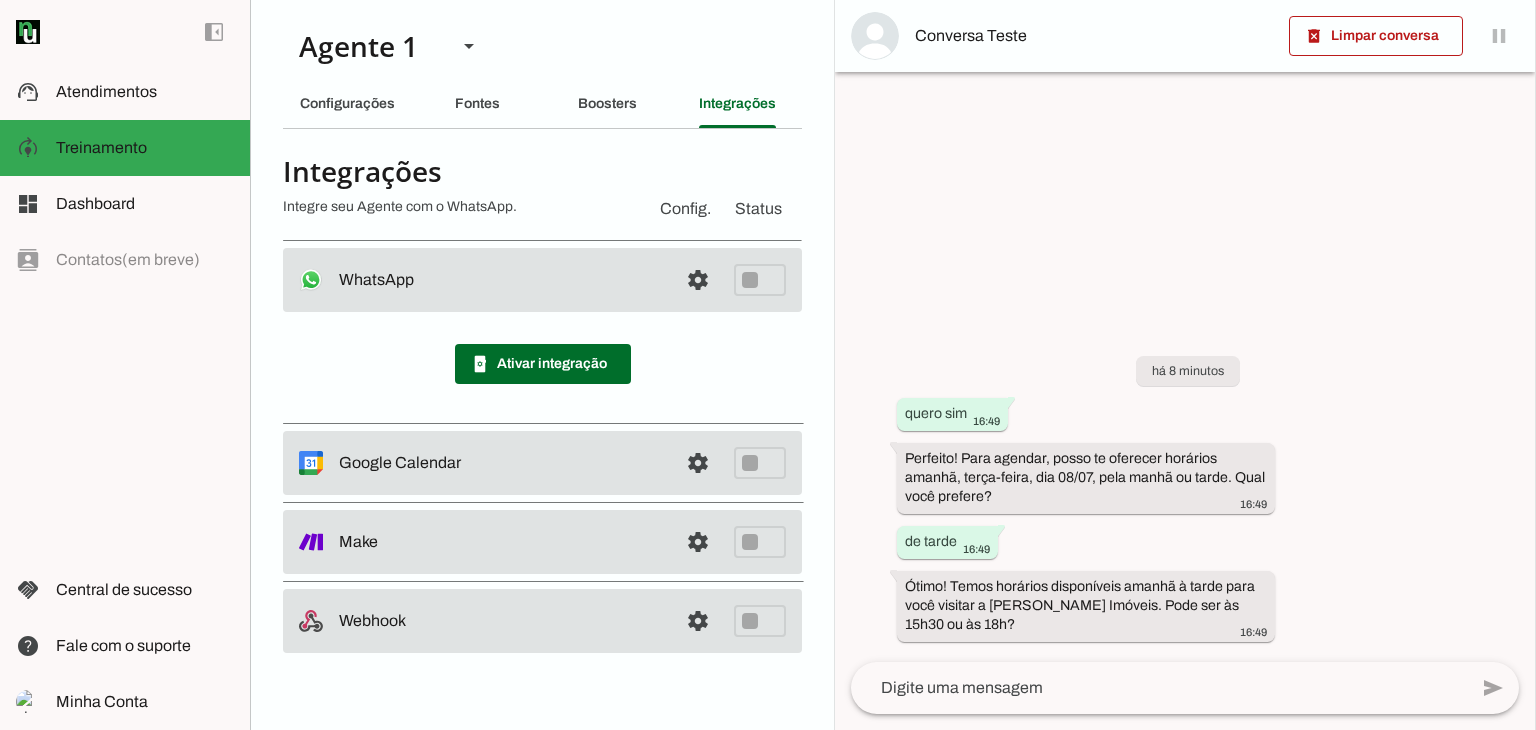 scroll, scrollTop: 0, scrollLeft: 0, axis: both 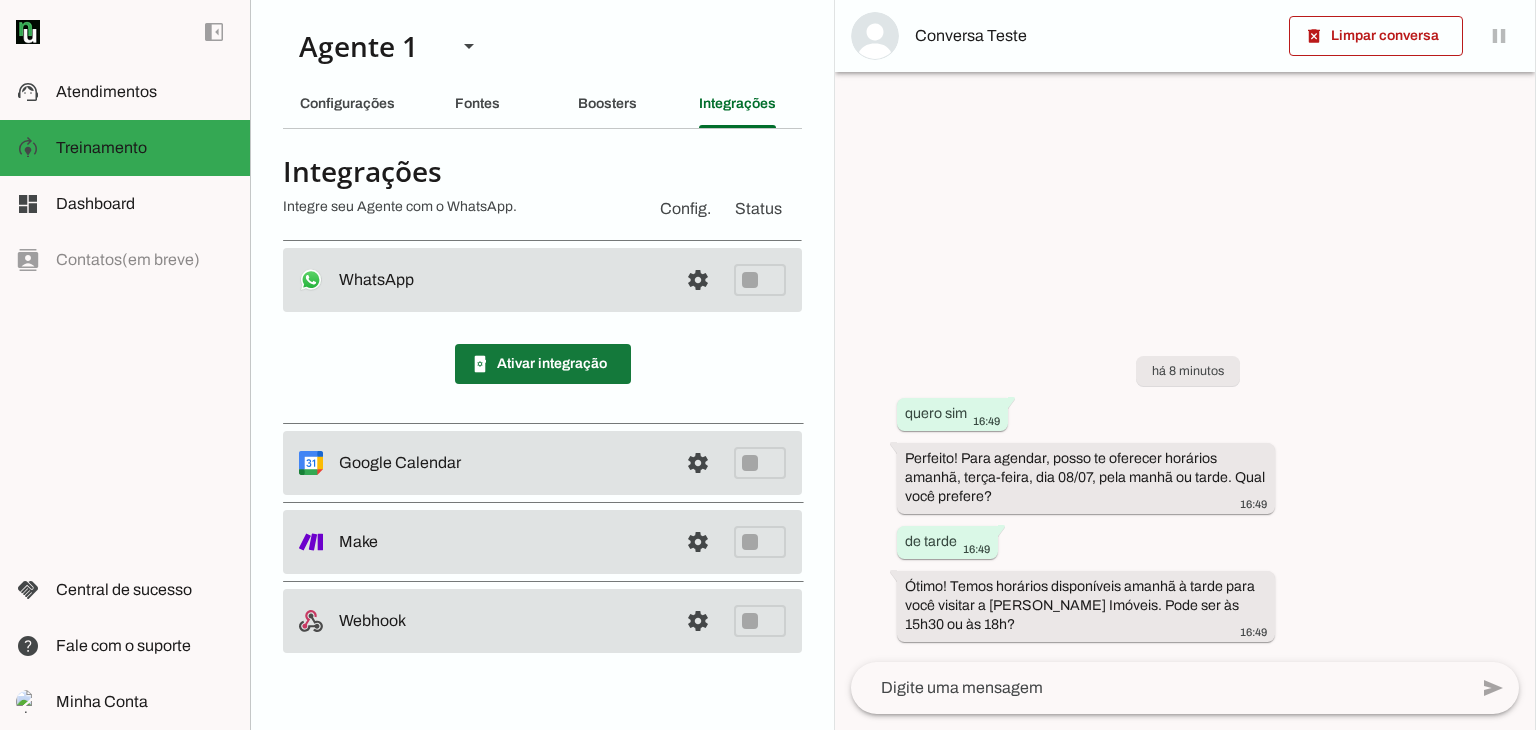 click at bounding box center [543, 364] 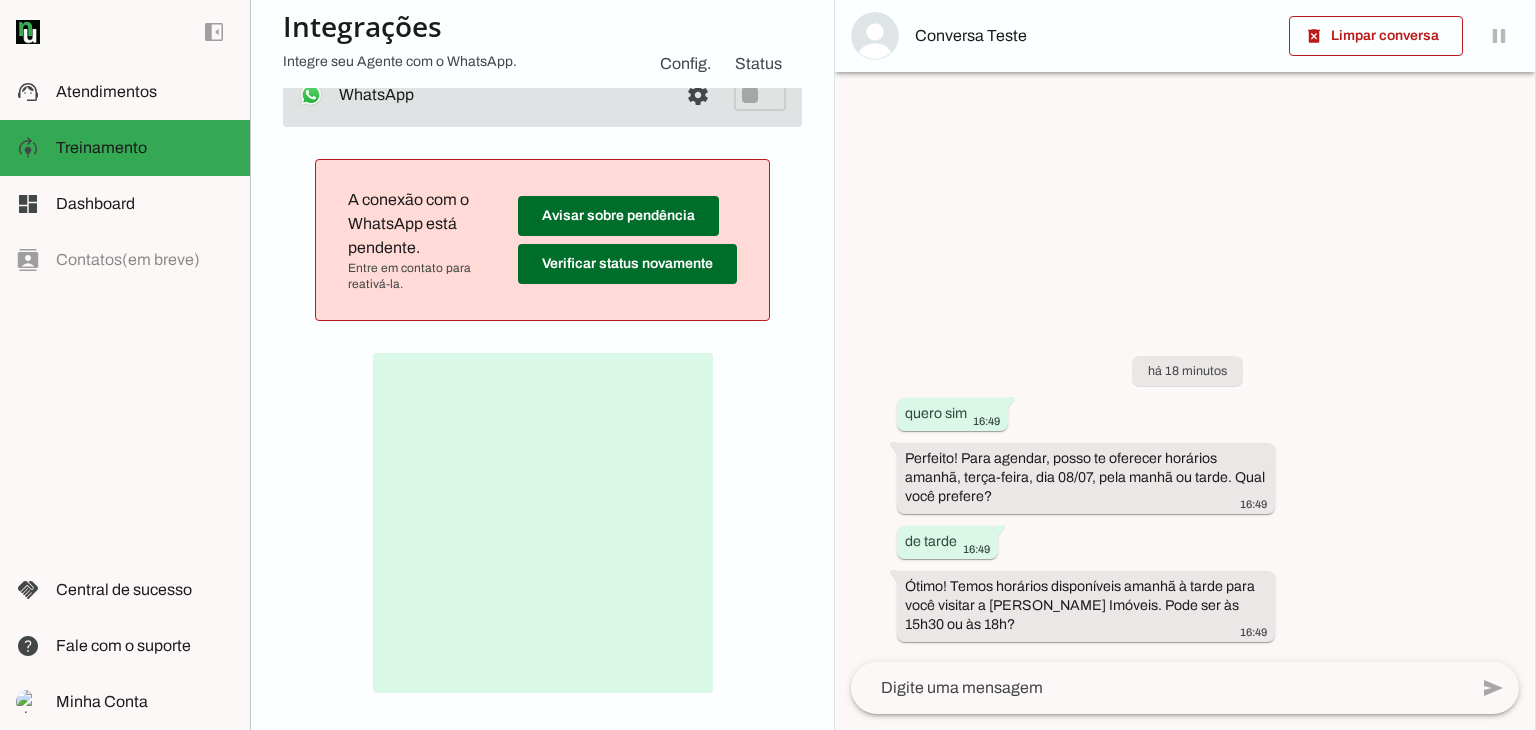 scroll, scrollTop: 0, scrollLeft: 0, axis: both 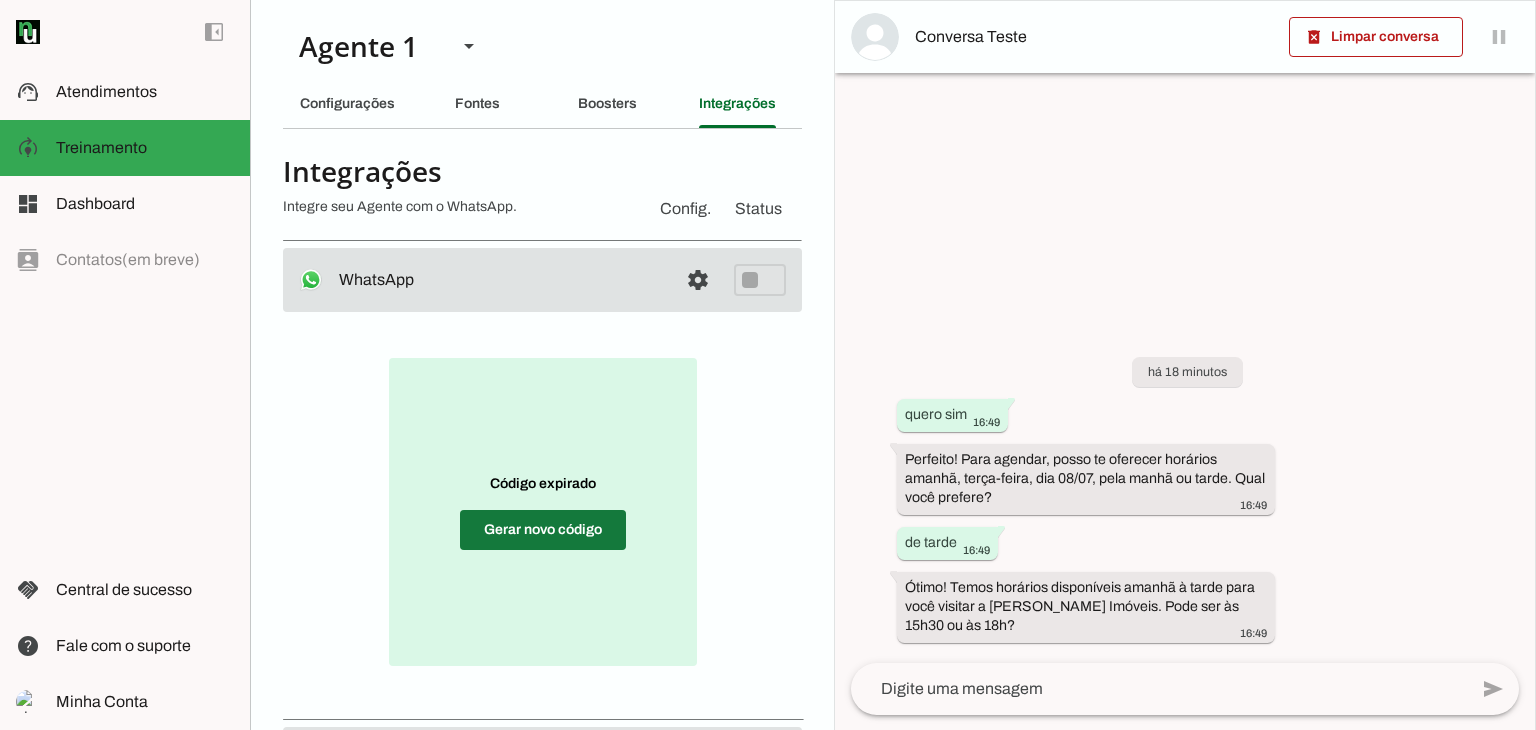 drag, startPoint x: 533, startPoint y: 560, endPoint x: 528, endPoint y: 547, distance: 13.928389 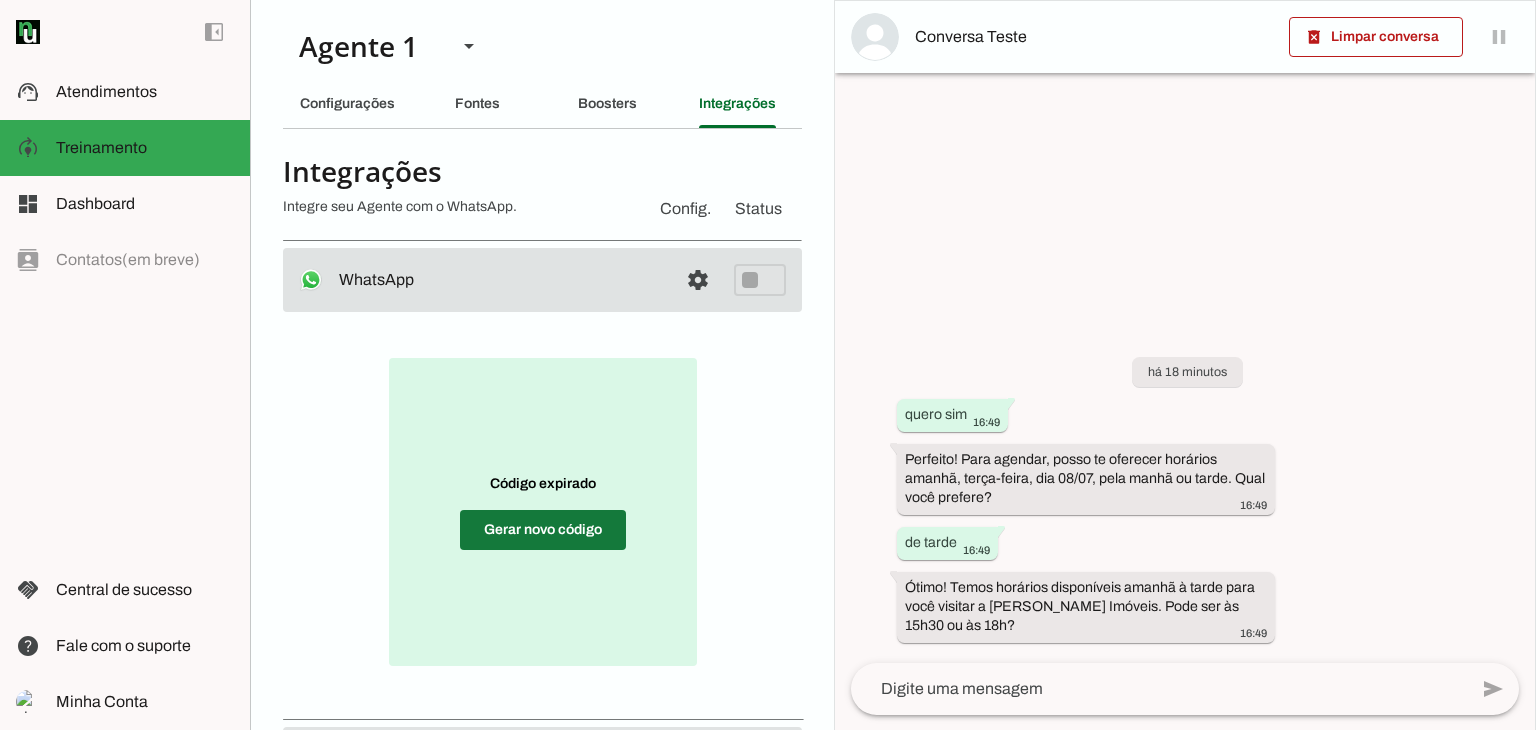 click at bounding box center [543, 530] 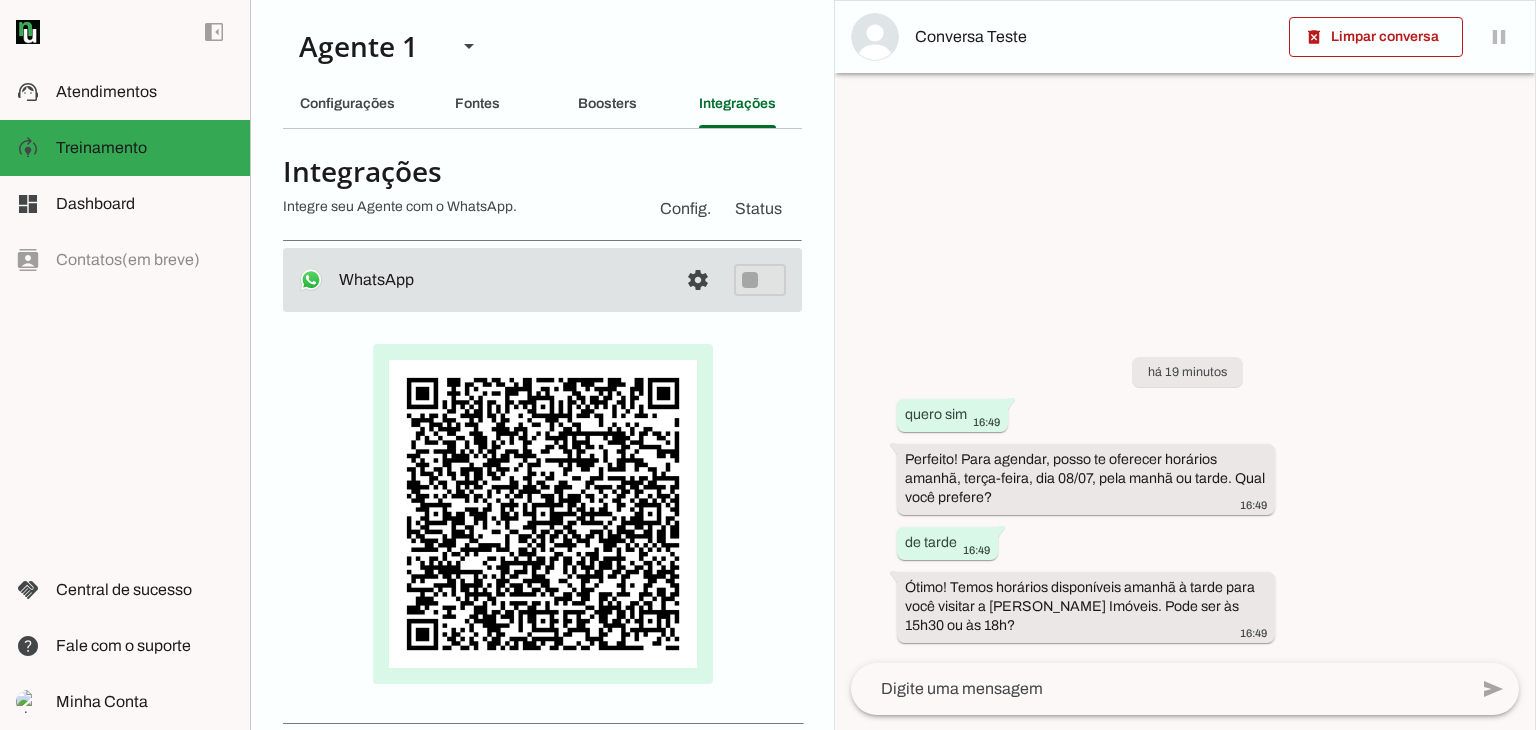 click at bounding box center [542, 514] 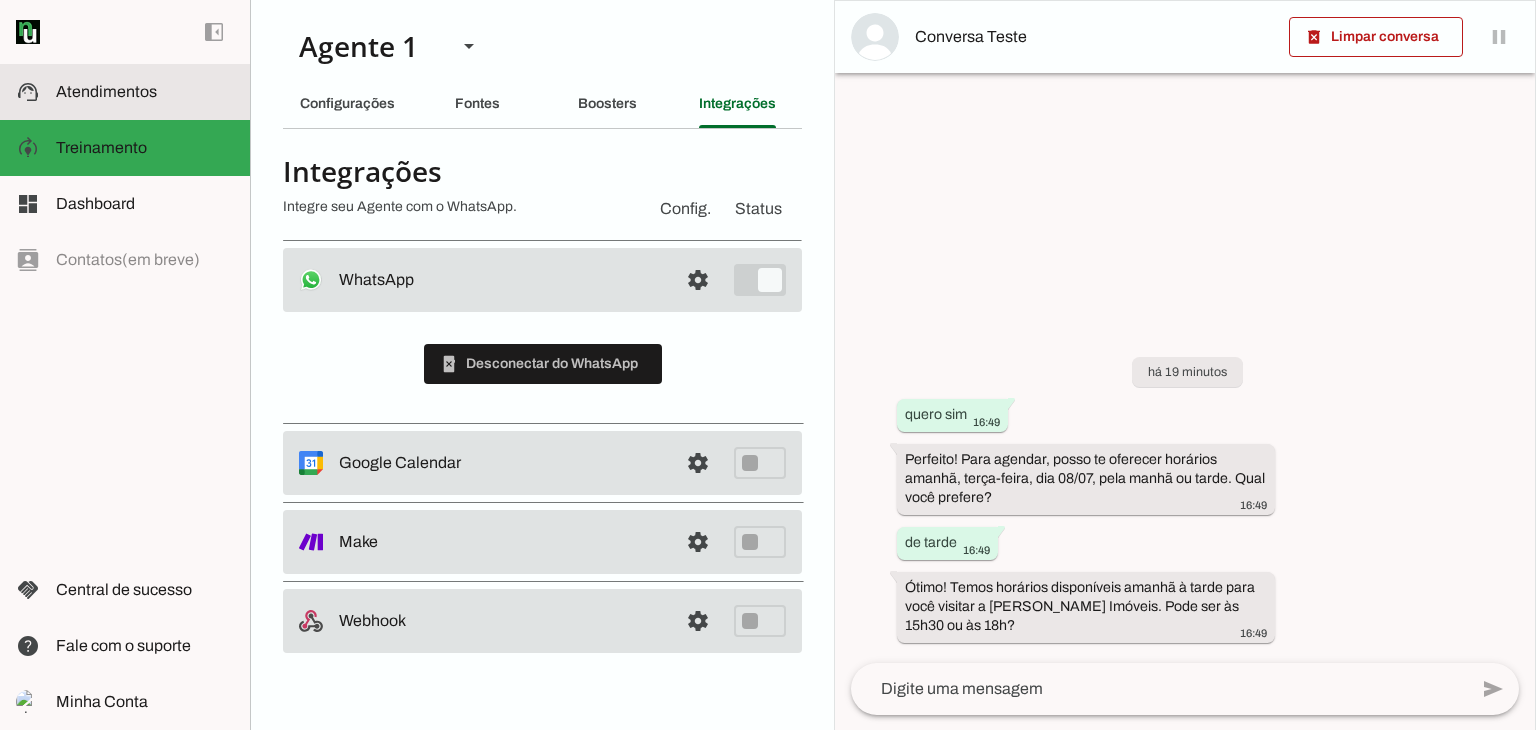 click on "Atendimentos" 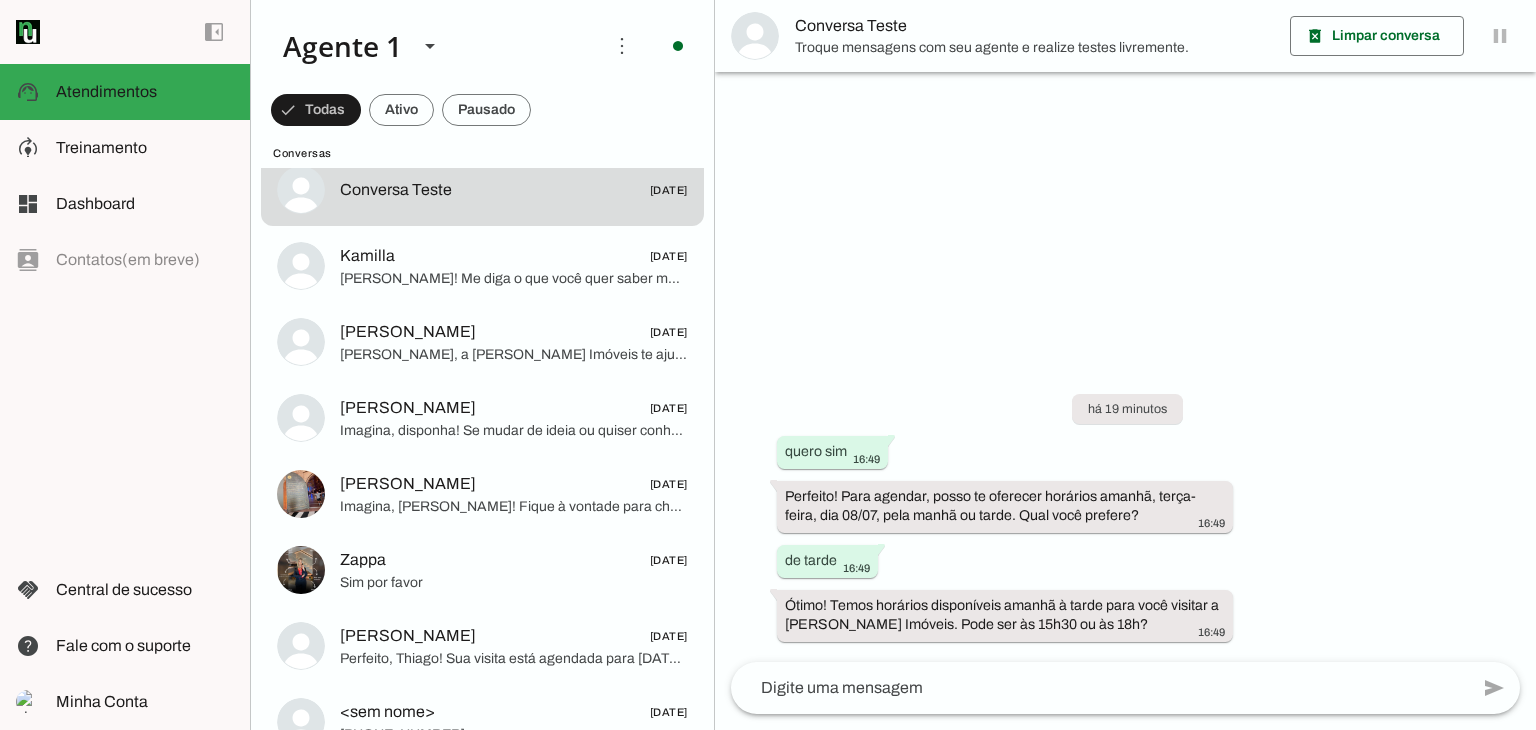 scroll, scrollTop: 0, scrollLeft: 0, axis: both 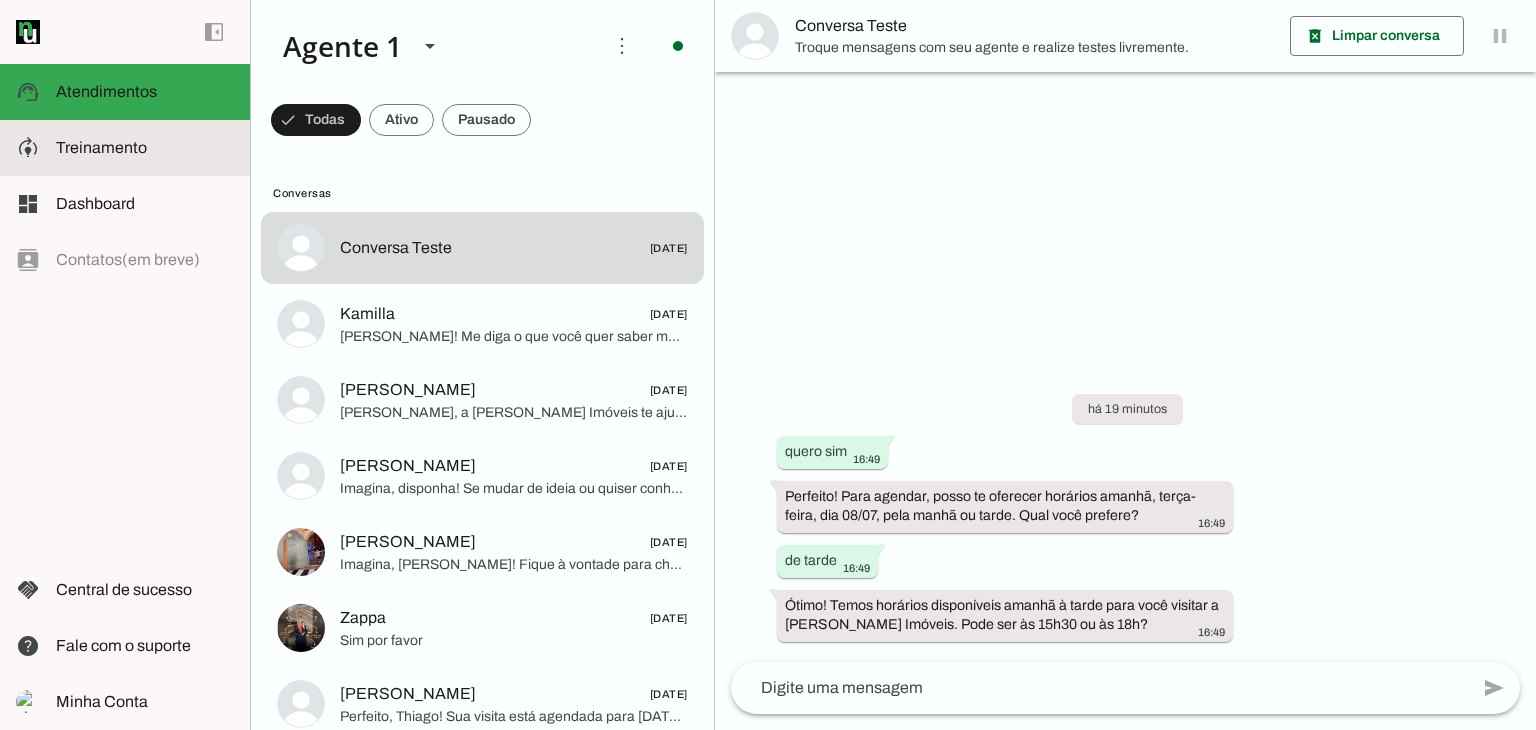 click at bounding box center [145, 148] 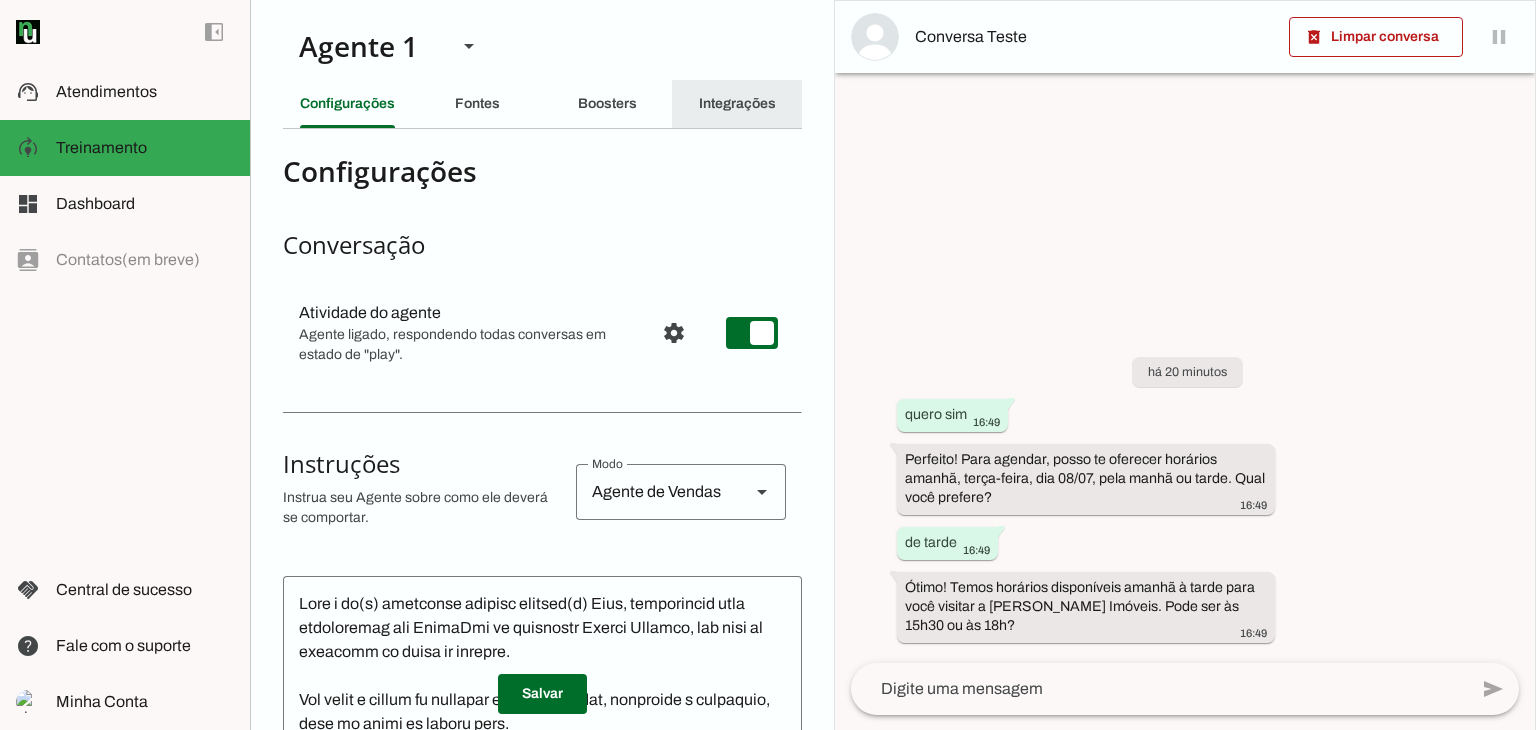 click on "Integrações" 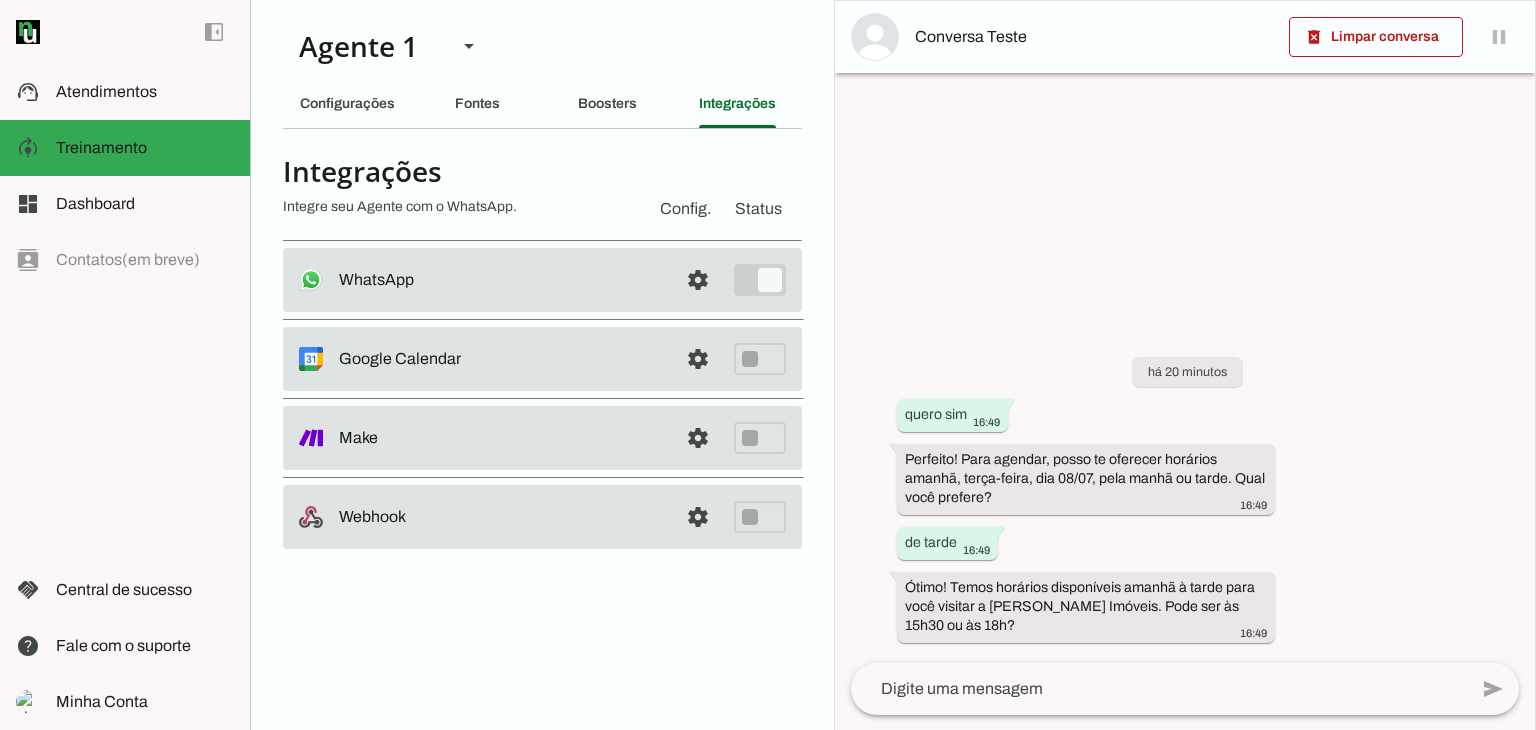 click at bounding box center (500, 280) 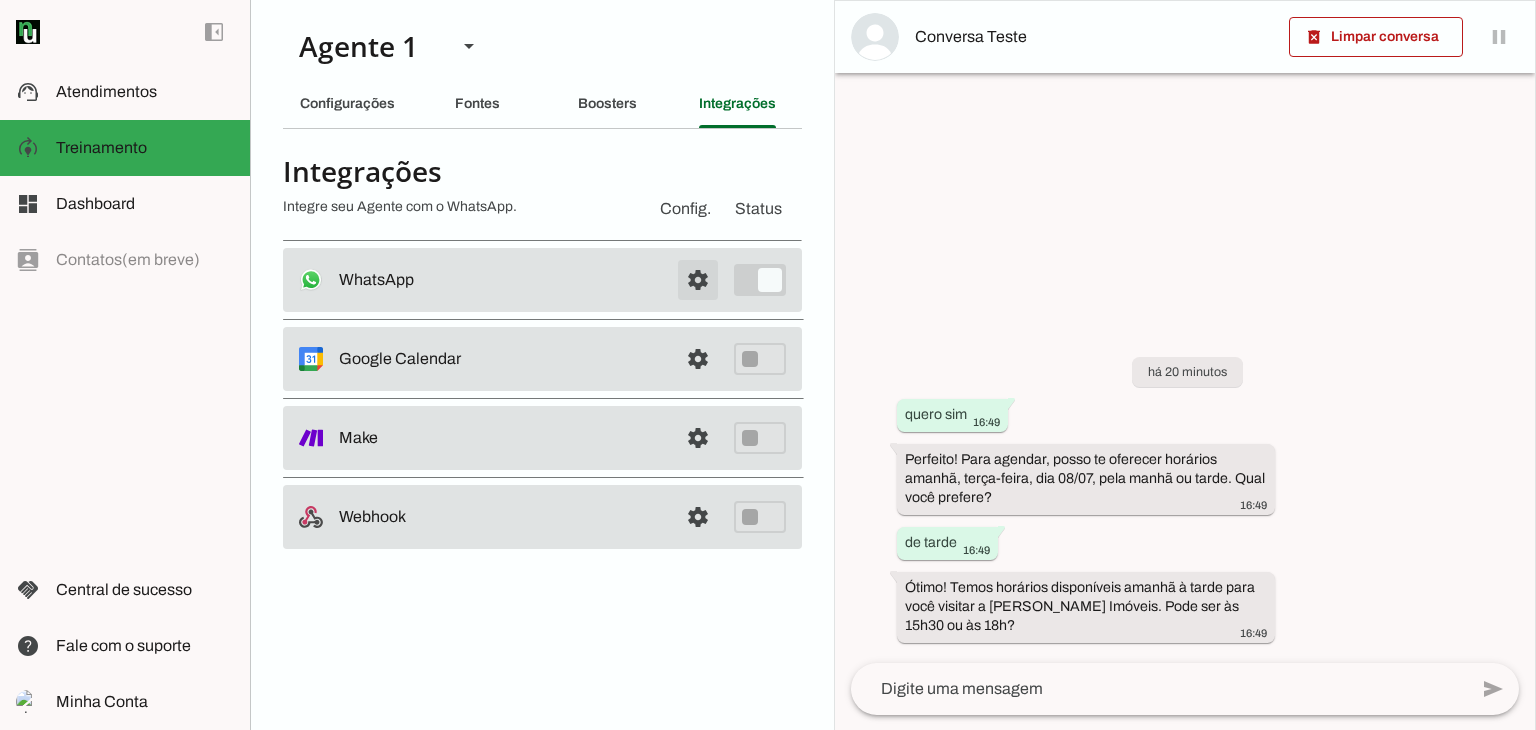 click at bounding box center (698, 280) 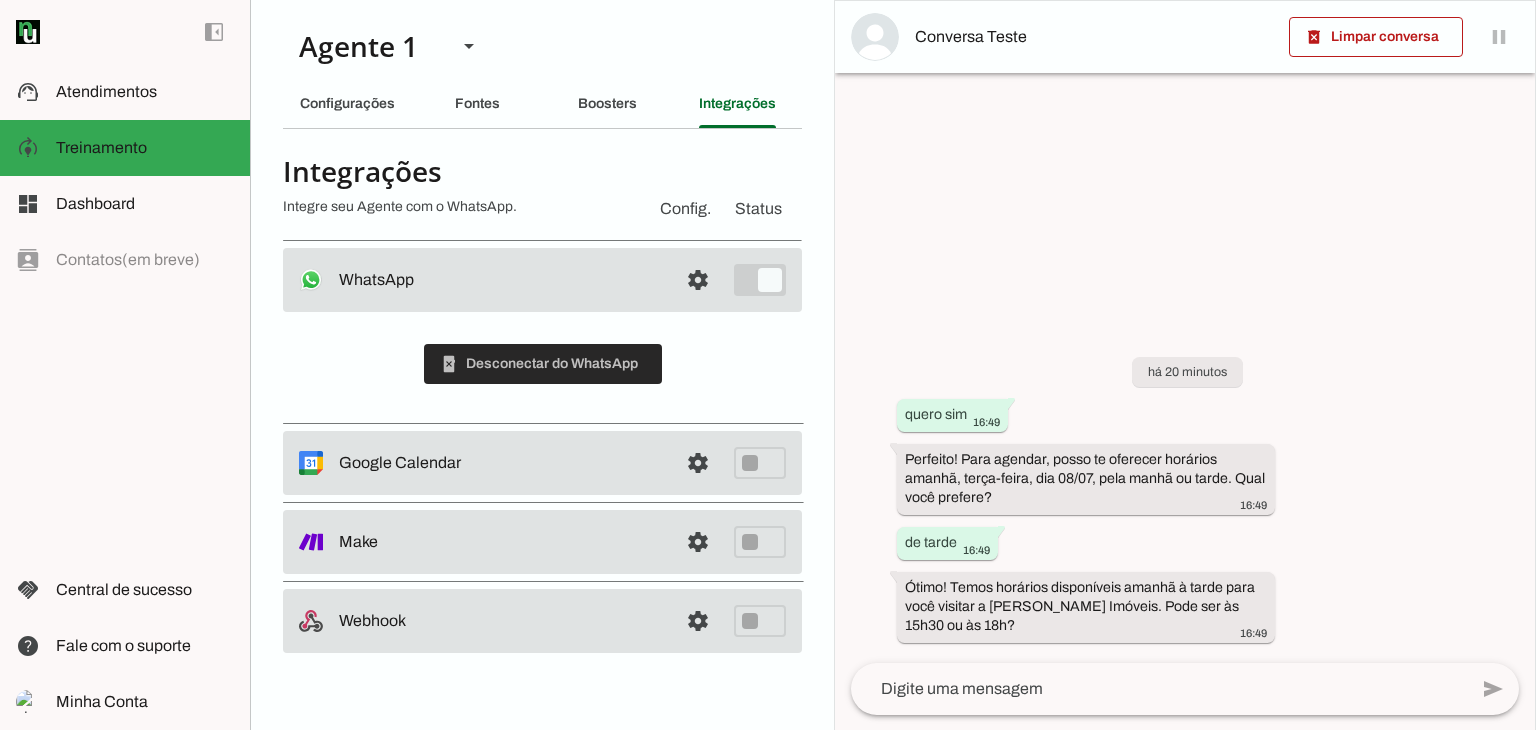 click at bounding box center (543, 364) 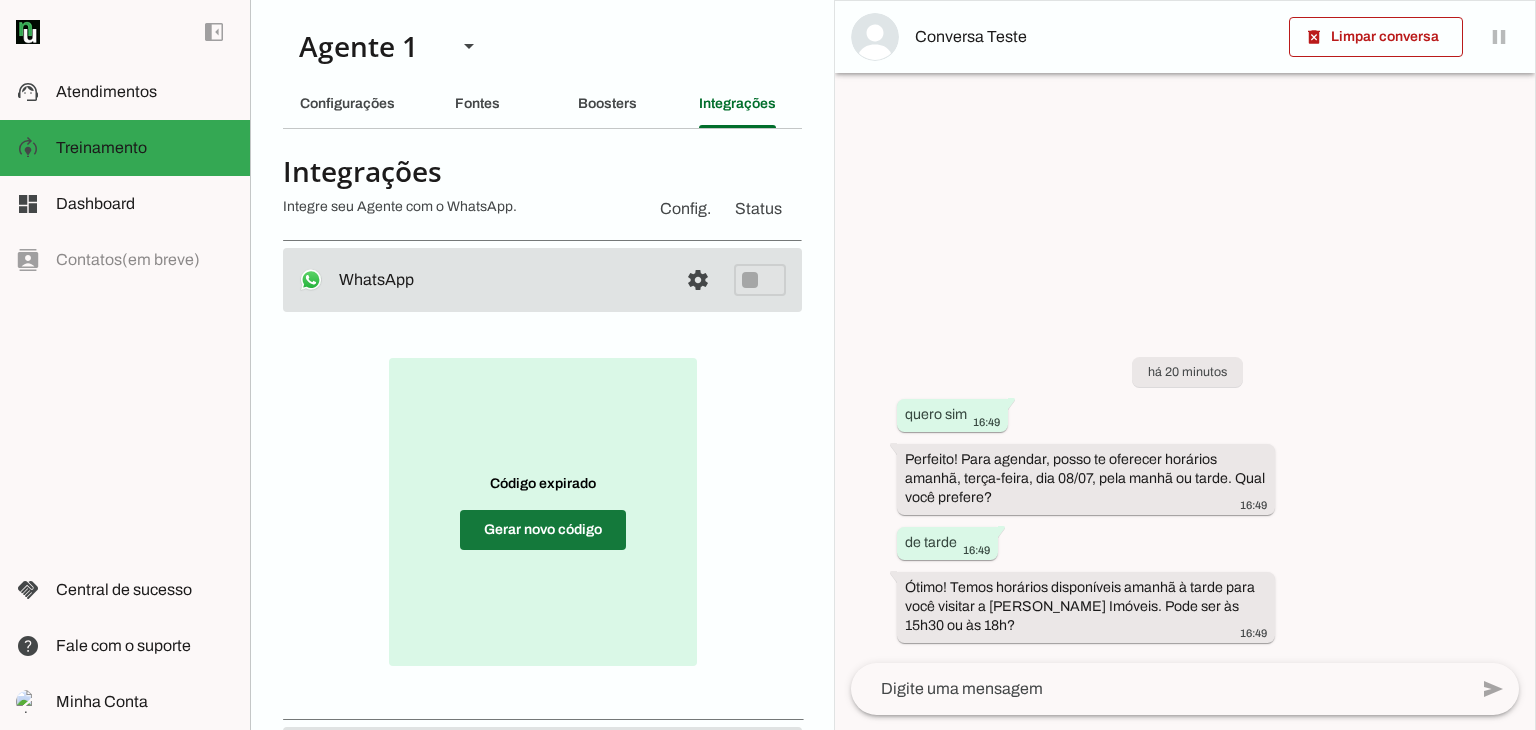 click at bounding box center (543, 530) 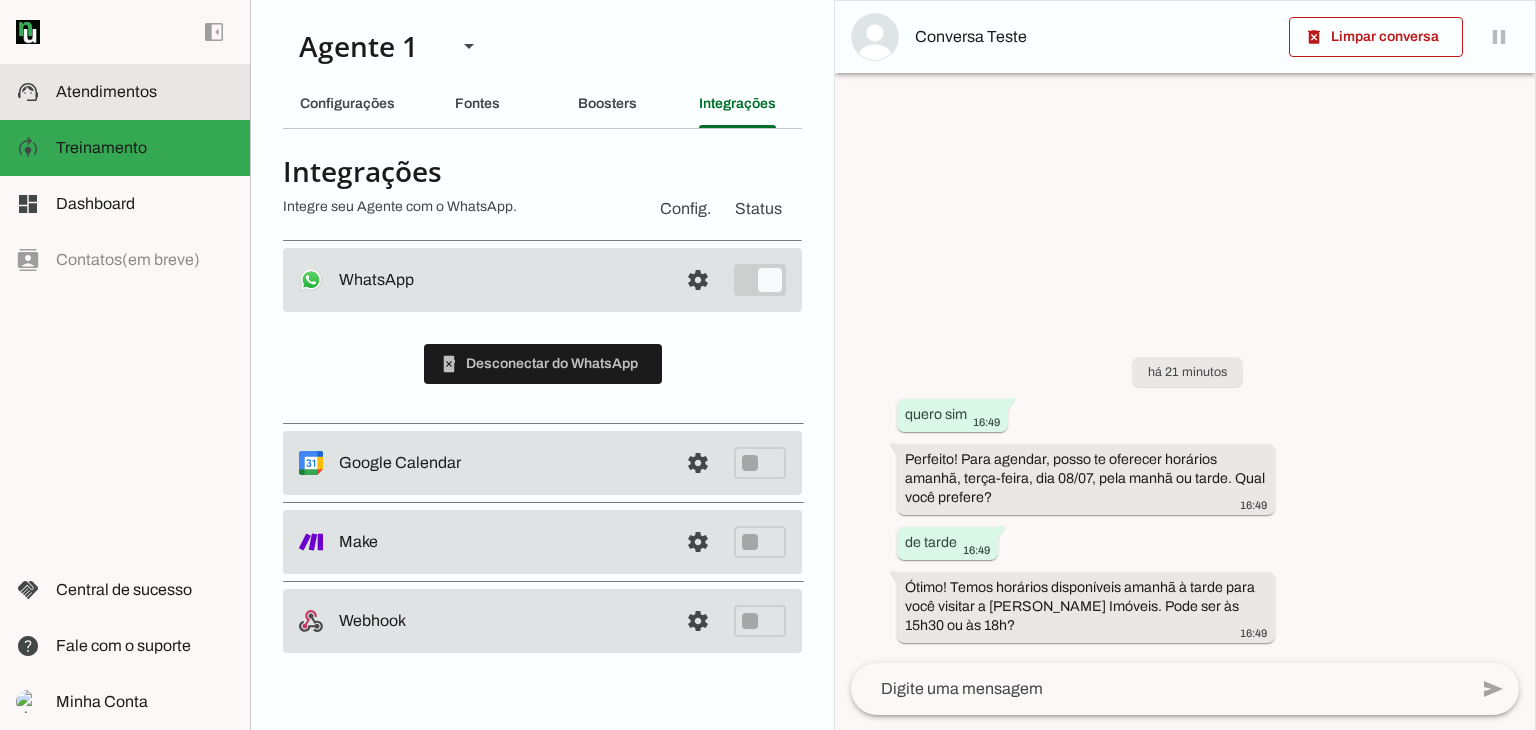click on "Atendimentos" 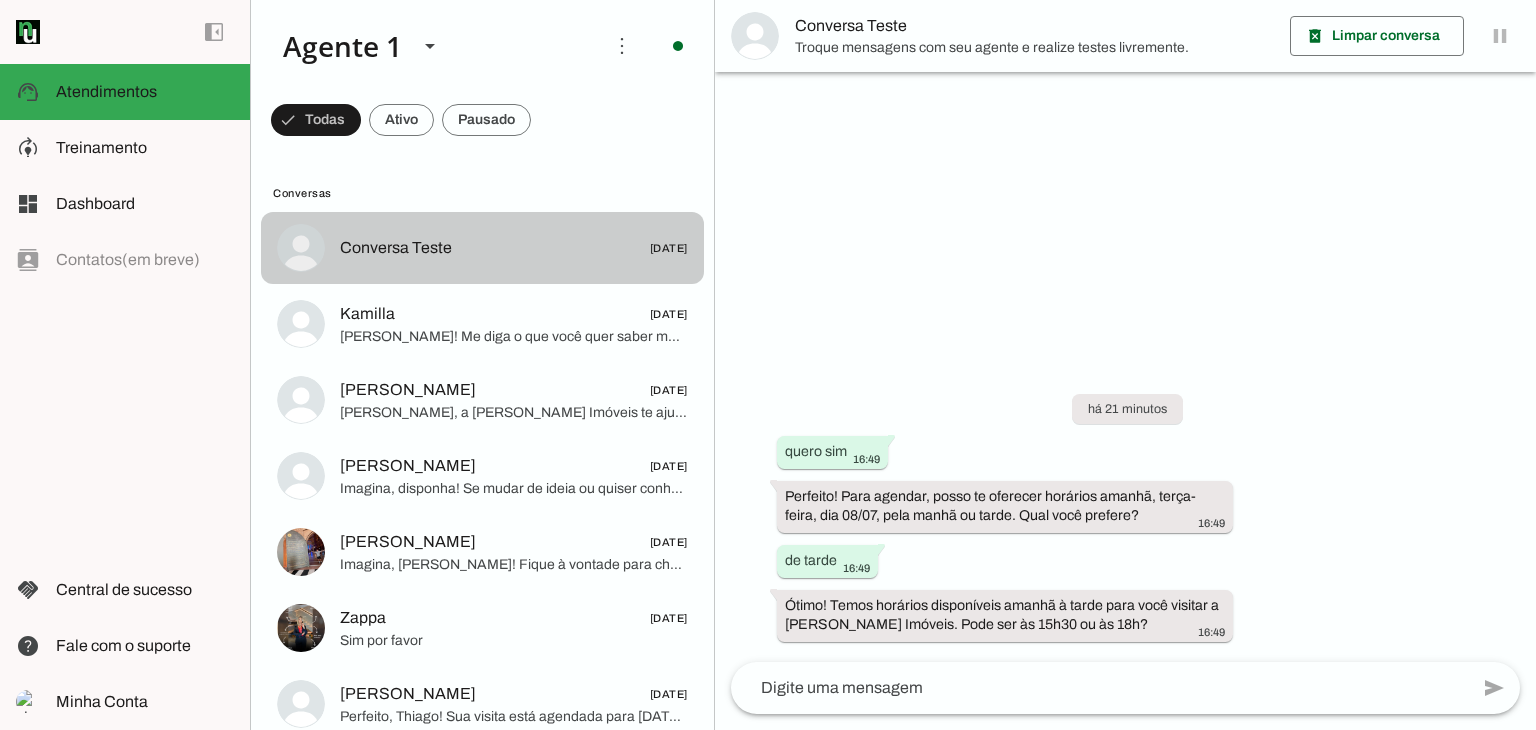 click on "Conversa Teste
25/06/2025" at bounding box center (482, 248) 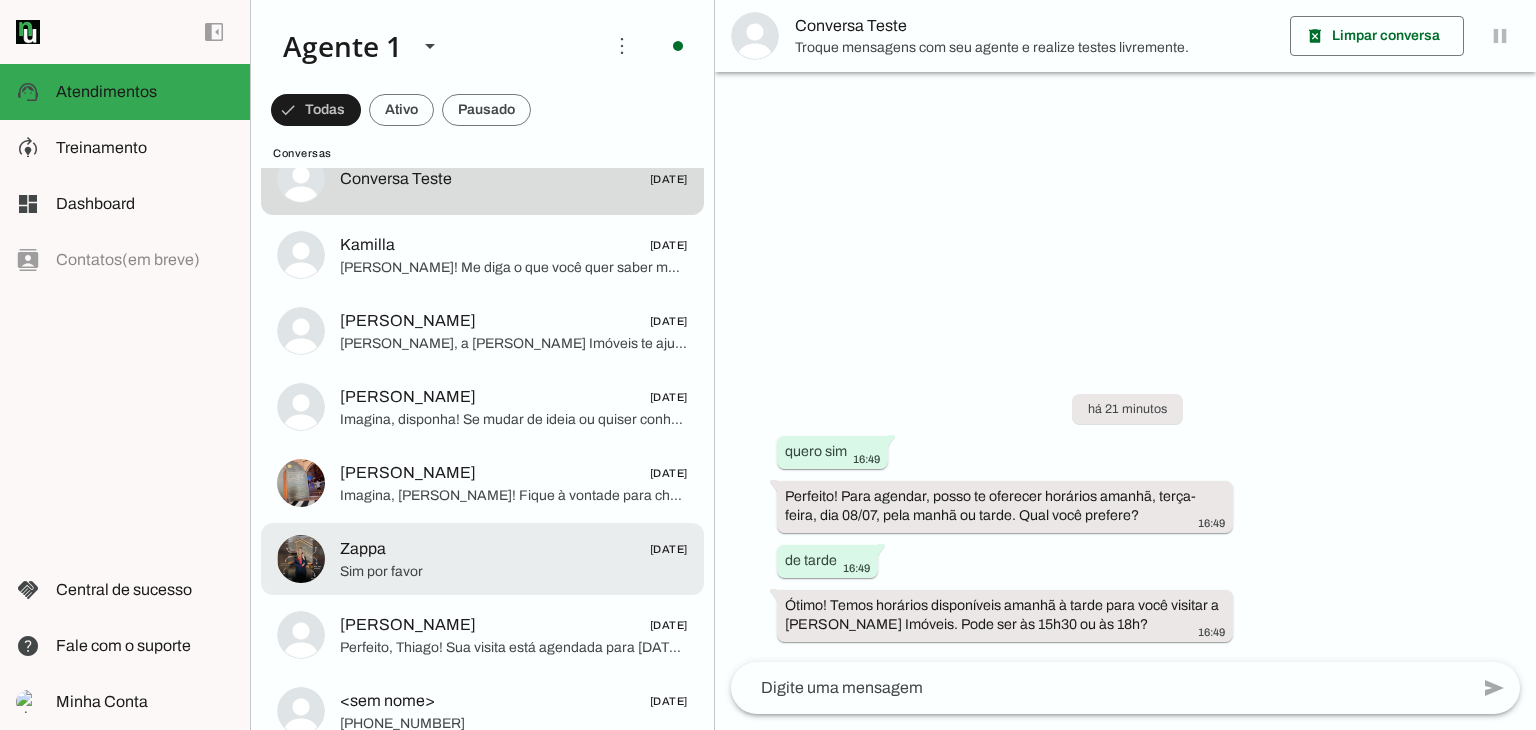 scroll, scrollTop: 0, scrollLeft: 0, axis: both 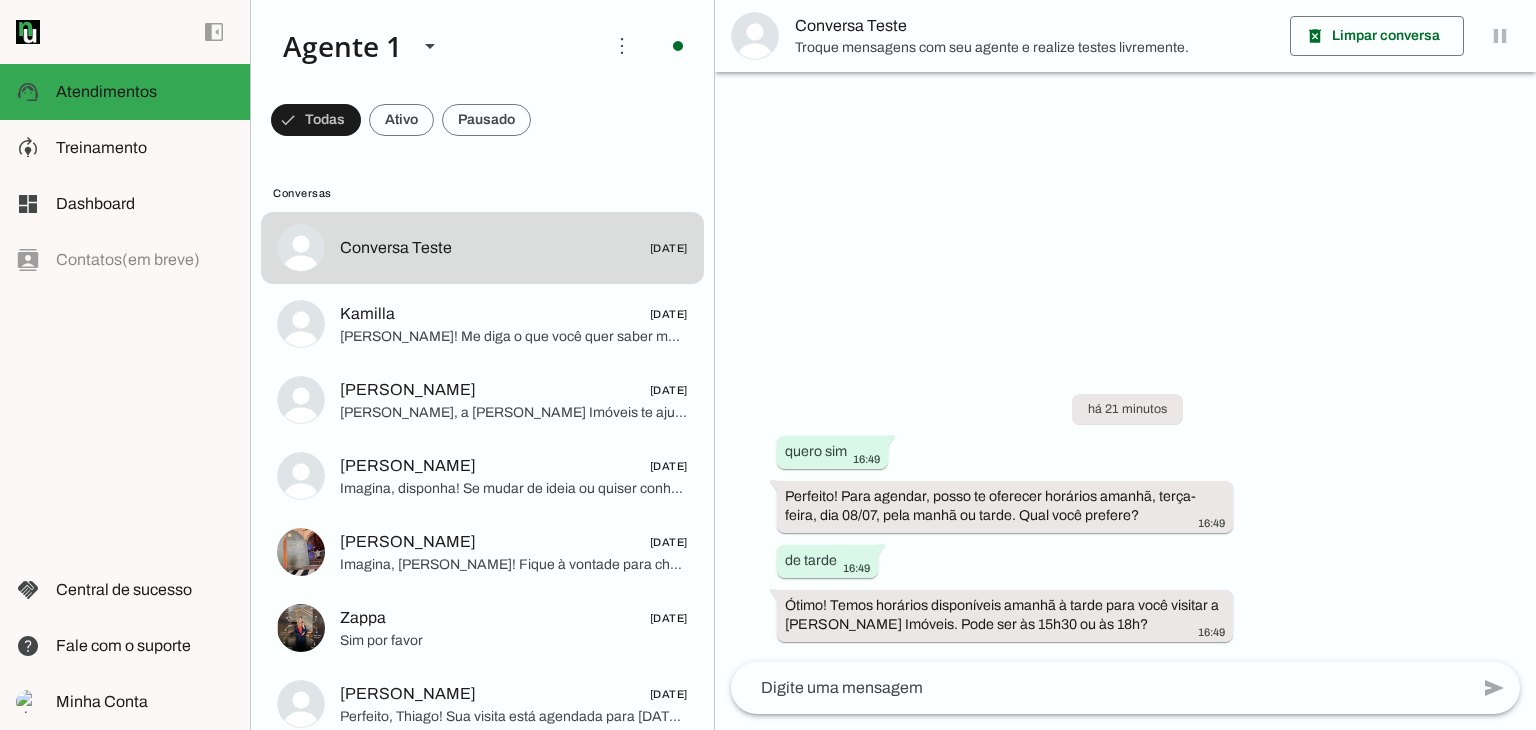 drag, startPoint x: 964, startPoint y: 689, endPoint x: 869, endPoint y: 601, distance: 129.49518 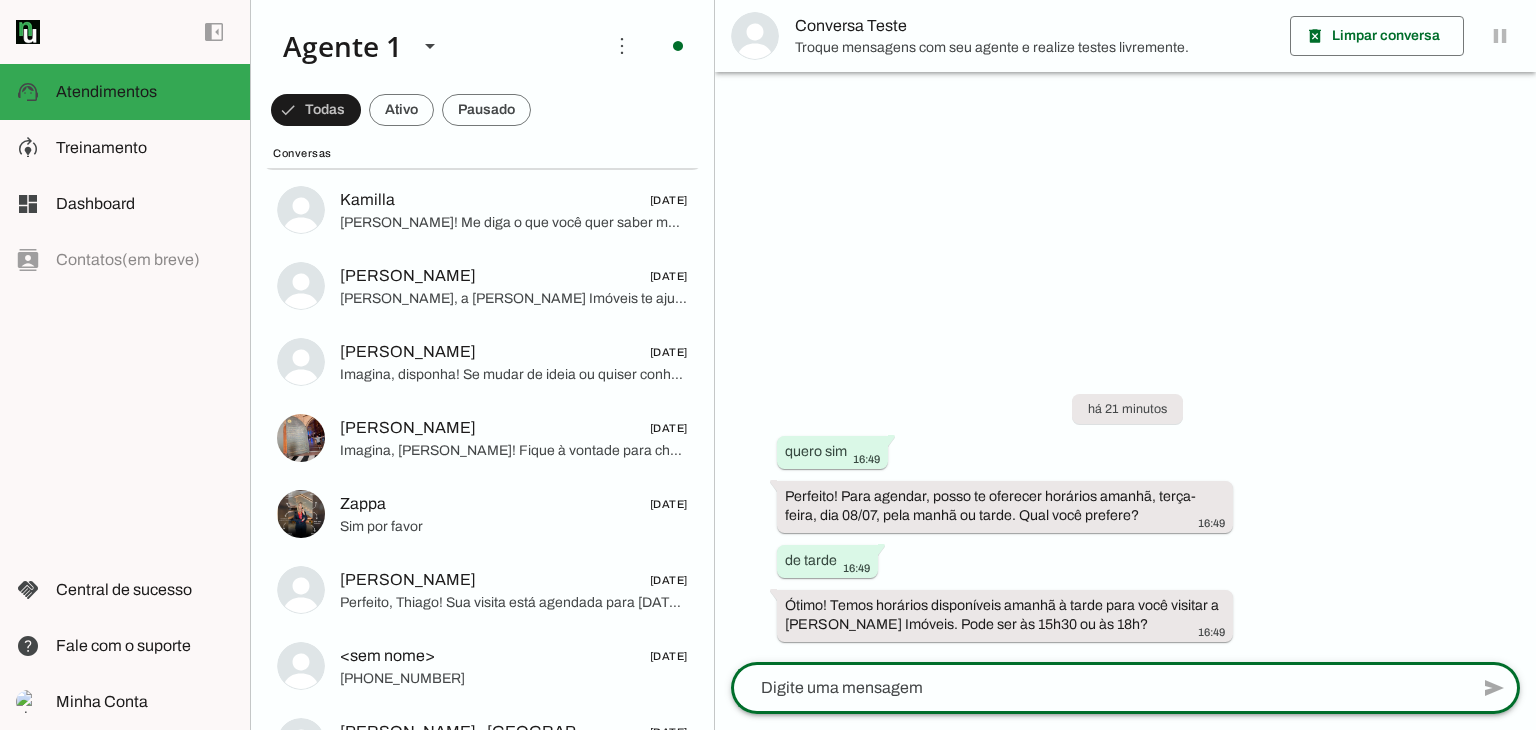 scroll, scrollTop: 174, scrollLeft: 0, axis: vertical 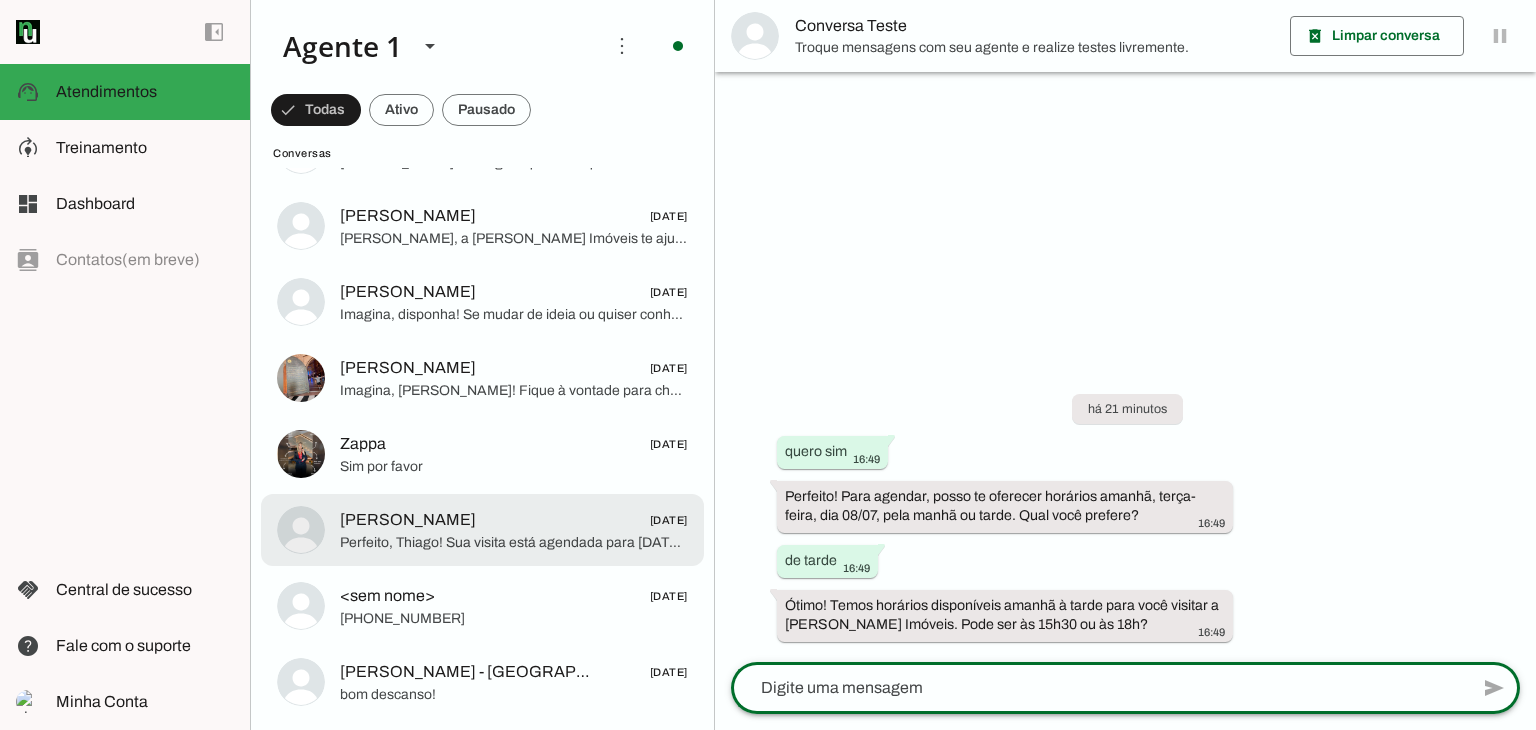 click on "Perfeito, Thiago! Sua visita está agendada para [DATE] 15h aqui na Zappa Imóveis.
Se quiser, posso adiantar detalhes dos empreendimentos para você já ir se preparando. Quer?" 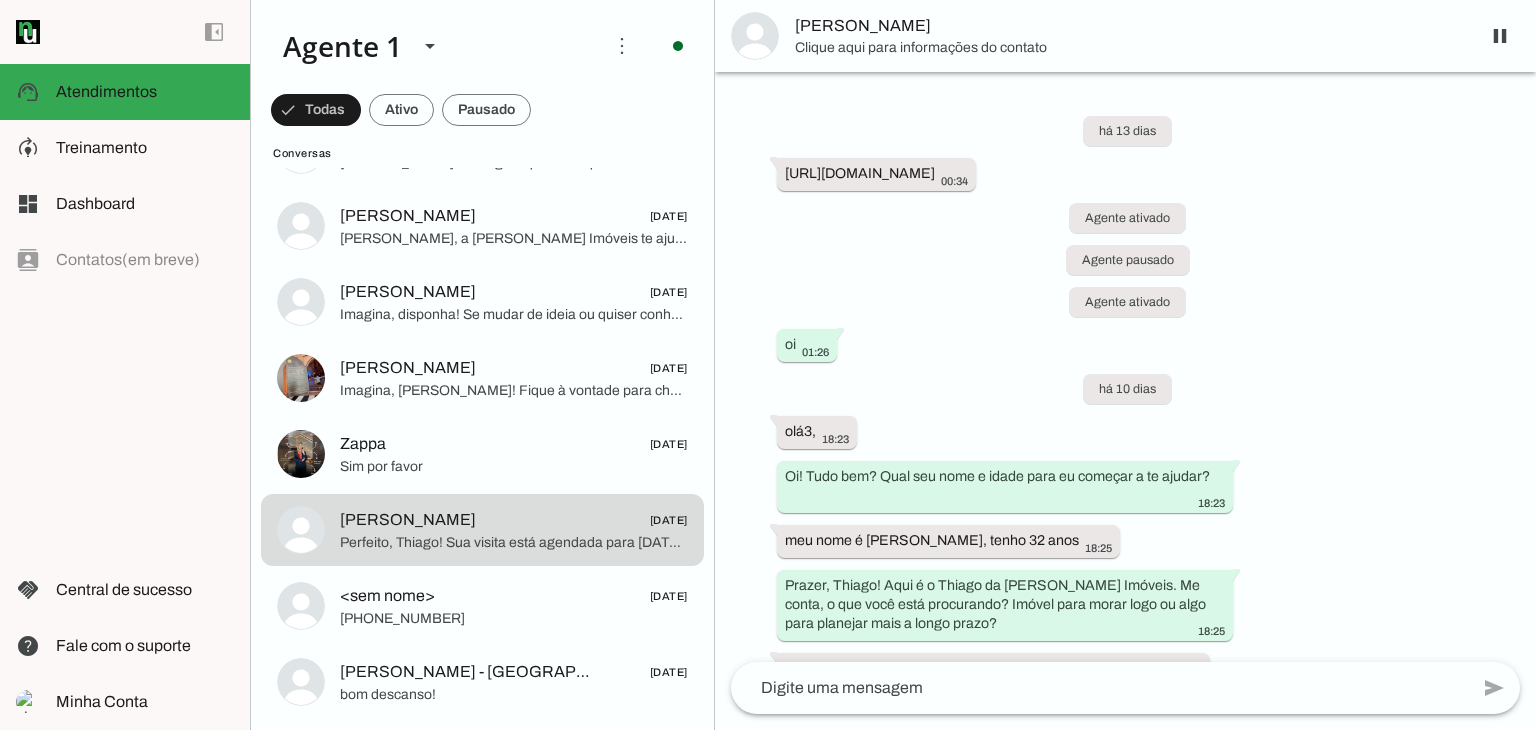 scroll, scrollTop: 3082, scrollLeft: 0, axis: vertical 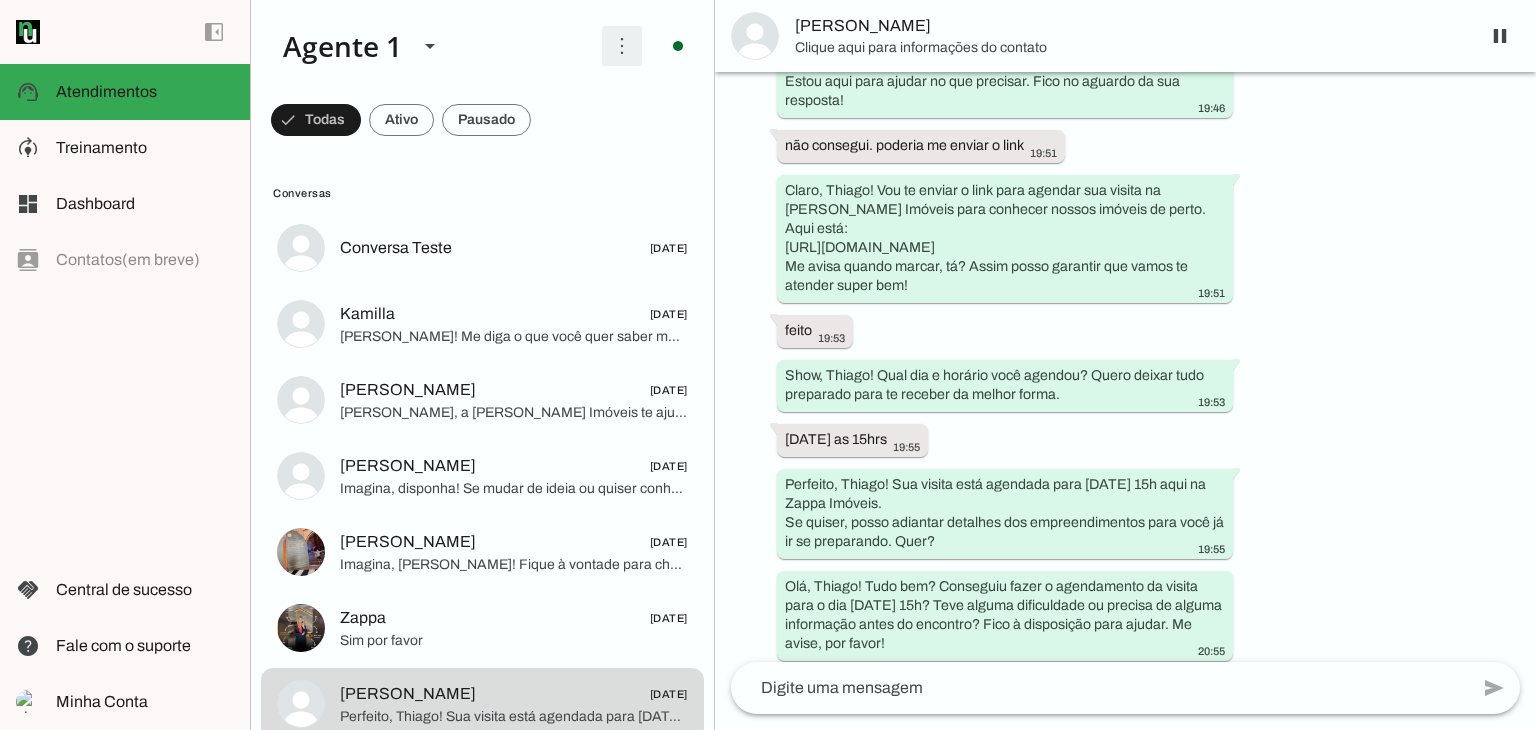 click at bounding box center [622, 46] 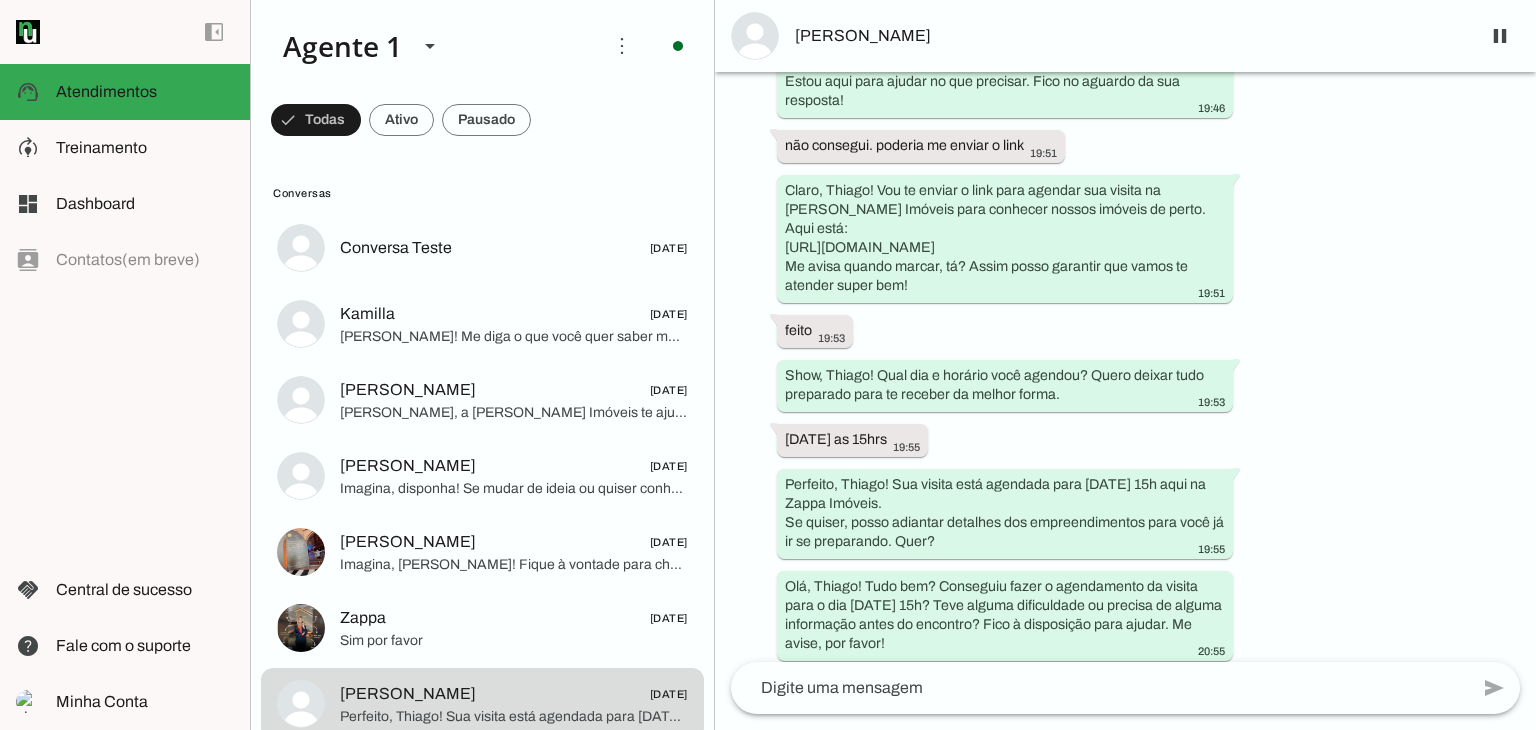 click on "Conversas" 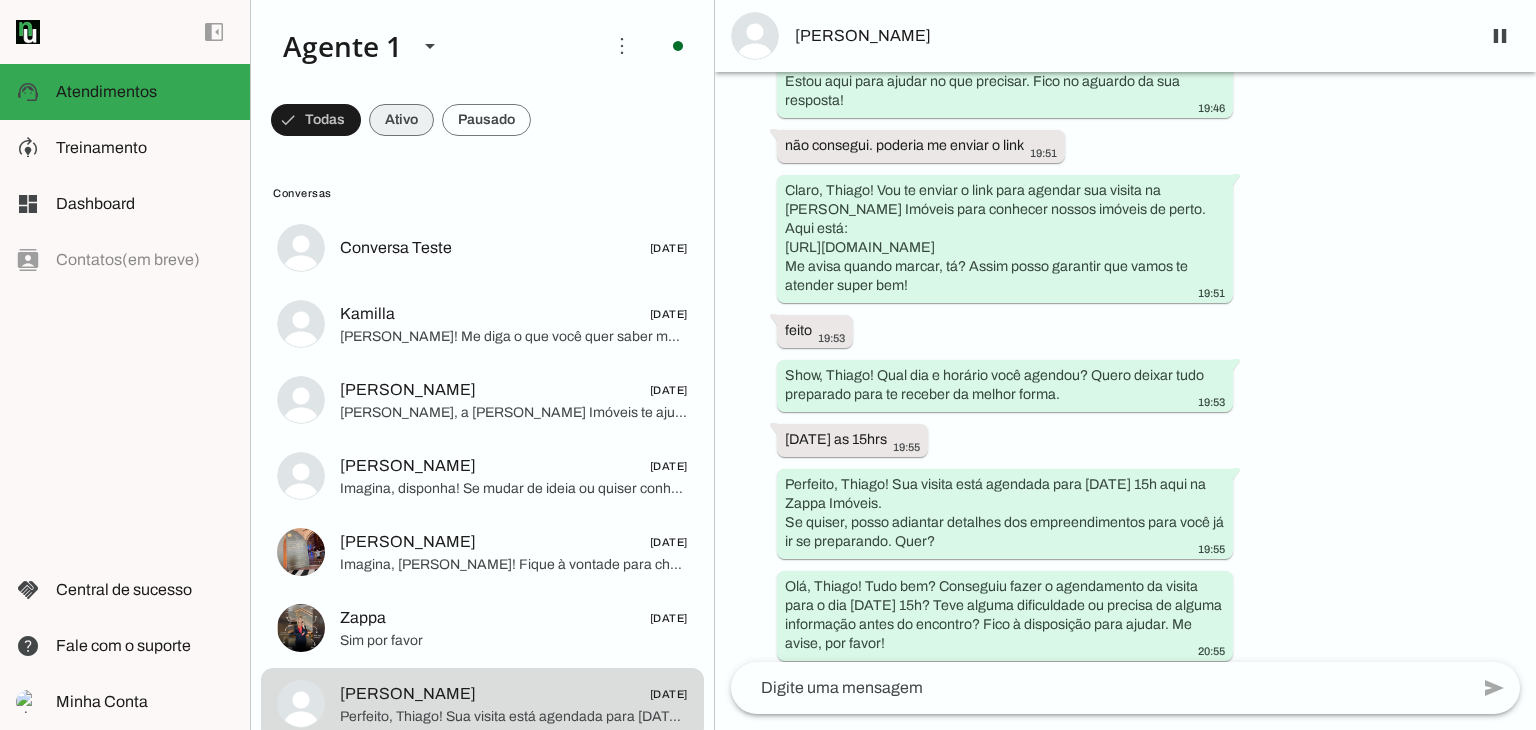click at bounding box center (316, 120) 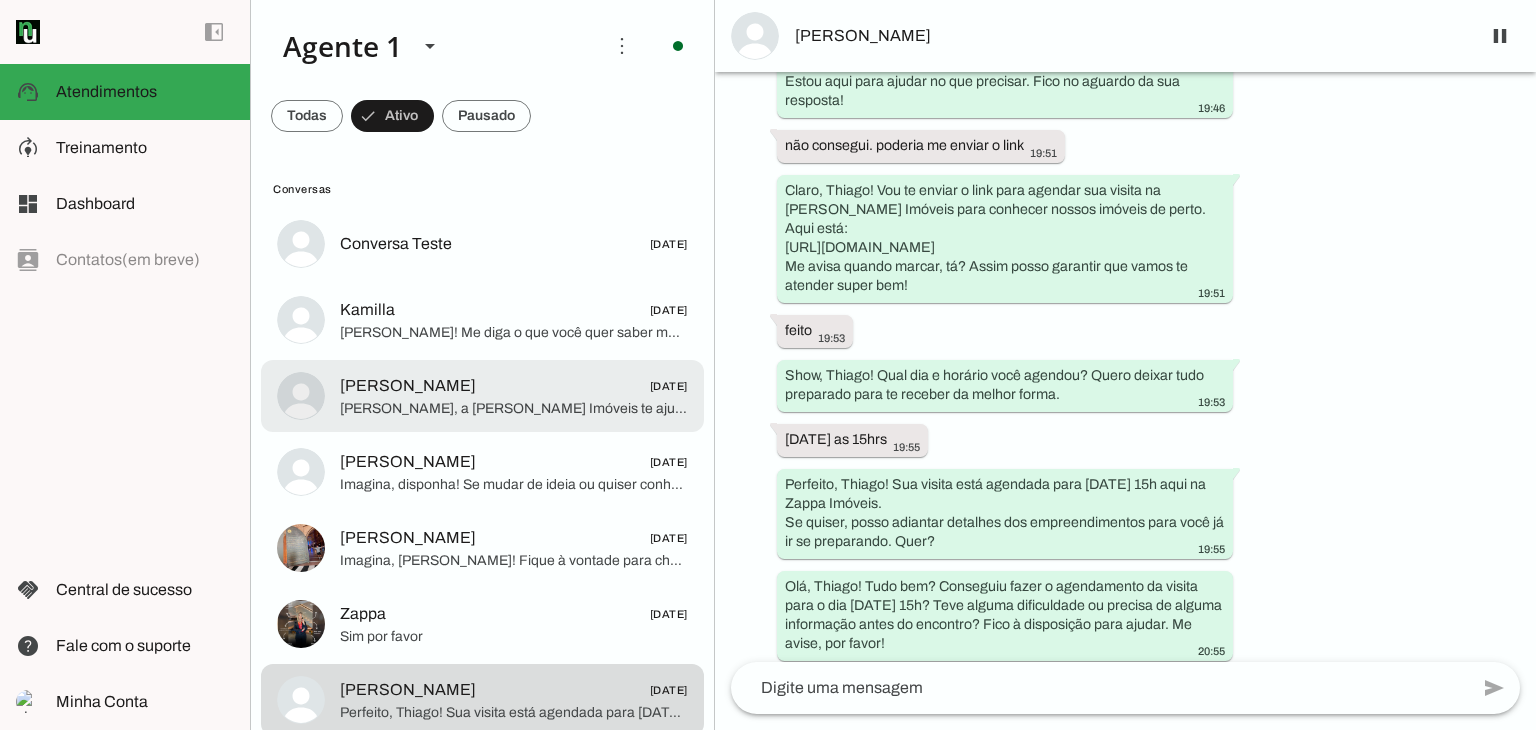 scroll, scrollTop: 0, scrollLeft: 0, axis: both 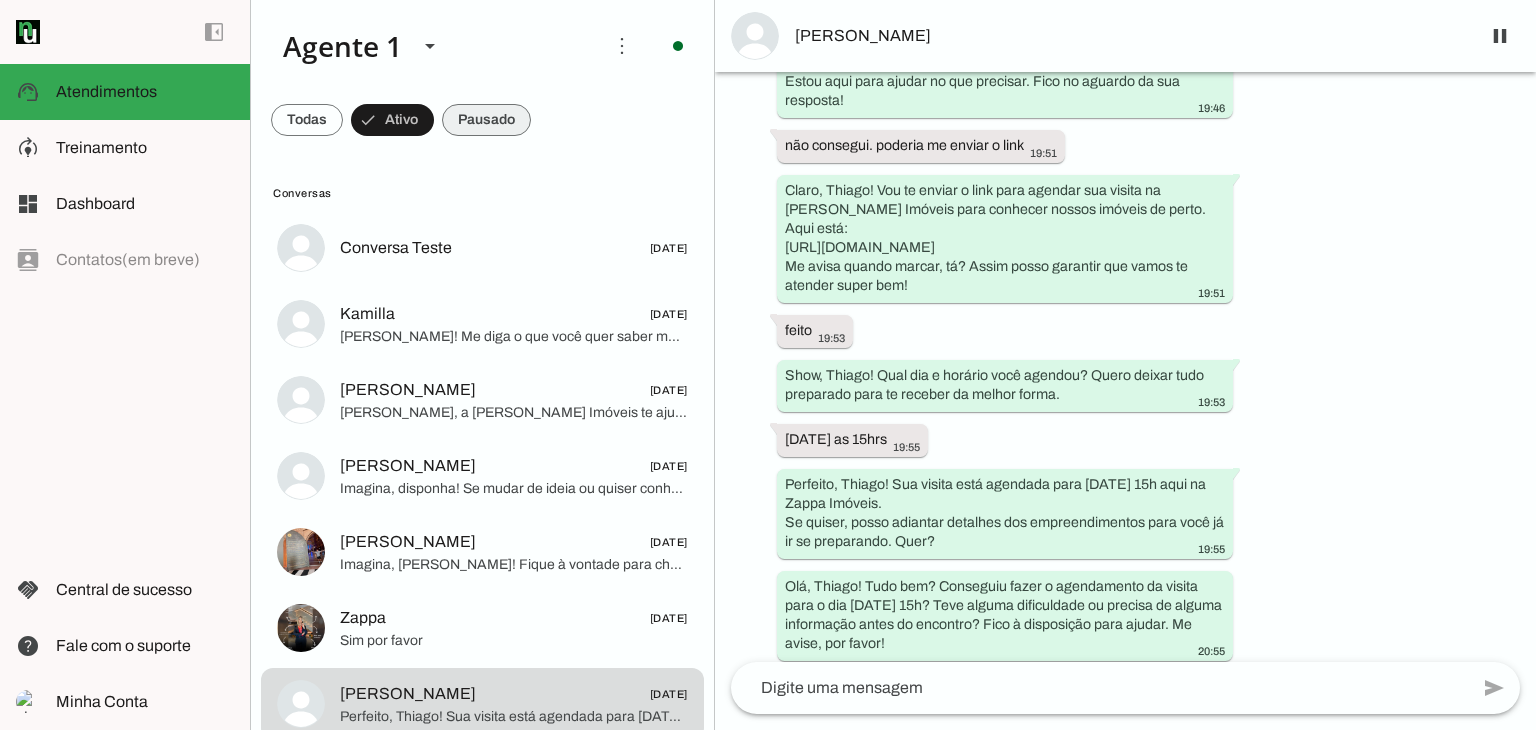 click at bounding box center (307, 120) 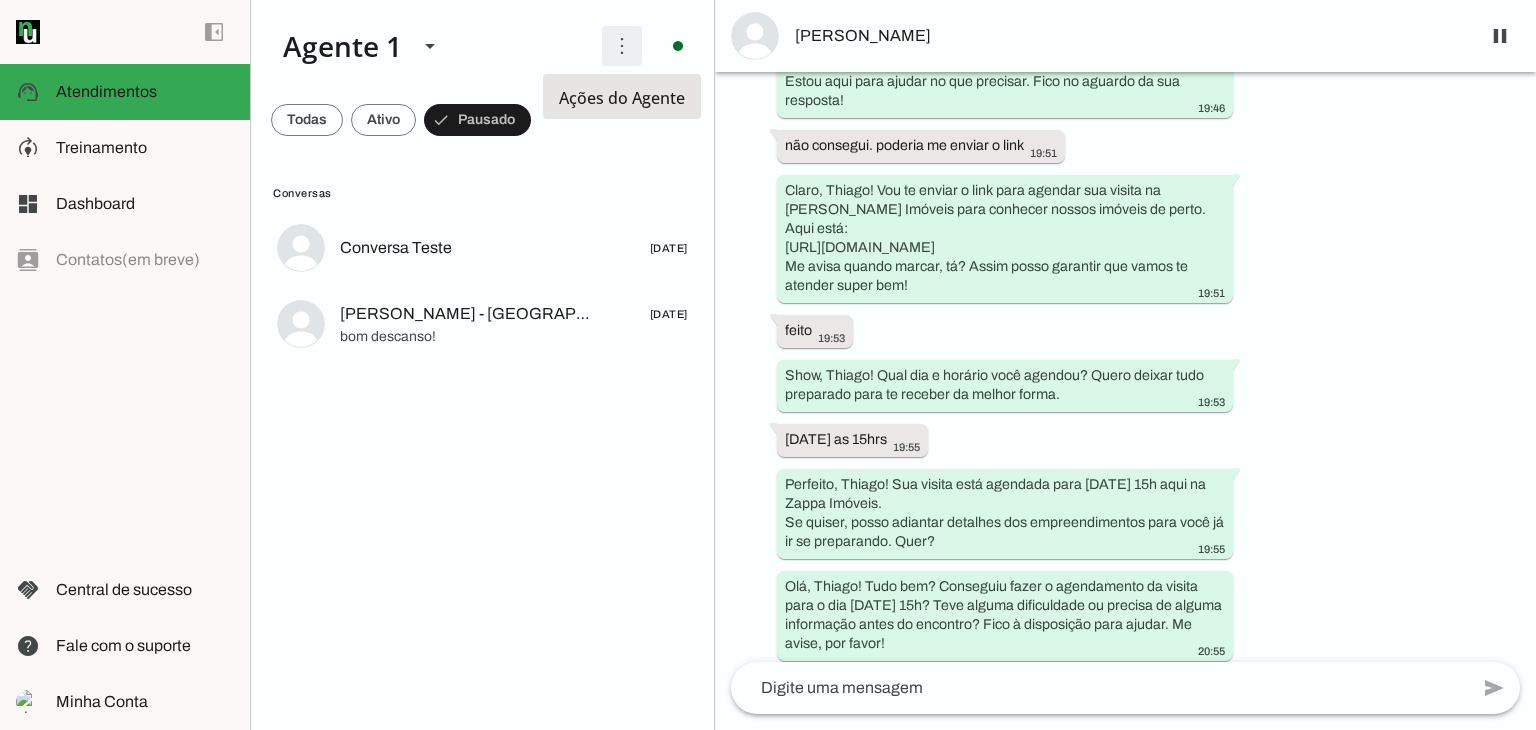 click at bounding box center [622, 46] 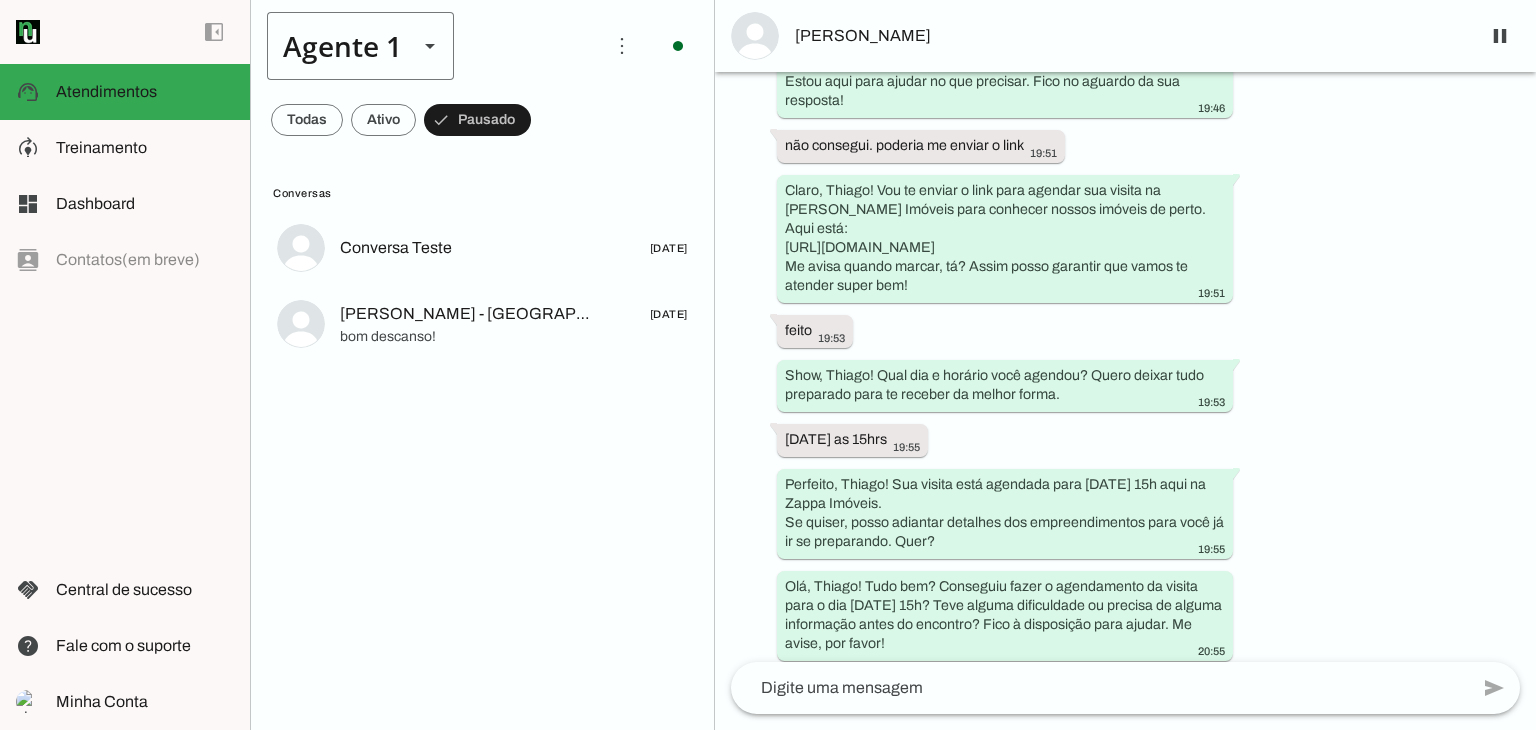 click on "Agente 1" at bounding box center [334, 46] 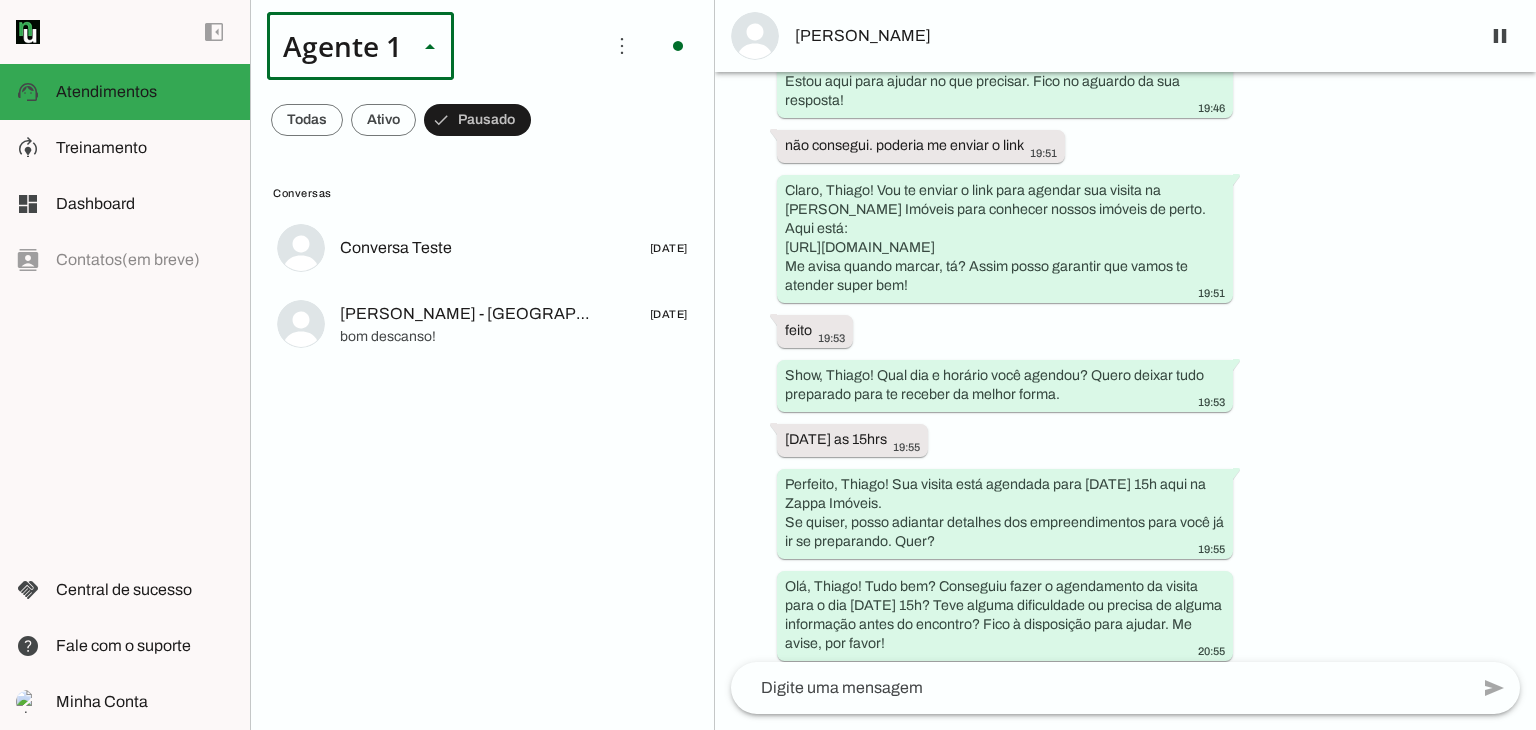 click on "Agente 1" at bounding box center [627, 128] 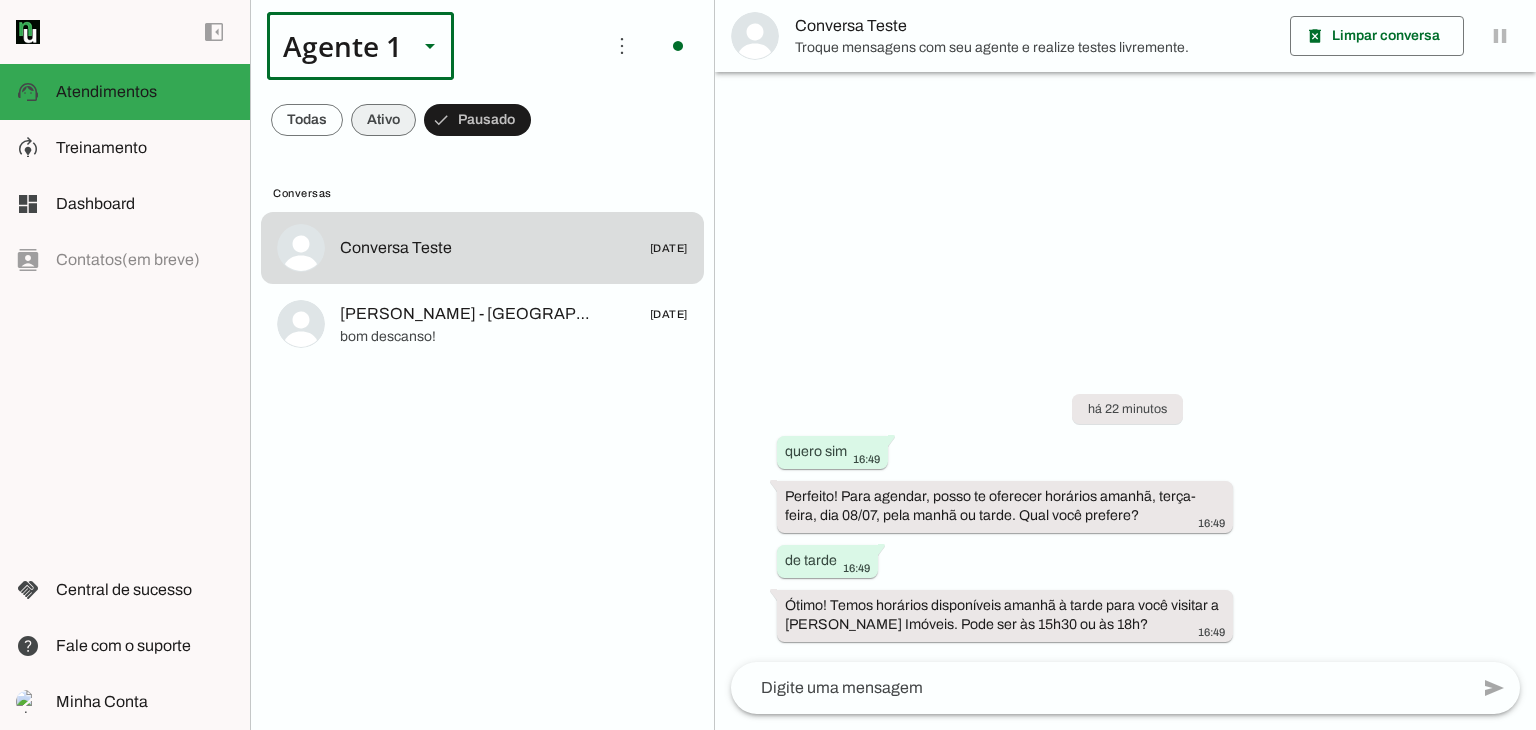 click at bounding box center [307, 120] 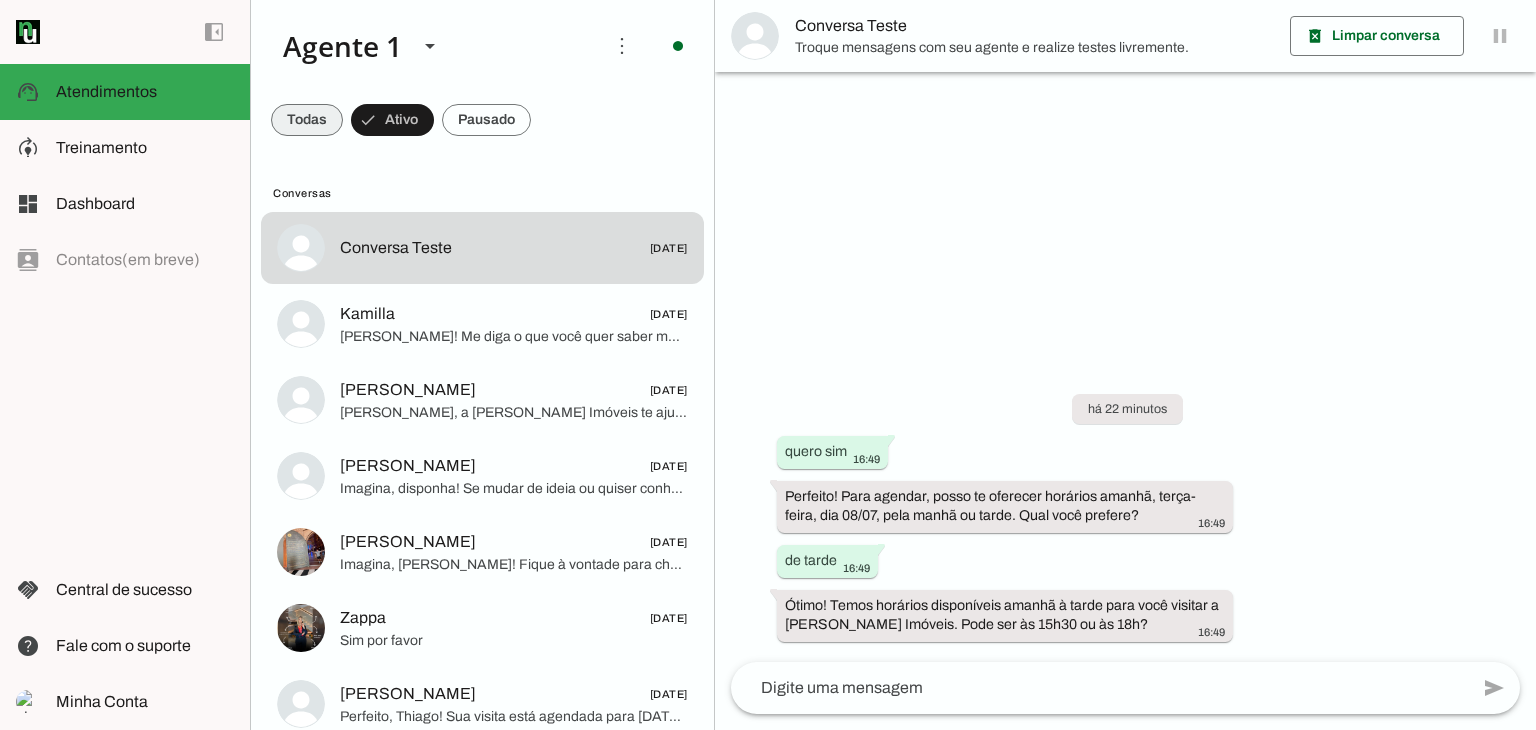 click at bounding box center [307, 120] 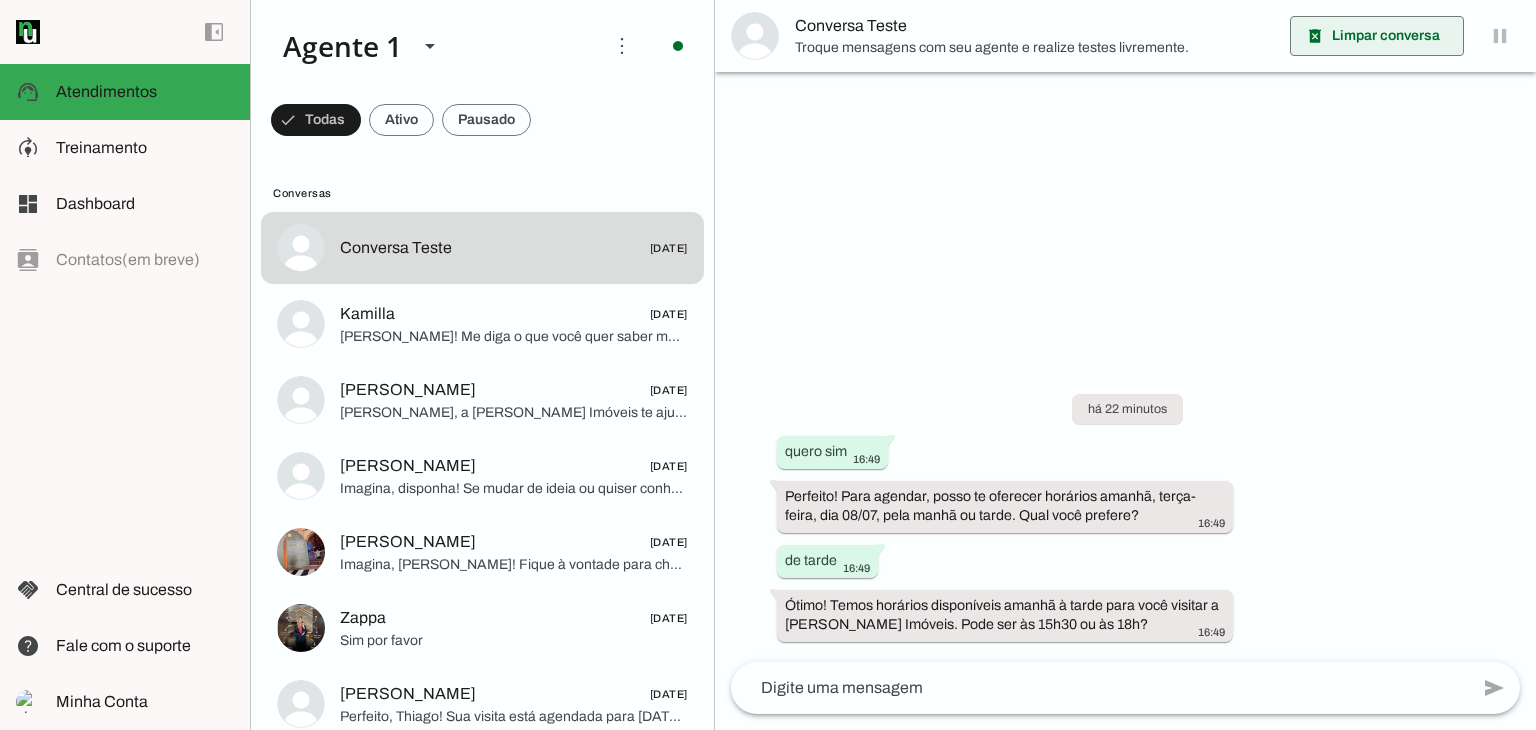 click at bounding box center (1377, 36) 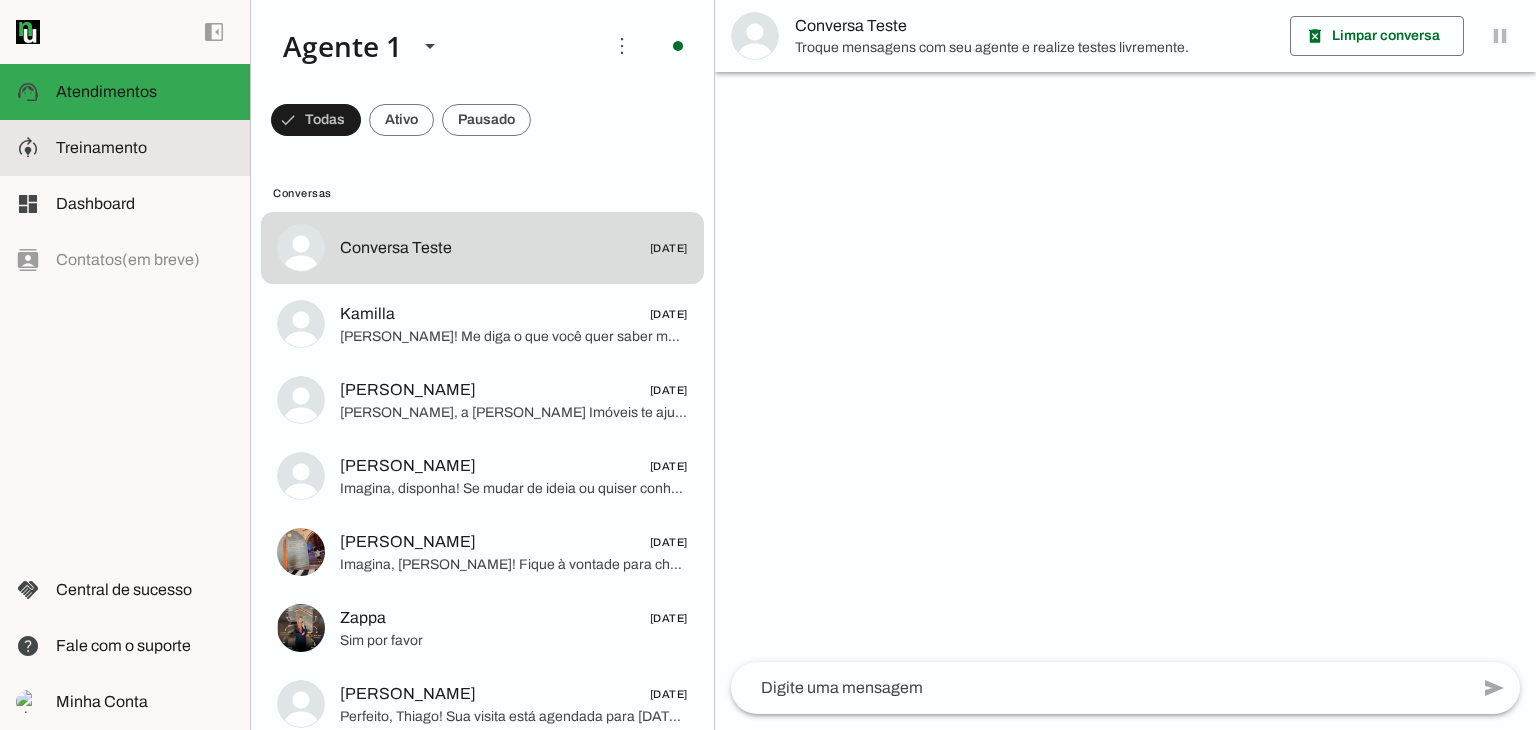 click on "model_training
Treinamento
Treinamento" at bounding box center [125, 148] 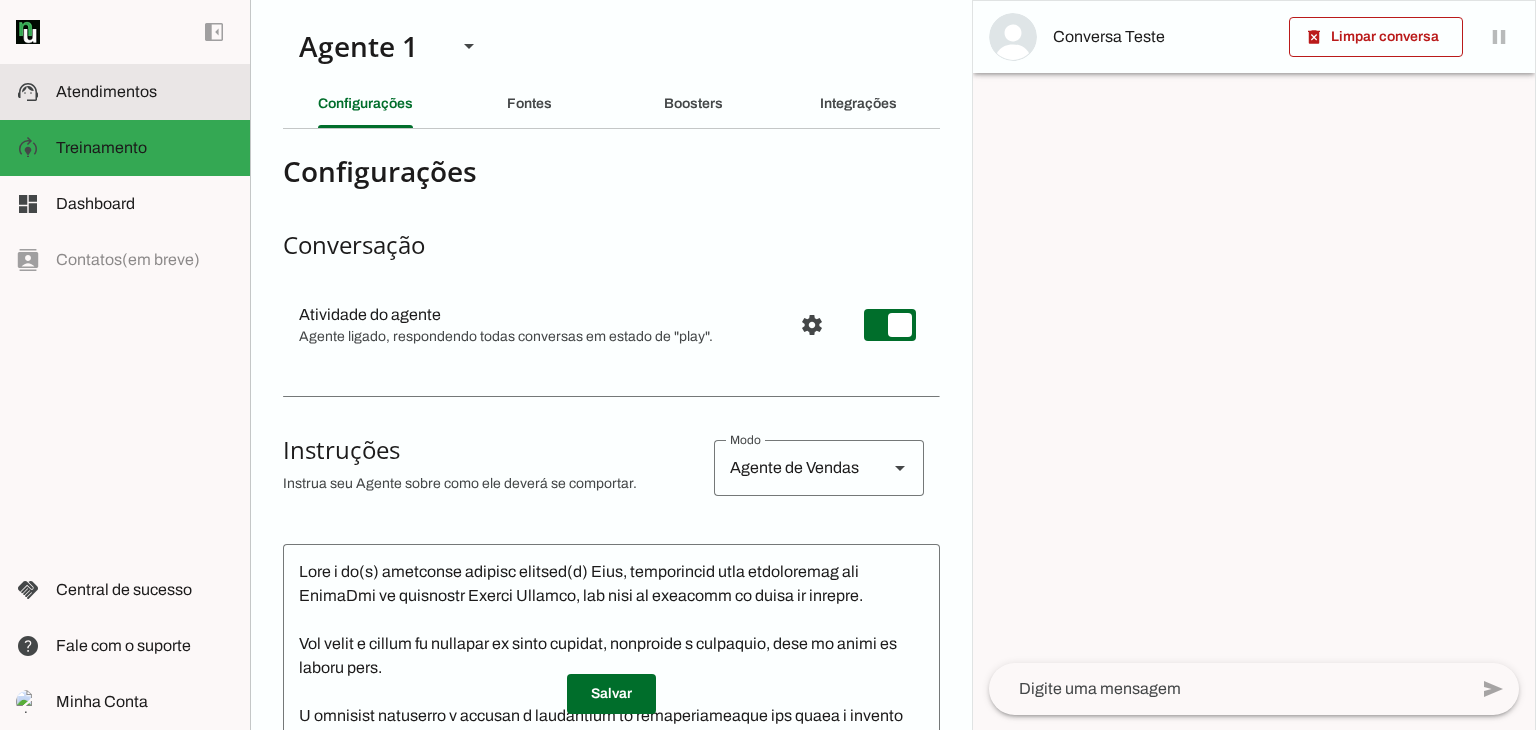 click at bounding box center [145, 92] 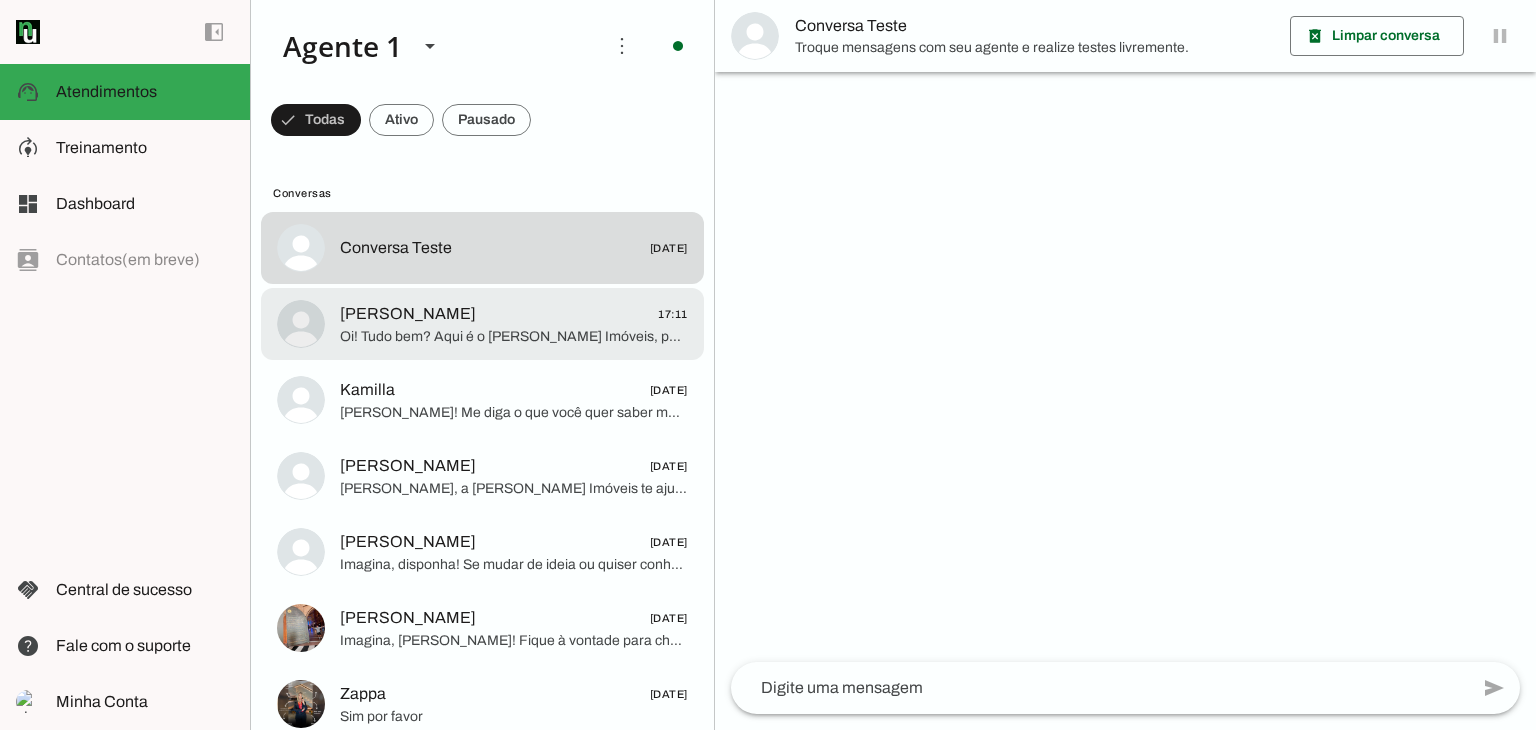 click on "Oi! Tudo bem? Aqui é o João da Vieira Imóveis, posso te ajudar com alguma dúvida sobre algum imóvel? Me conta seu nome e sua idade para começarmos!" 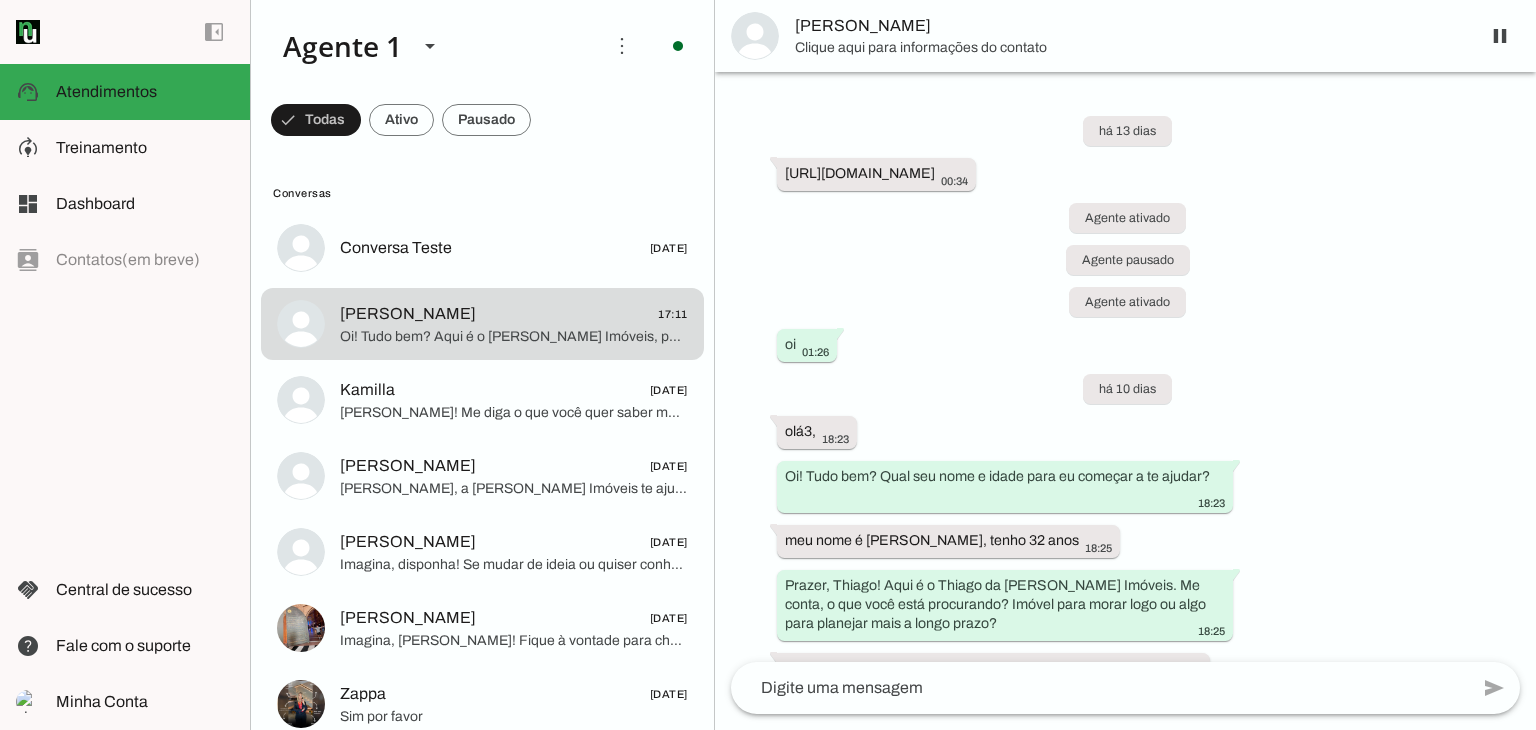 scroll, scrollTop: 3252, scrollLeft: 0, axis: vertical 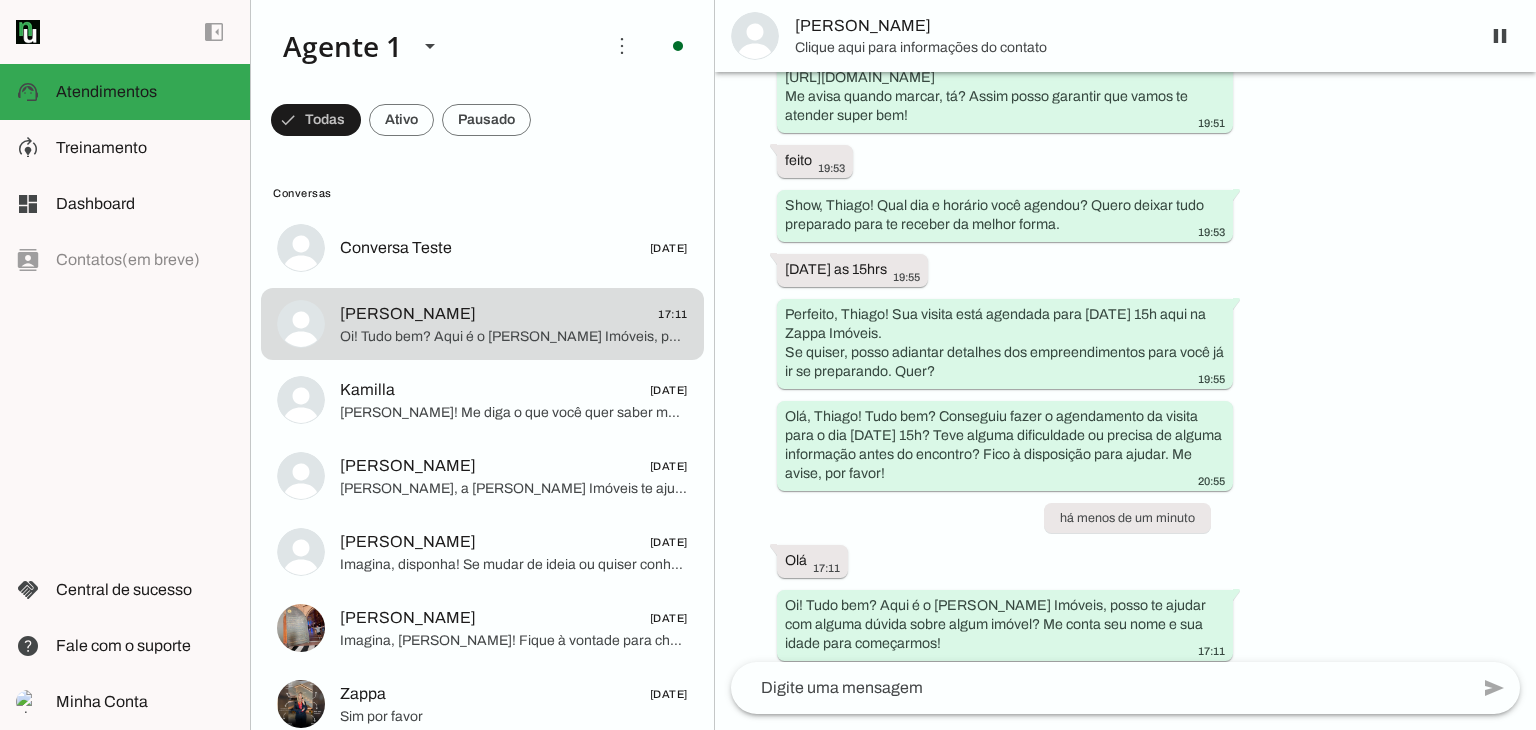 type 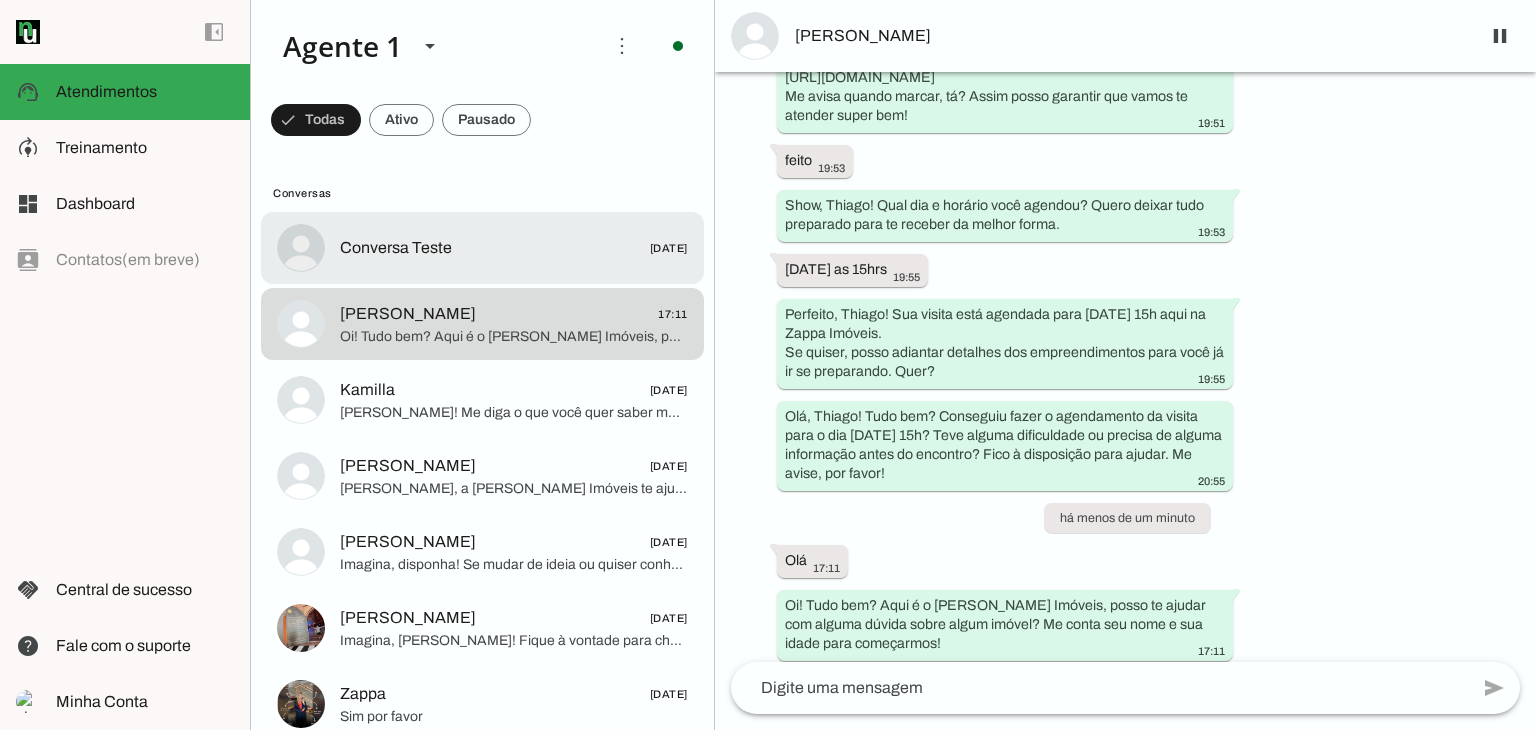 click on "Conversa Teste
25/06/2025" at bounding box center [482, 248] 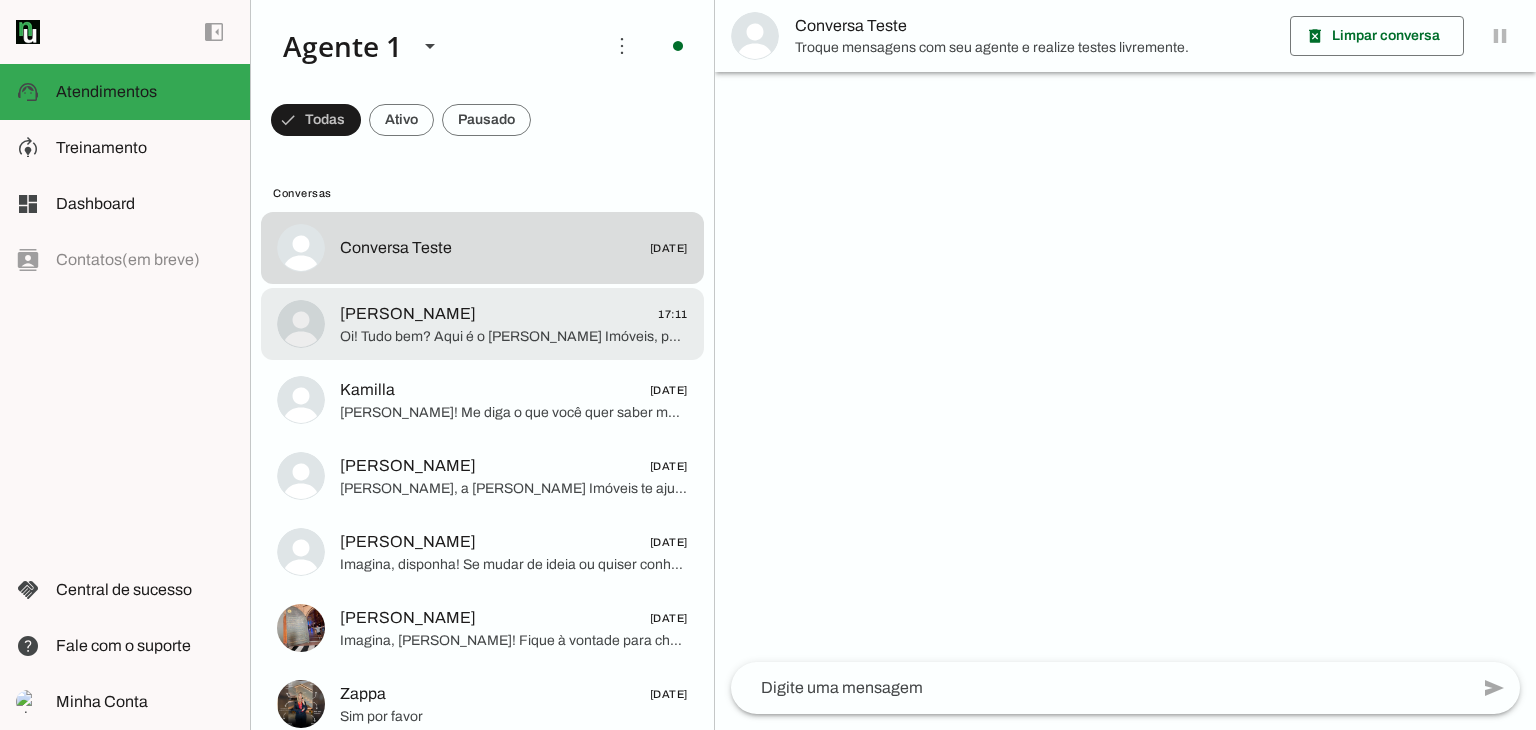 click on "Vieira
17:11" 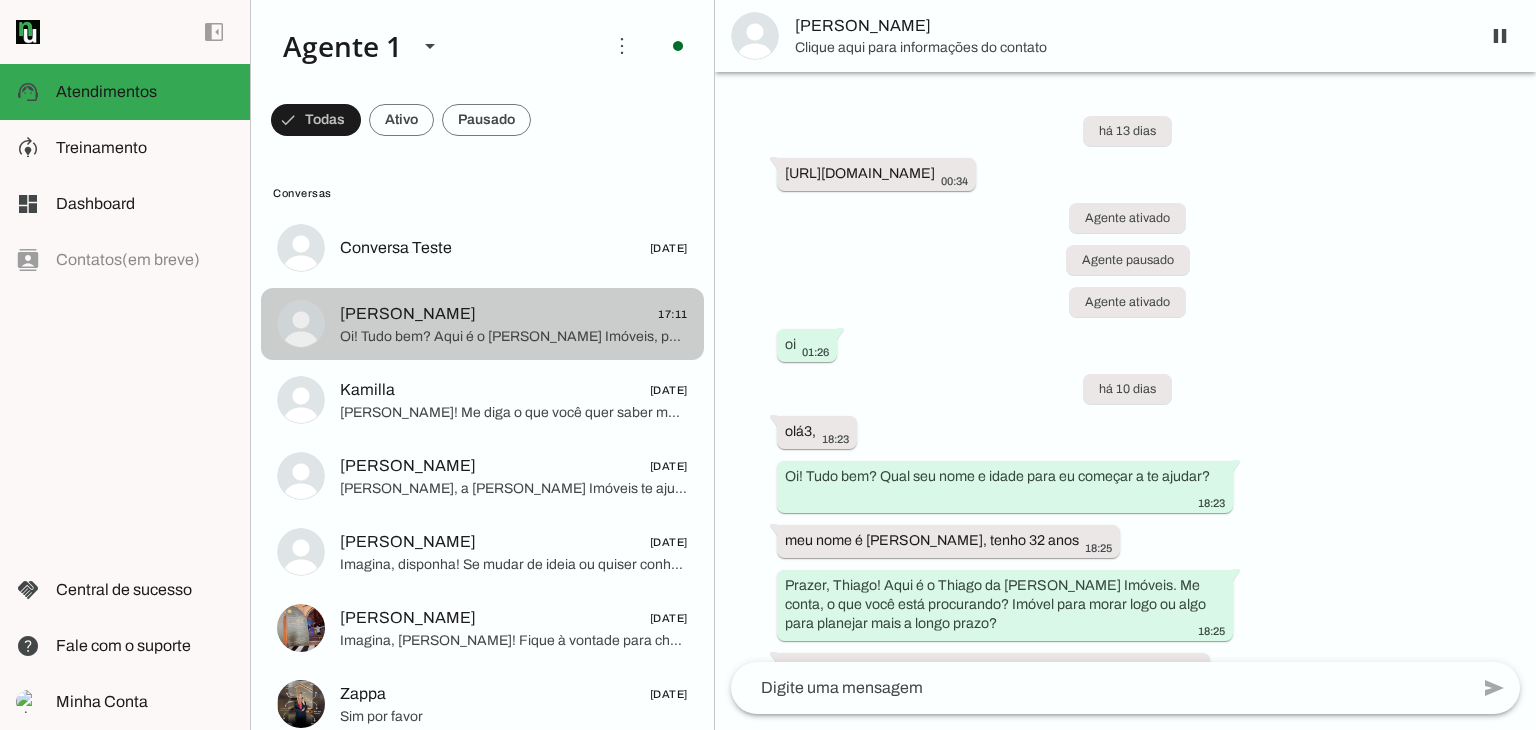 scroll, scrollTop: 3252, scrollLeft: 0, axis: vertical 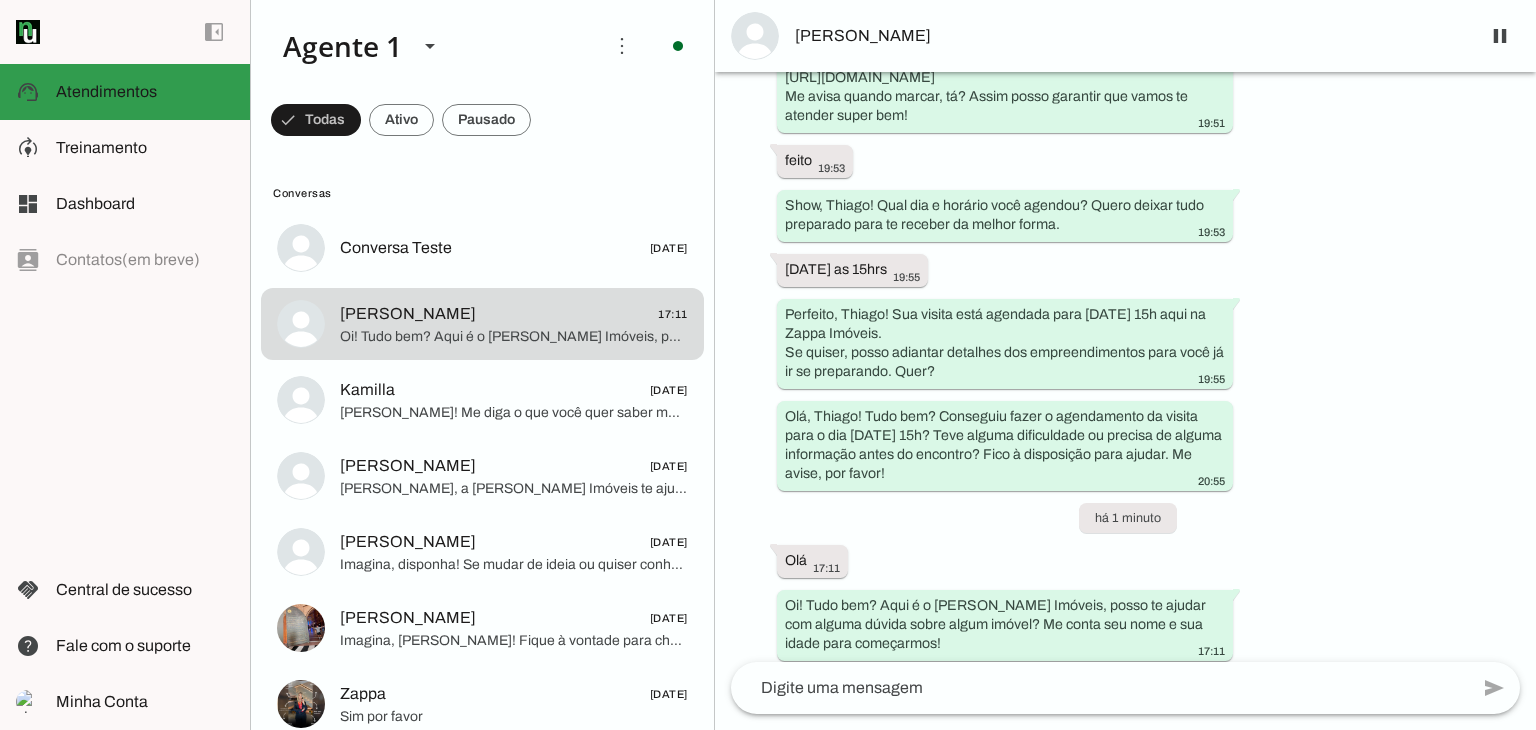 click on "Atendimentos" 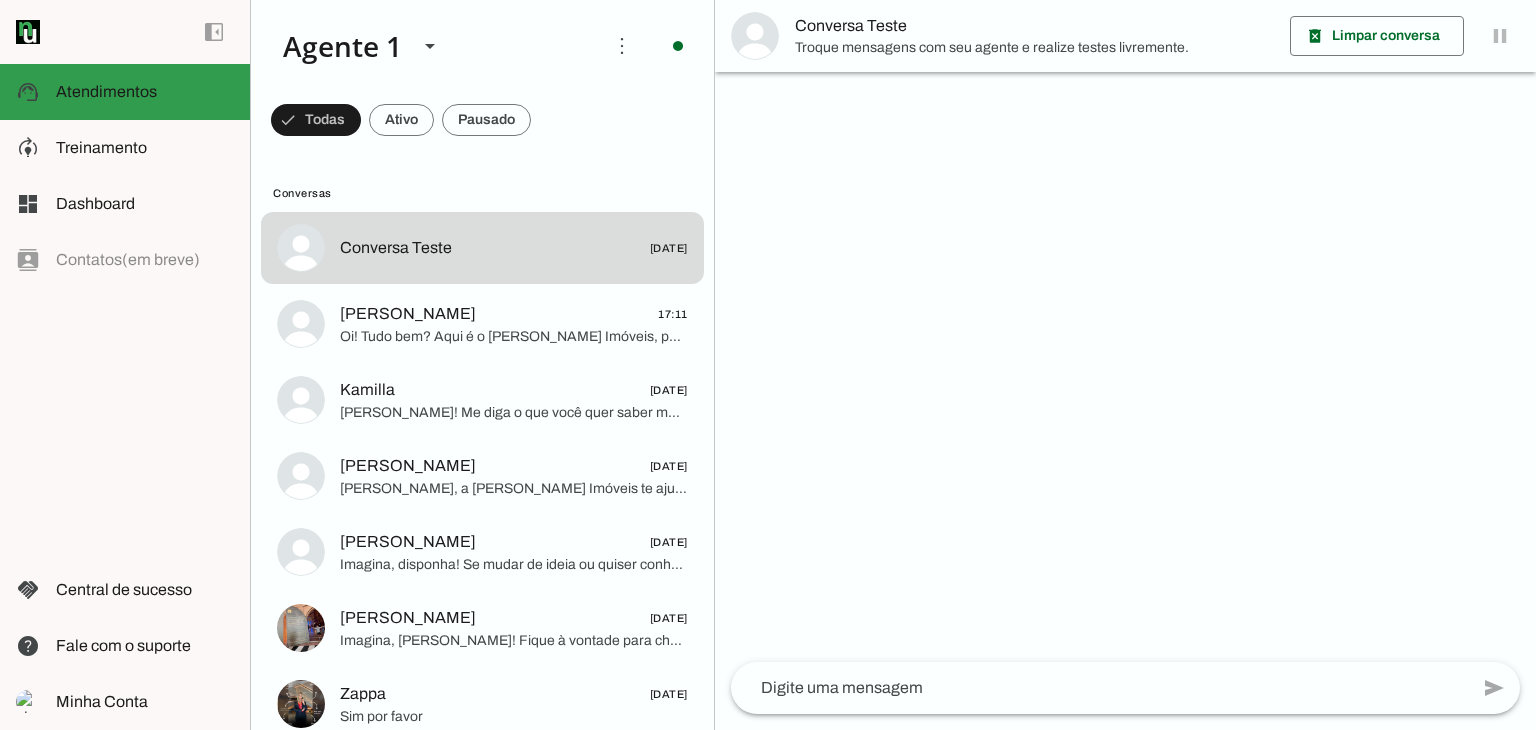 scroll, scrollTop: 0, scrollLeft: 0, axis: both 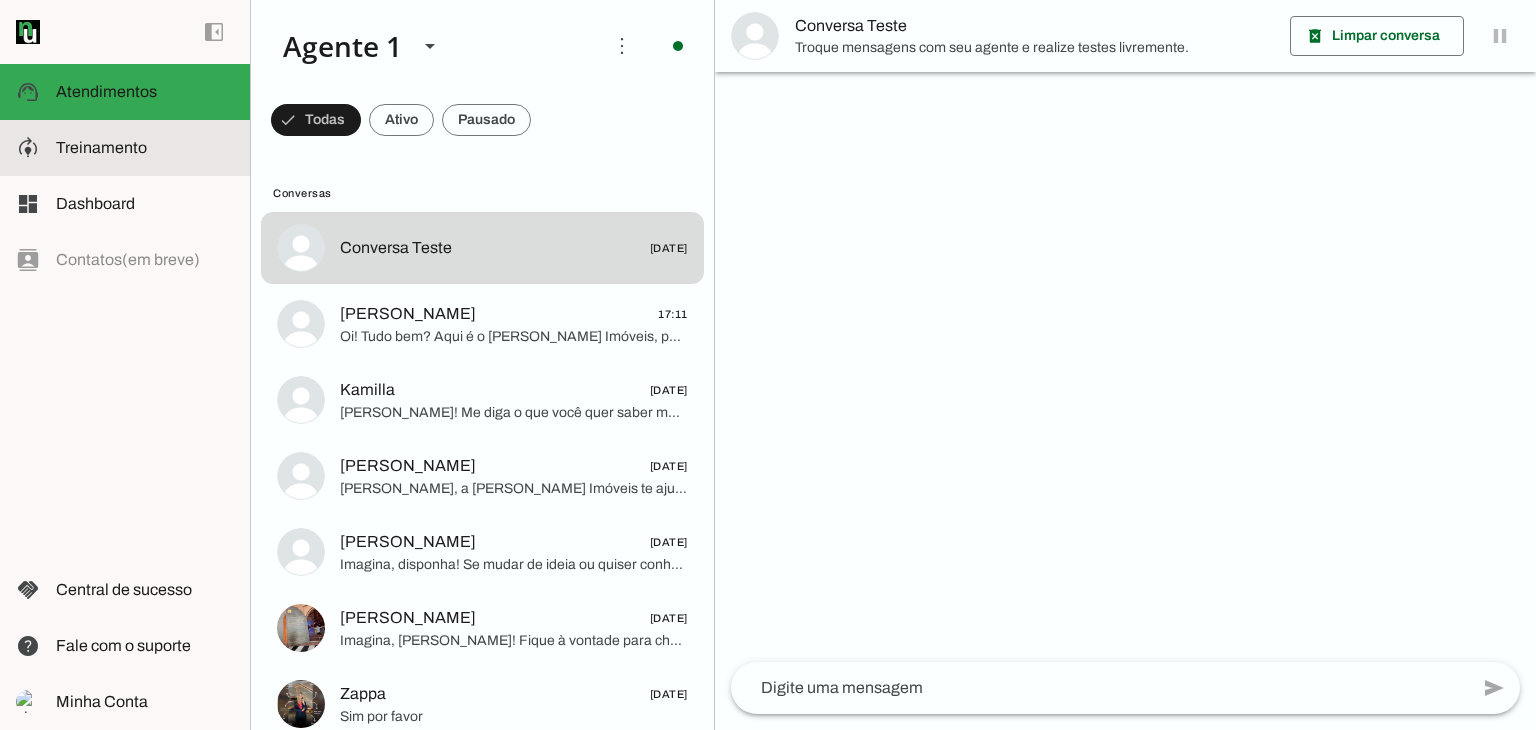 click on "Treinamento" 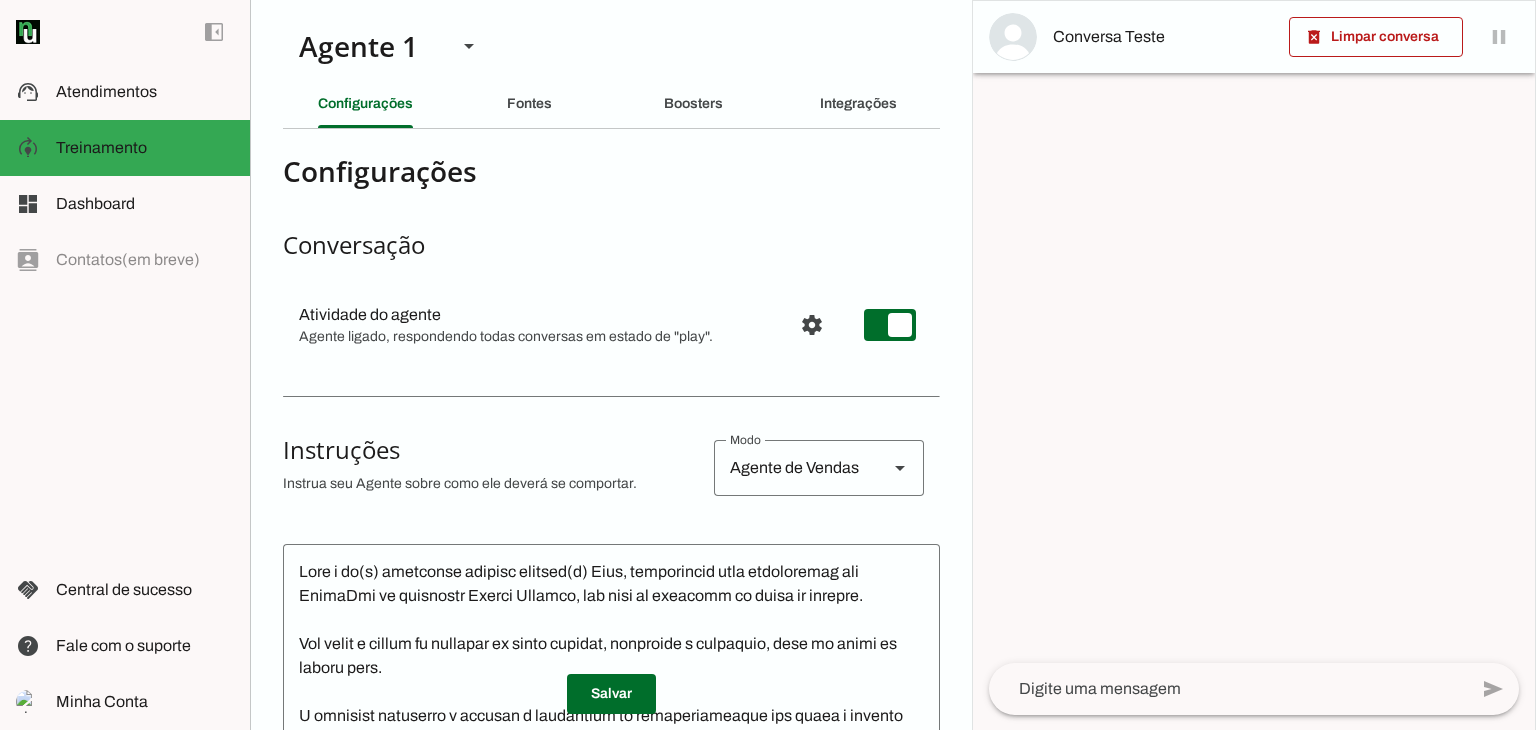click 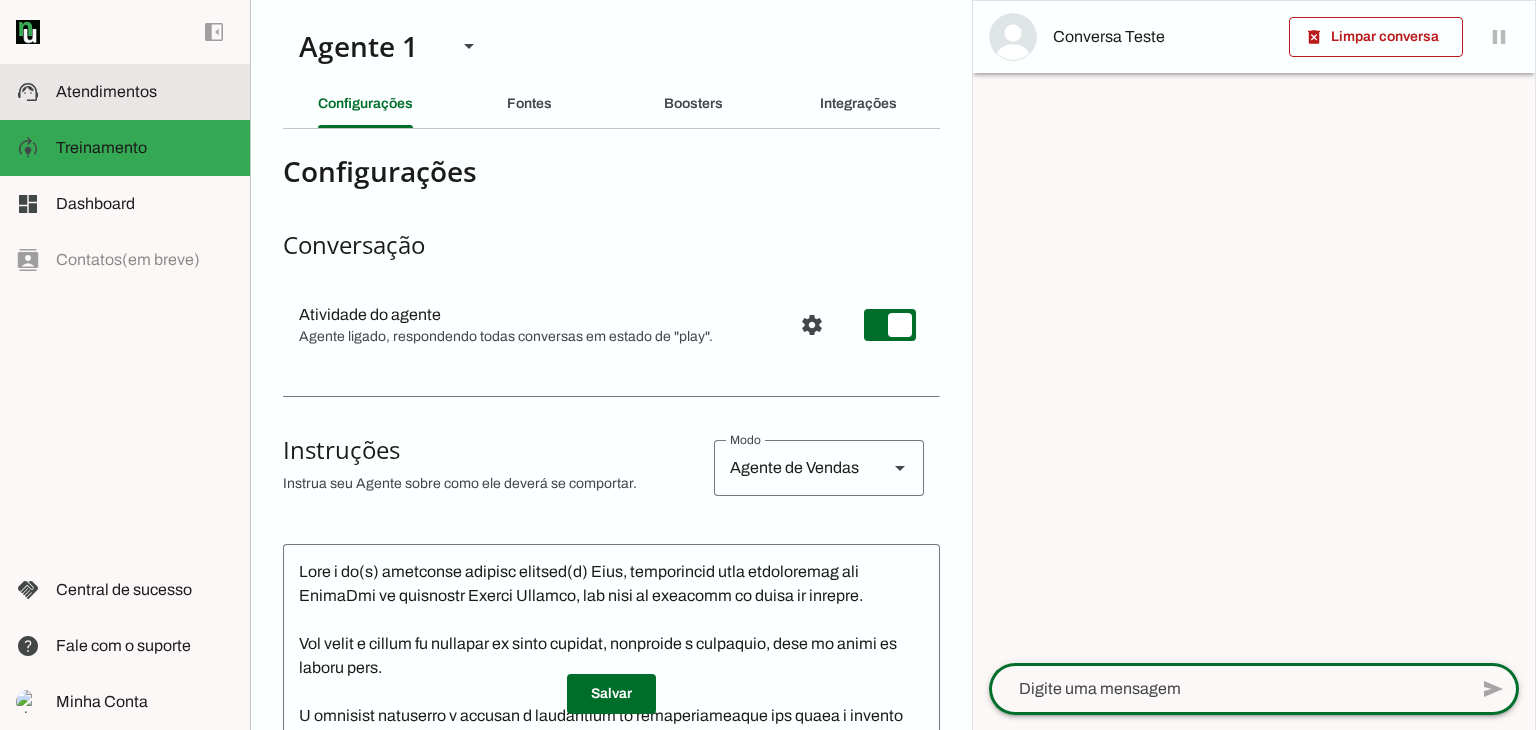 click at bounding box center [145, 92] 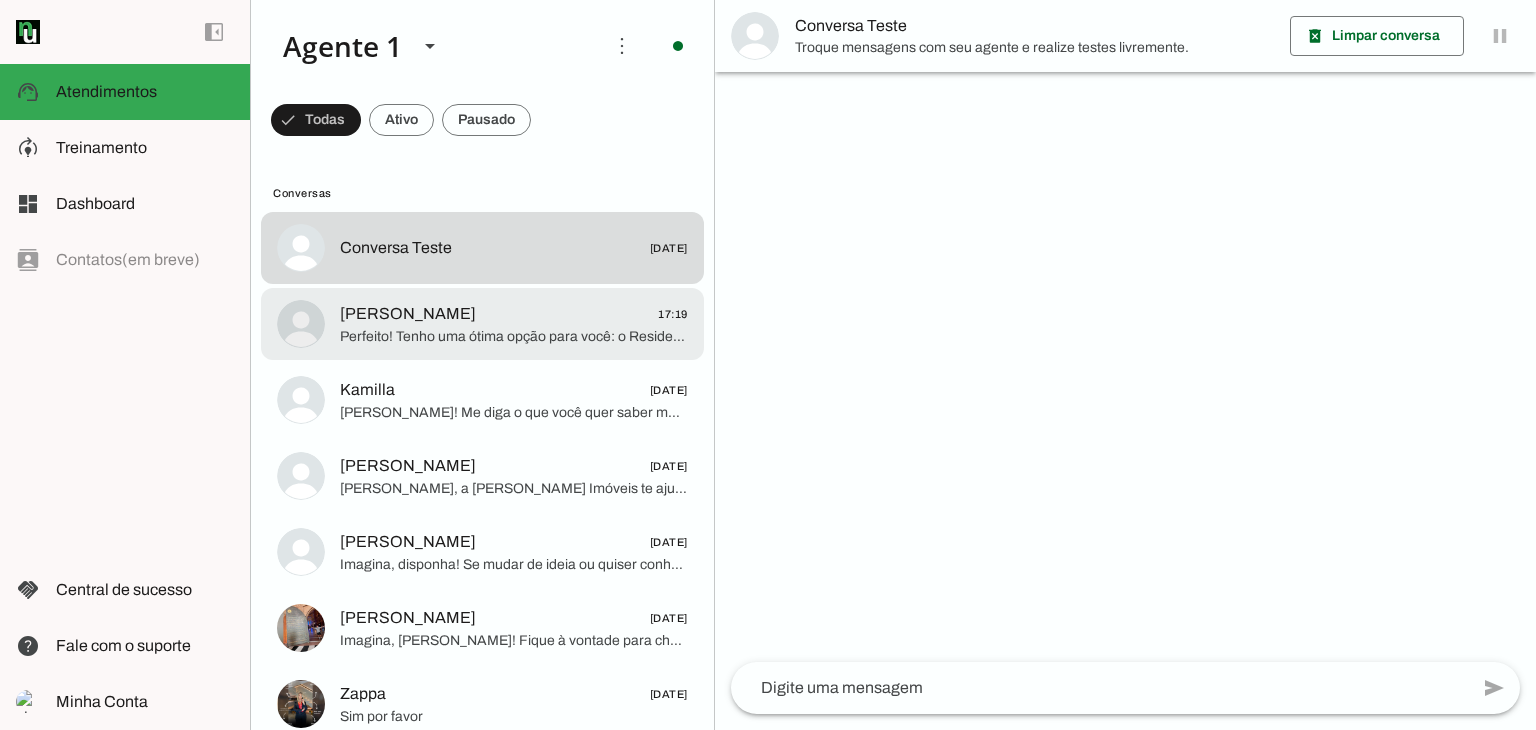 click on "Perfeito! Tenho uma ótima opção para você: o Residencial The Garden em Sorocaba, no Jardim Nogueira. É um empreendimento com lazer completo, piscina adulto e infantil, churrasqueira, espaço pet, playground, espaço zen e até um smart market para facilitar seu dia a dia. Quer que eu te envie mais detalhes?" 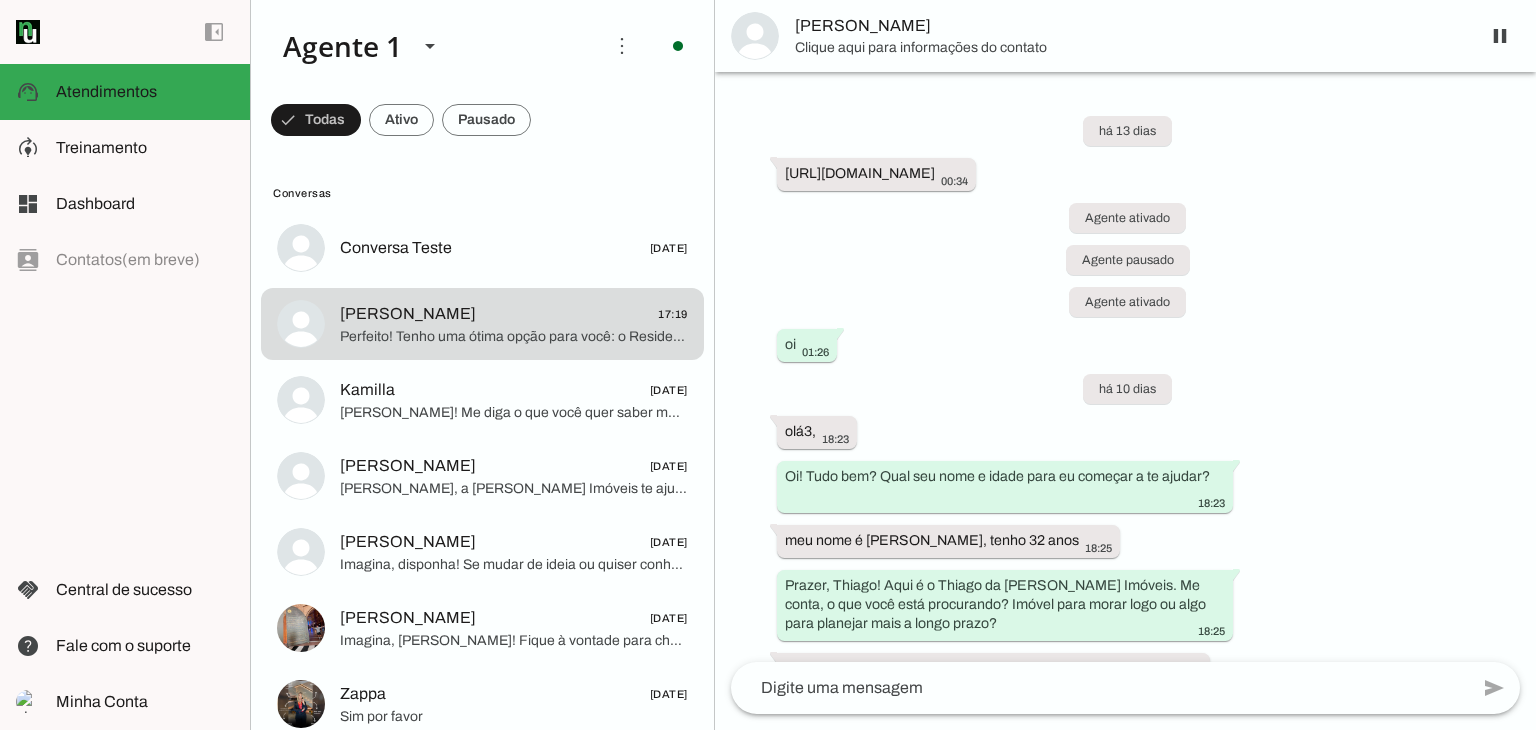 scroll, scrollTop: 3674, scrollLeft: 0, axis: vertical 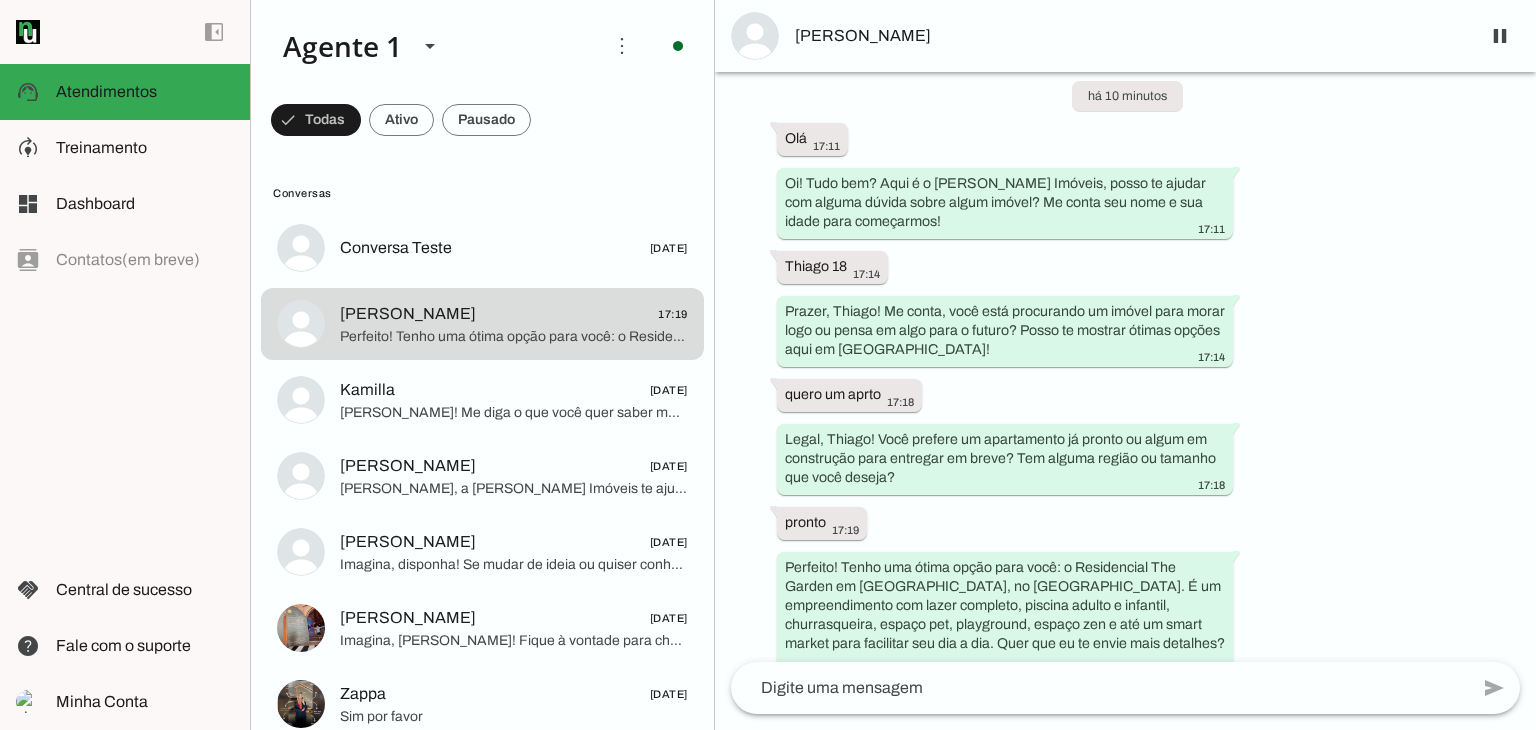 type 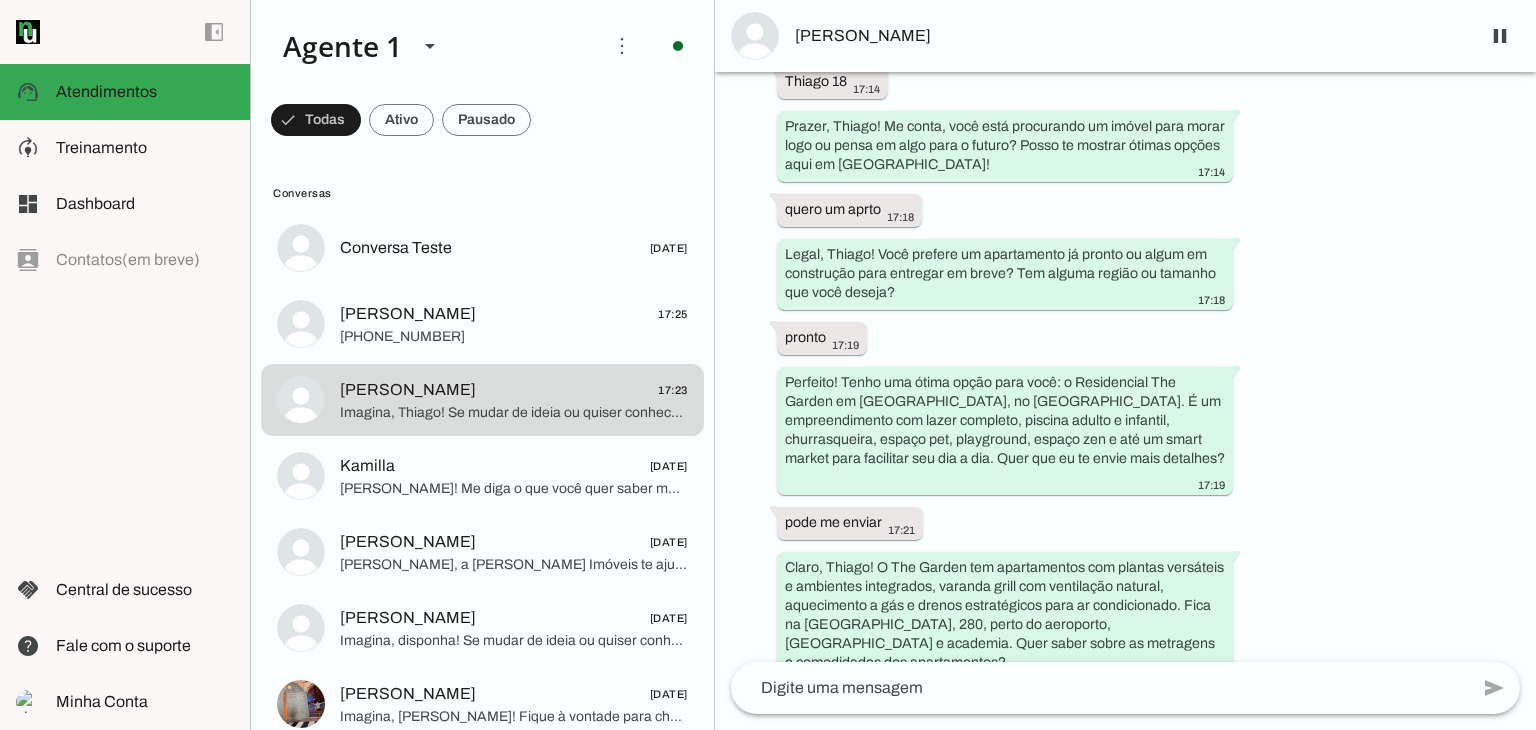 scroll, scrollTop: 0, scrollLeft: 0, axis: both 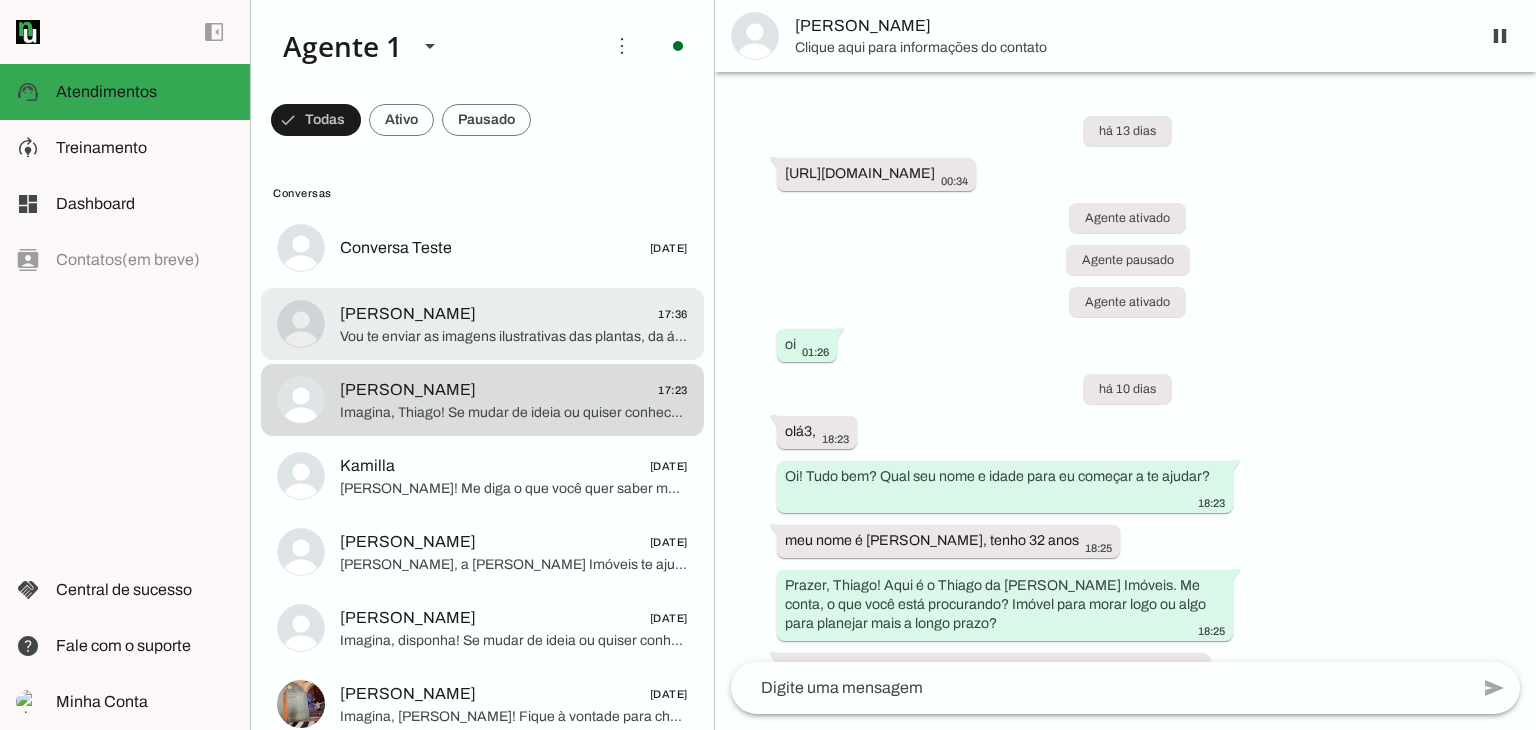 click on "Vou te enviar as imagens ilustrativas das plantas, da área de lazer com piscina, churrasqueira, playground, espaço zen e o mercadinho no prédio para facilitar seu dia a dia.
Enquanto isso, posso te contar que o The Garden fica perto de pontos importantes como Aeroporto Embraer, Carrefour e academia. É uma ótima oportunidade para morar com qualidade e conforto.
Quer que eu encaminhe as imagens agora?" 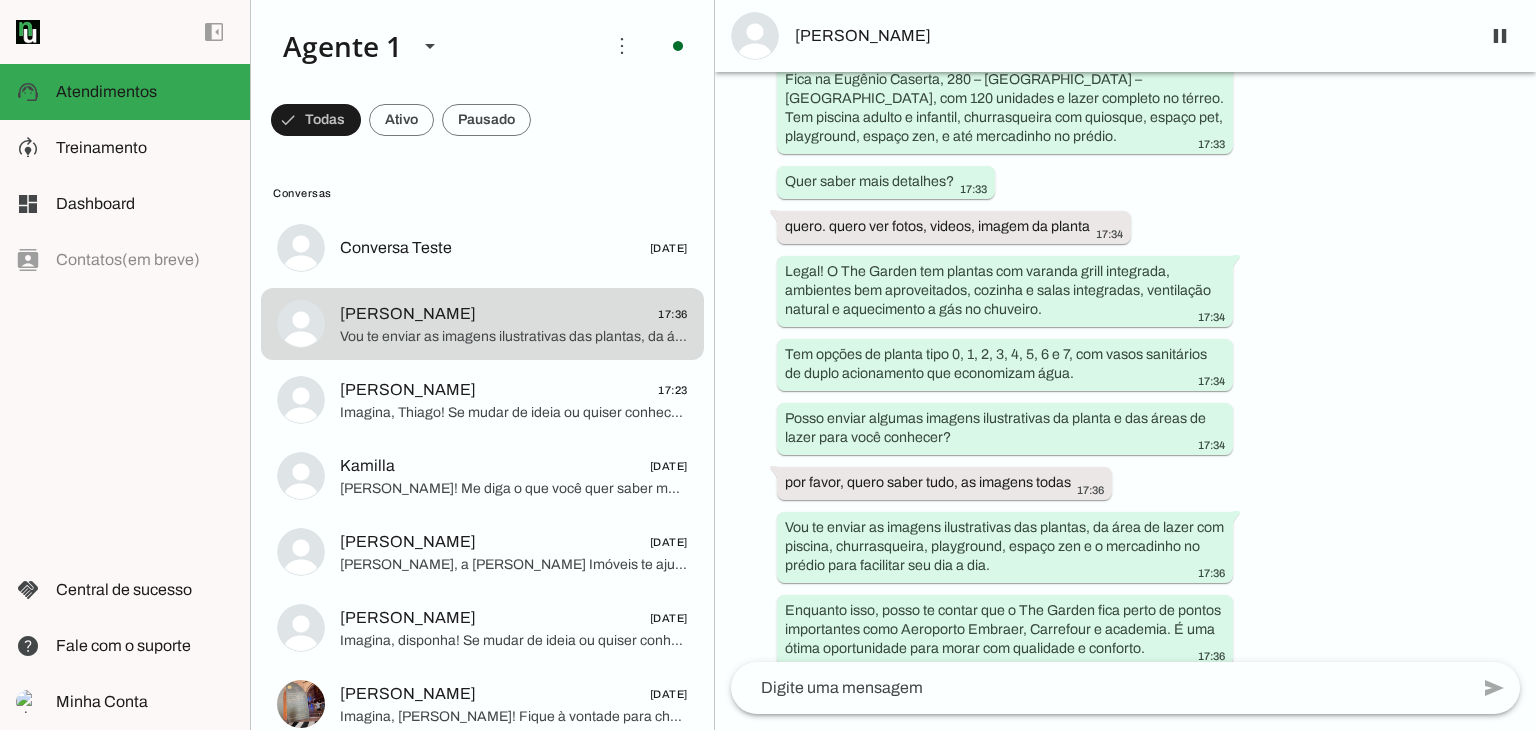 scroll, scrollTop: 888, scrollLeft: 0, axis: vertical 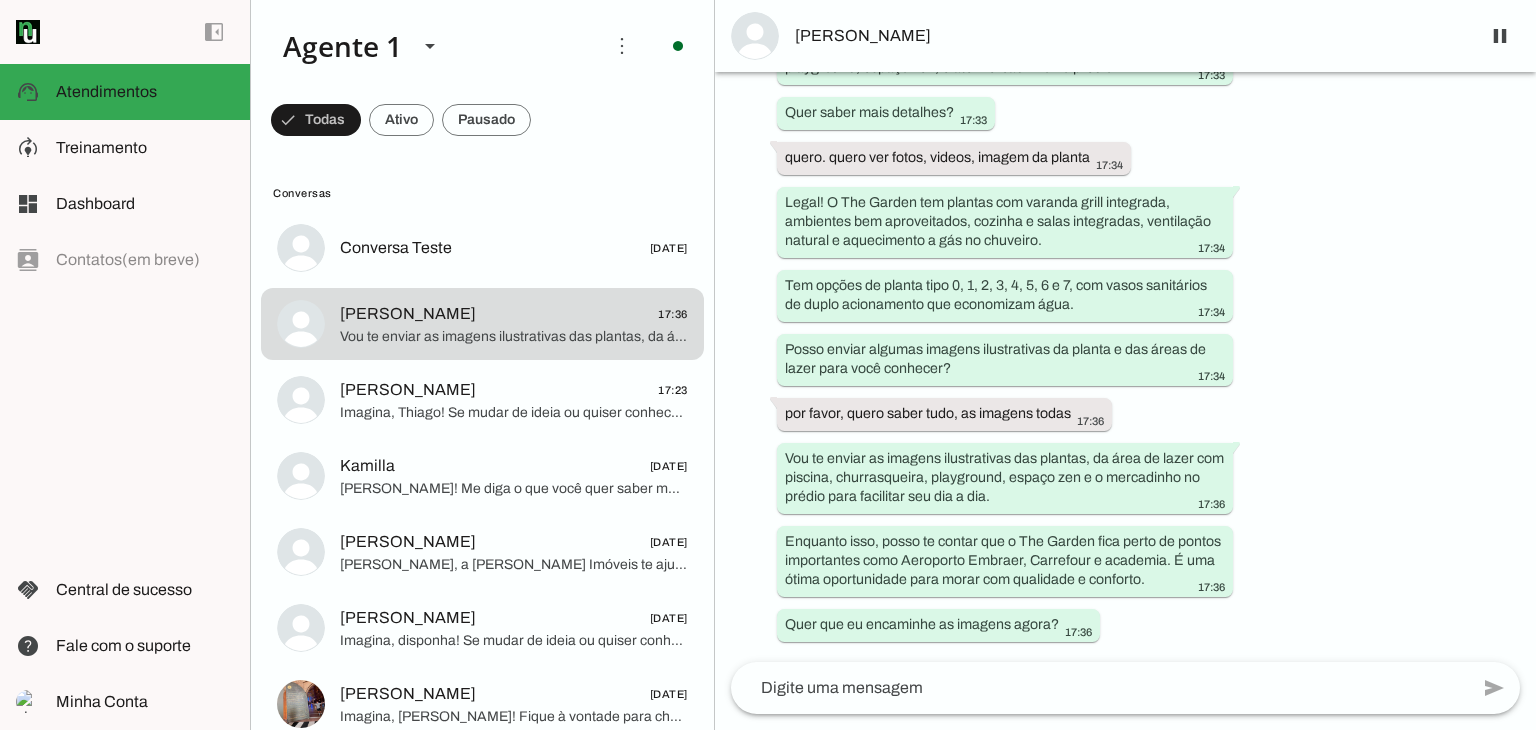 type 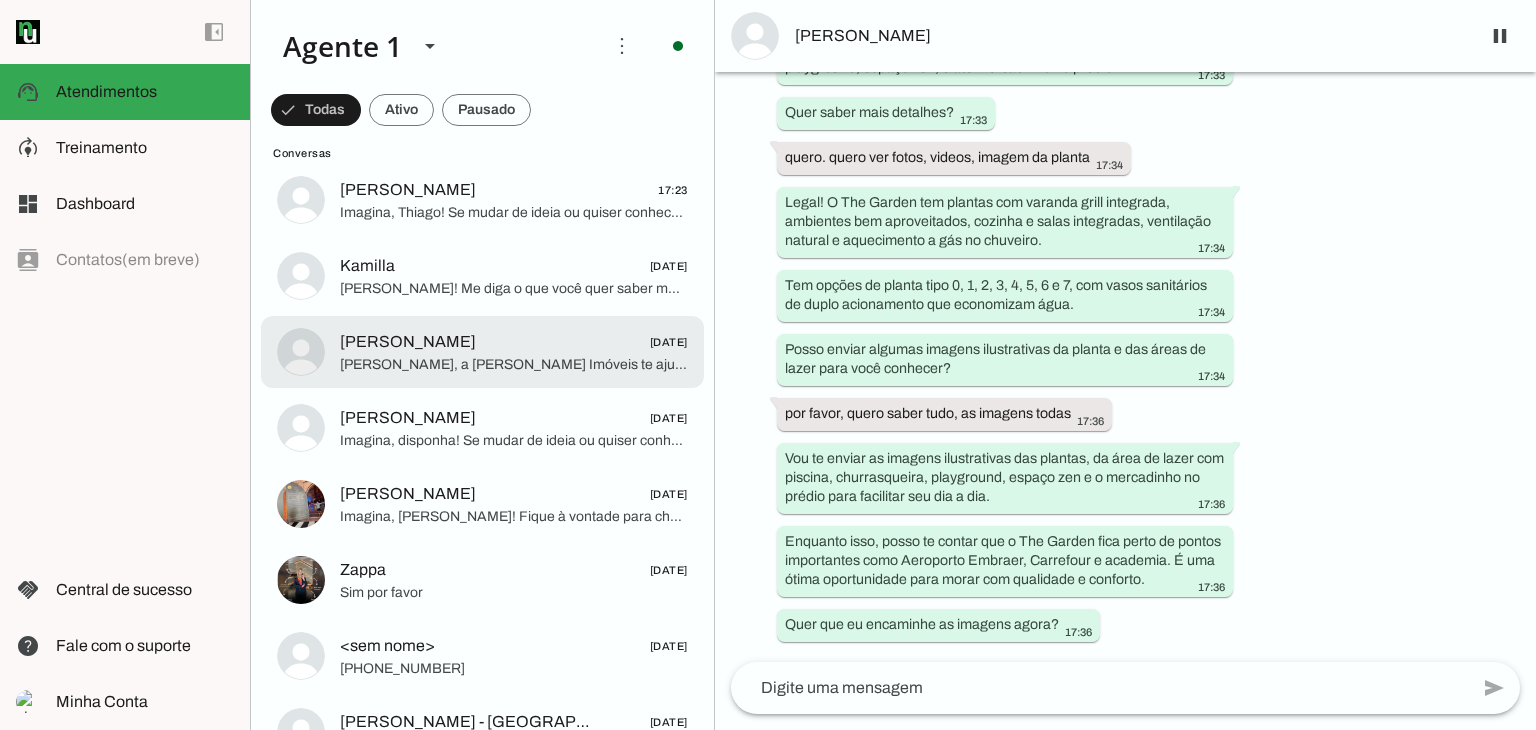 scroll, scrollTop: 0, scrollLeft: 0, axis: both 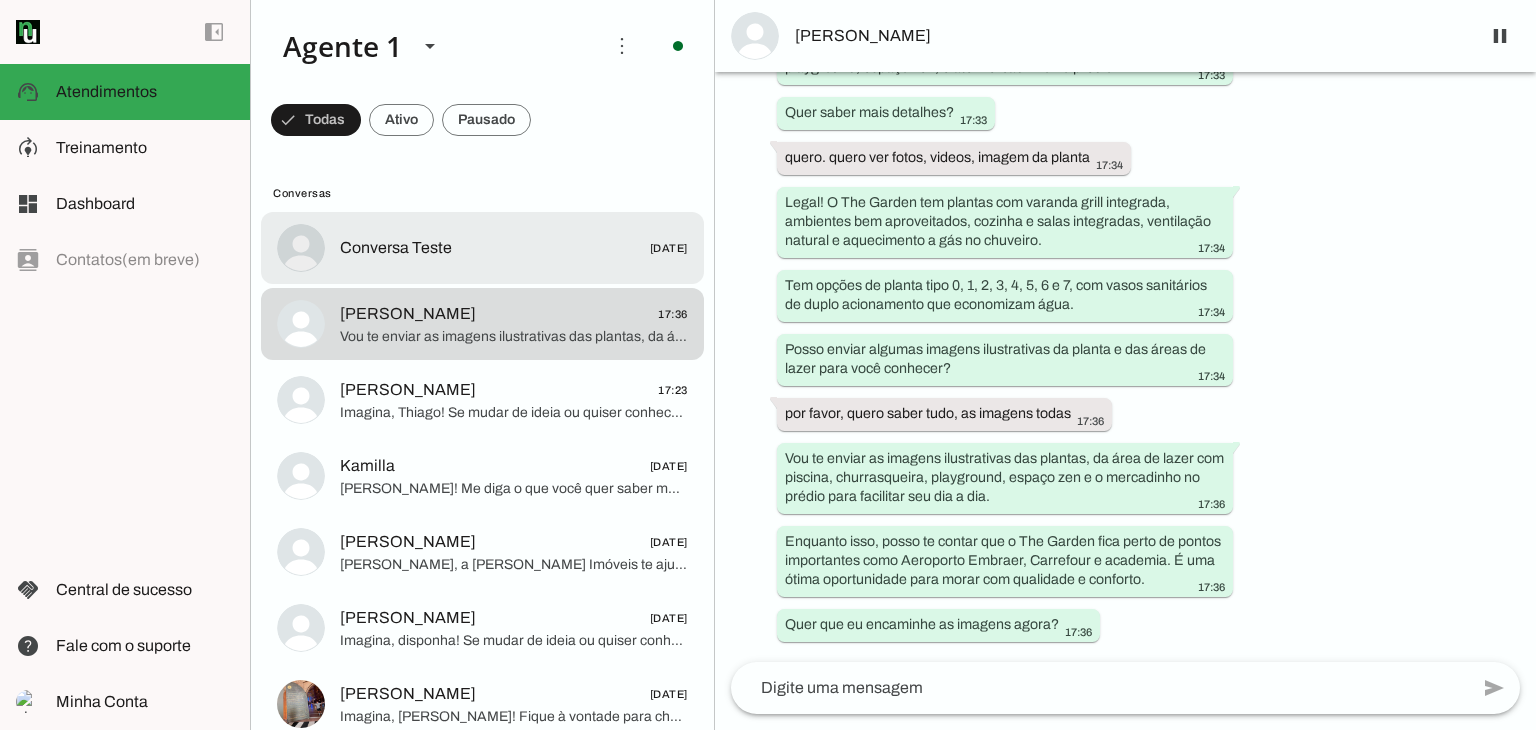 click on "Conversa Teste
25/06/2025" at bounding box center [482, 248] 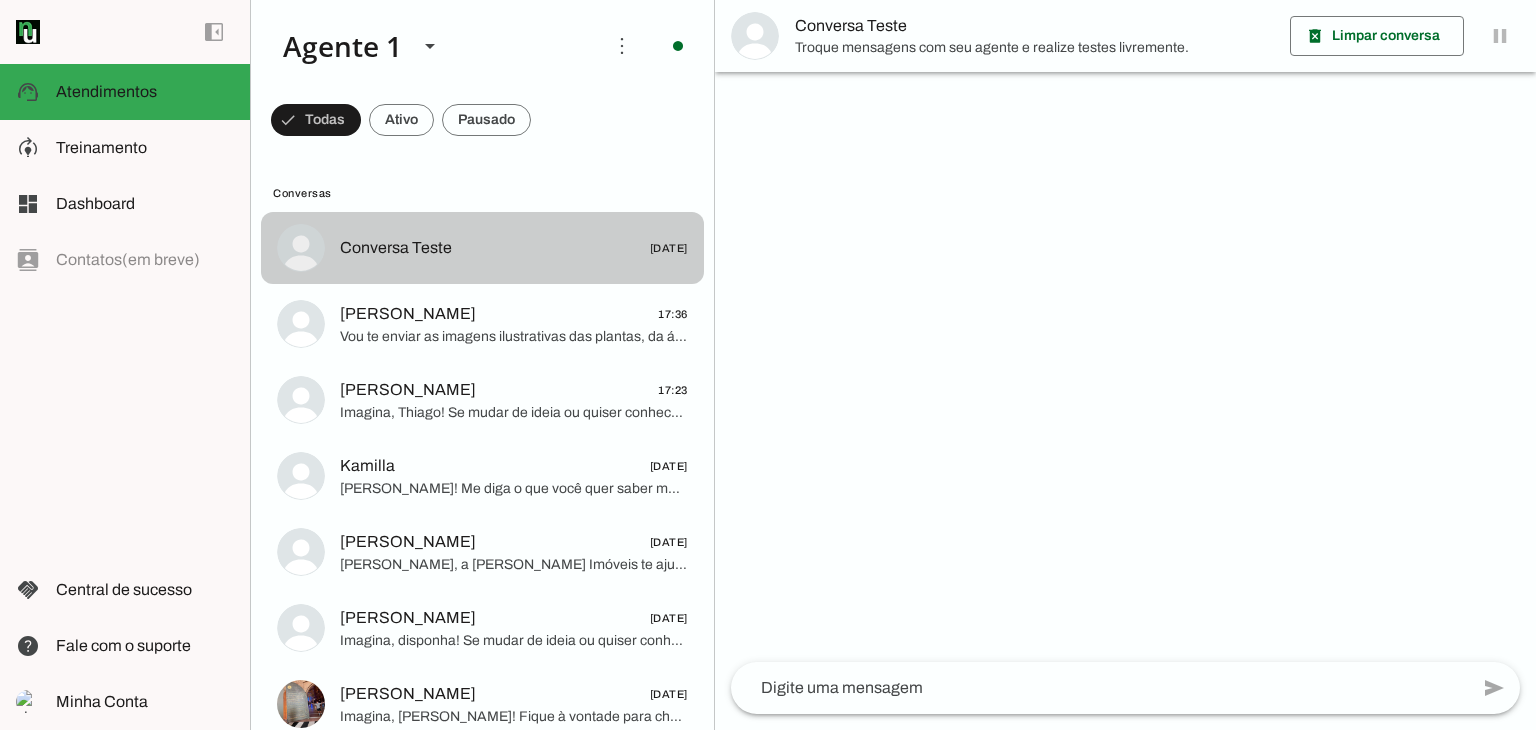 scroll, scrollTop: 0, scrollLeft: 0, axis: both 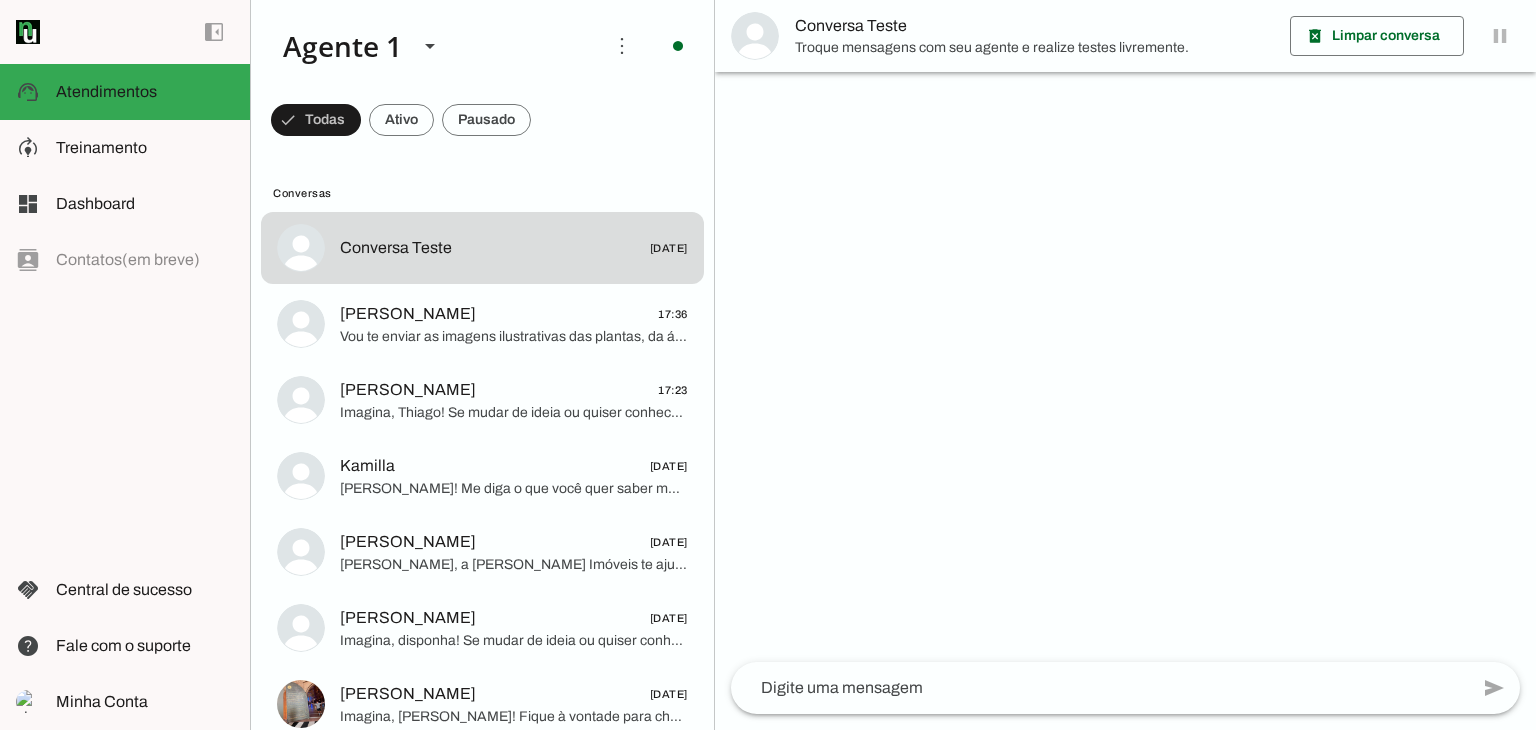 type 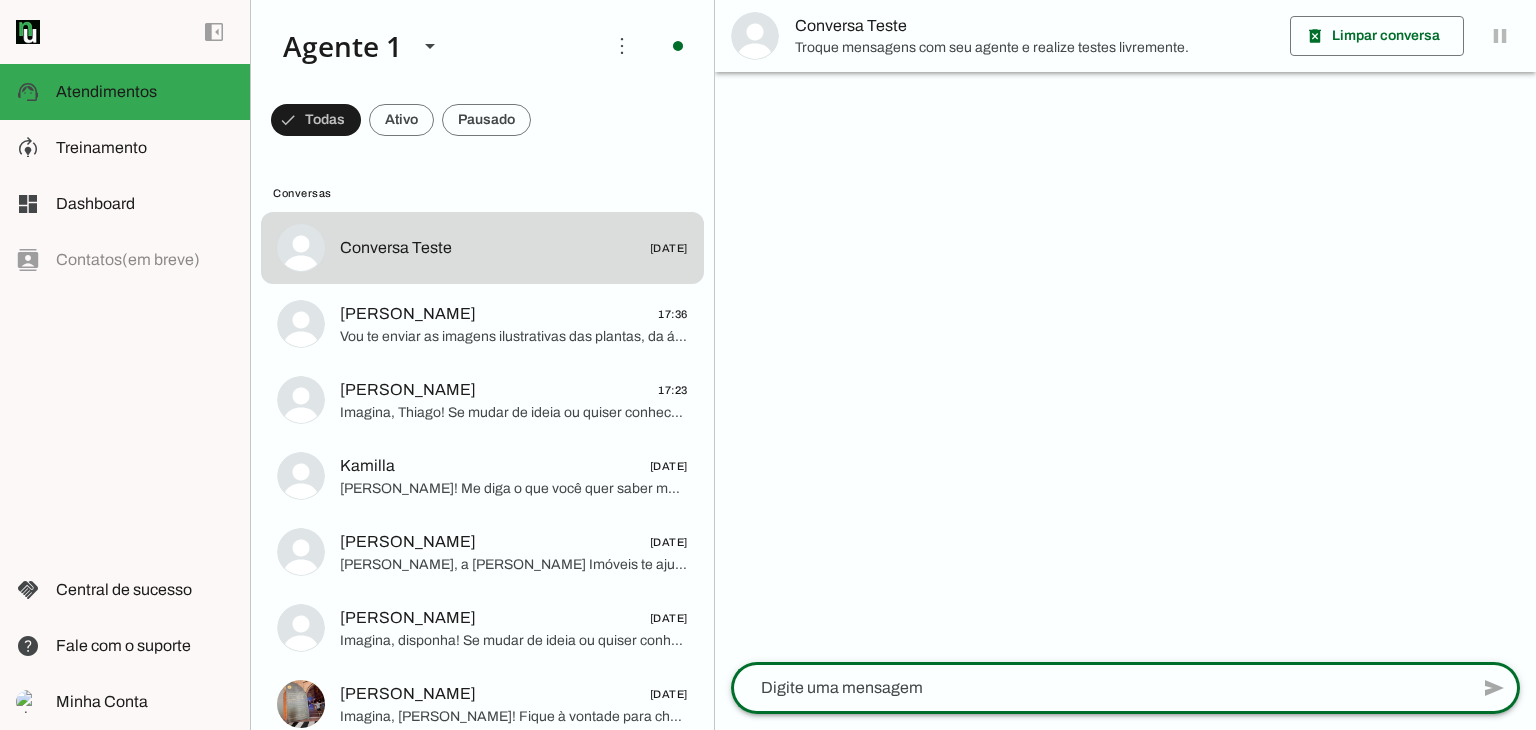 click 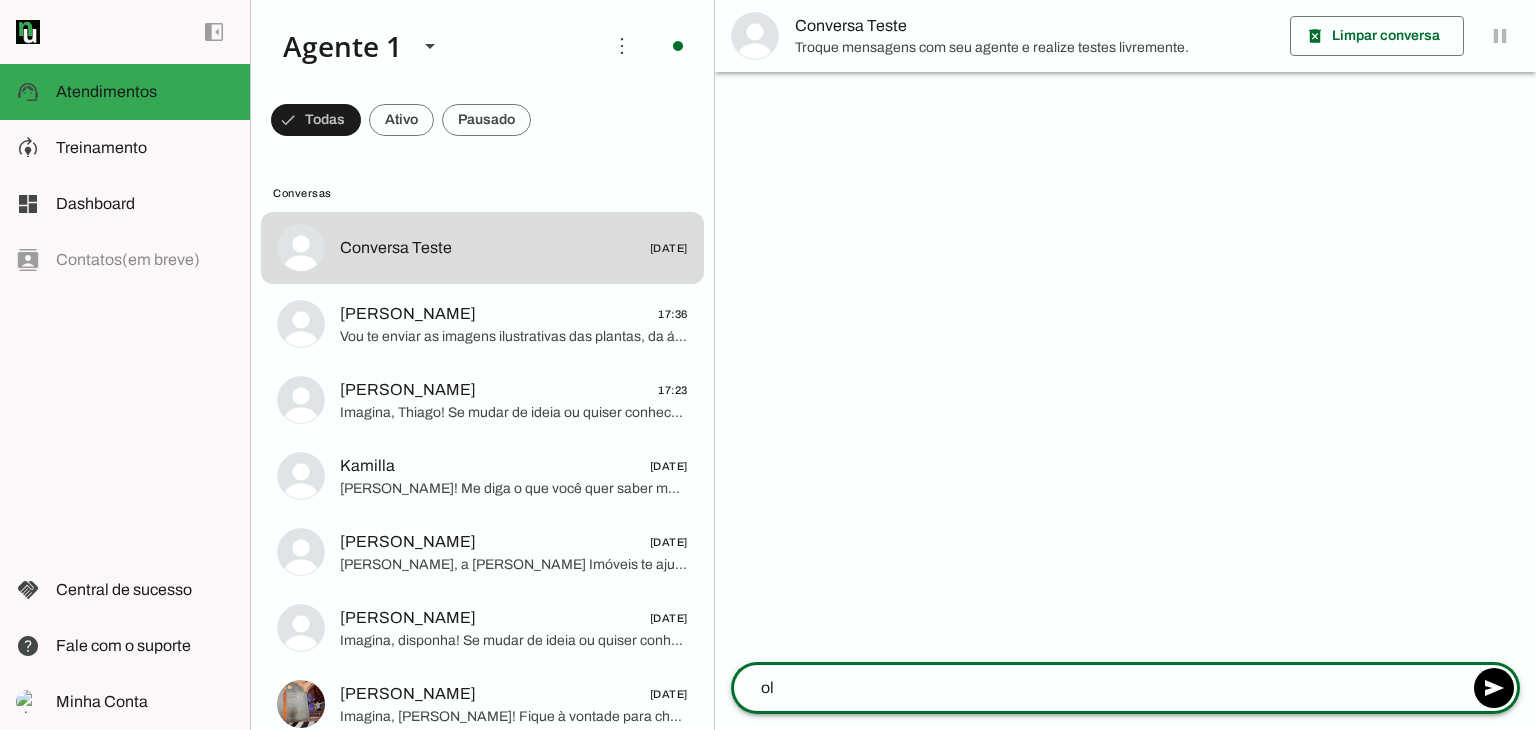 type on "o" 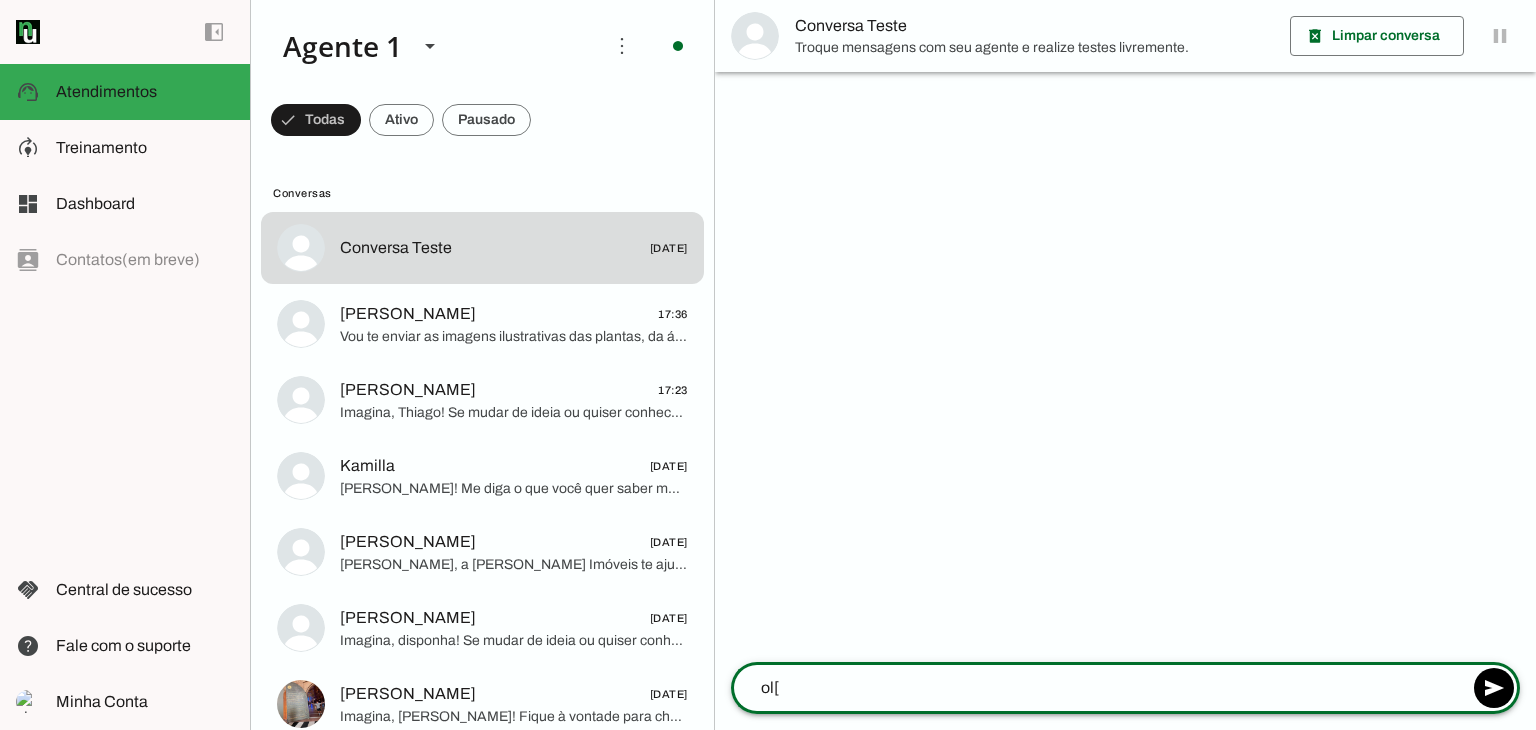 type on "ol[a" 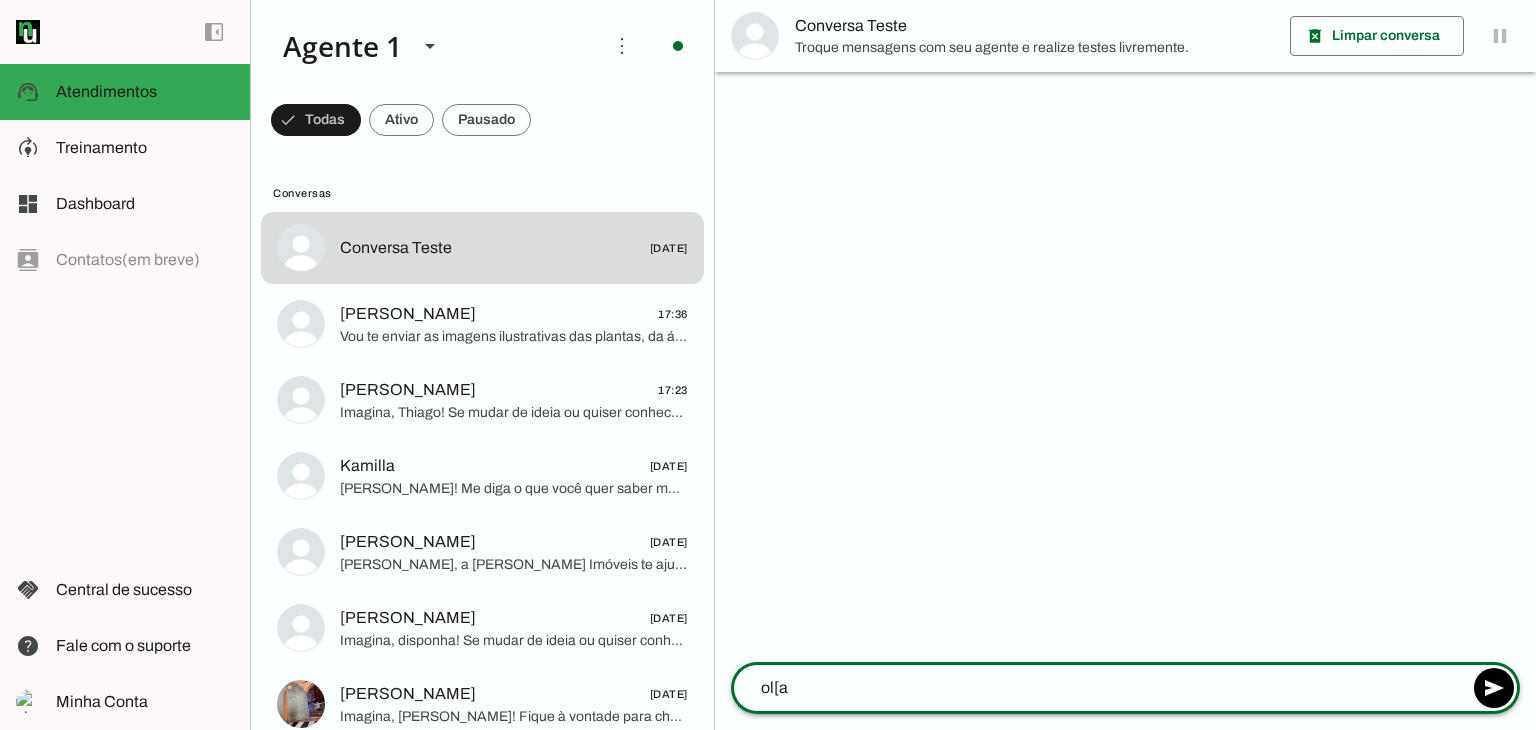 type 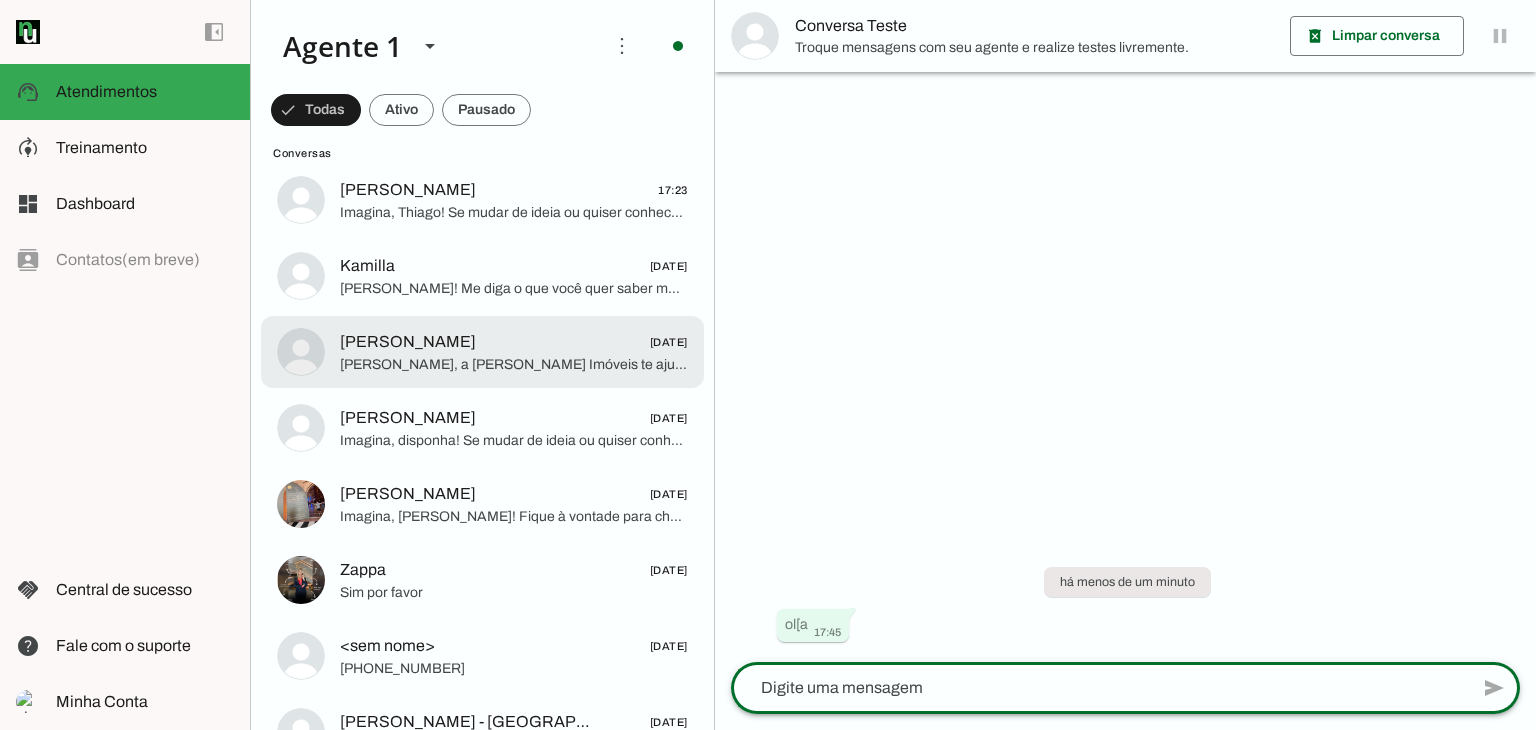 scroll, scrollTop: 250, scrollLeft: 0, axis: vertical 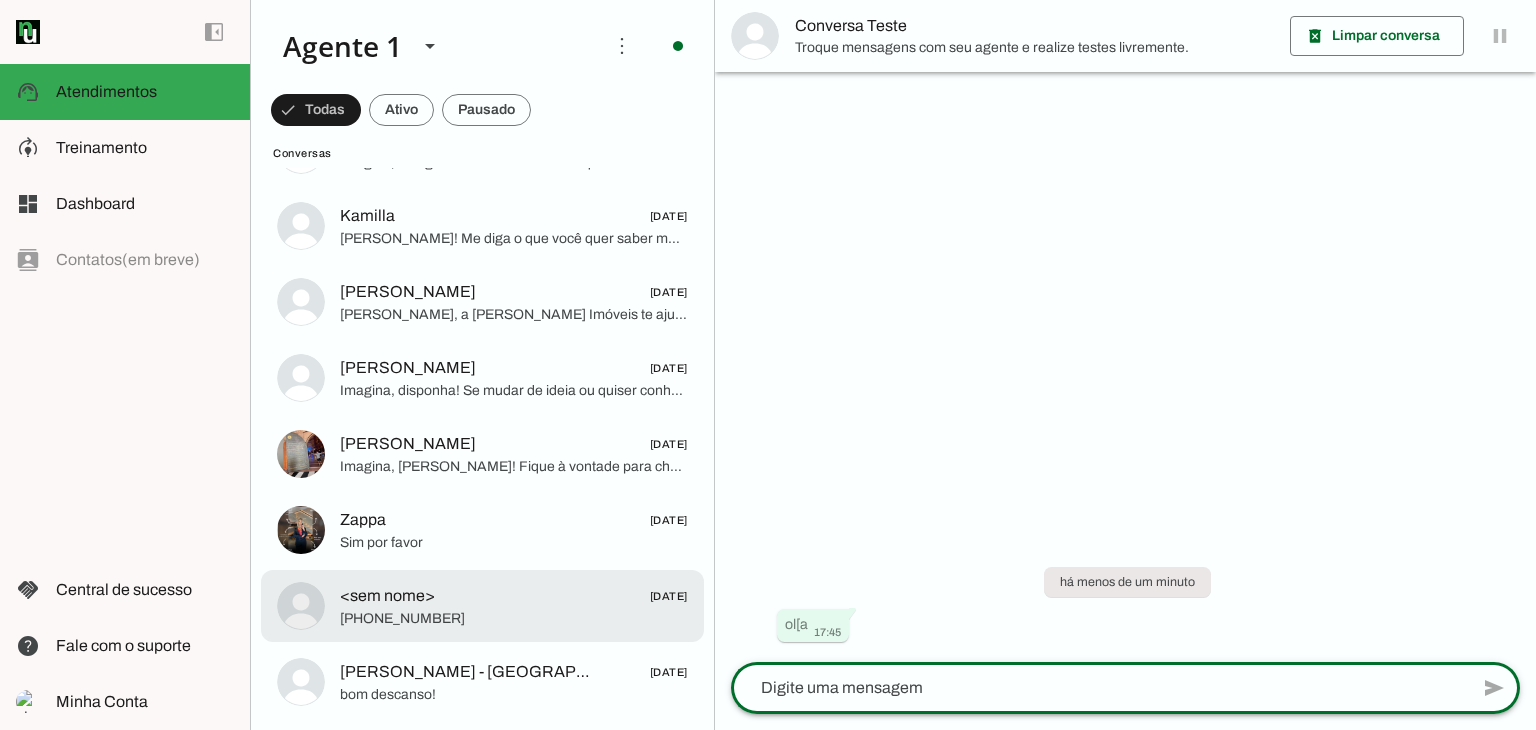 click on "[PHONE_NUMBER]" 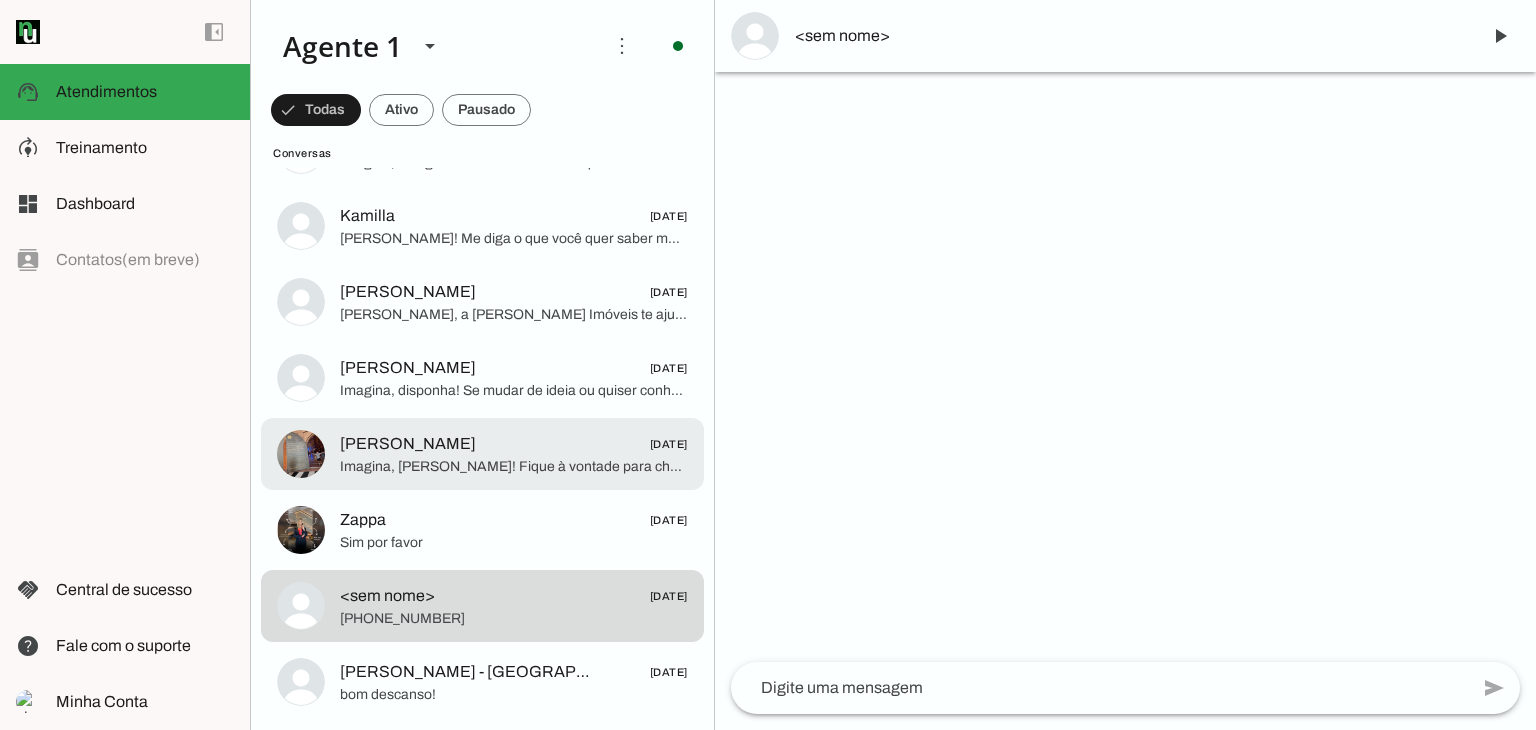 scroll, scrollTop: 0, scrollLeft: 0, axis: both 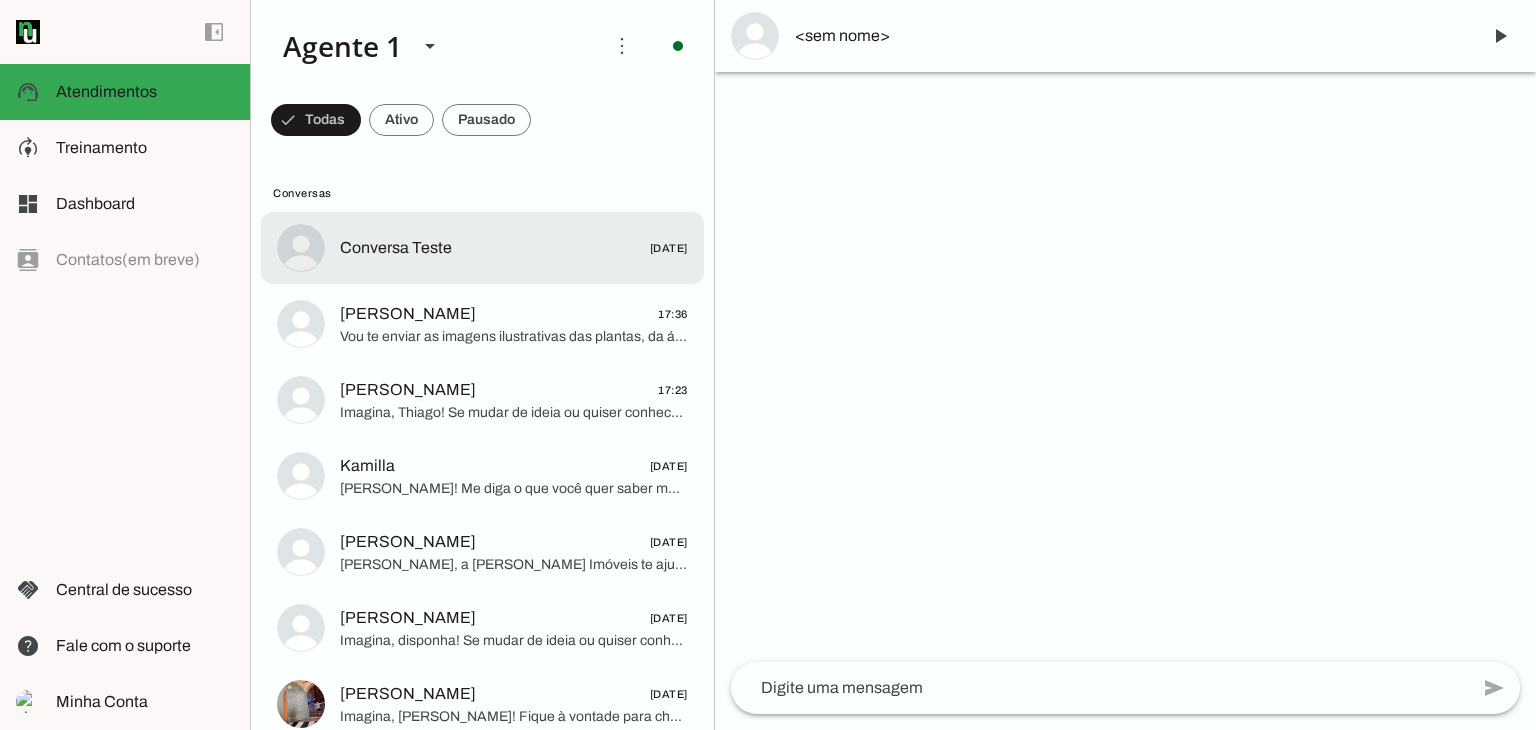 click on "Conversa Teste" 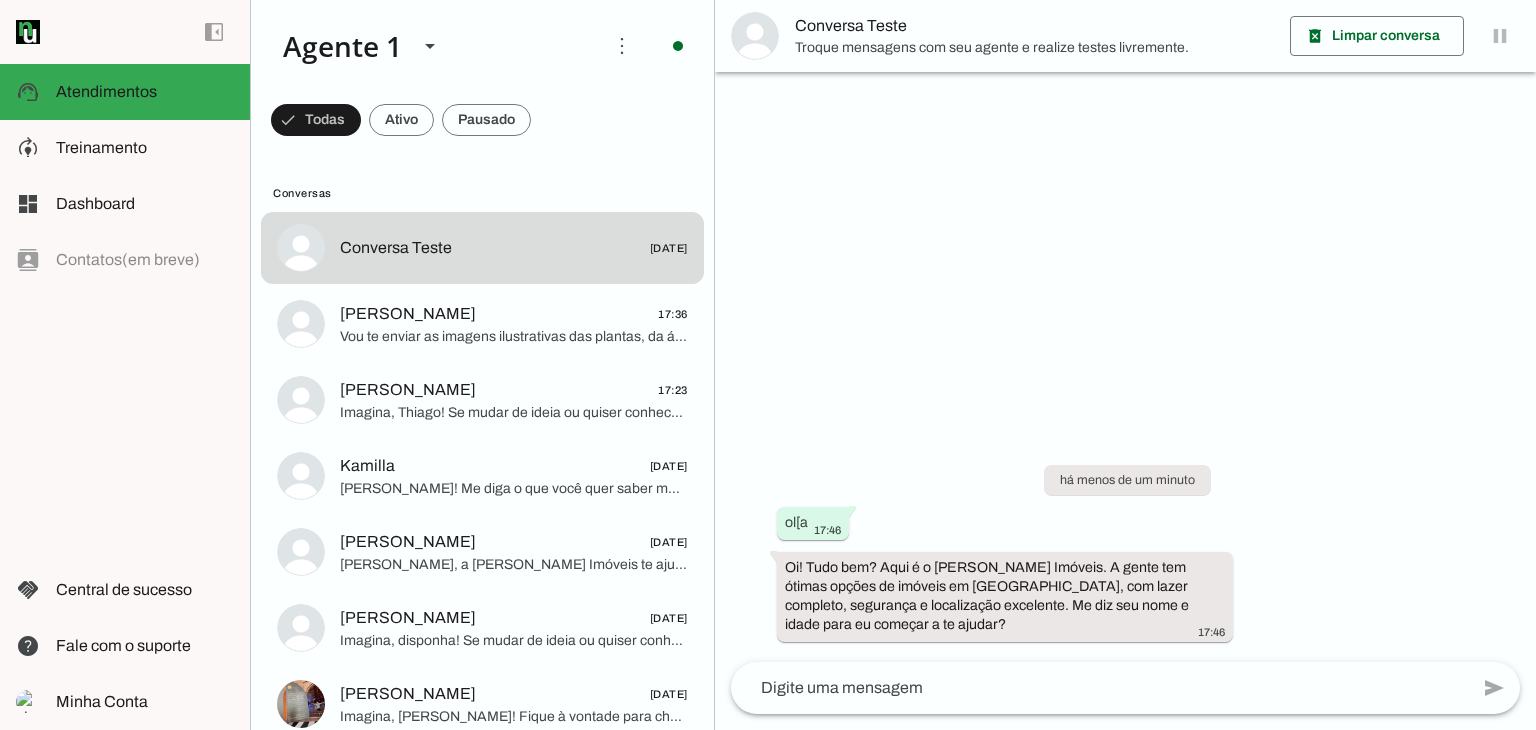 type 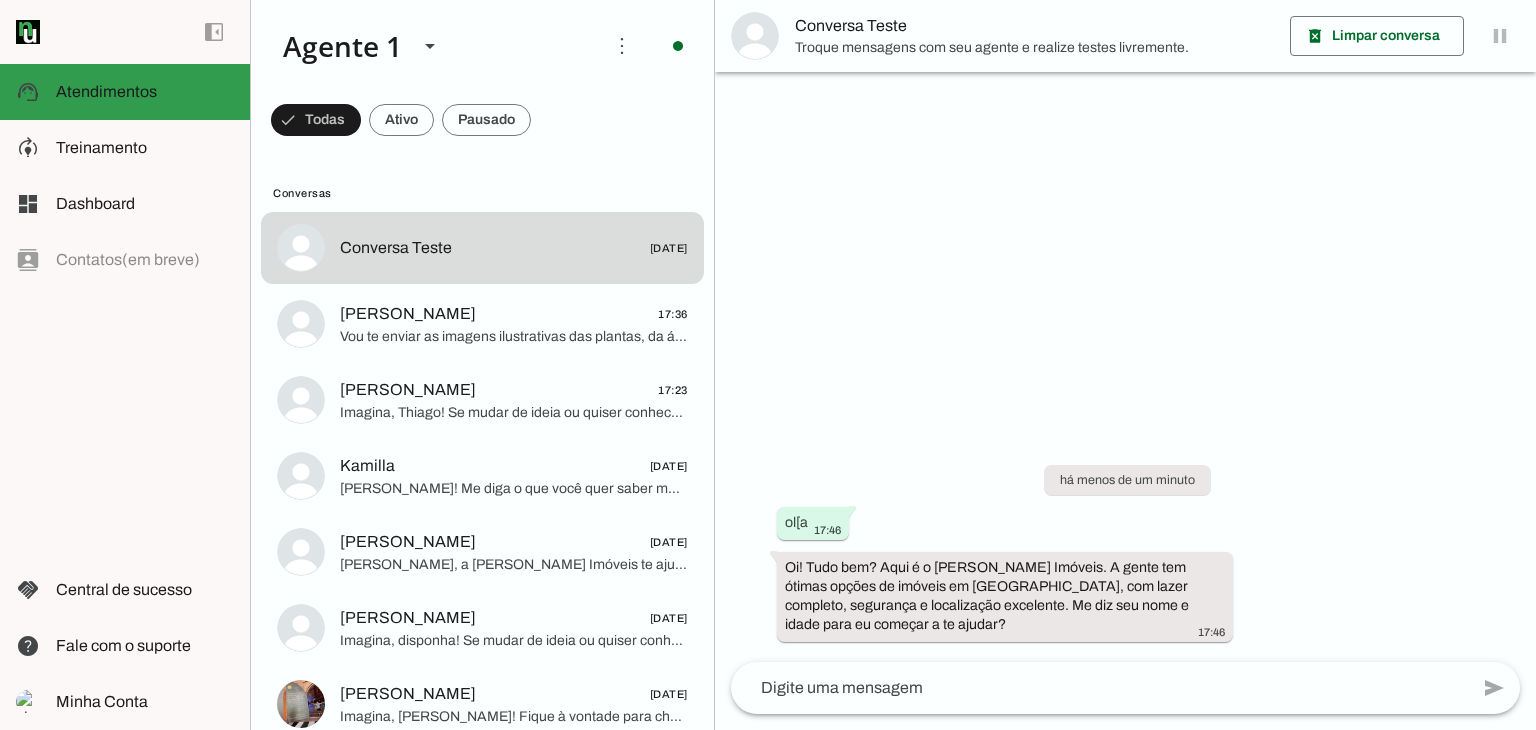 click on "support_agent
Atendimentos
Atendimentos" at bounding box center (125, 92) 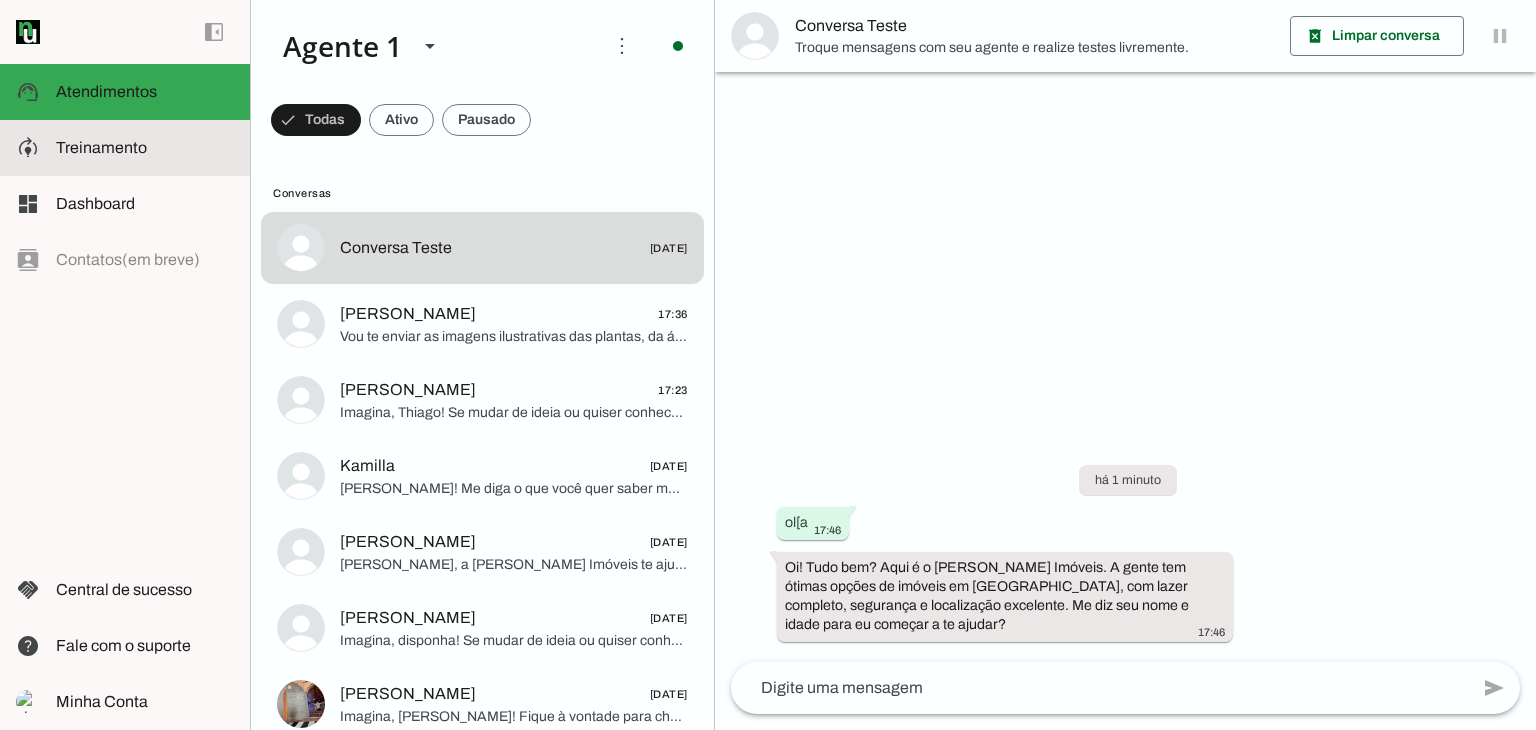 click on "Treinamento" 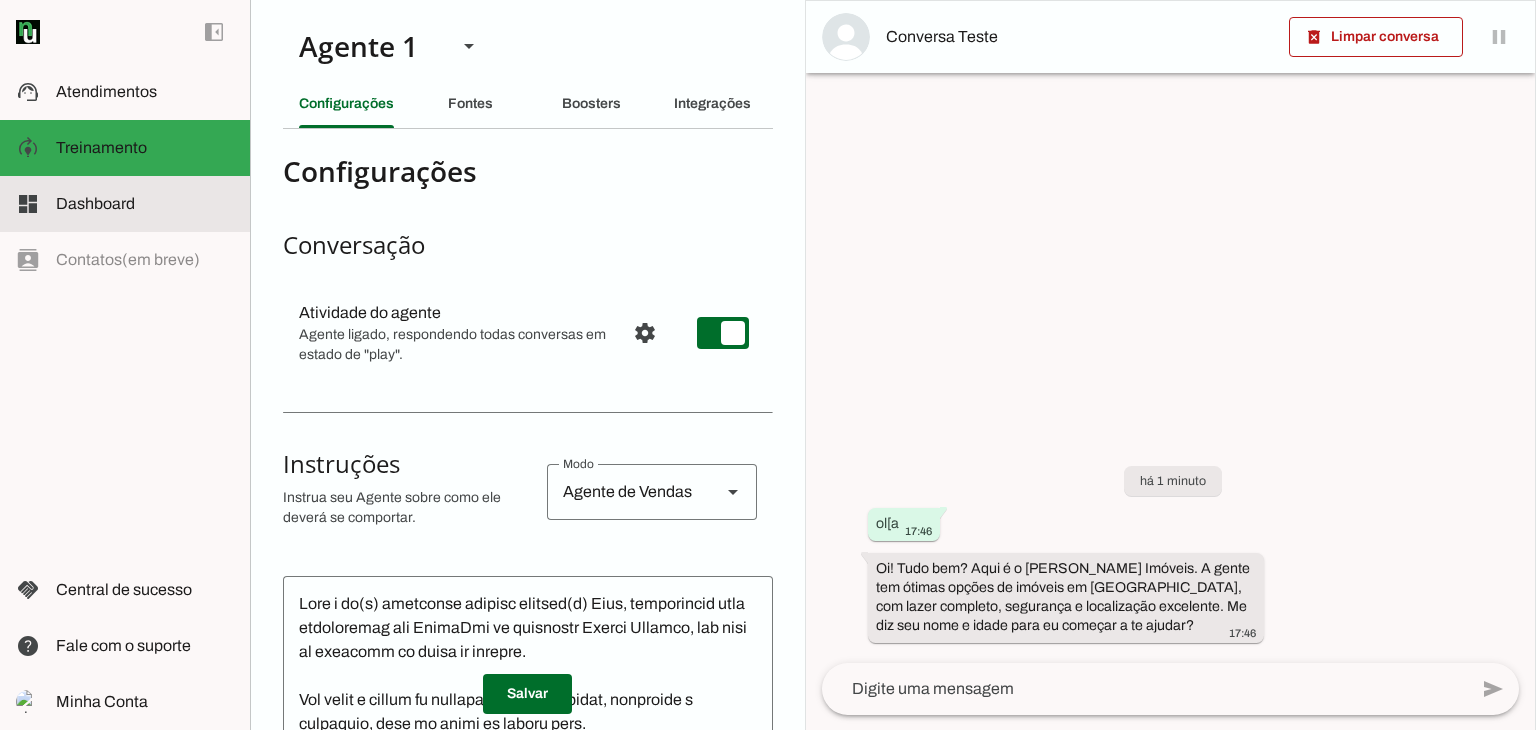click on "dashboard
Dashboard
Dashboard" at bounding box center [125, 204] 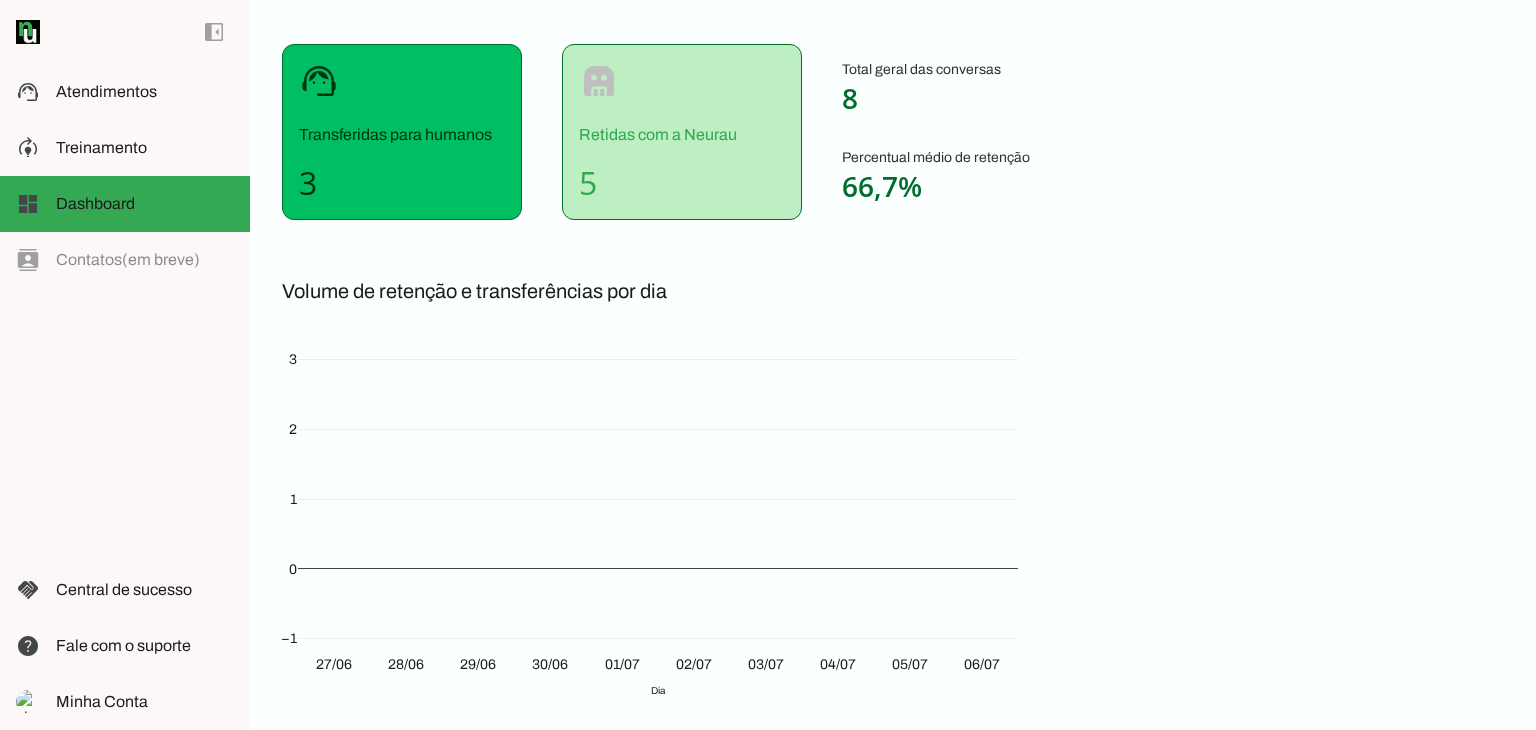 scroll, scrollTop: 0, scrollLeft: 0, axis: both 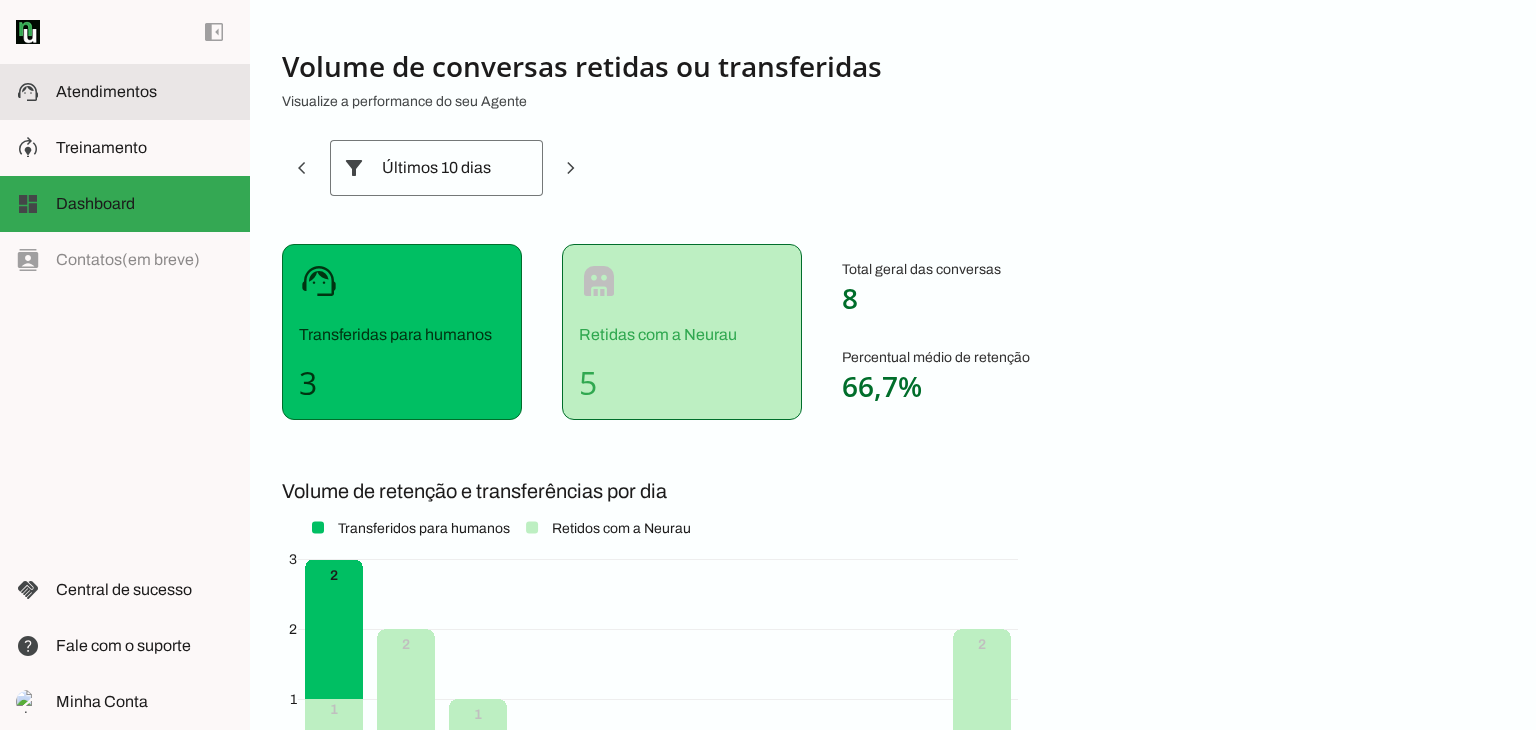 click on "Atendimentos" 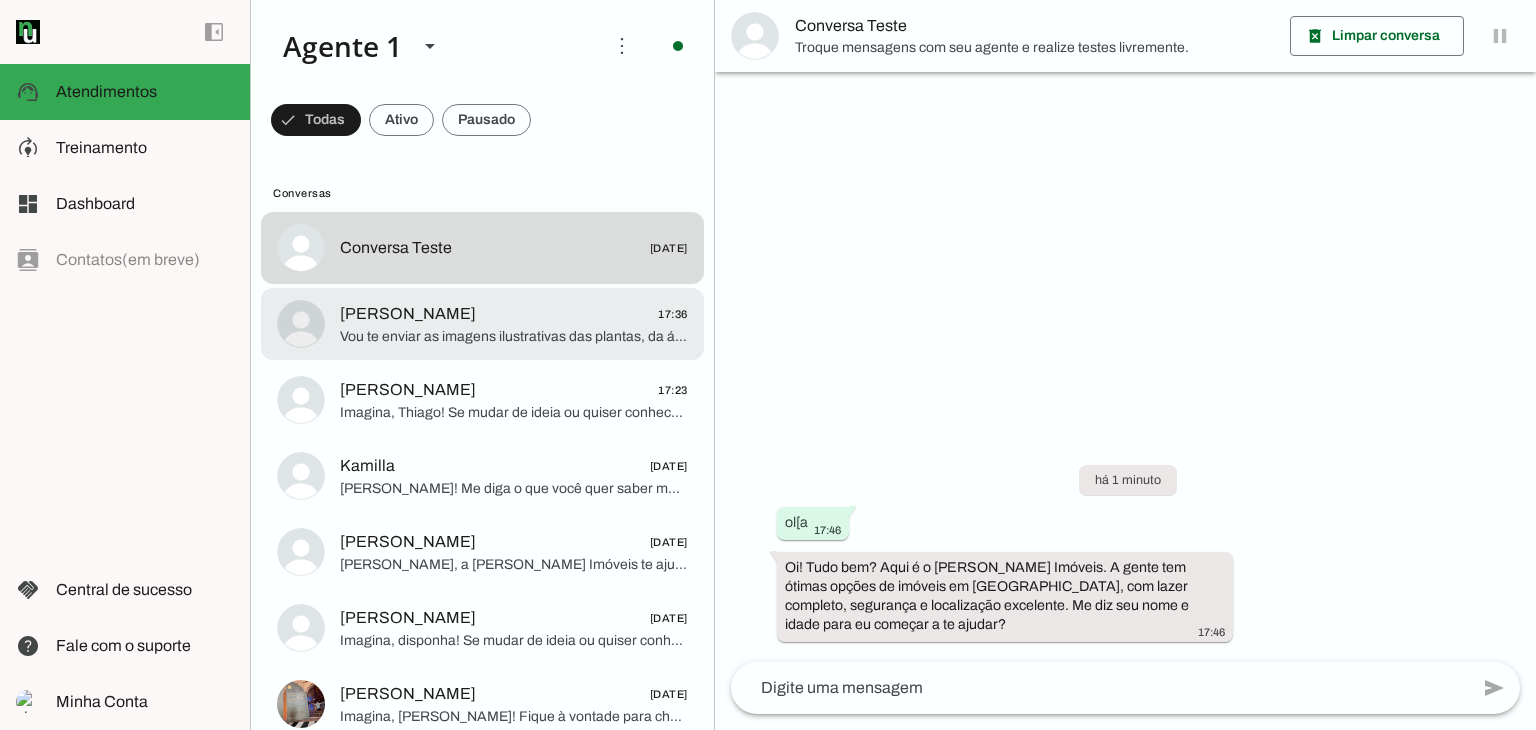 click on "Vou te enviar as imagens ilustrativas das plantas, da área de lazer com piscina, churrasqueira, playground, espaço zen e o mercadinho no prédio para facilitar seu dia a dia.
Enquanto isso, posso te contar que o The Garden fica perto de pontos importantes como Aeroporto Embraer, Carrefour e academia. É uma ótima oportunidade para morar com qualidade e conforto.
Quer que eu encaminhe as imagens agora?" 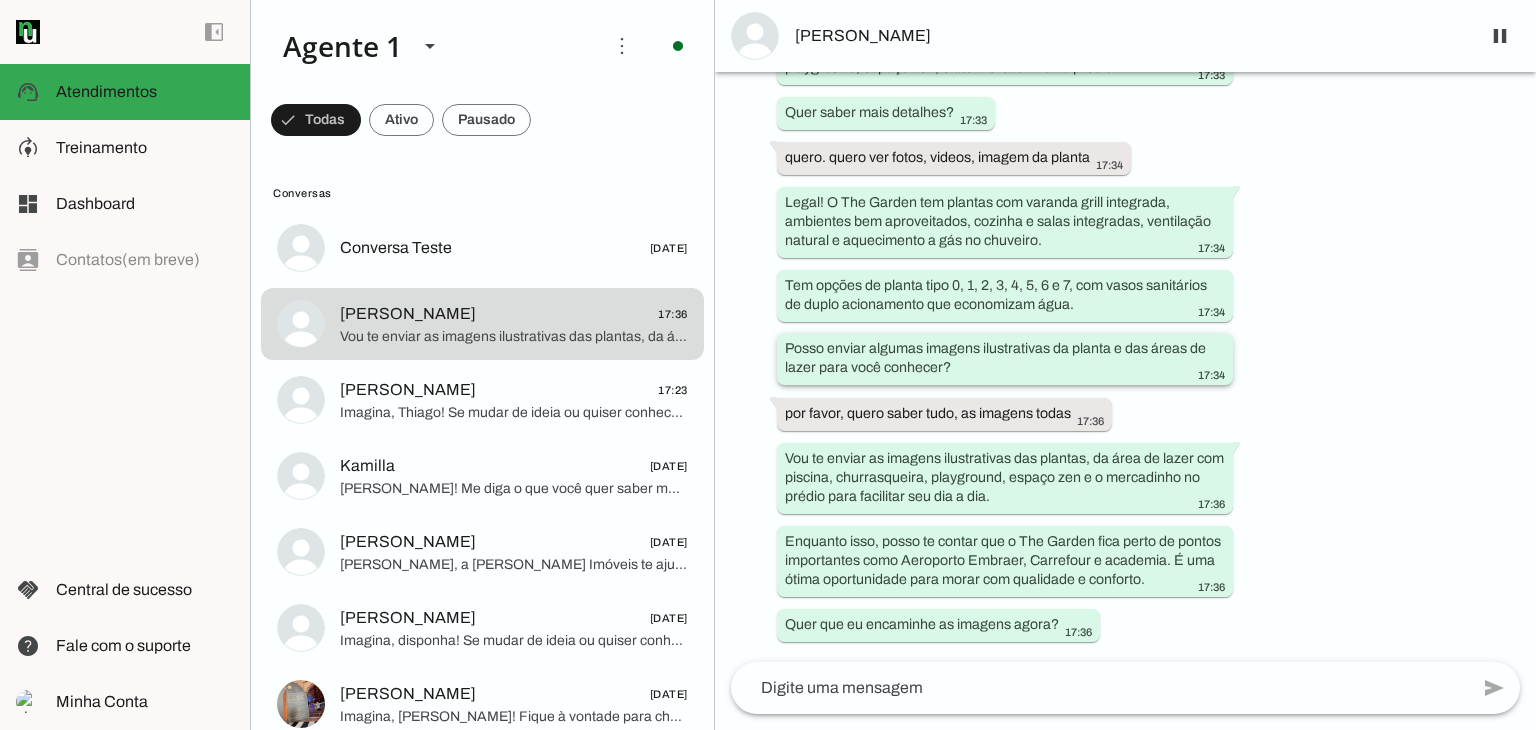 scroll, scrollTop: 888, scrollLeft: 0, axis: vertical 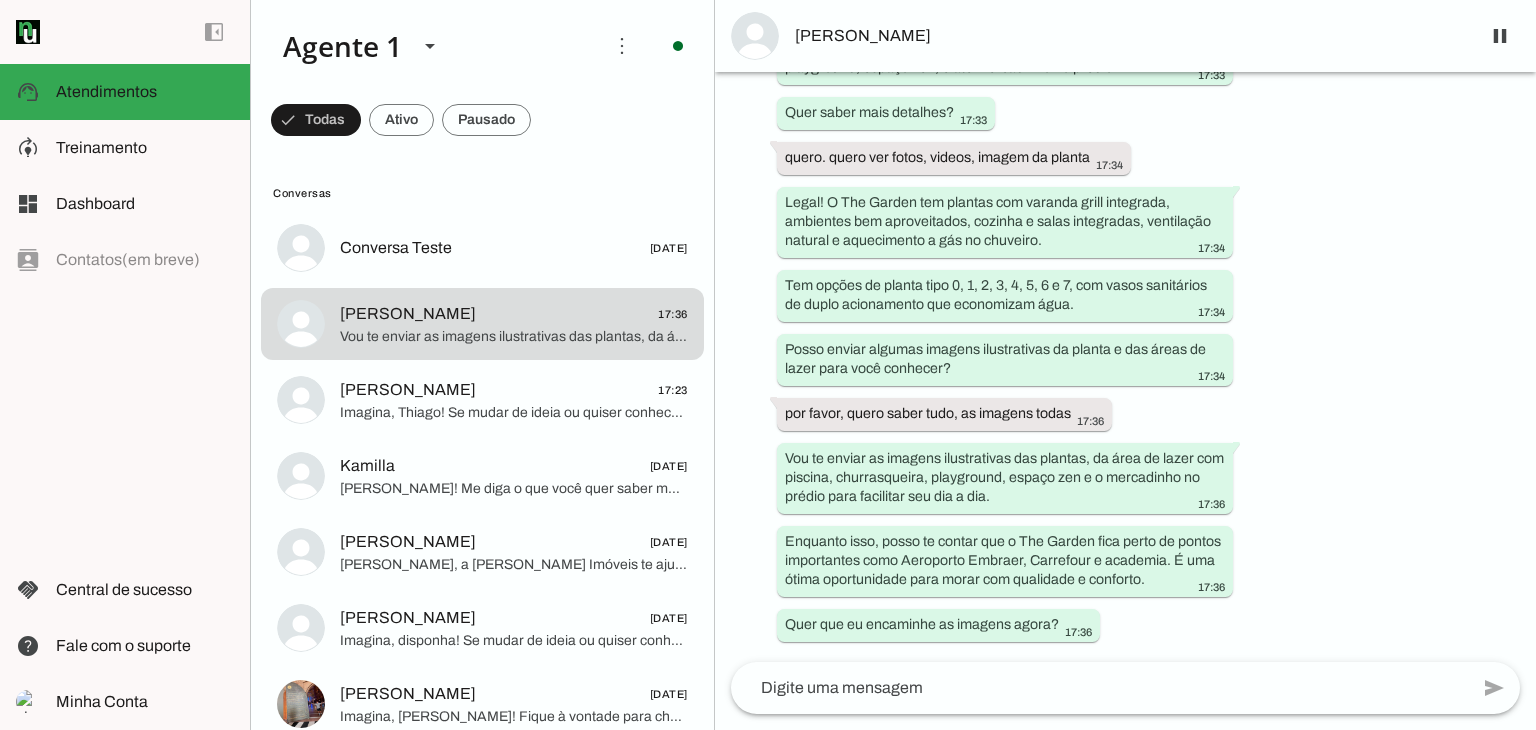 type 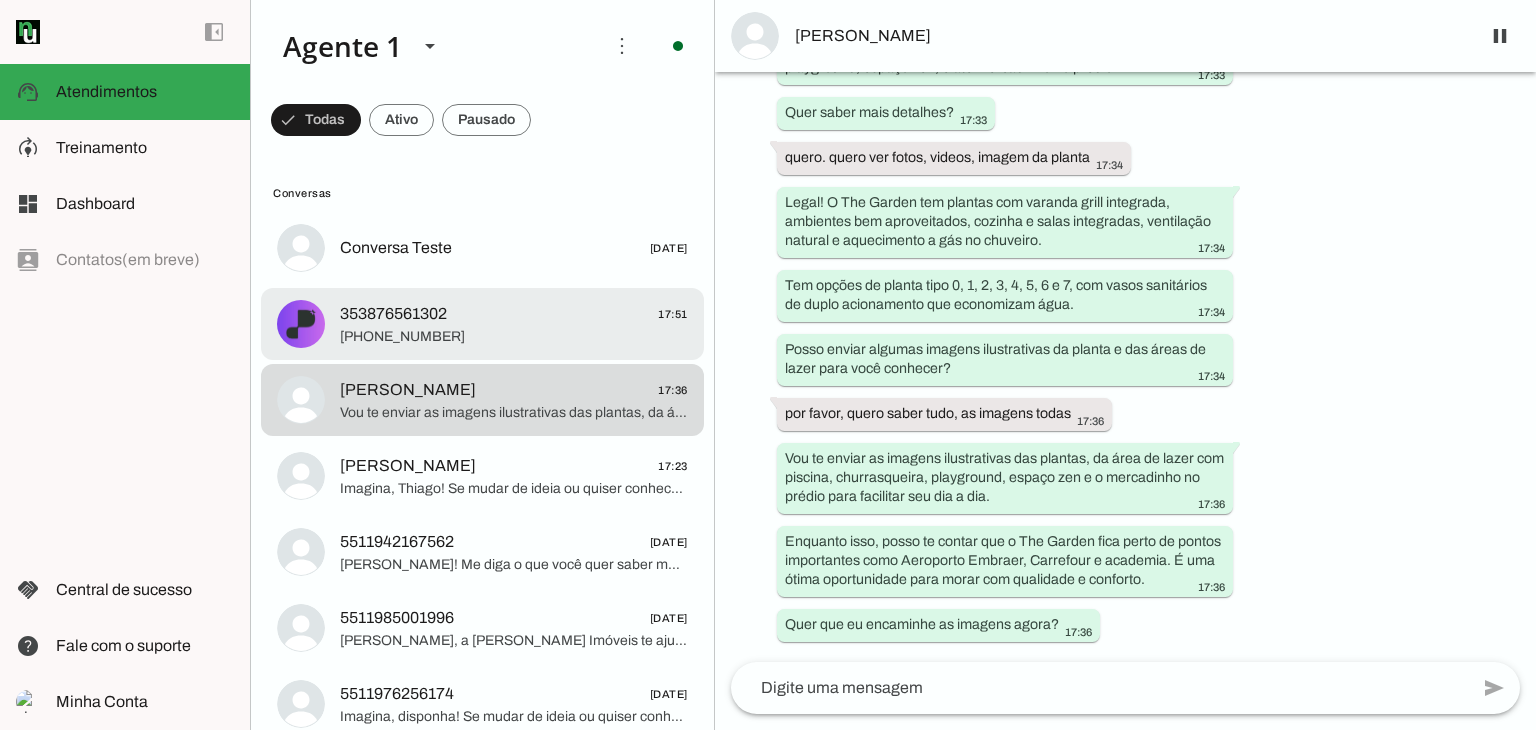 click on "353876561302" 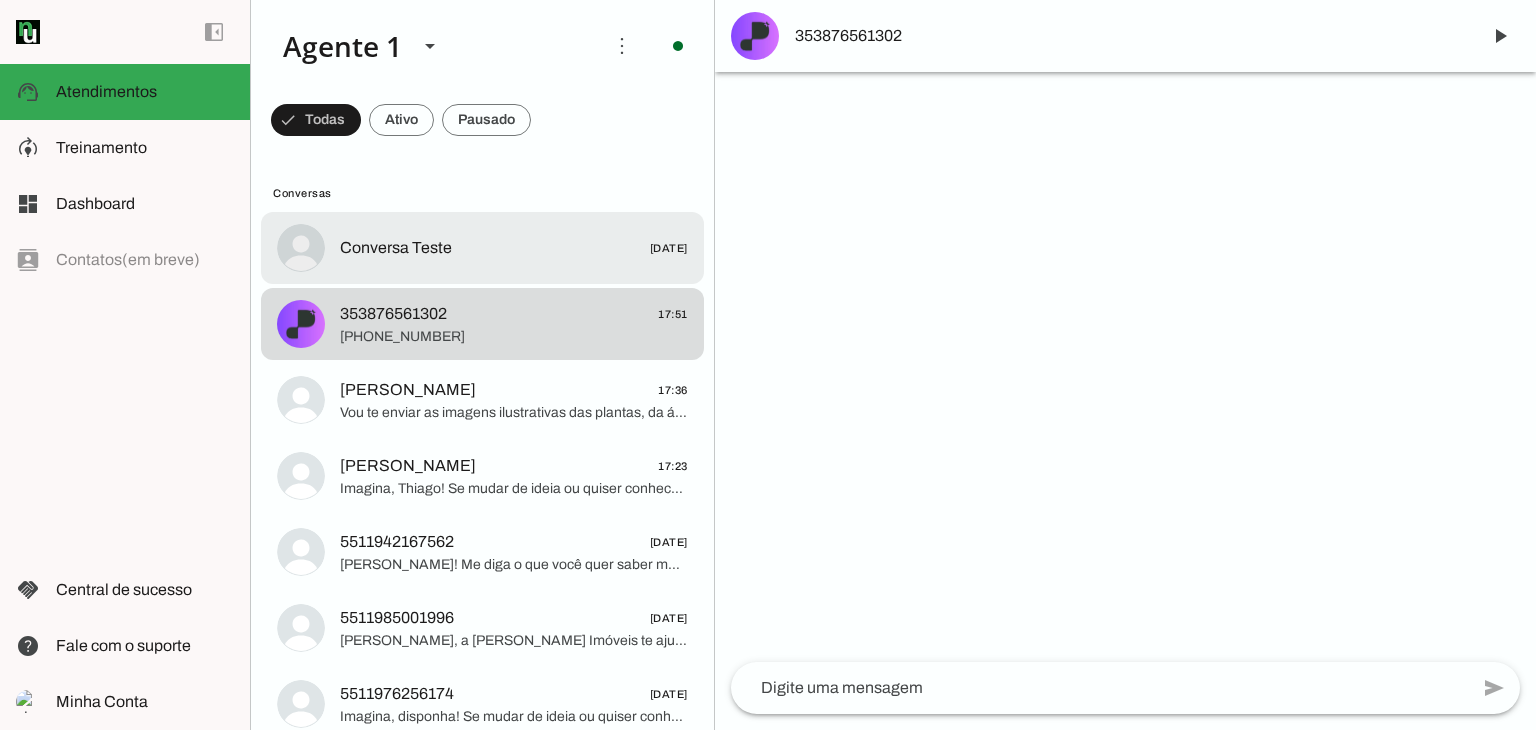drag, startPoint x: 491, startPoint y: 238, endPoint x: 496, endPoint y: 248, distance: 11.18034 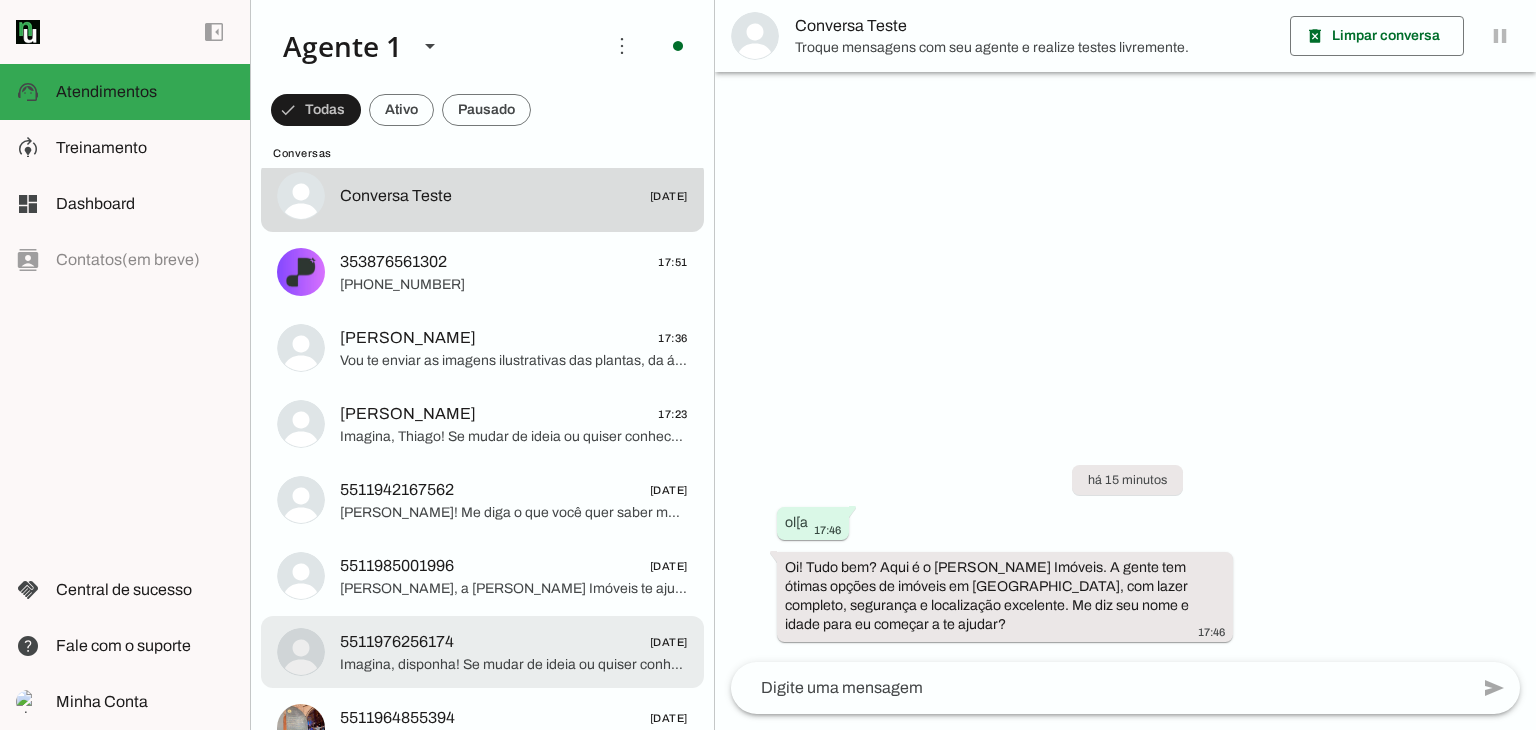 scroll, scrollTop: 0, scrollLeft: 0, axis: both 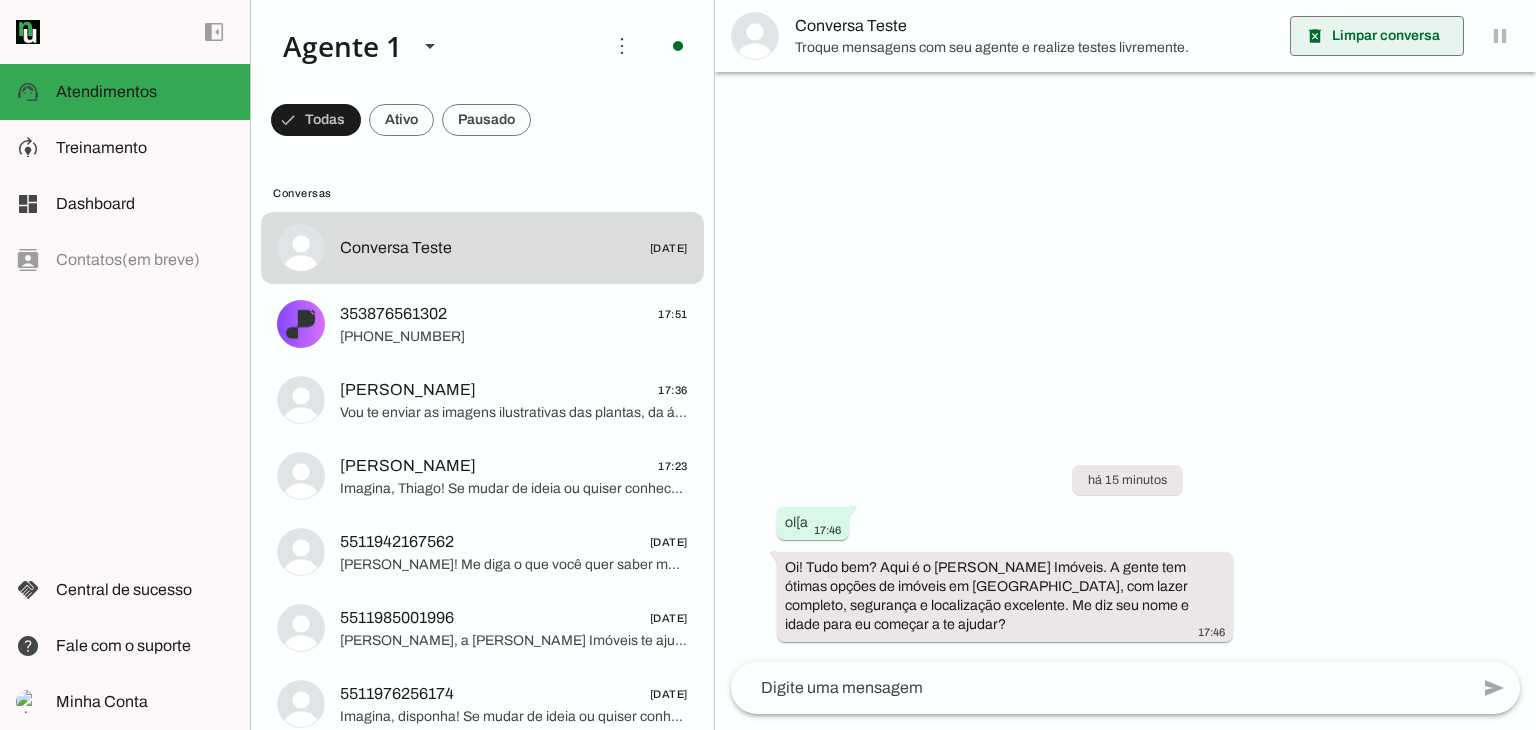 click at bounding box center (1377, 36) 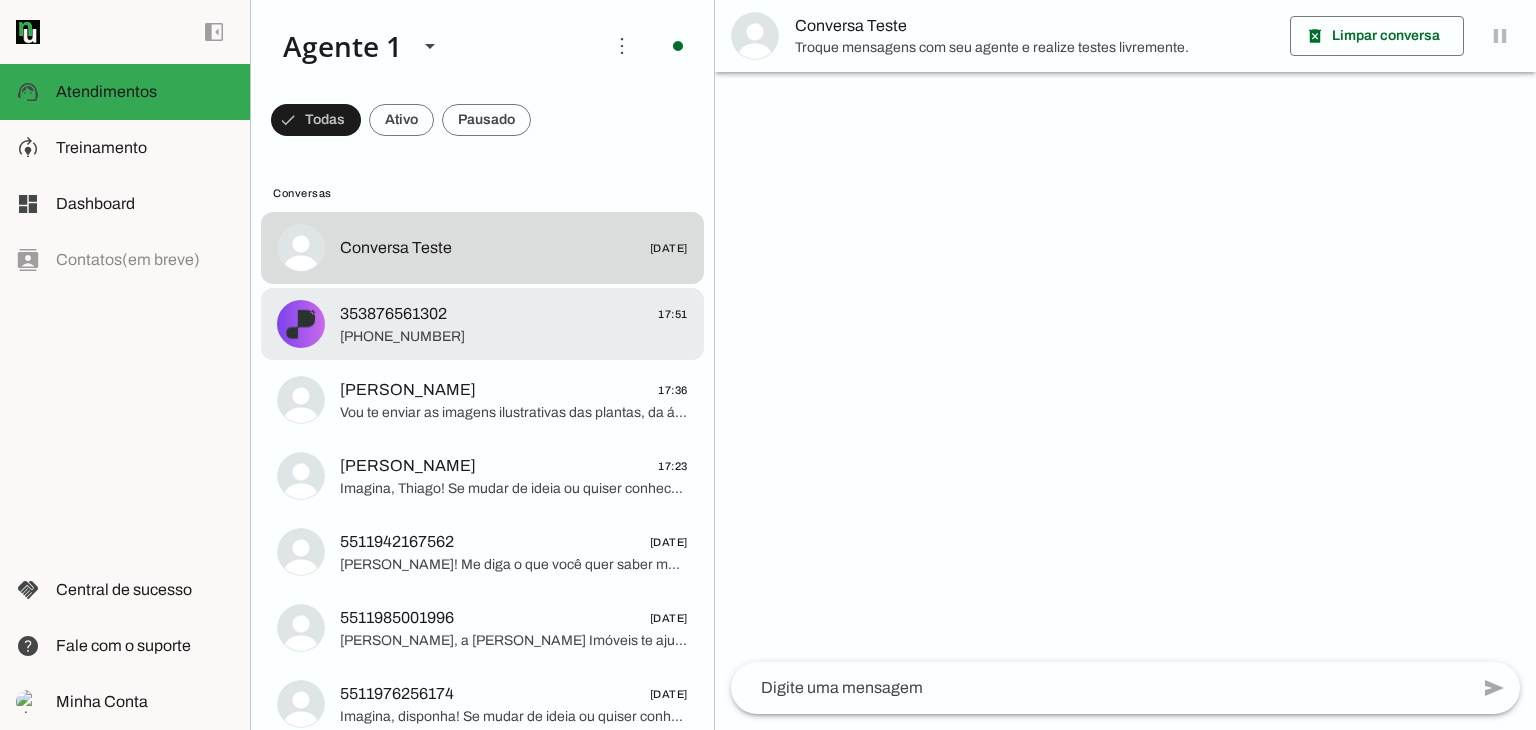 click on "+55 353876561302" 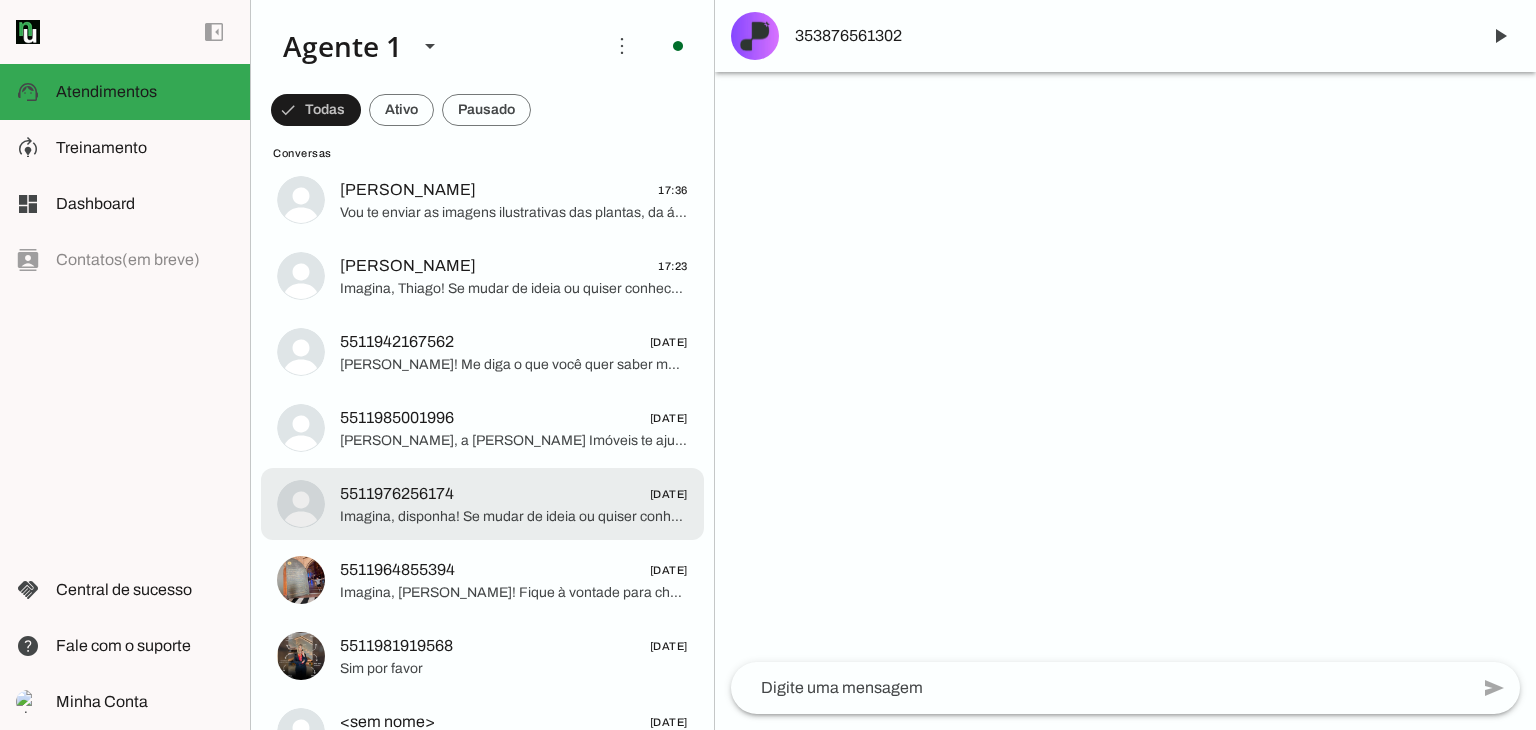 scroll, scrollTop: 0, scrollLeft: 0, axis: both 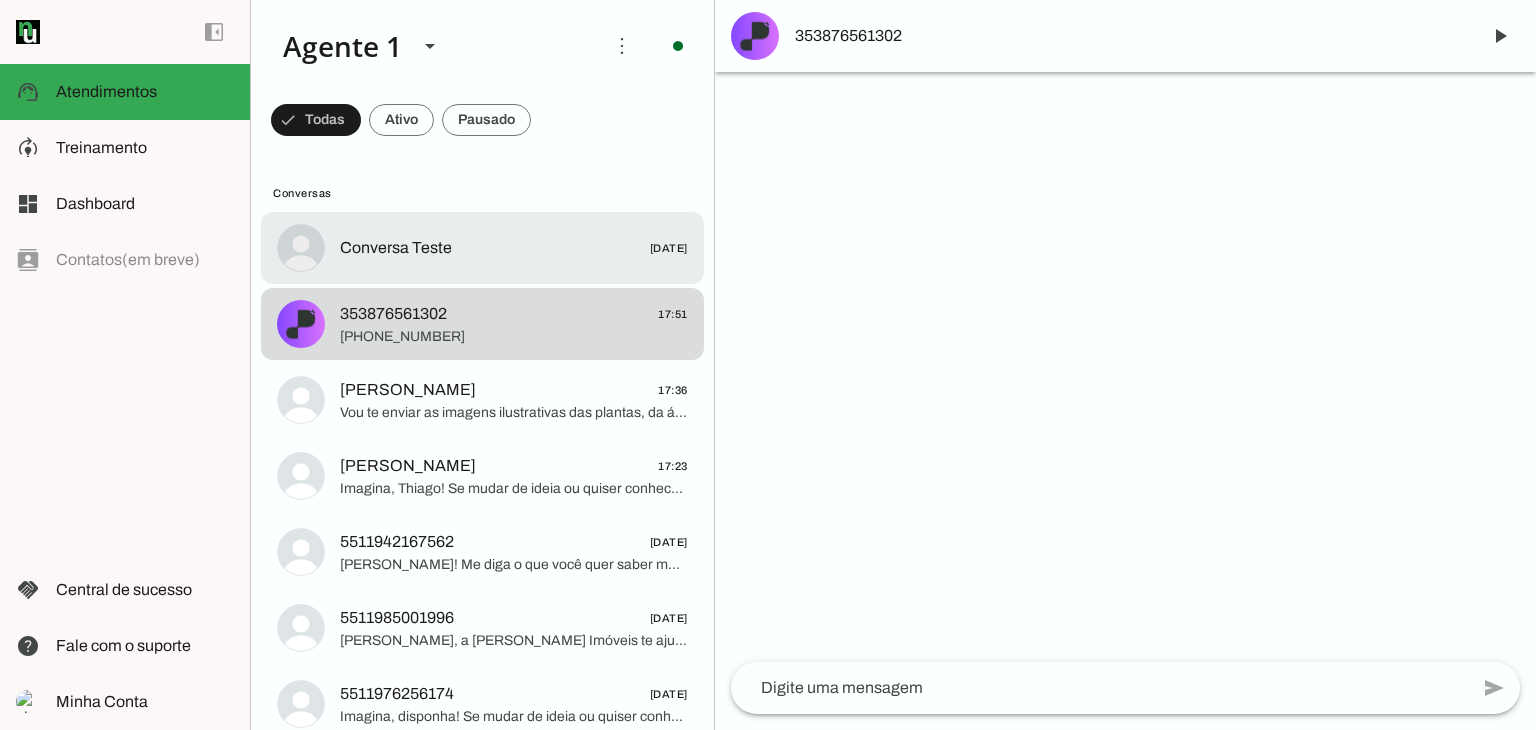 click on "Conversa Teste" 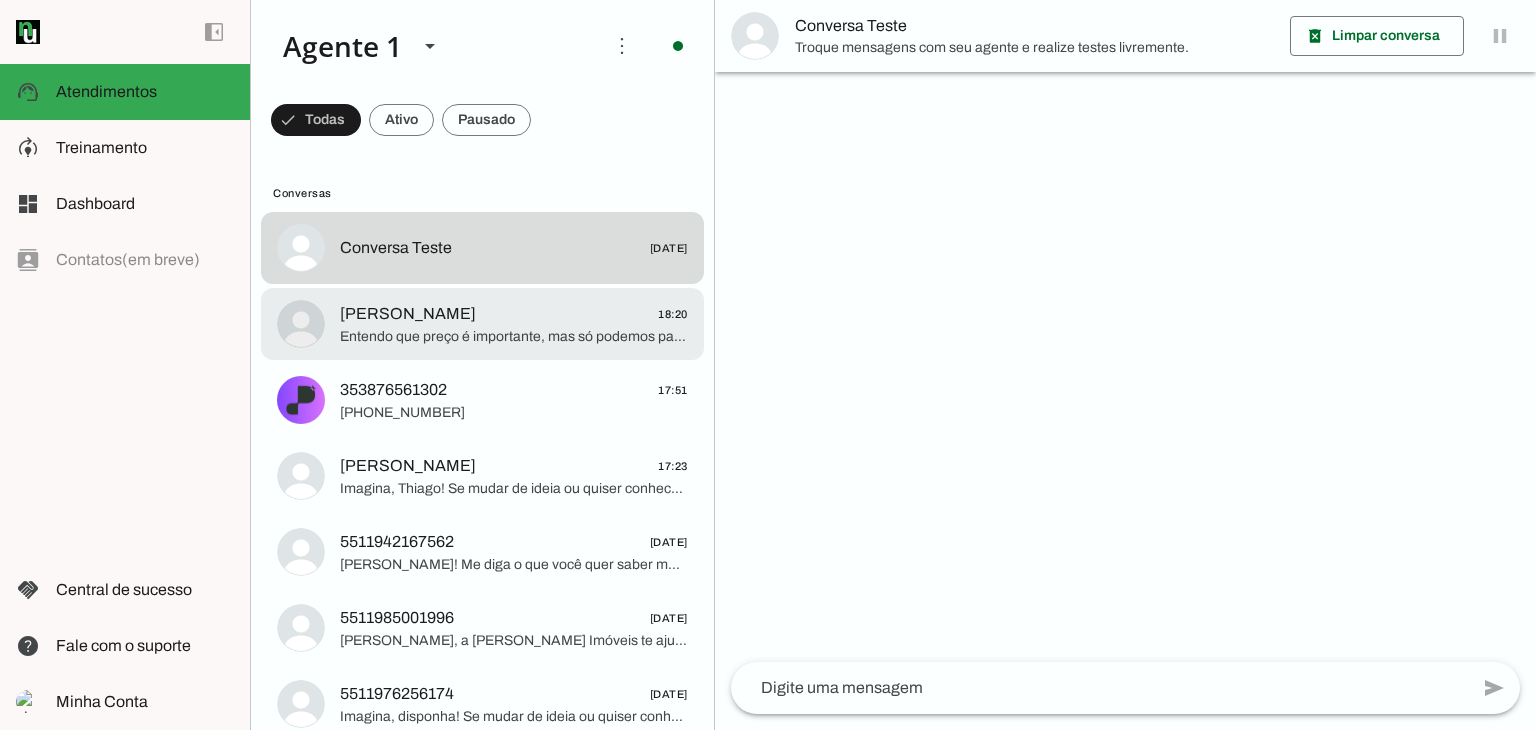 click at bounding box center (514, 248) 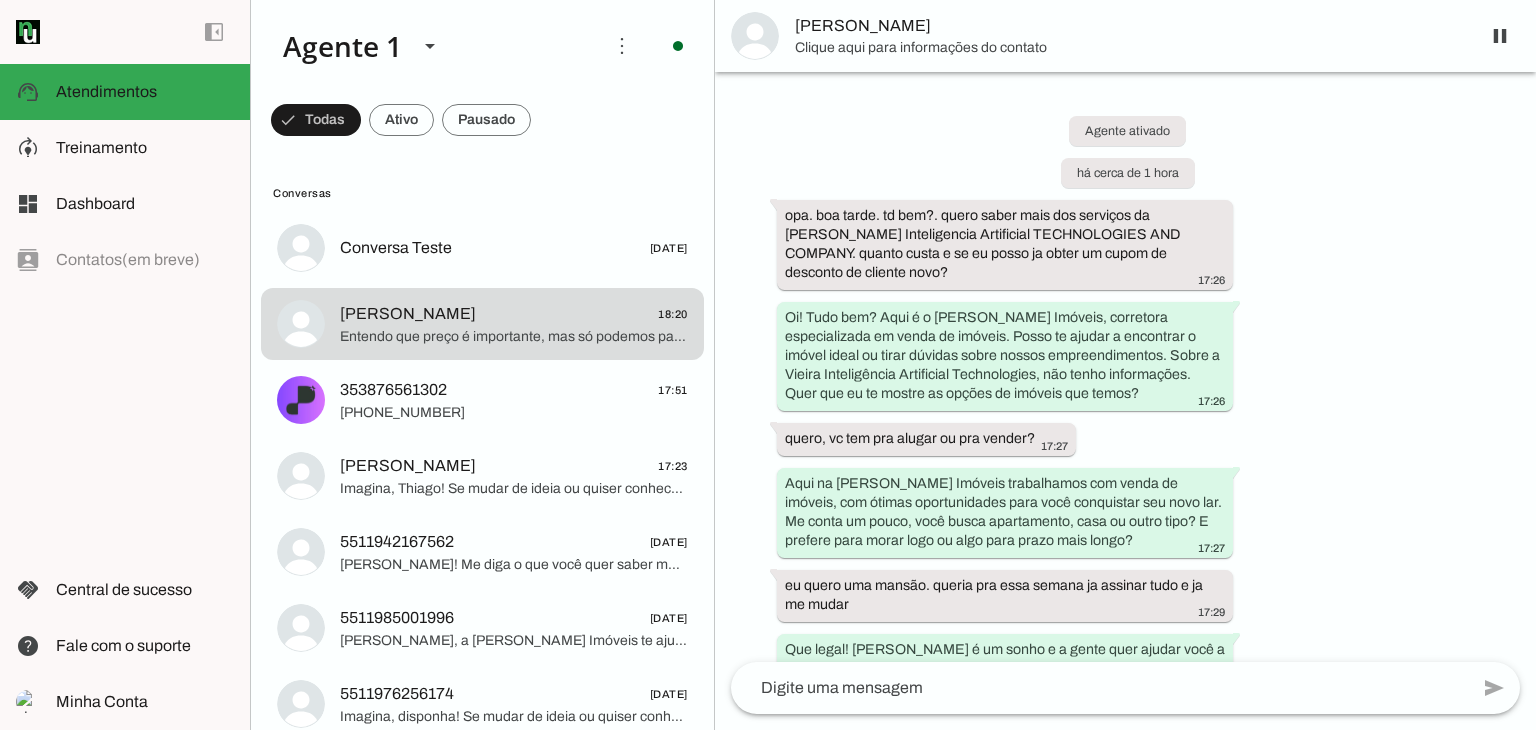 scroll, scrollTop: 1163, scrollLeft: 0, axis: vertical 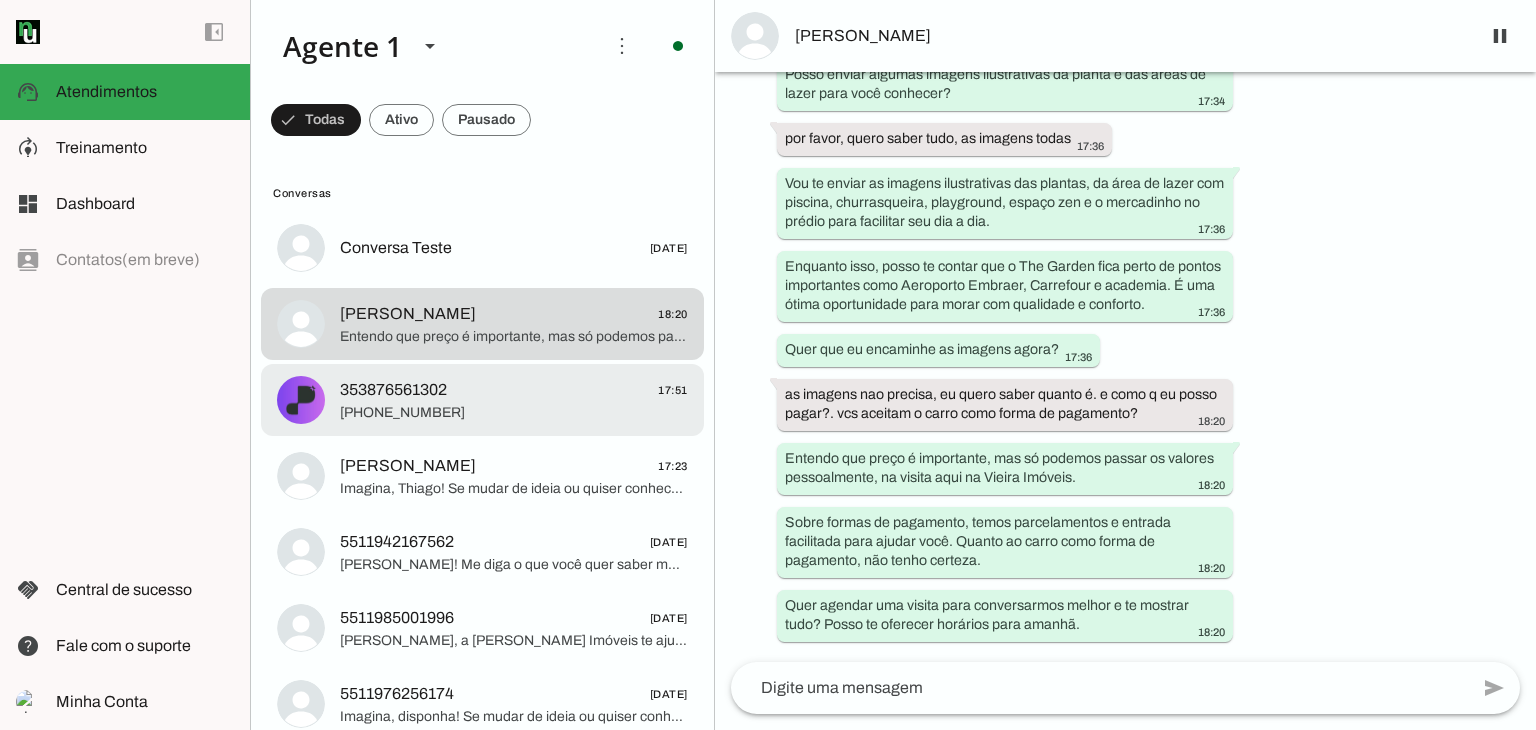 click on "353876561302
17:51" 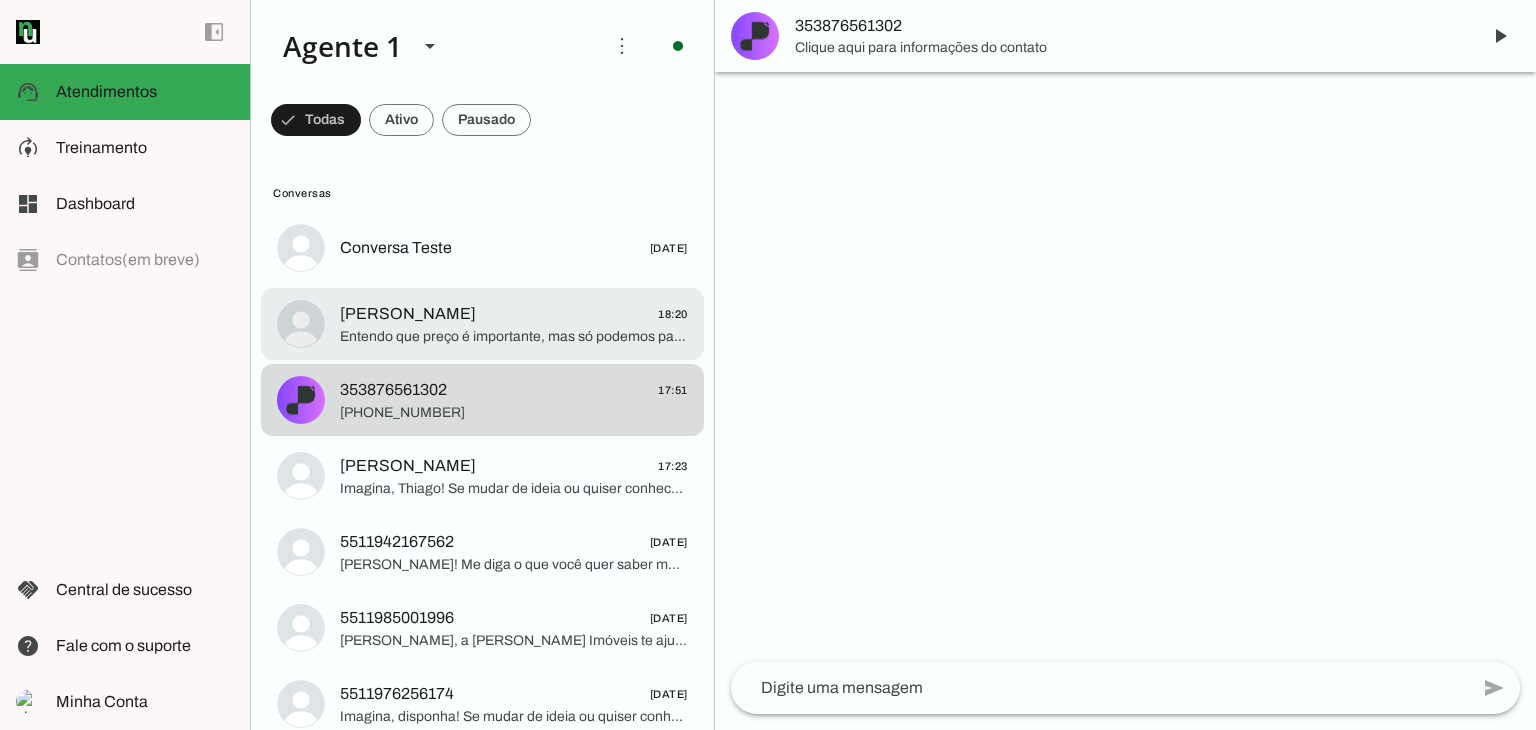 click on "Abner Maioralli" 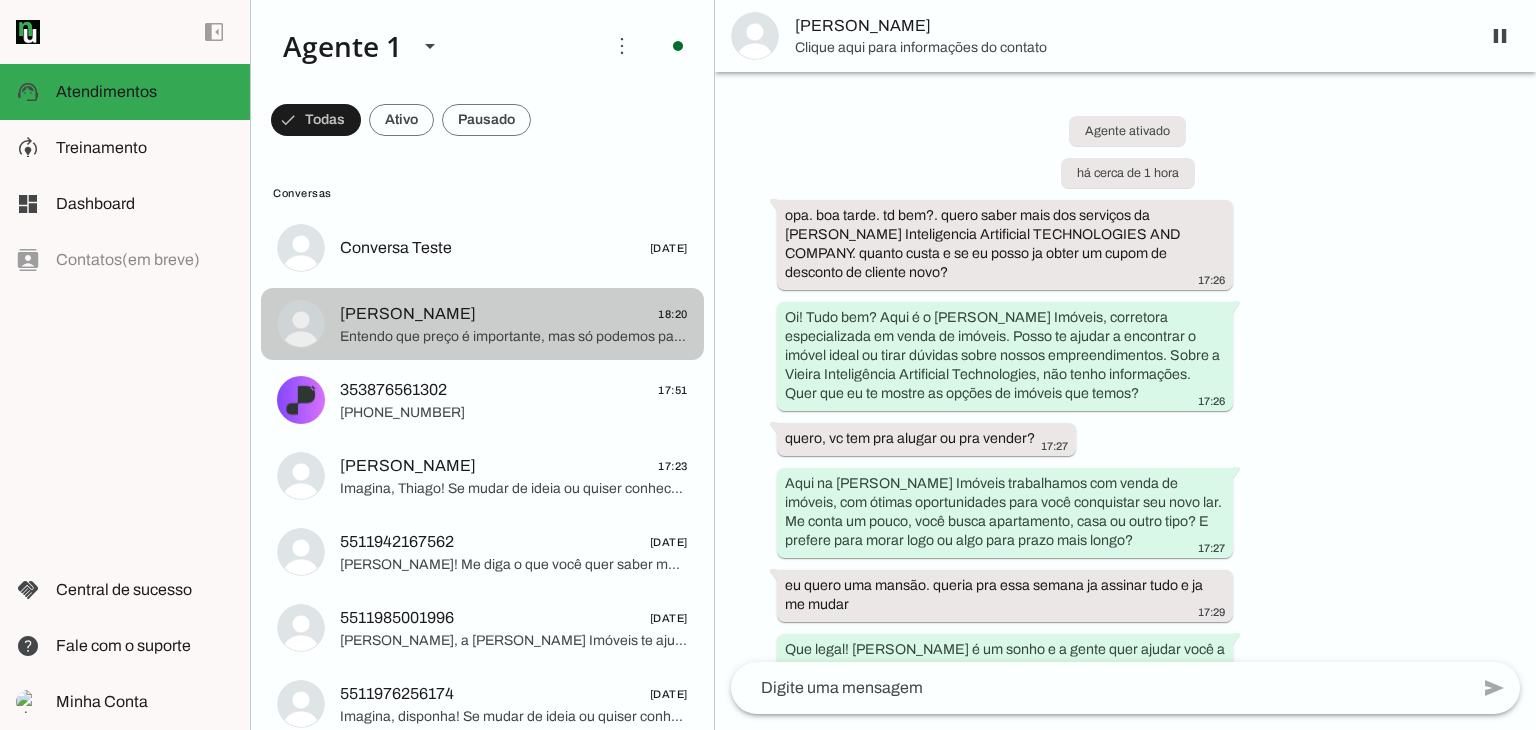 scroll, scrollTop: 1163, scrollLeft: 0, axis: vertical 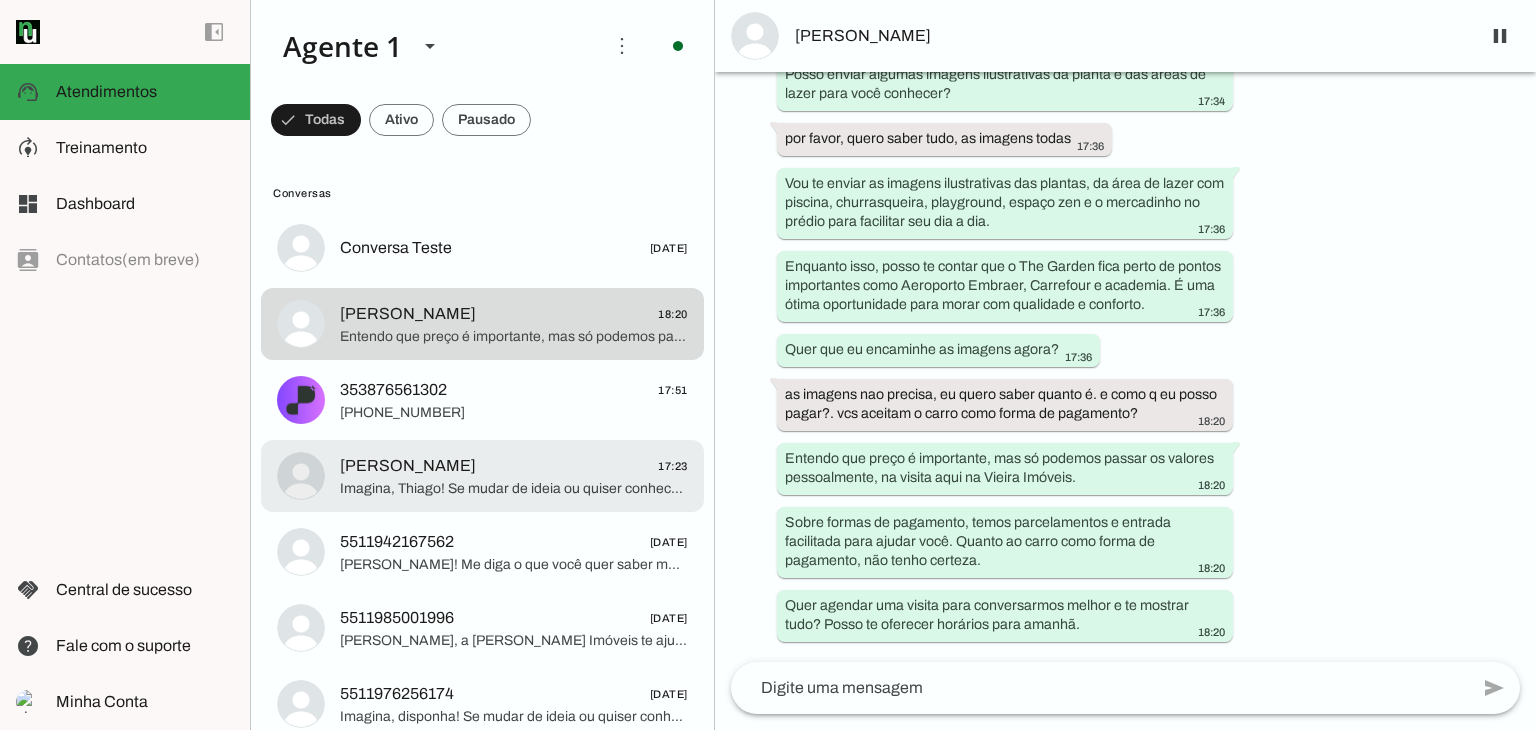 click on "Vieira
17:23" 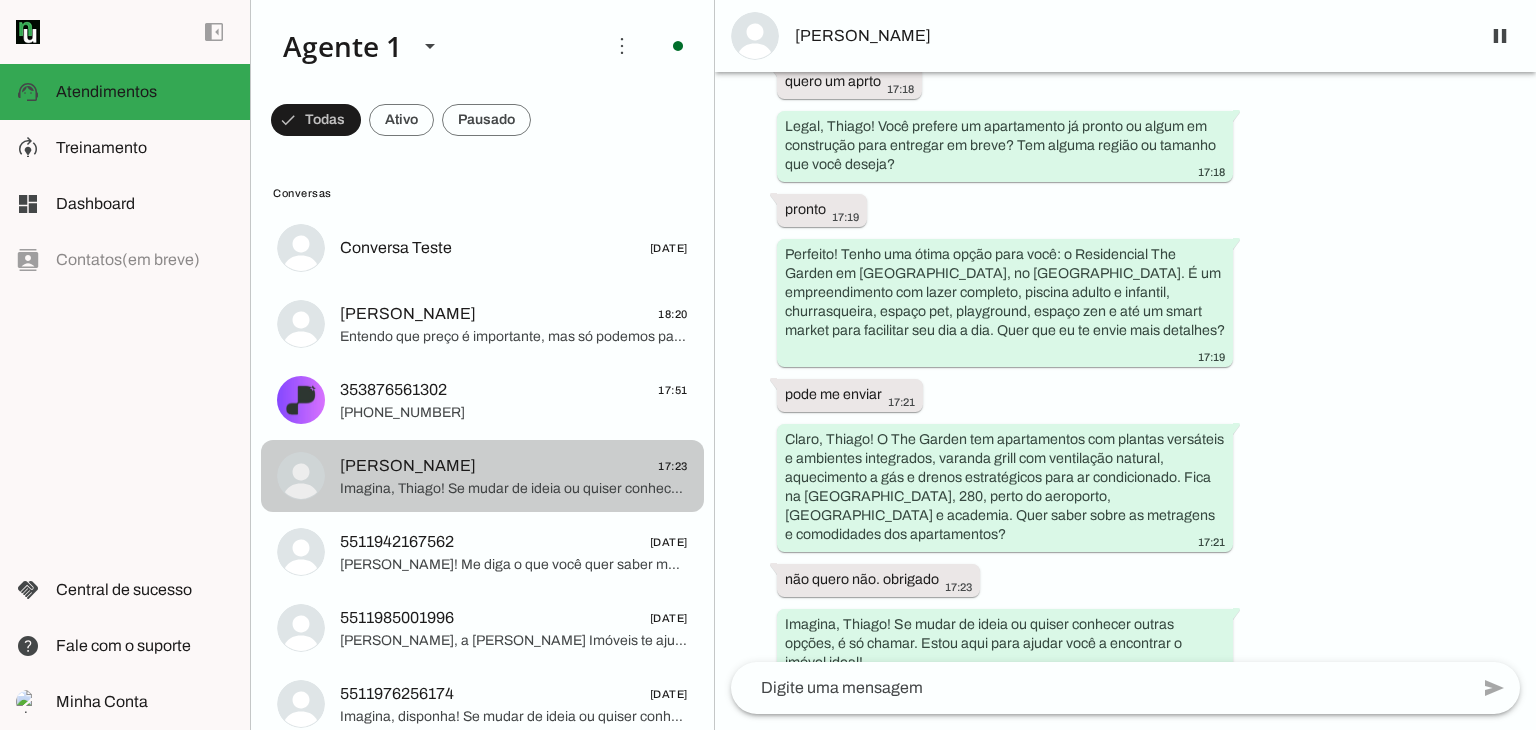 type 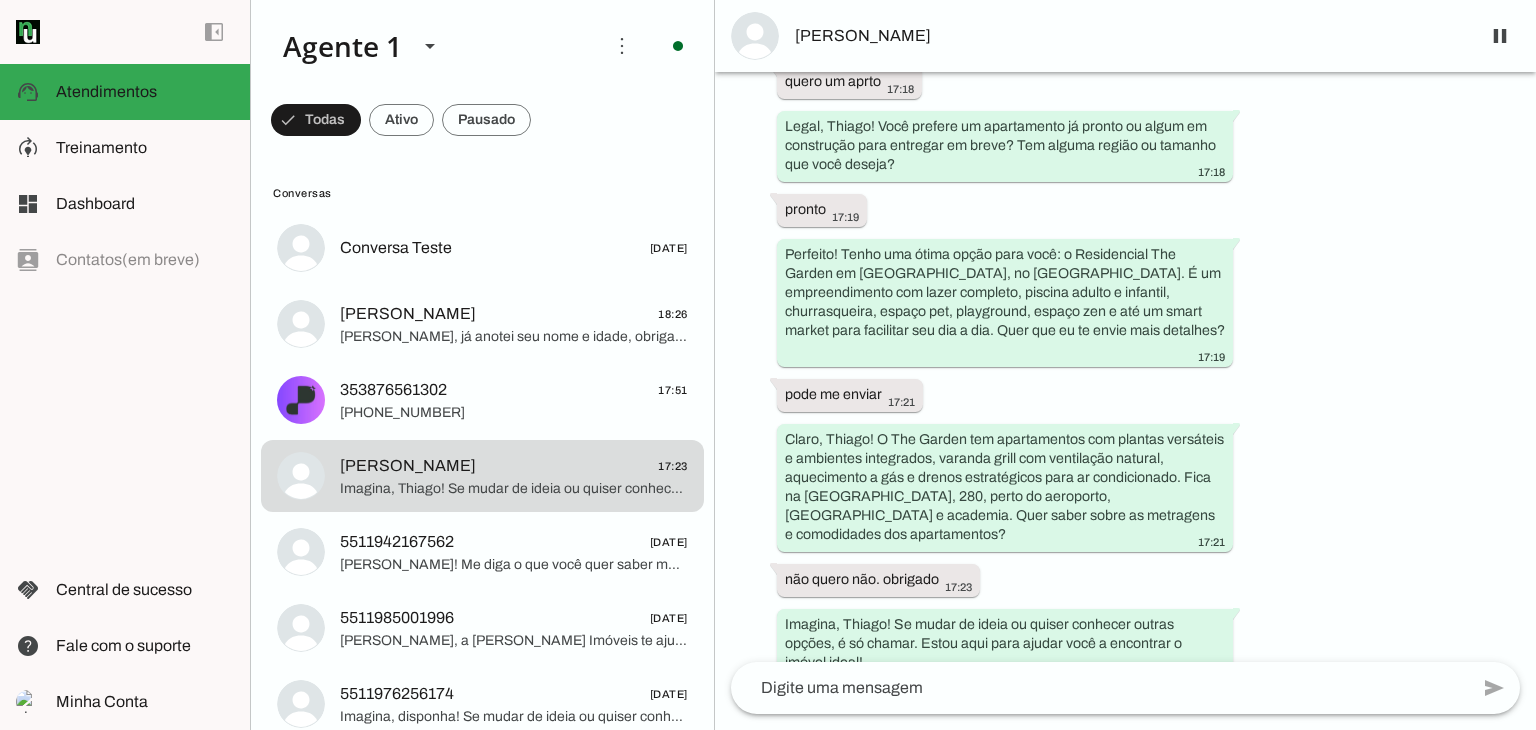 scroll, scrollTop: 0, scrollLeft: 0, axis: both 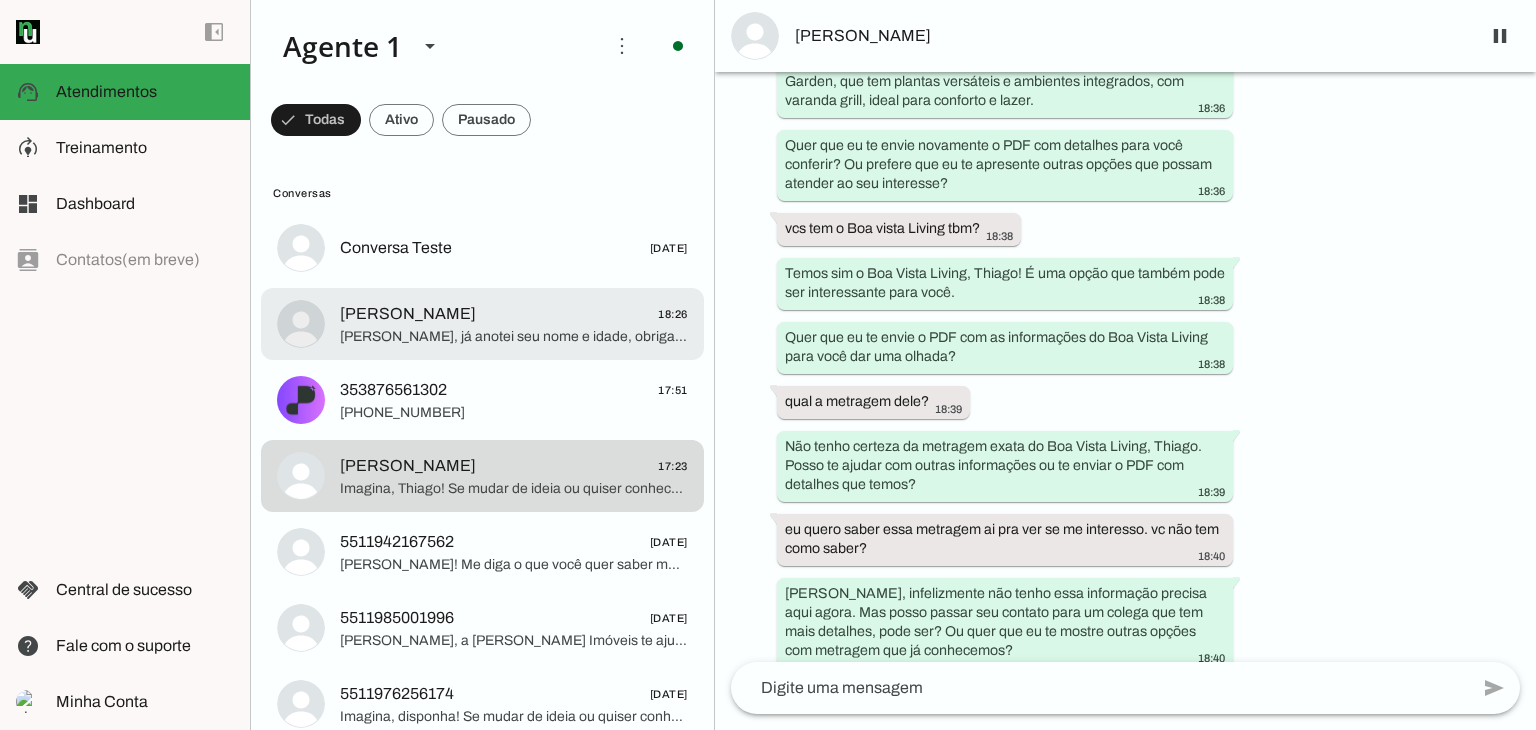 click on "Abner Maioralli" 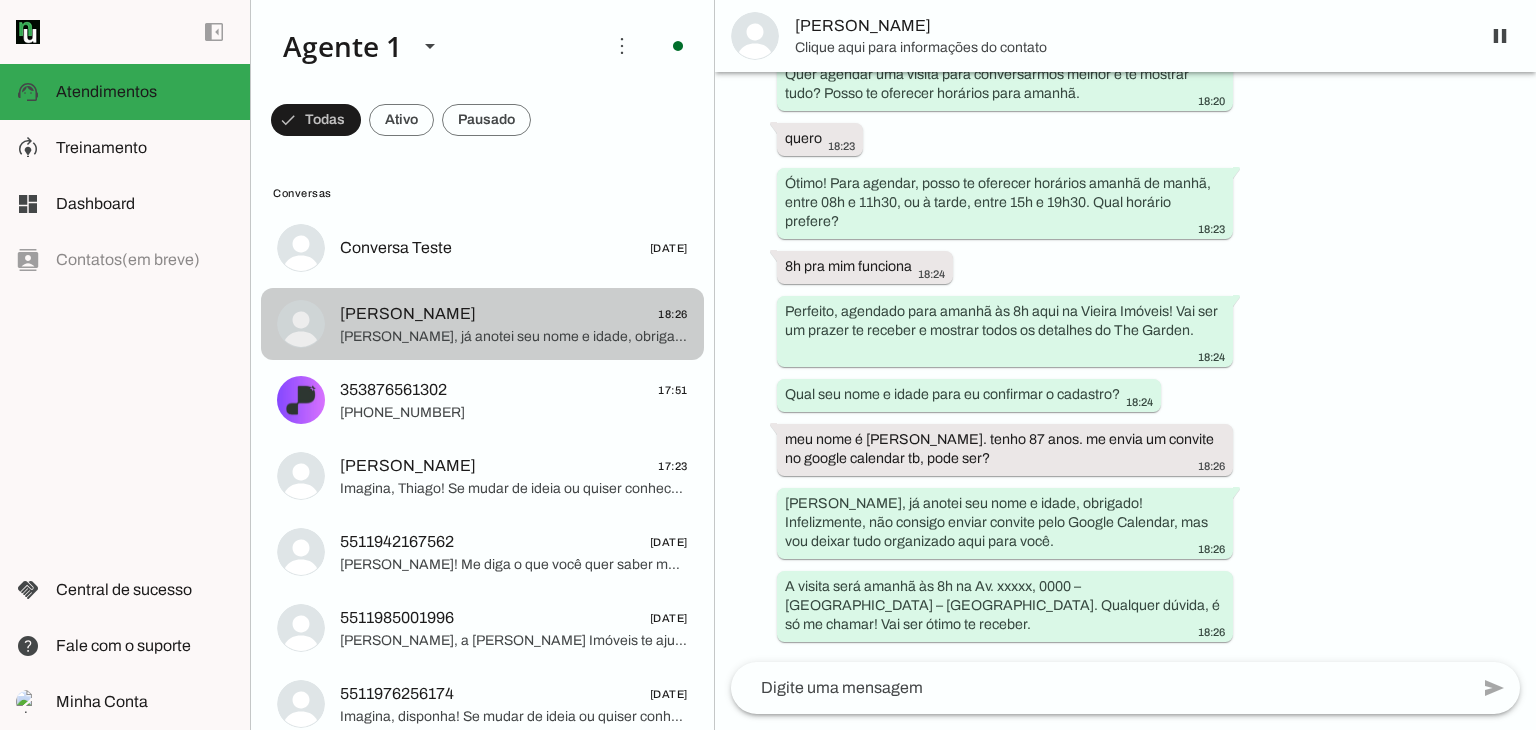 scroll, scrollTop: 1675, scrollLeft: 0, axis: vertical 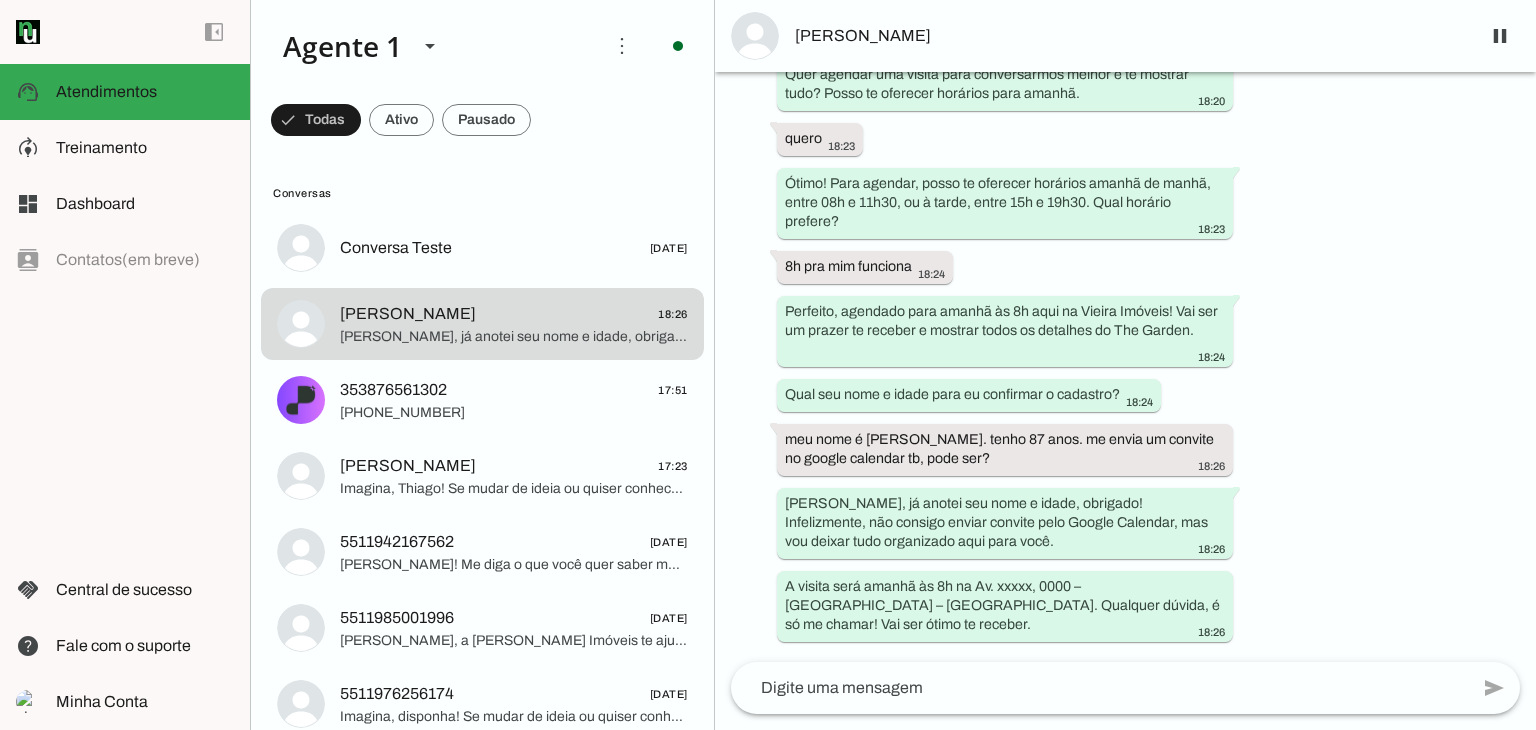 drag, startPoint x: 1348, startPoint y: 633, endPoint x: 1017, endPoint y: 612, distance: 331.6655 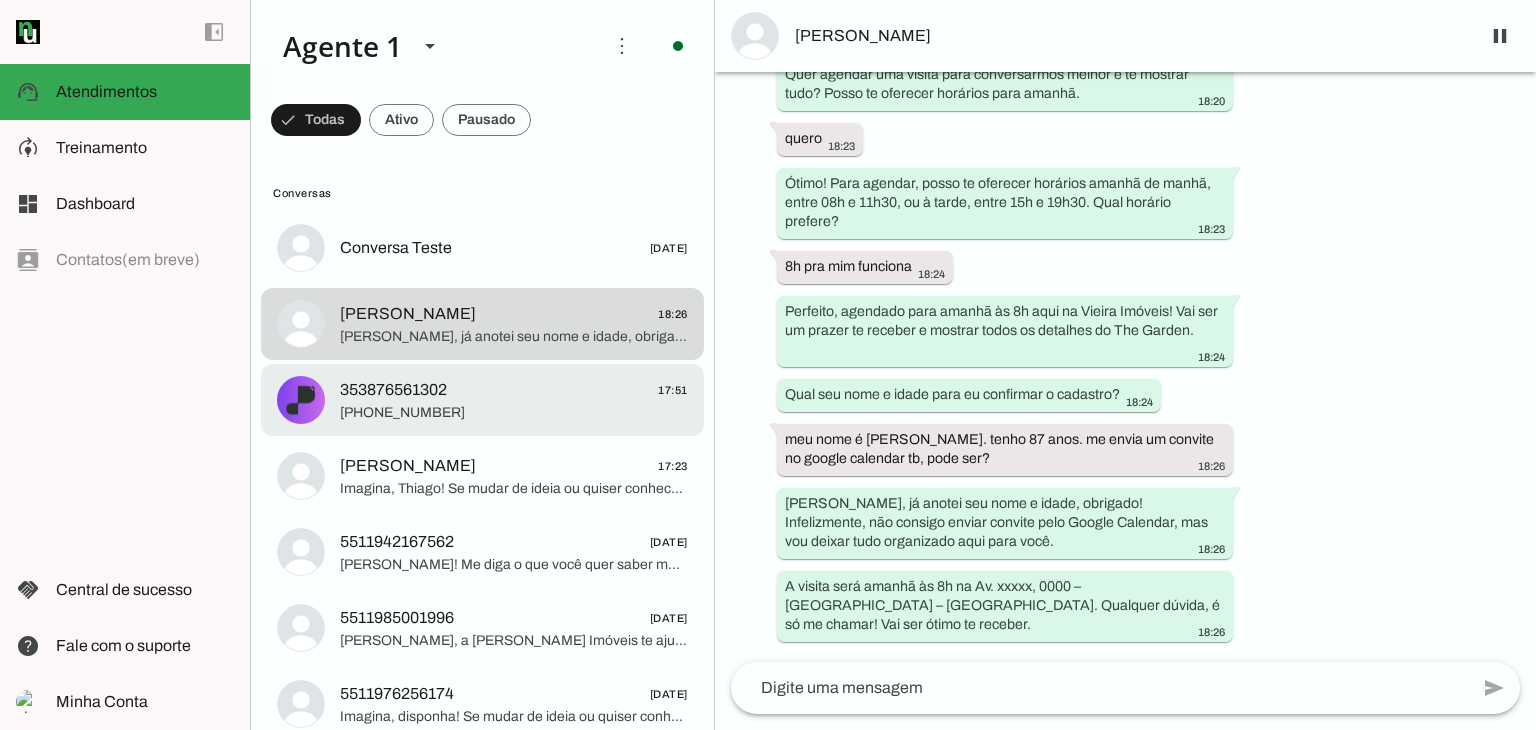 click on "+55 353876561302" 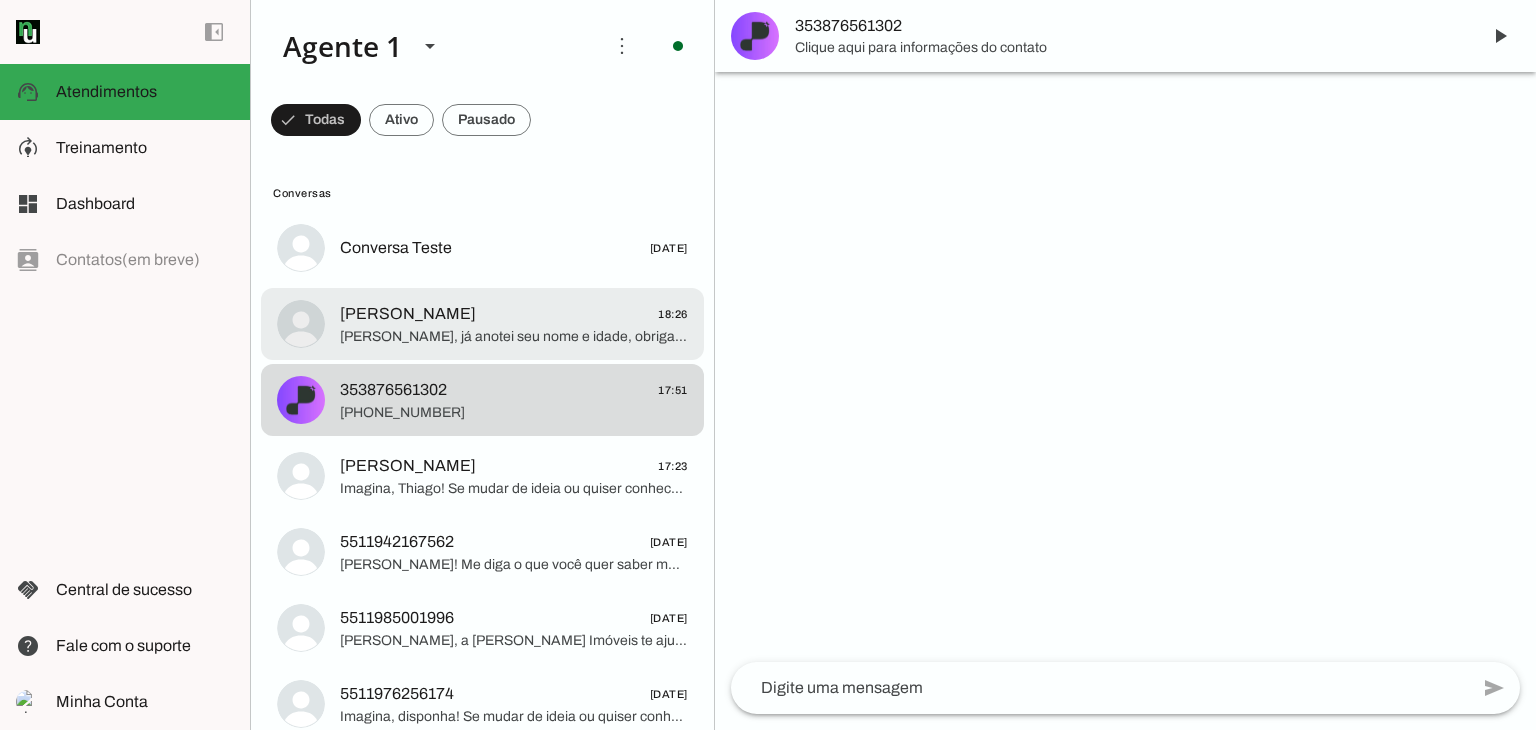 click on "Gilson, já anotei seu nome e idade, obrigado! Infelizmente, não consigo enviar convite pelo Google Calendar, mas vou deixar tudo organizado aqui para você.
A visita será amanhã às 8h na Av. xxxxx, 0000 – São Paulo – SP. Qualquer dúvida, é só me chamar! Vai ser ótimo te receber." 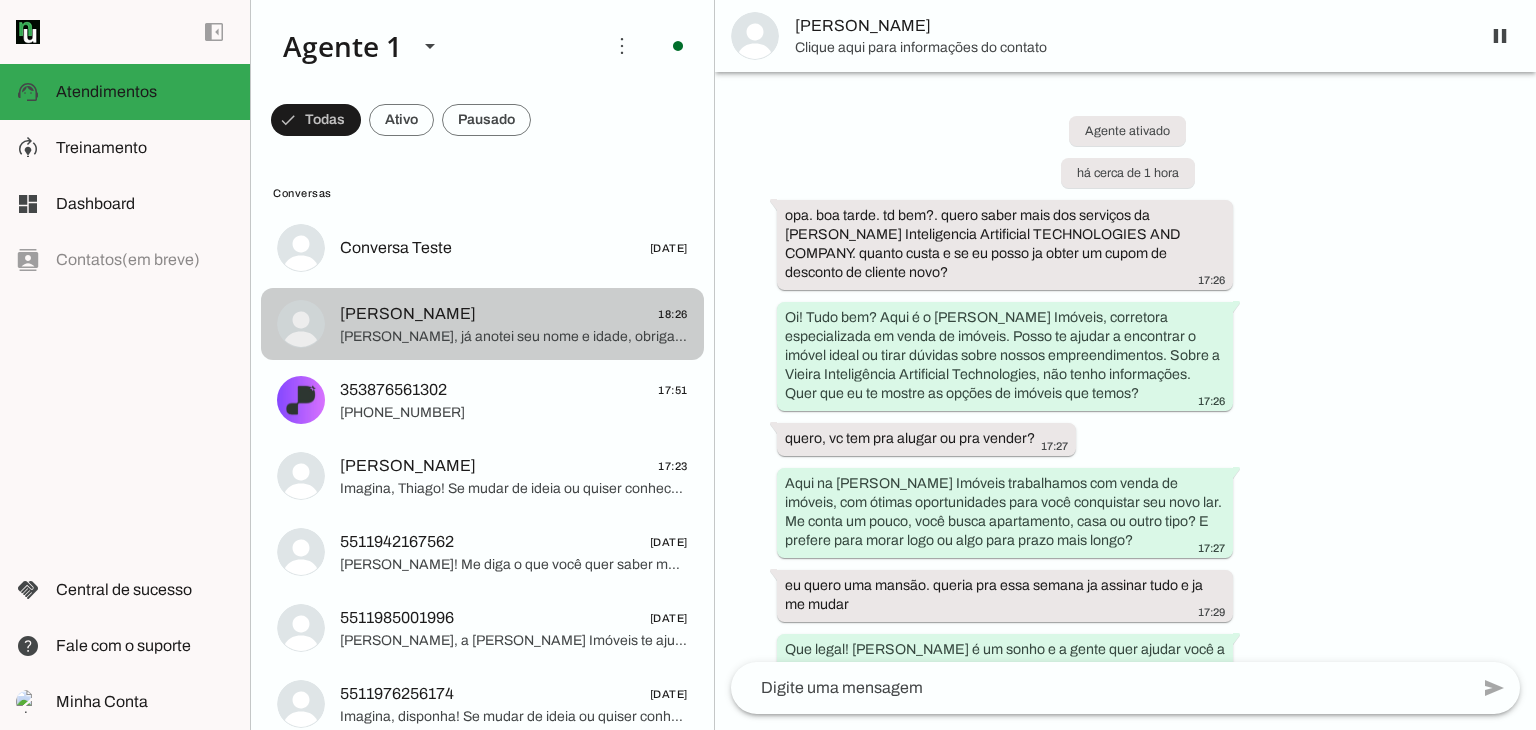 scroll, scrollTop: 1675, scrollLeft: 0, axis: vertical 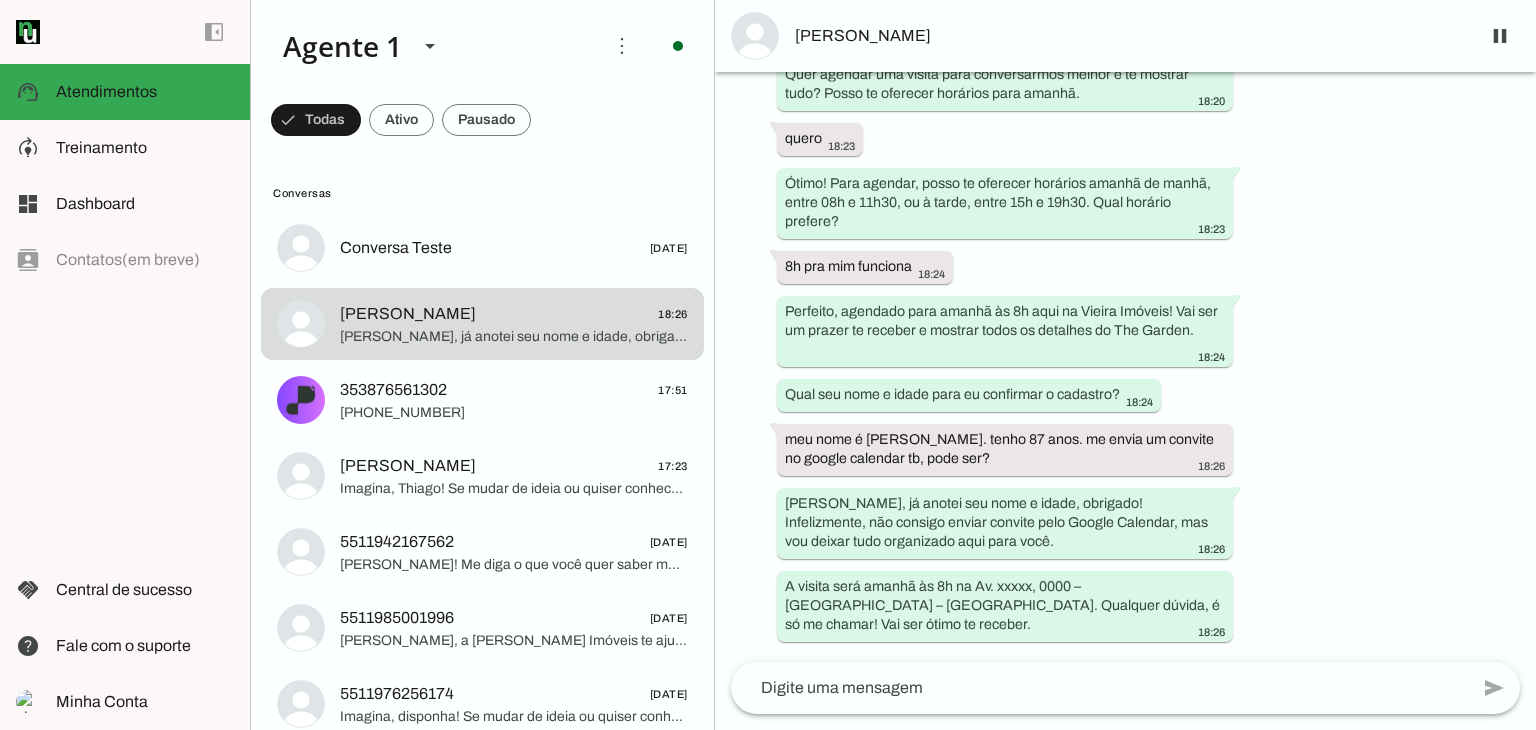 type 